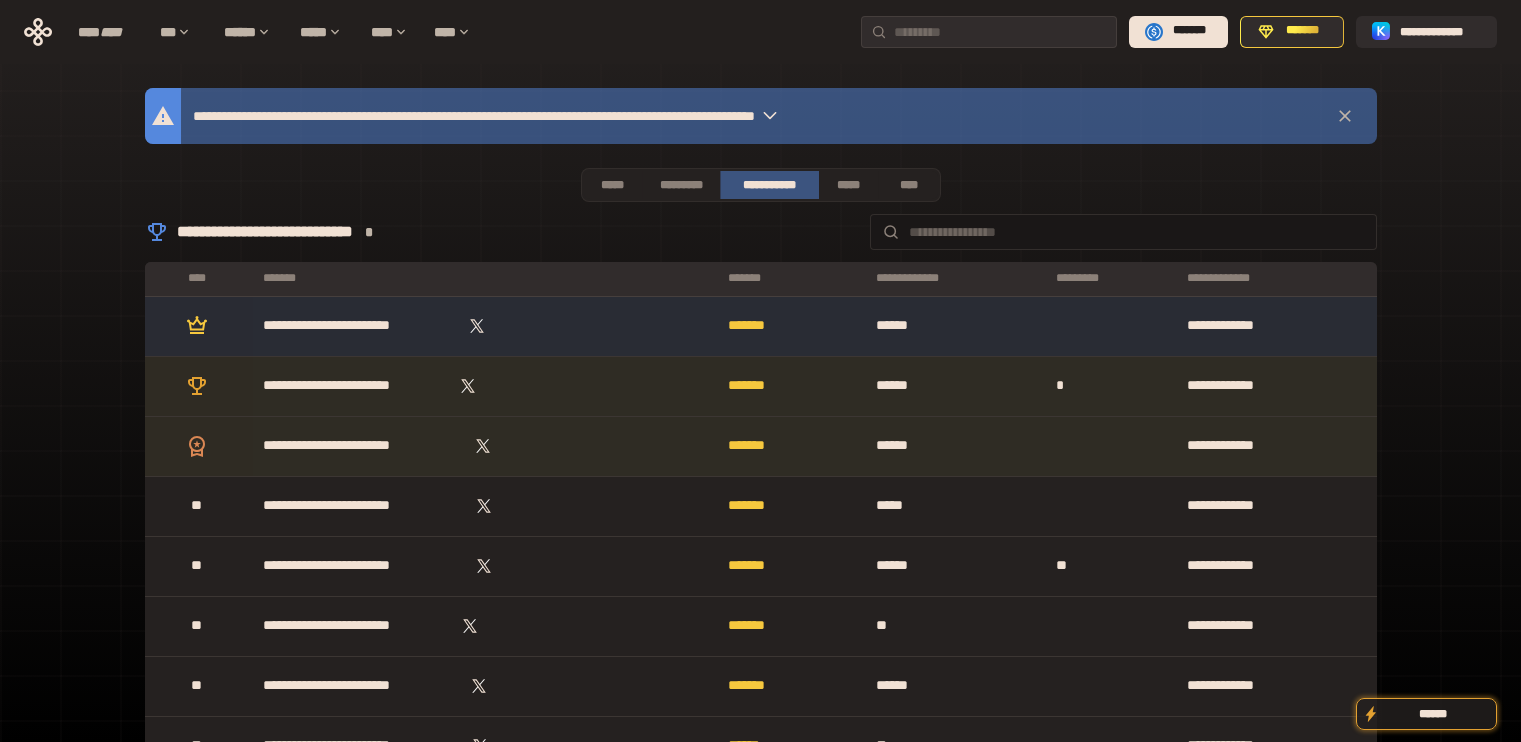 scroll, scrollTop: 0, scrollLeft: 0, axis: both 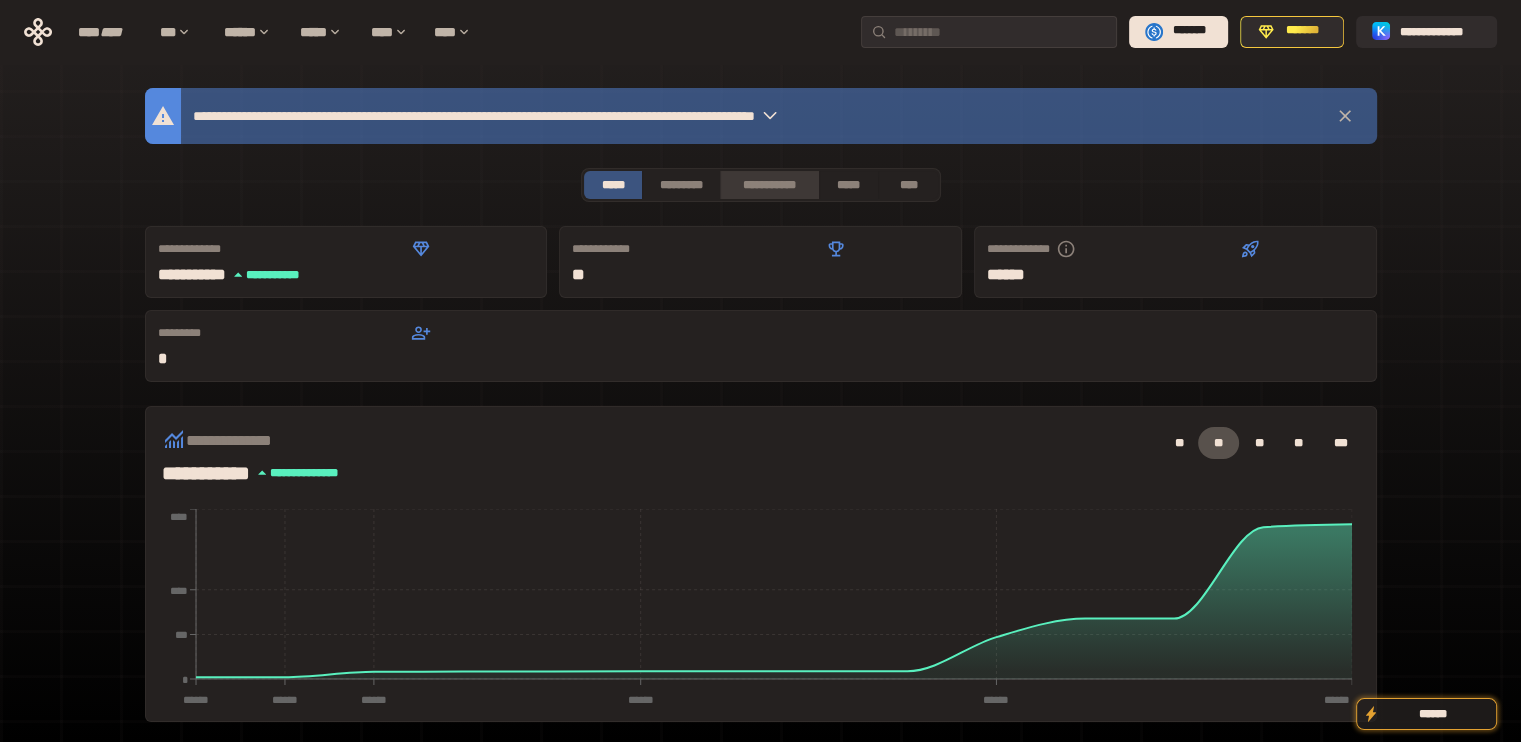 click on "**********" at bounding box center [769, 185] 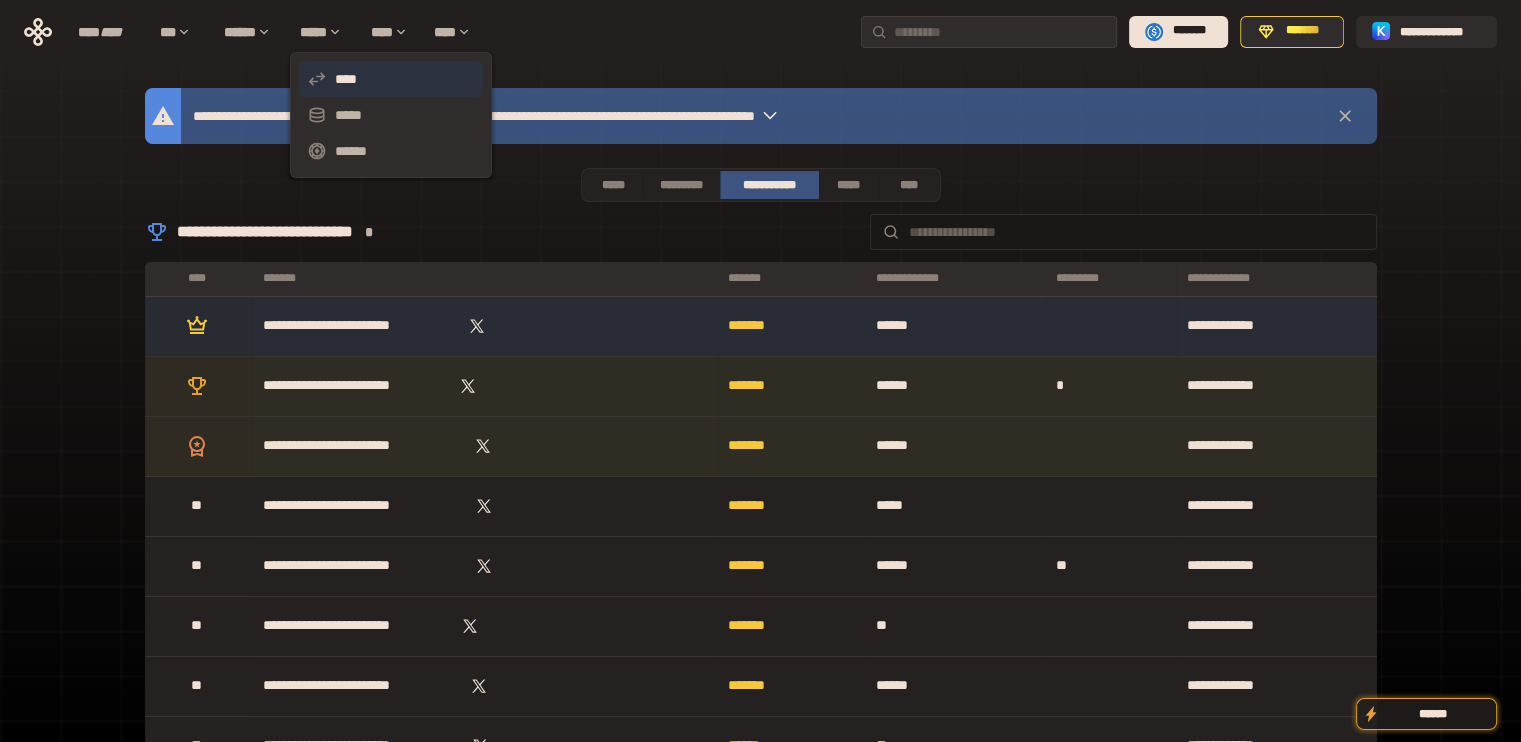 click on "****" at bounding box center (391, 79) 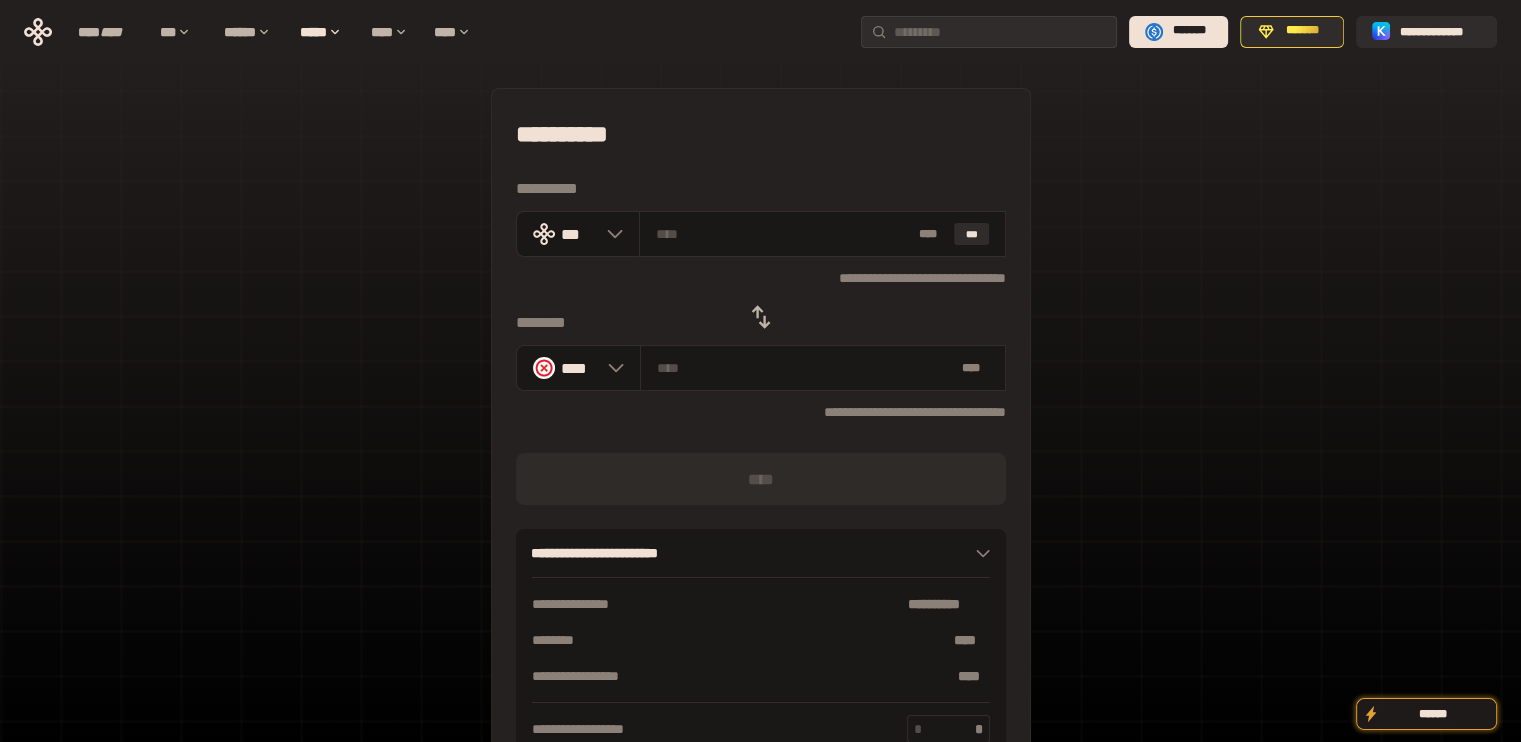 click 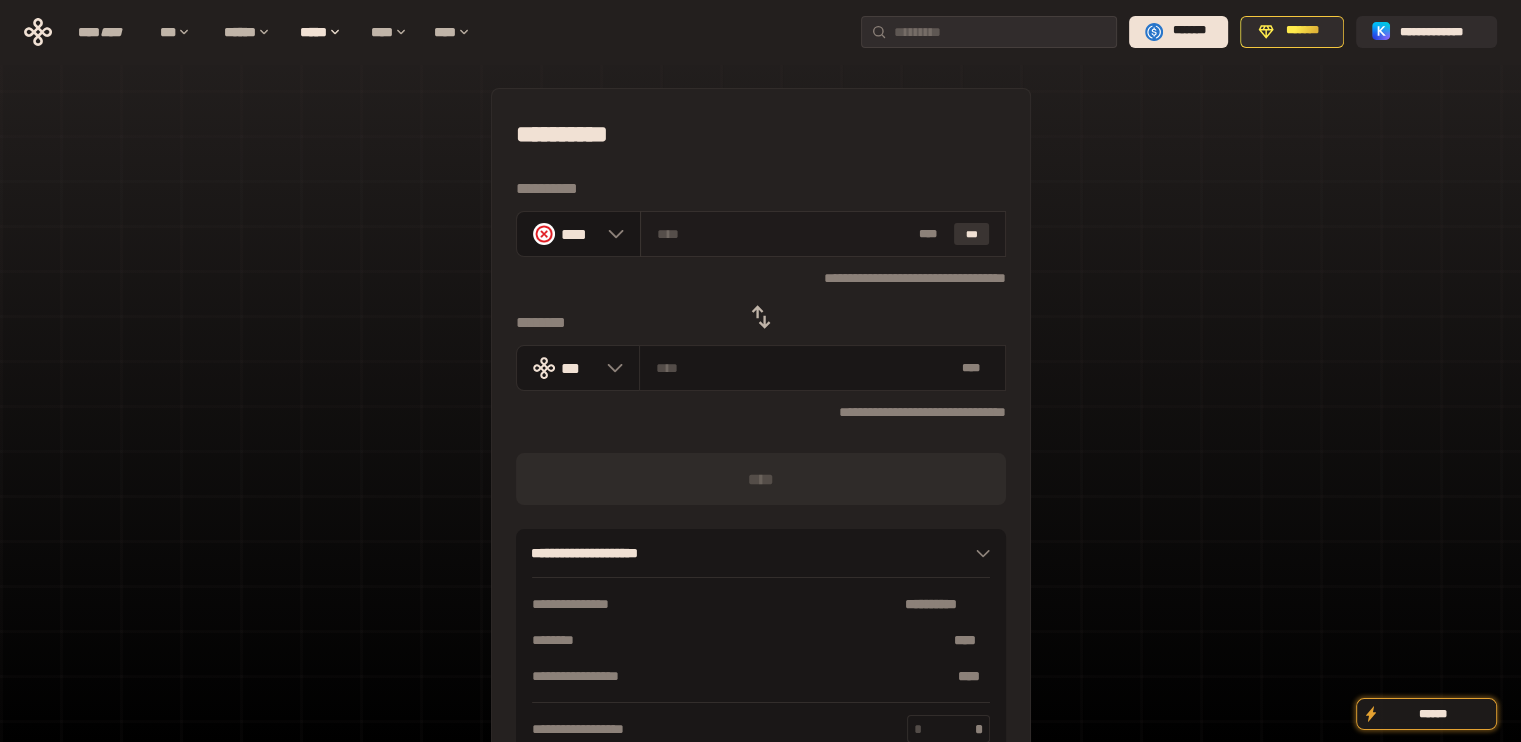 click on "***" at bounding box center (972, 234) 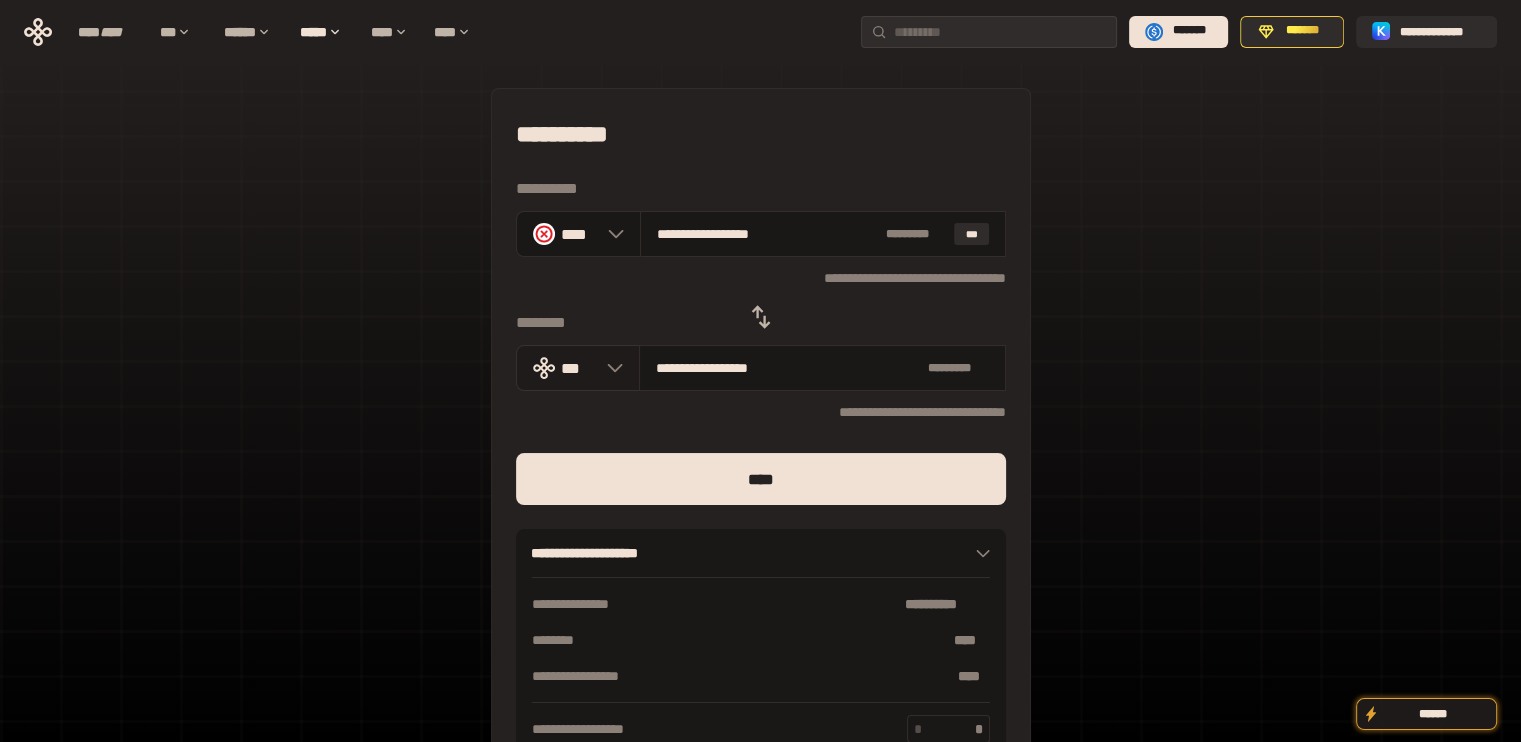 click on "***" at bounding box center [579, 367] 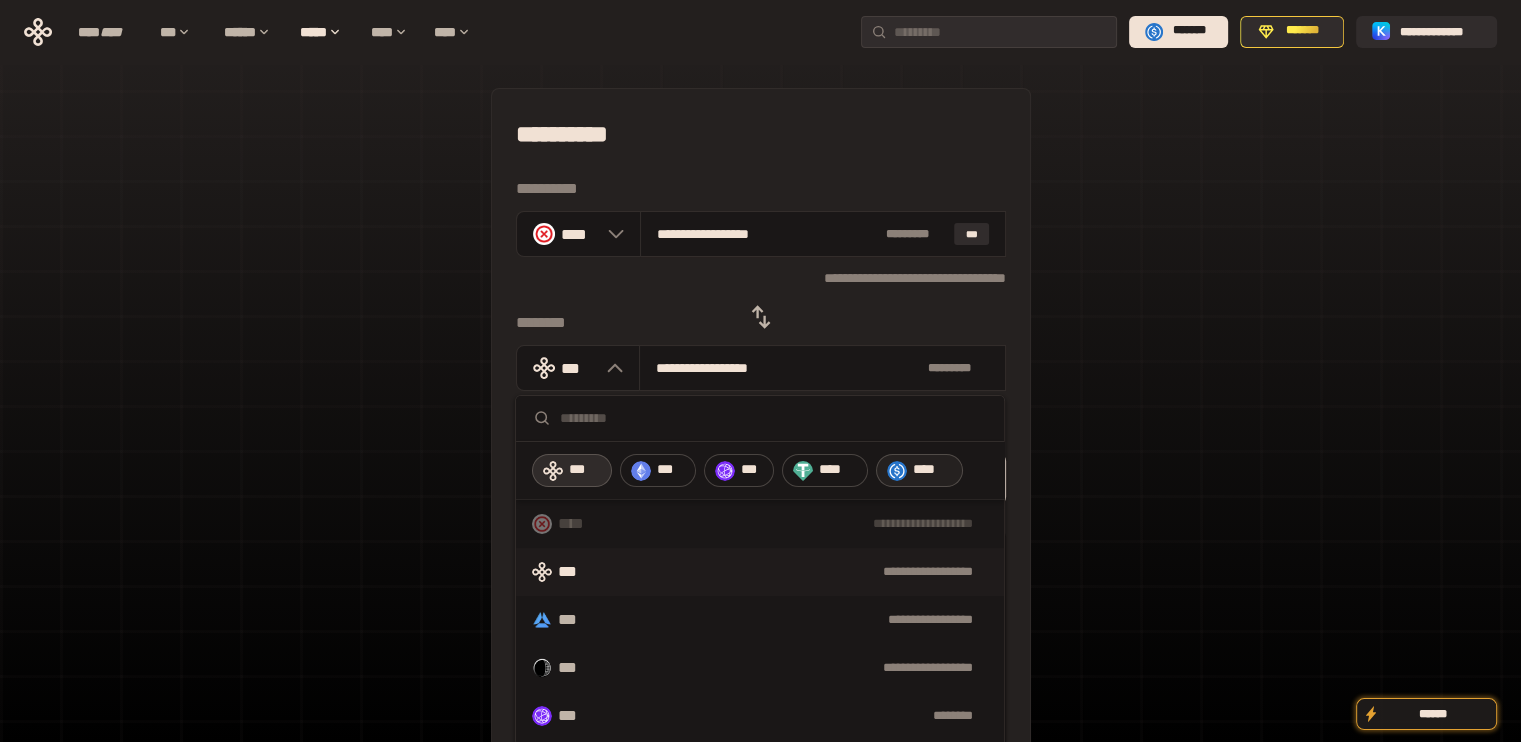 click on "****" at bounding box center (933, 470) 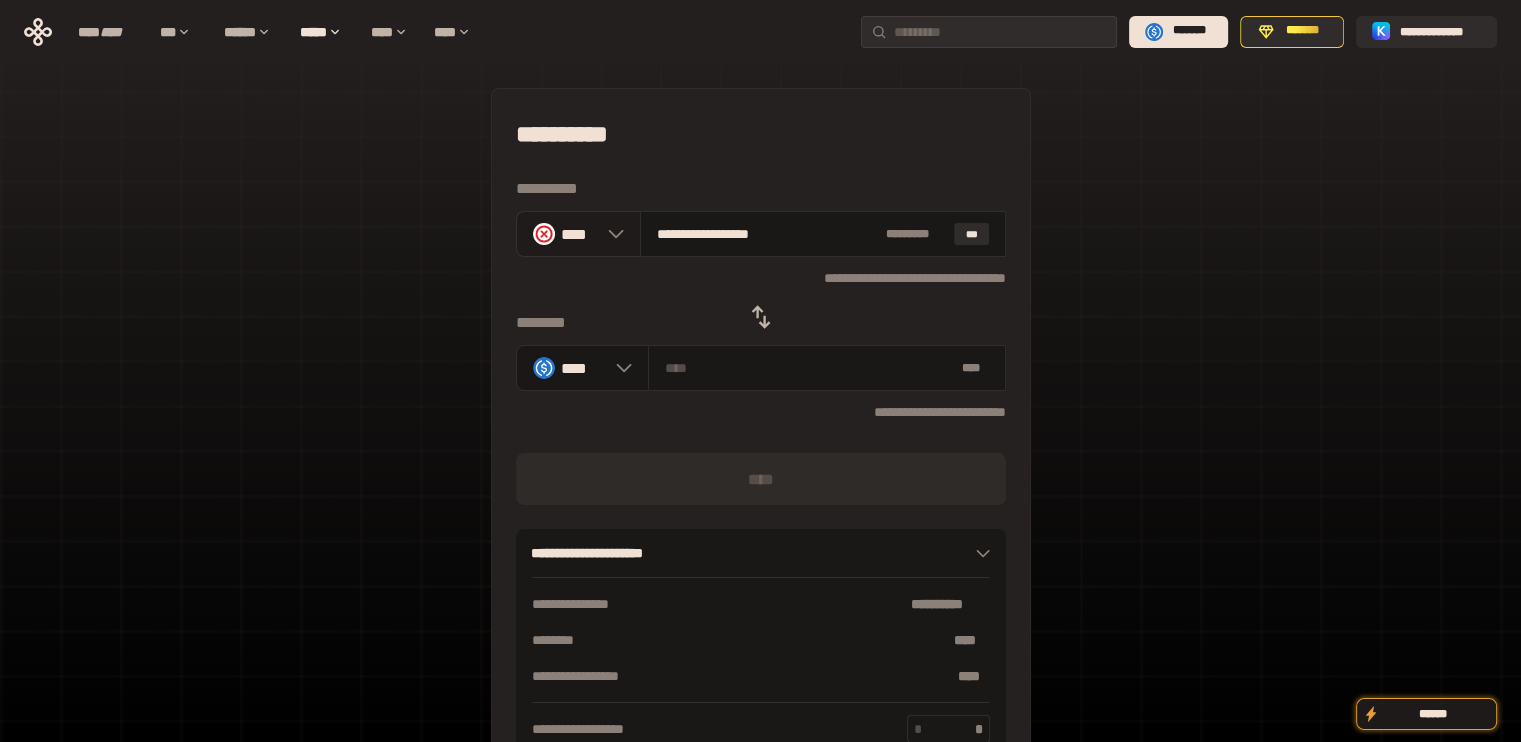 click 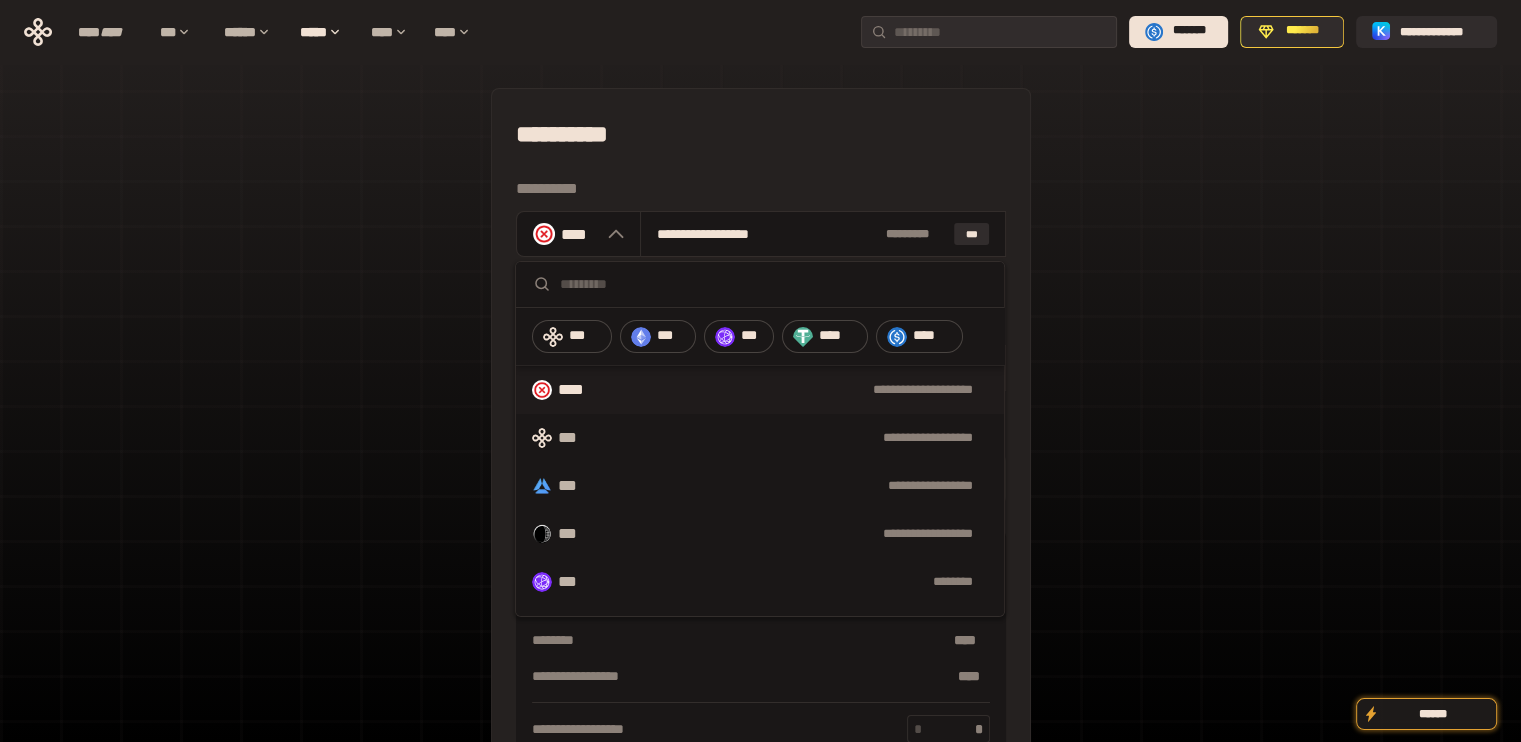 click on "***   ***   ***   ****   ****" at bounding box center [761, 337] 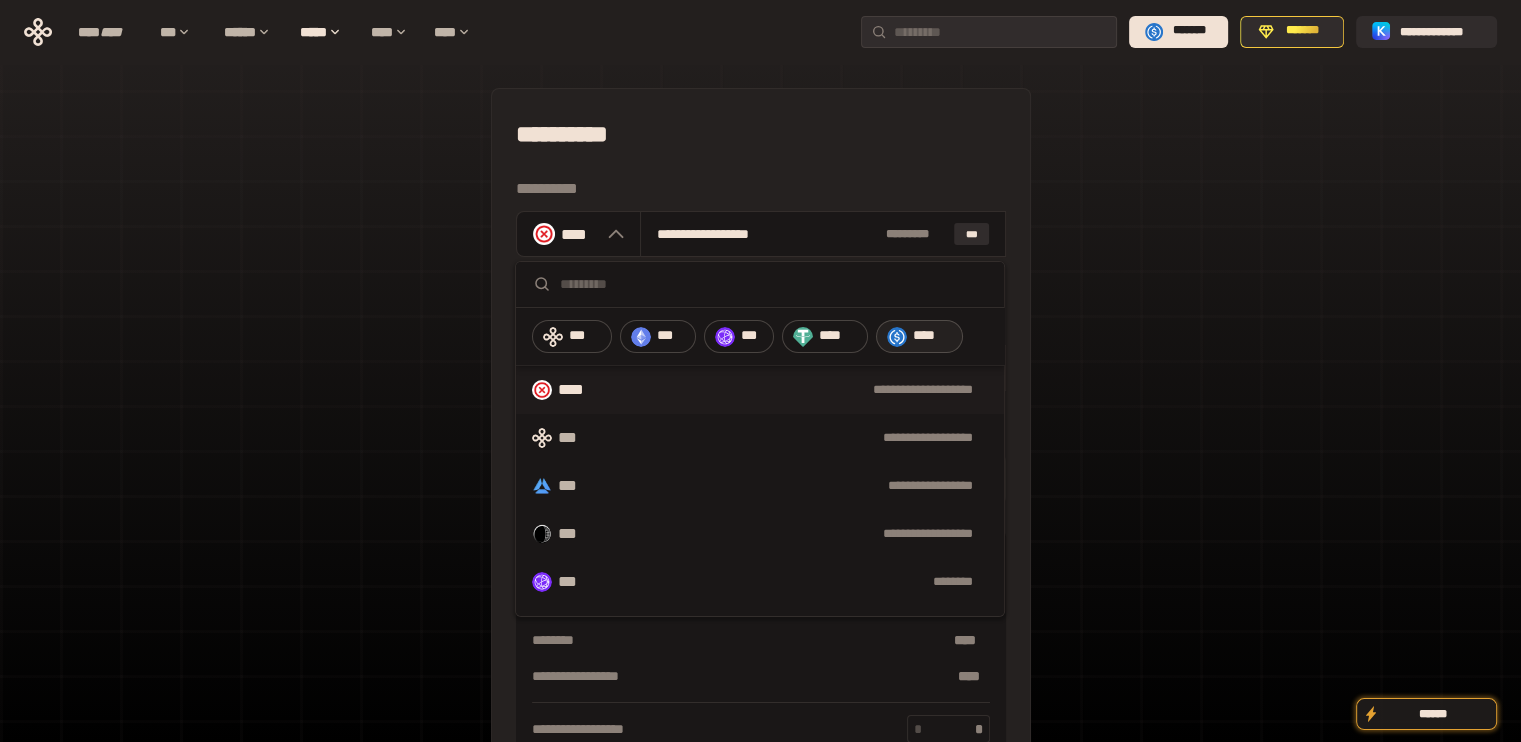 click on "****" at bounding box center [933, 336] 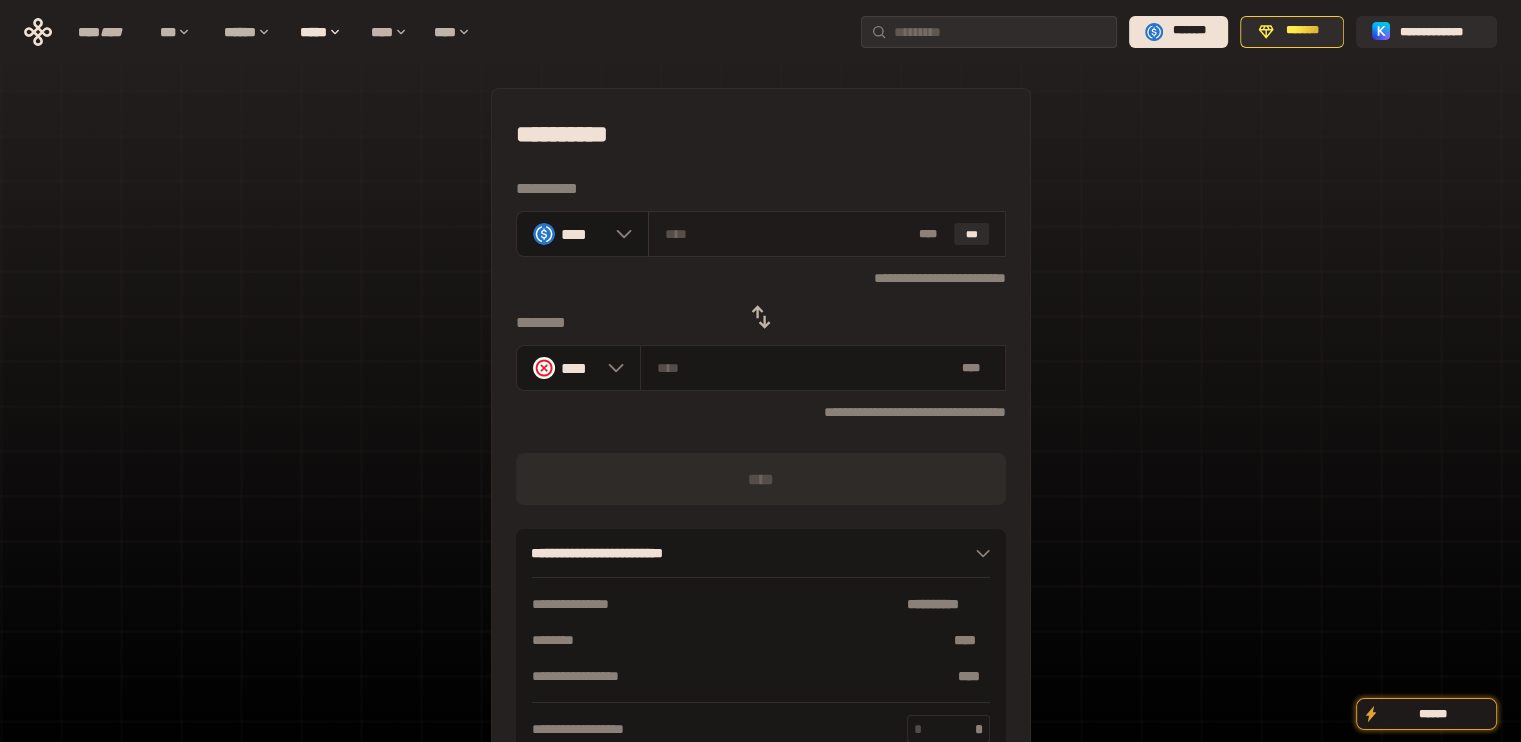 click on "* ** ***" at bounding box center (827, 234) 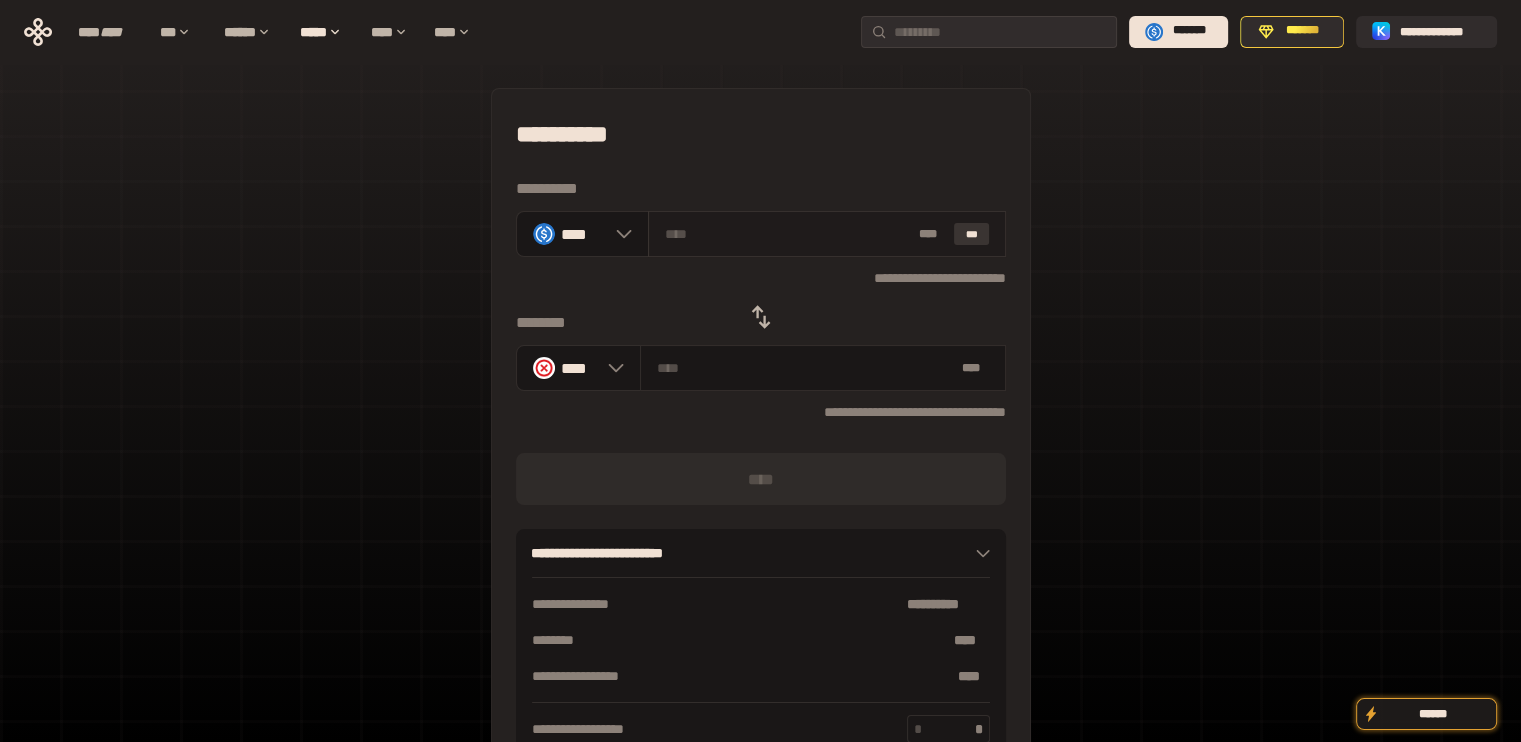 click on "***" at bounding box center (972, 234) 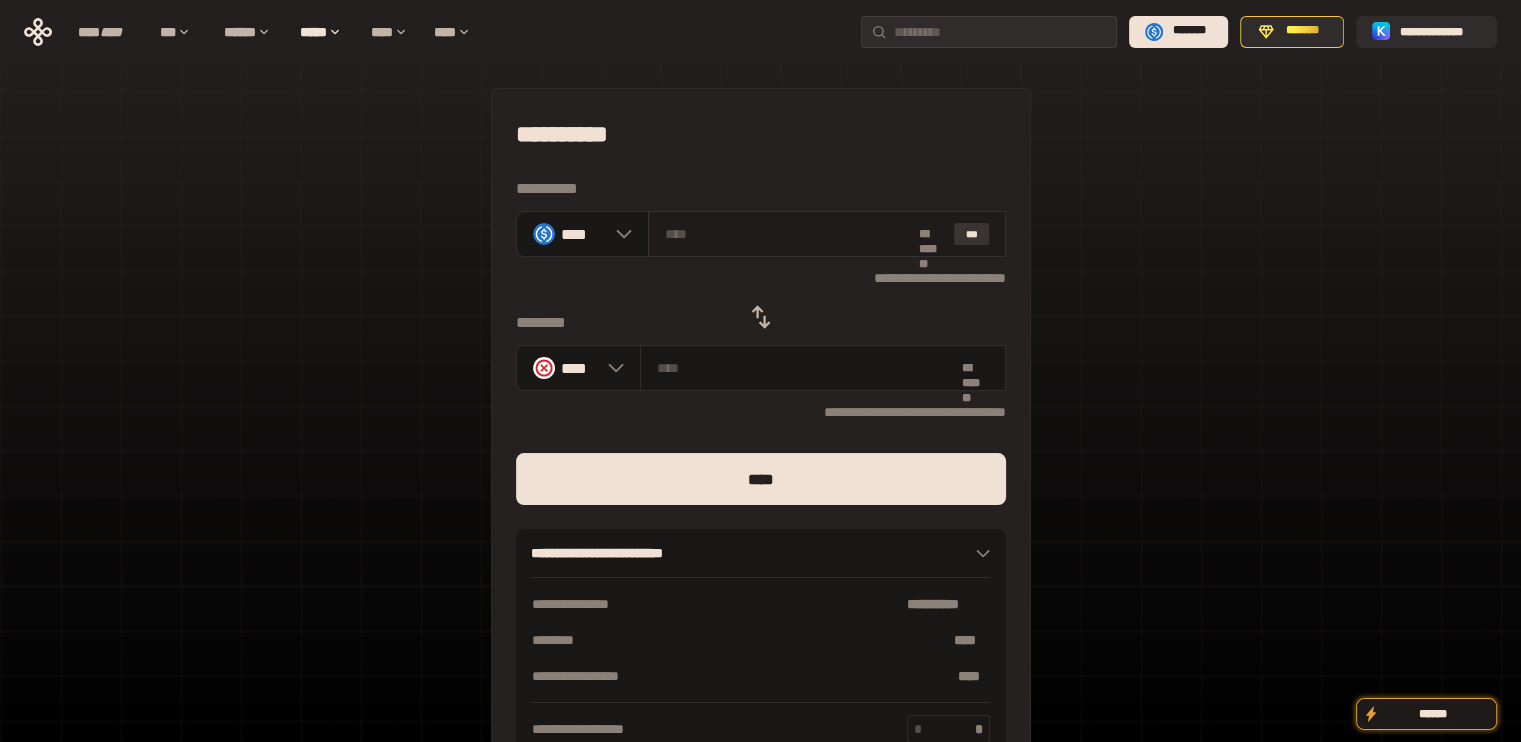 type on "**********" 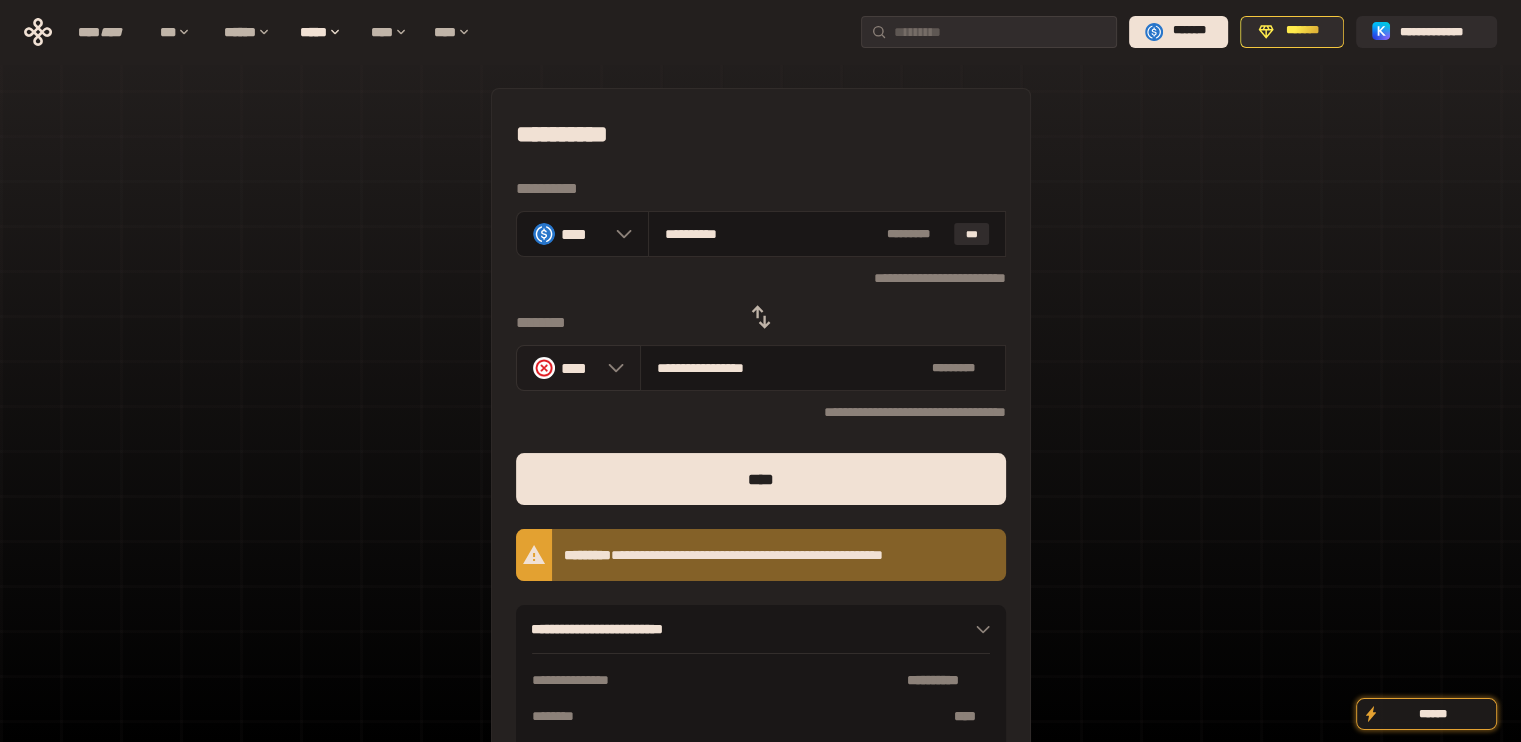 click at bounding box center (544, 368) 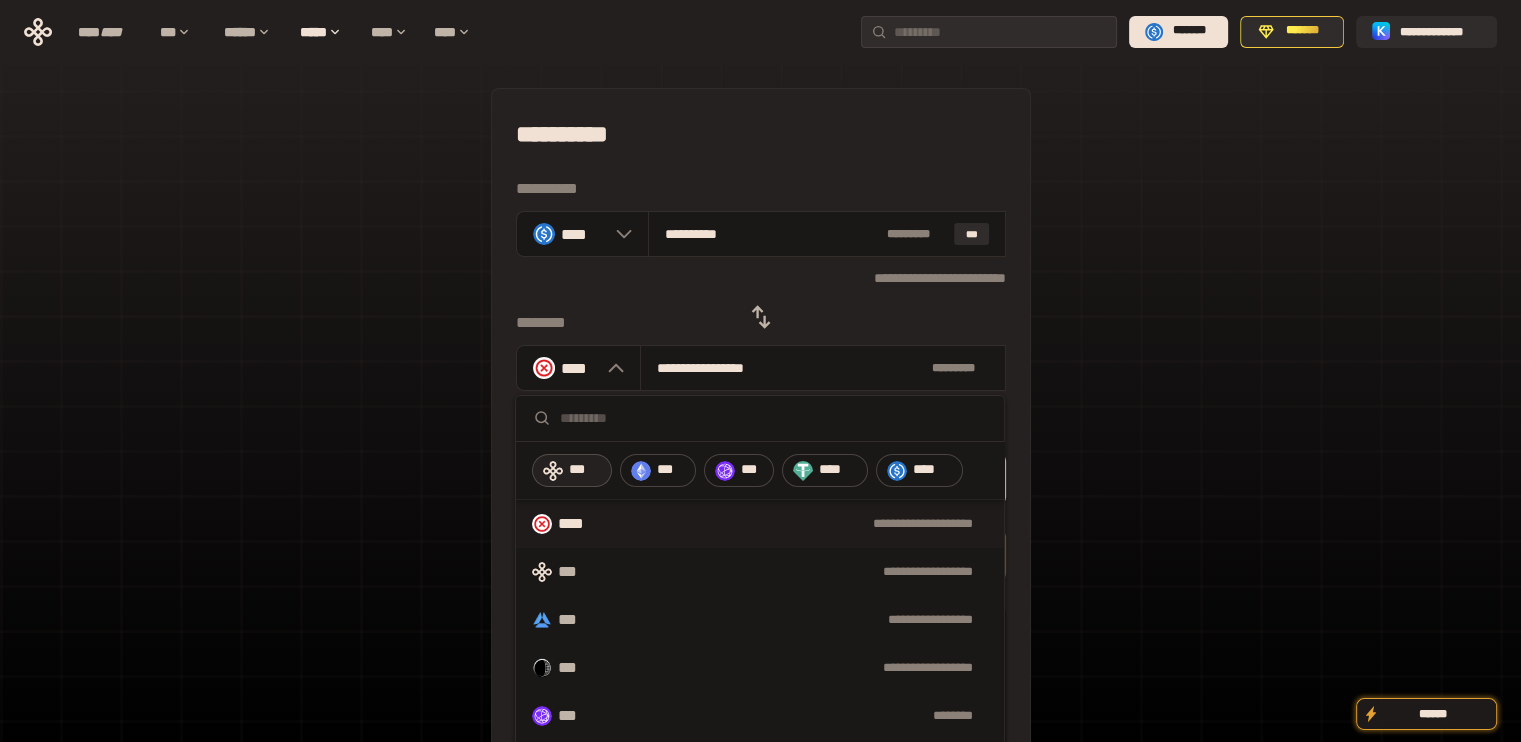 click on "***" at bounding box center (585, 470) 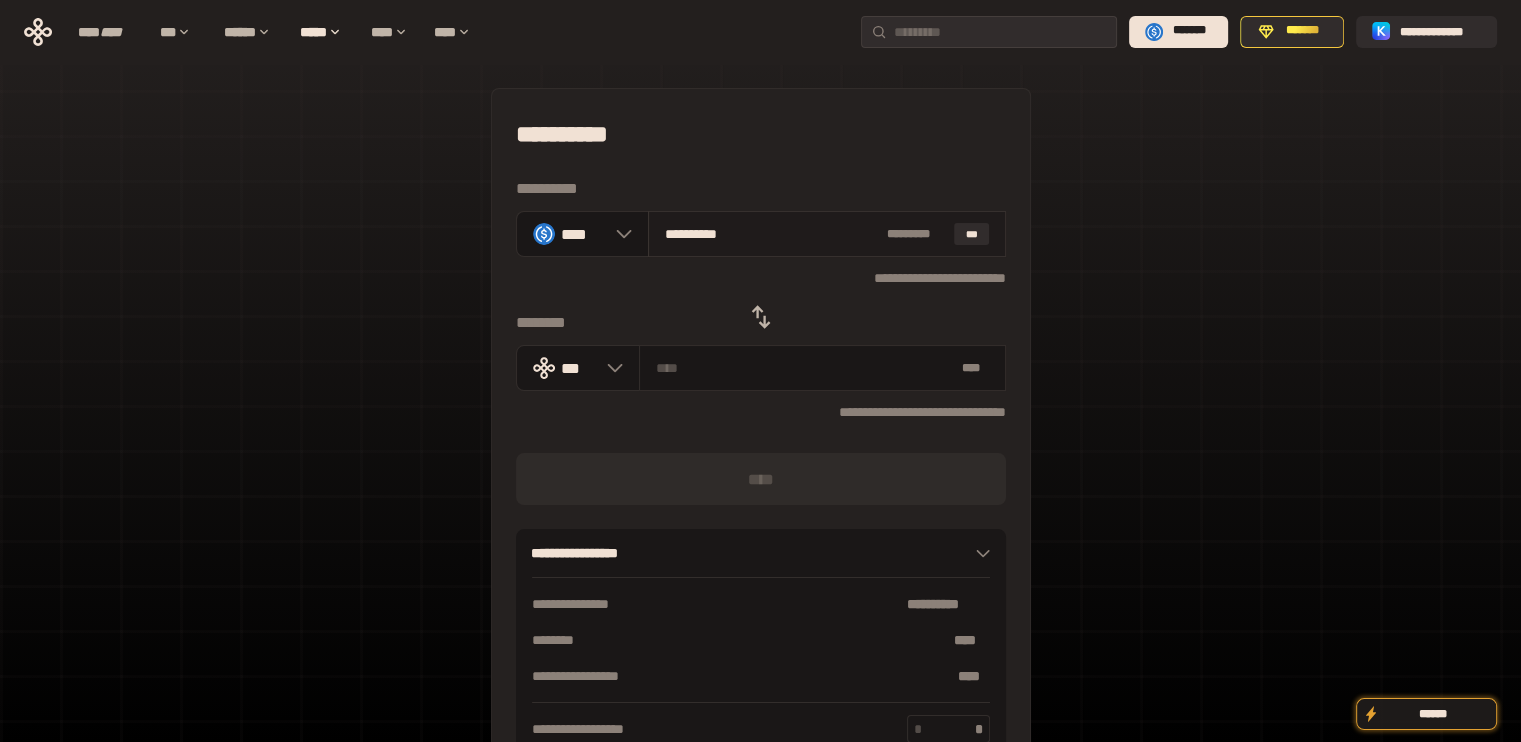 drag, startPoint x: 965, startPoint y: 235, endPoint x: 968, endPoint y: 250, distance: 15.297058 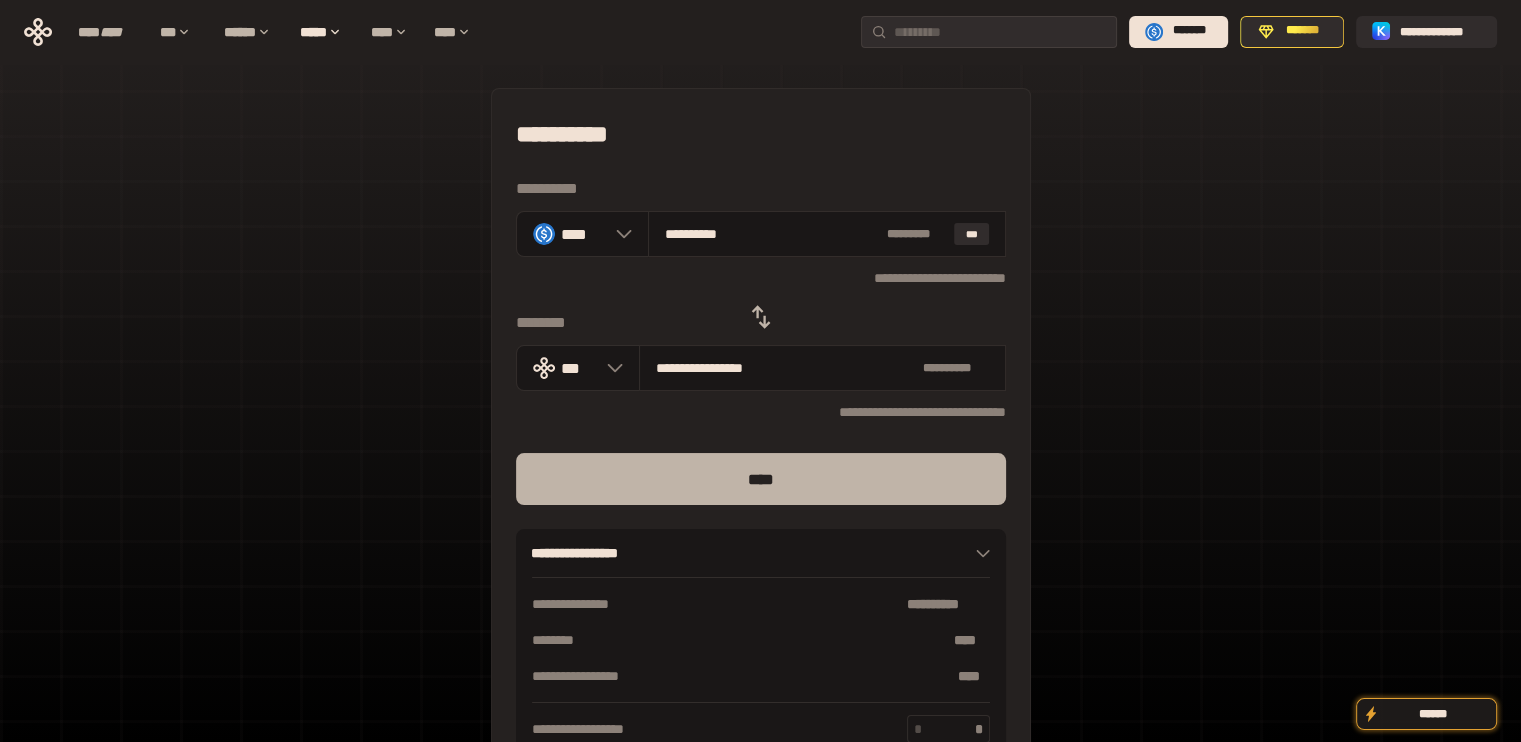 click on "****" at bounding box center (761, 479) 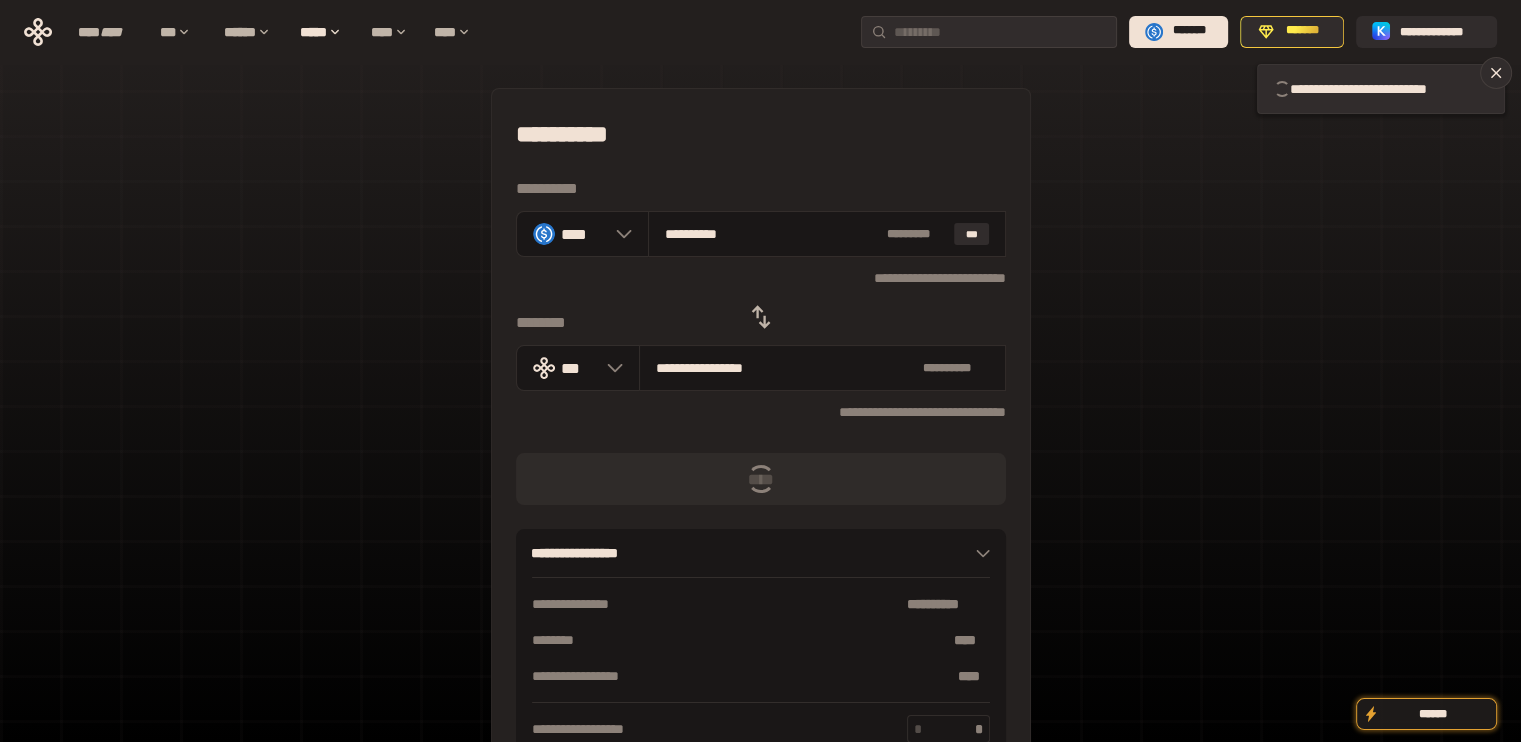 type 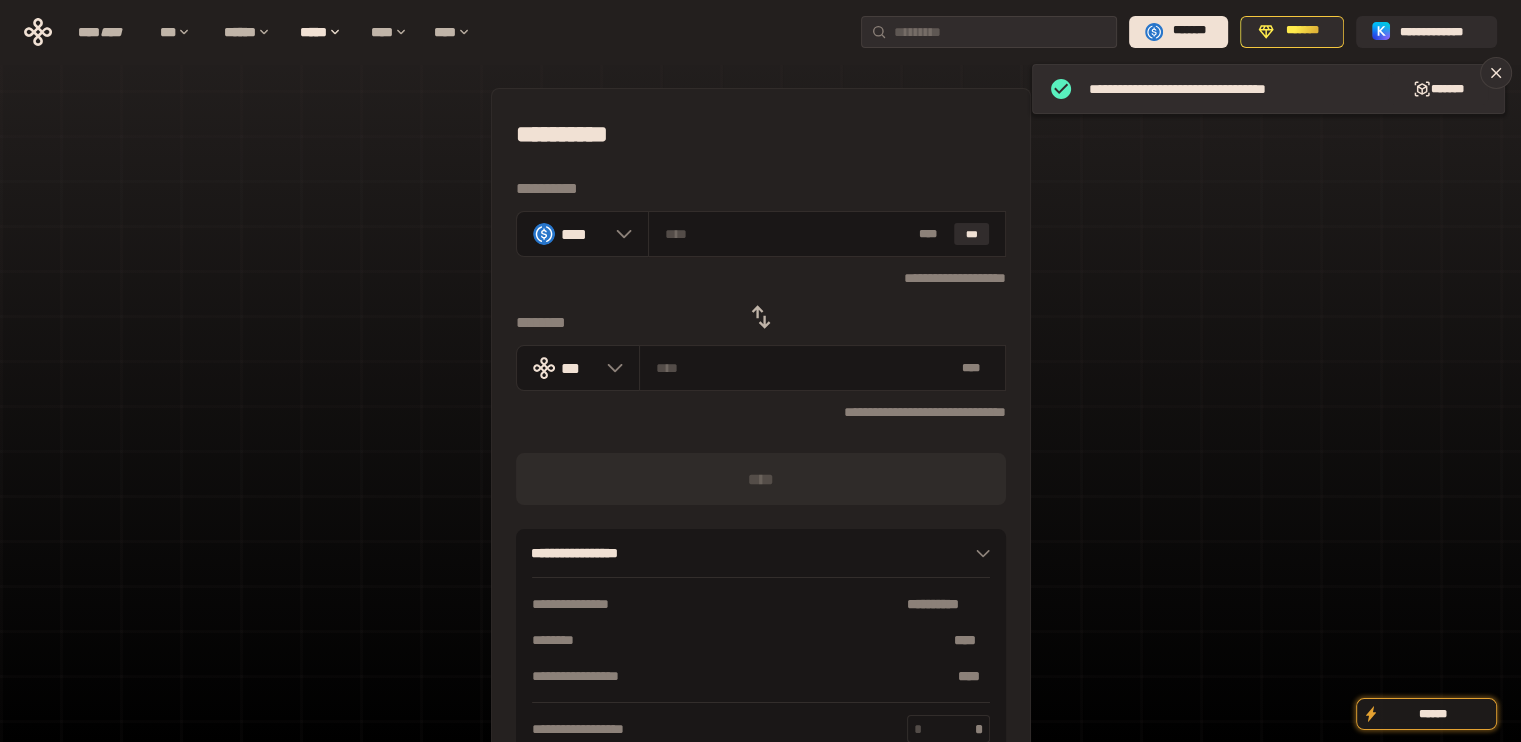 click 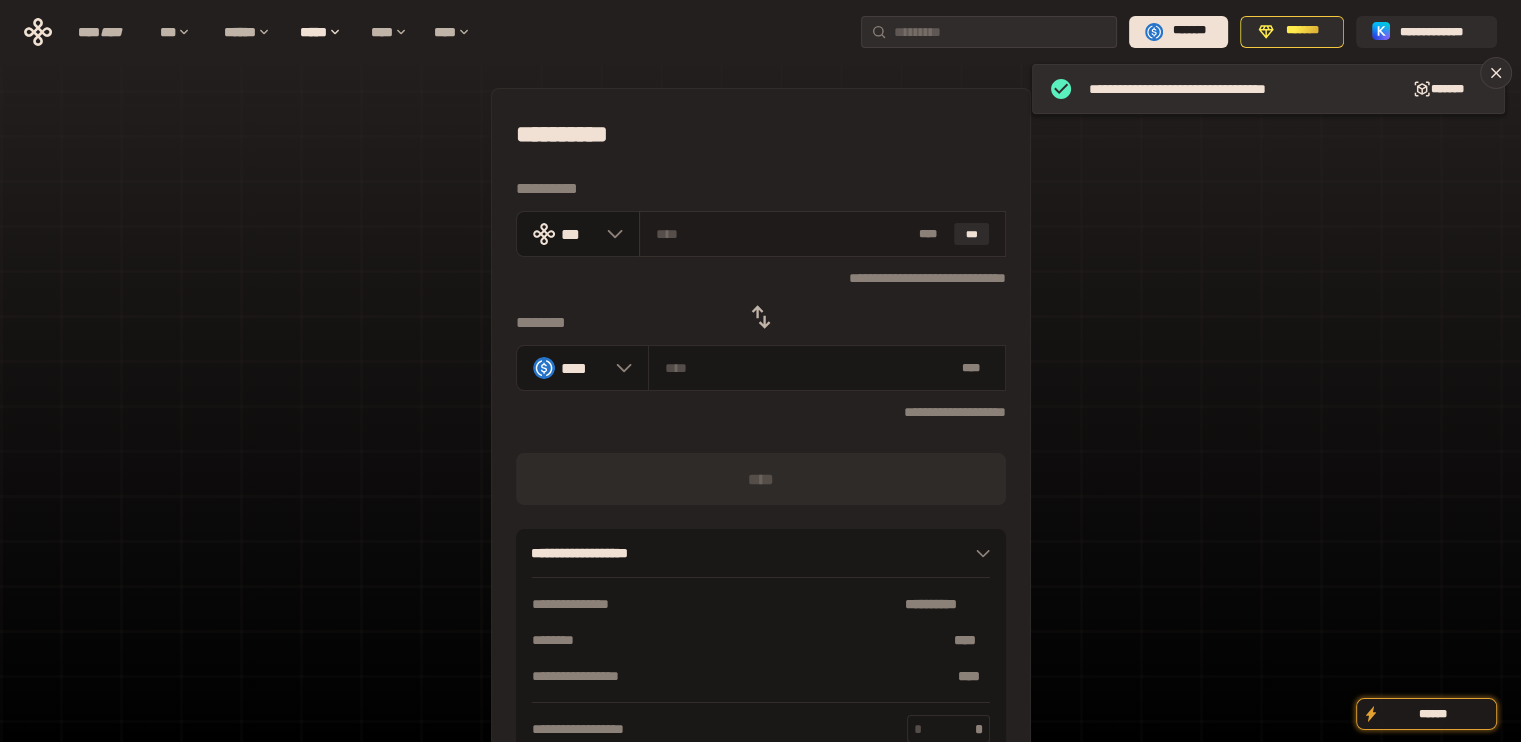 click on "* ** ***" at bounding box center [822, 234] 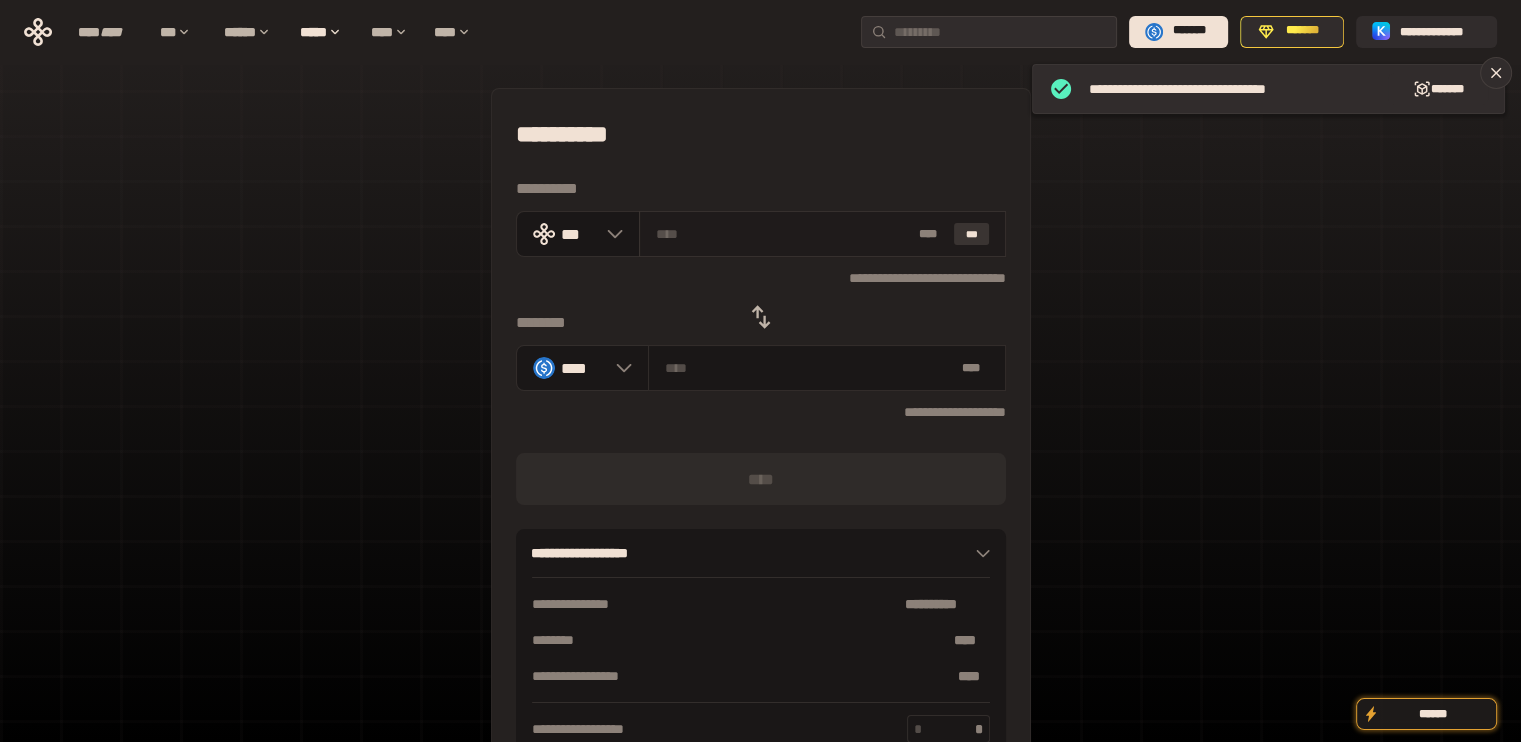 click on "***" at bounding box center (972, 234) 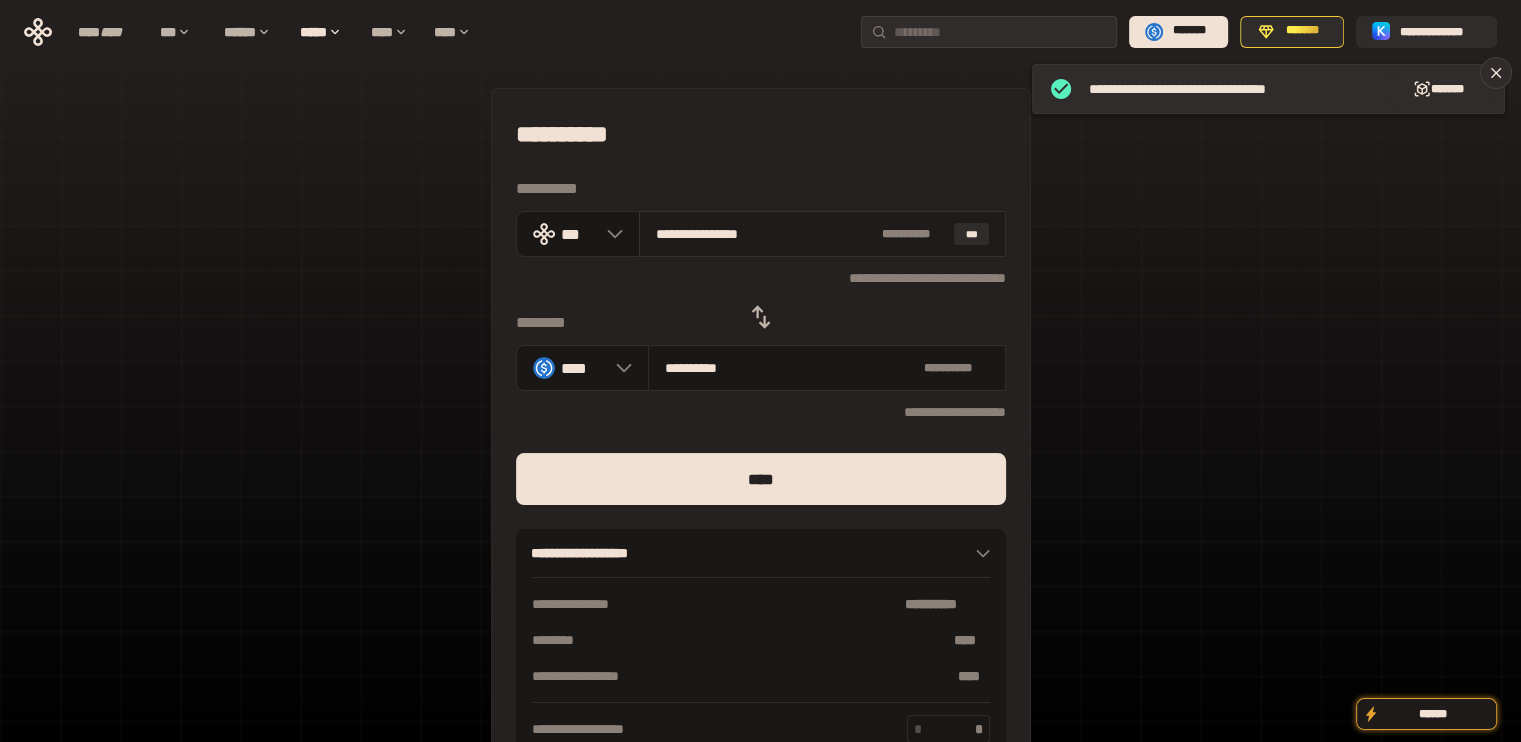 drag, startPoint x: 680, startPoint y: 235, endPoint x: 793, endPoint y: 227, distance: 113.28283 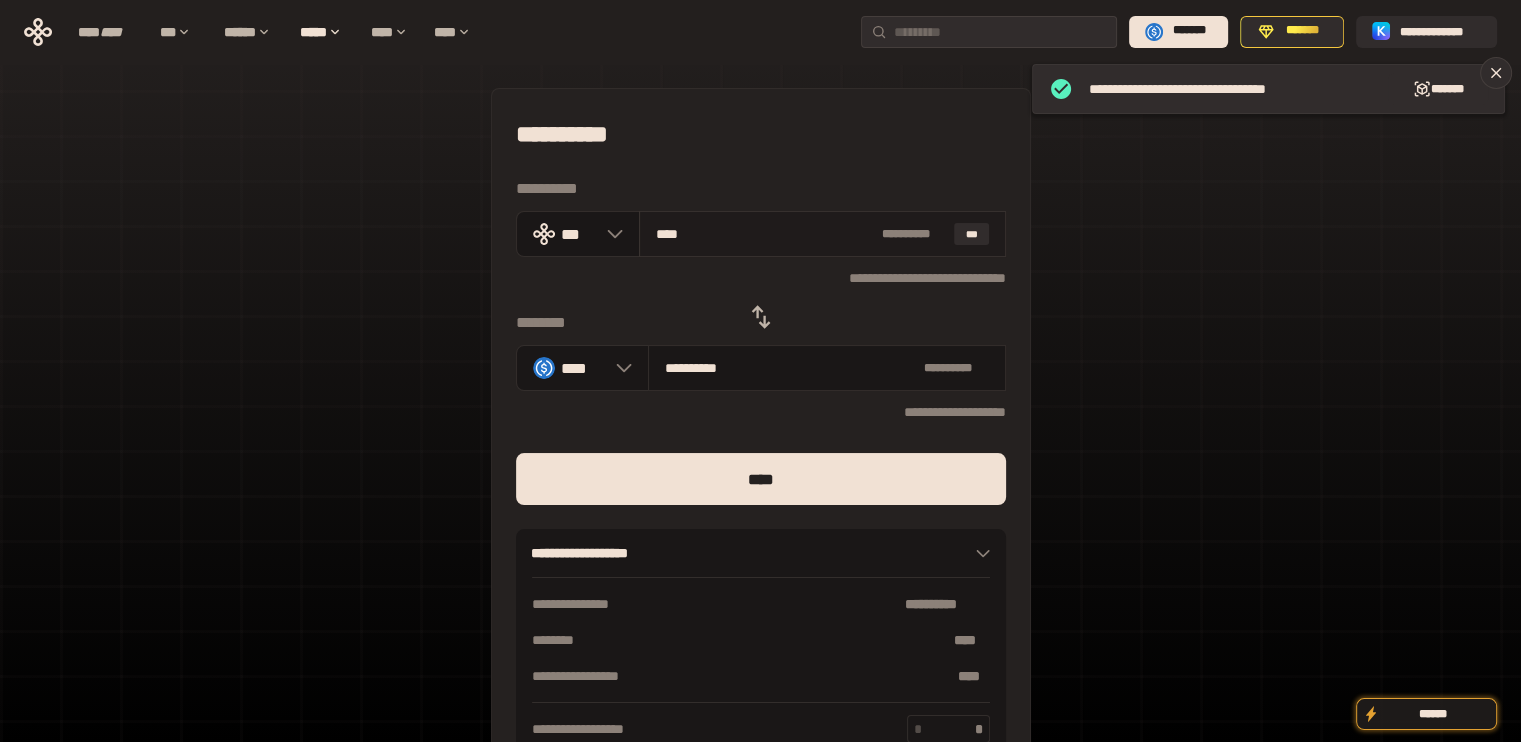 type on "***" 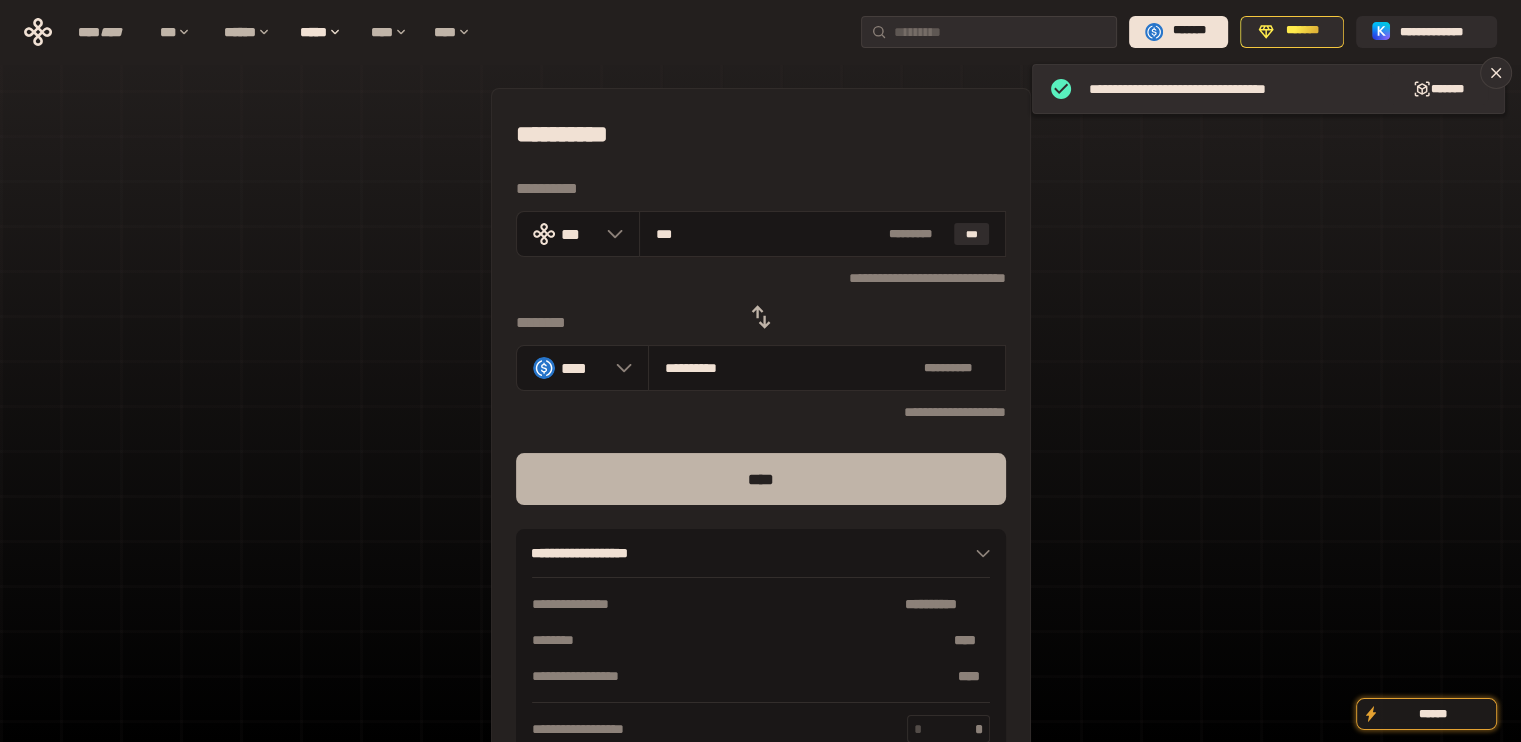 type on "***" 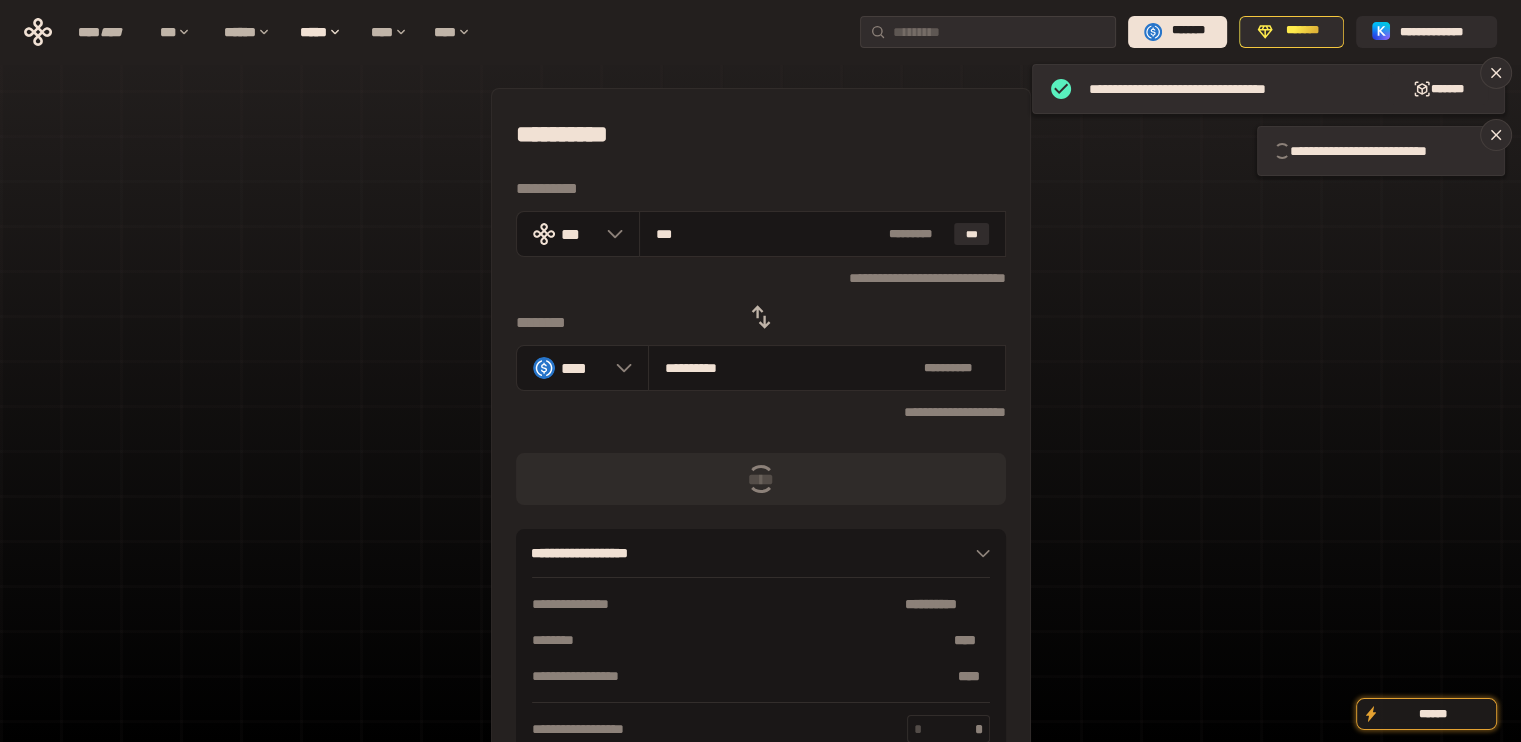 type 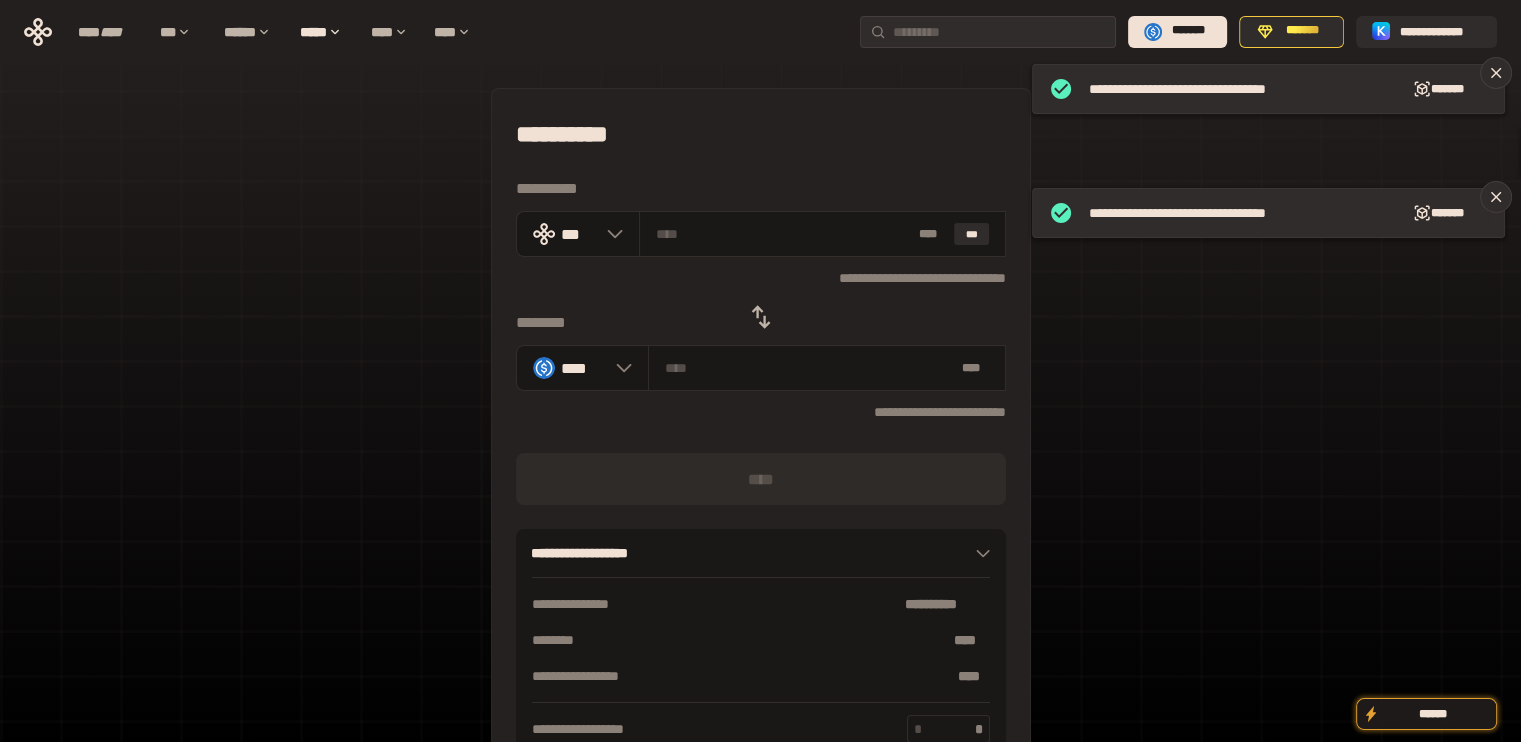 click 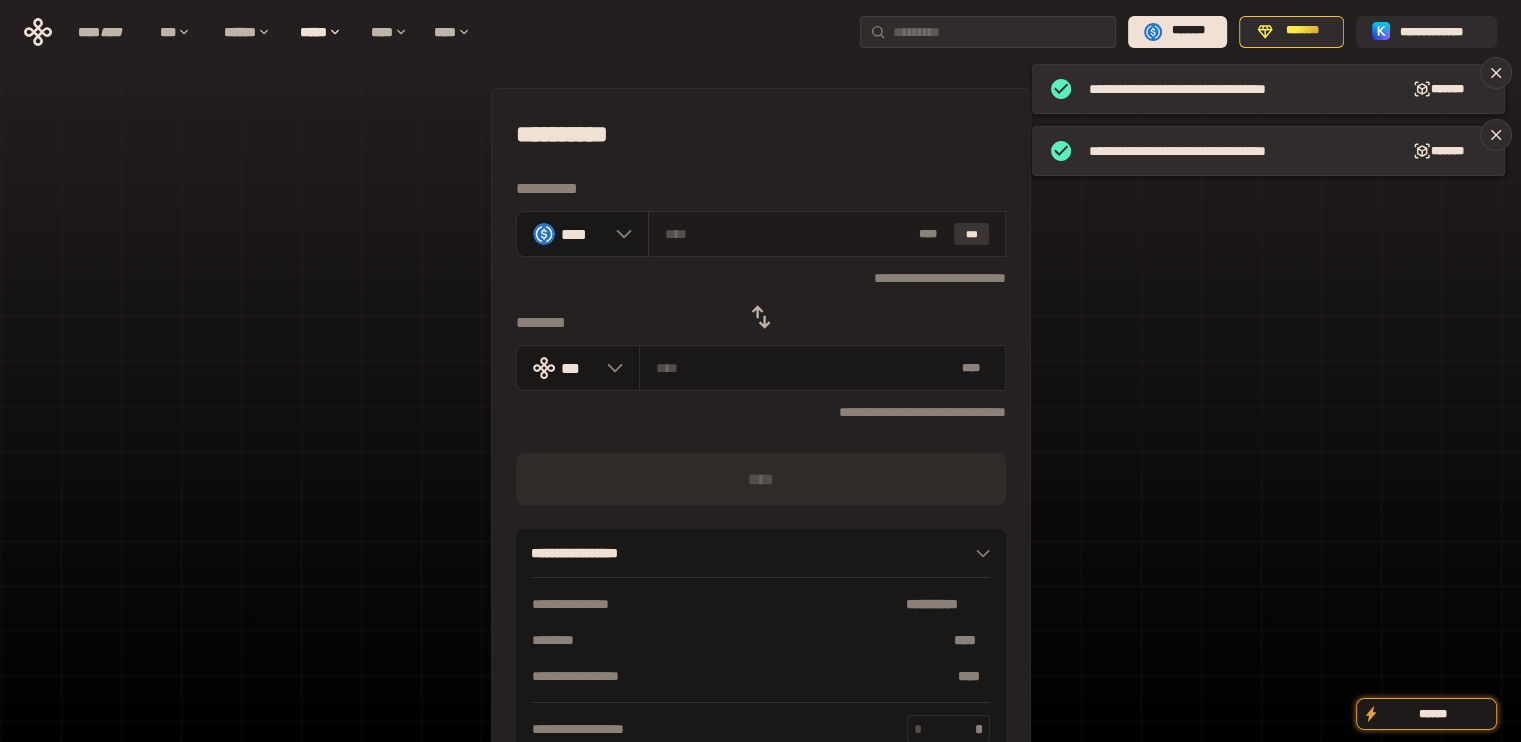 click on "***" at bounding box center (972, 234) 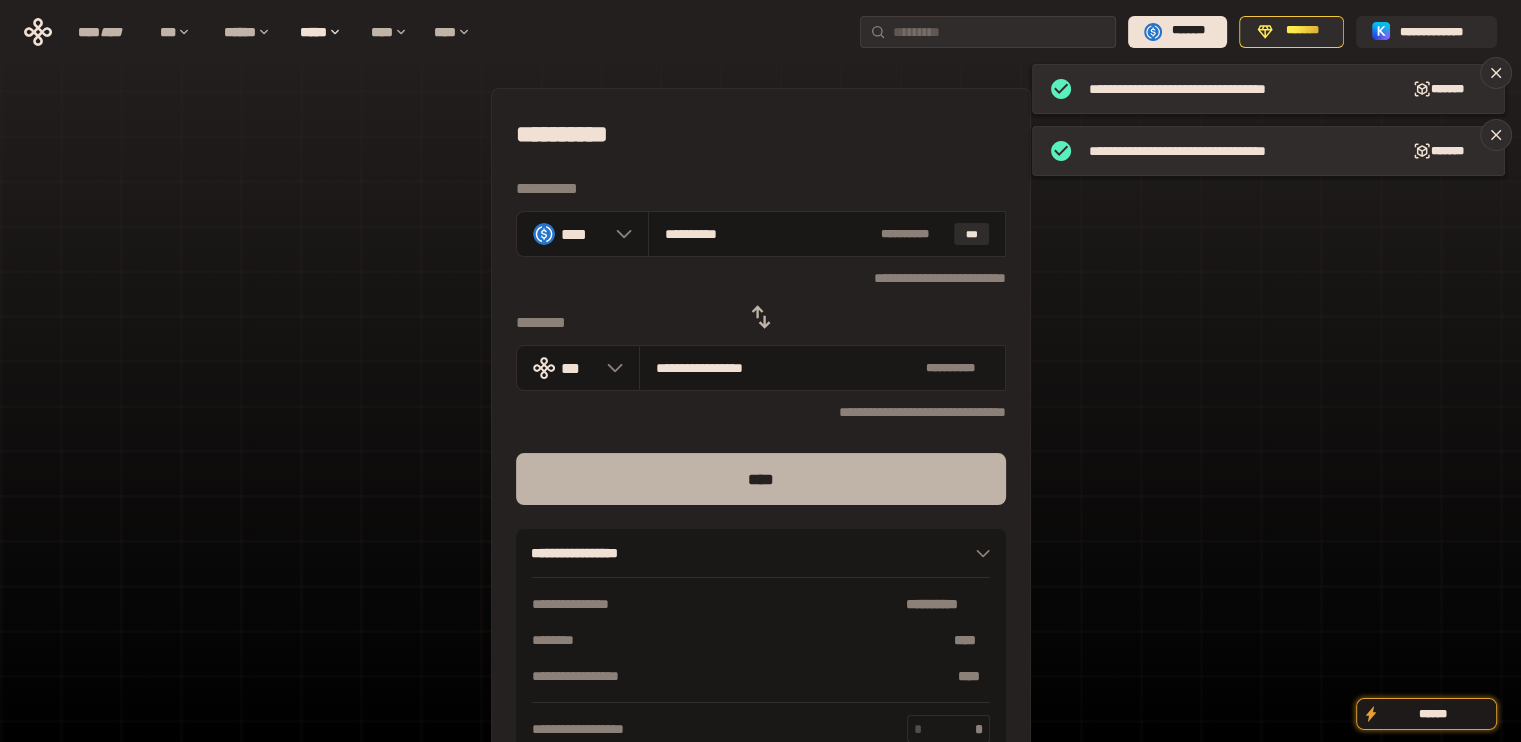 click on "****" at bounding box center (761, 479) 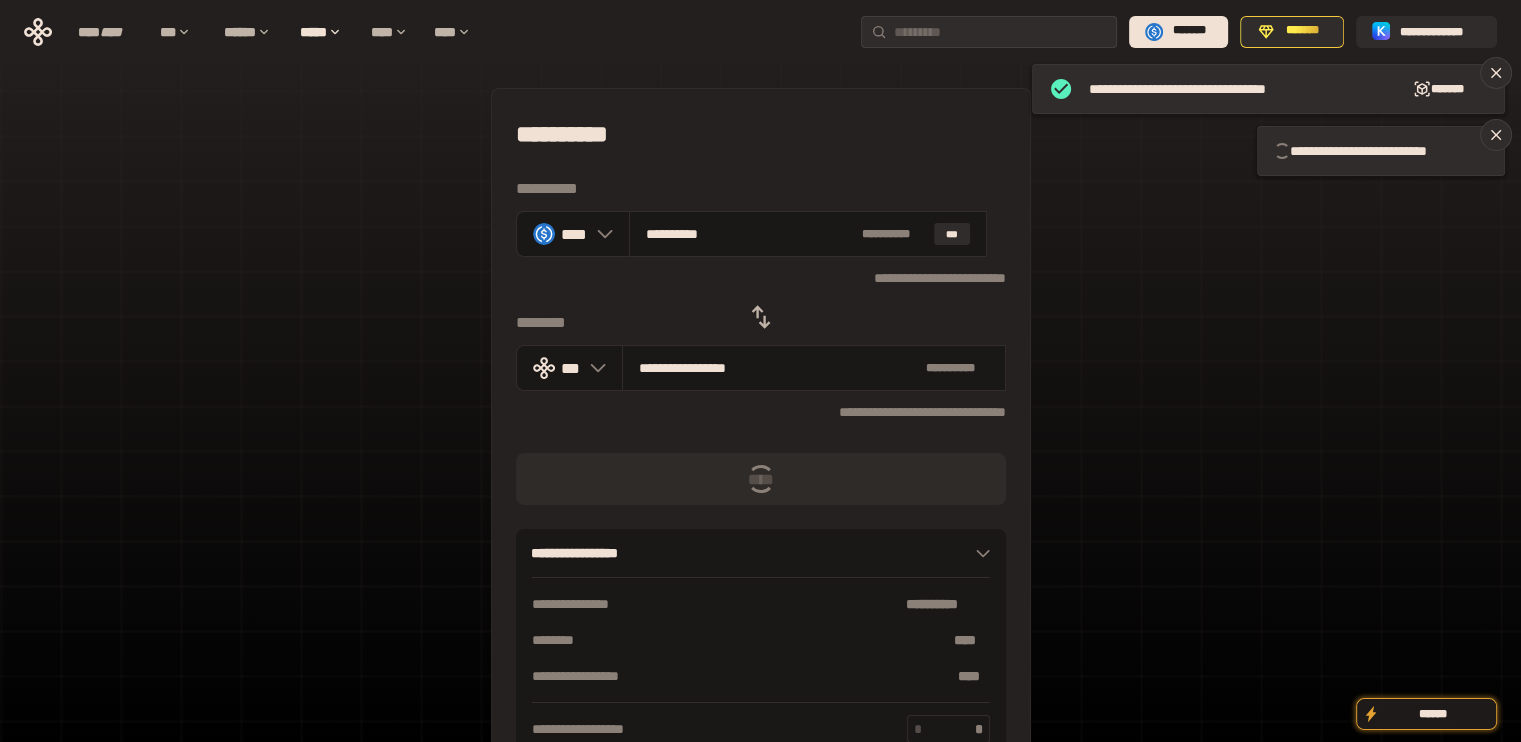 type 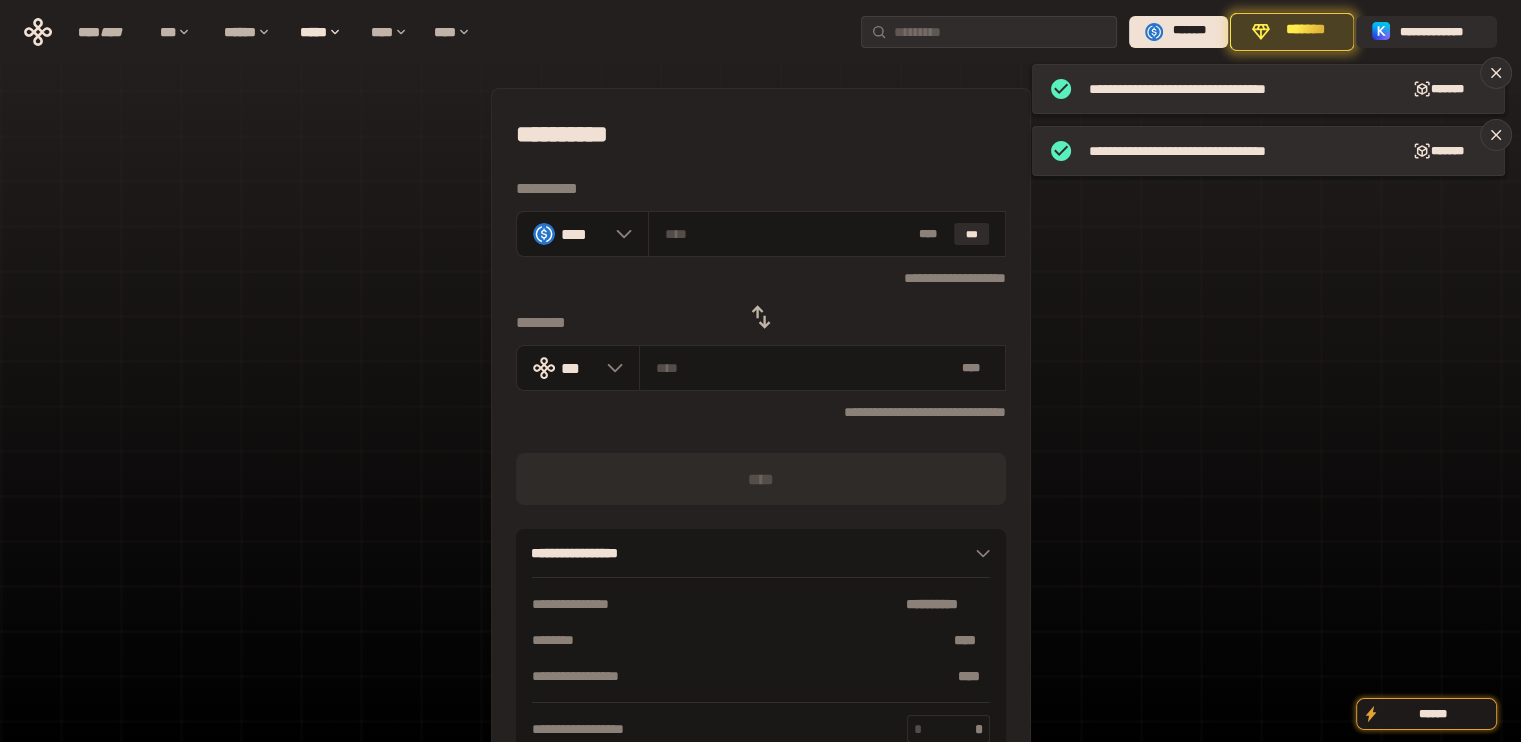 click 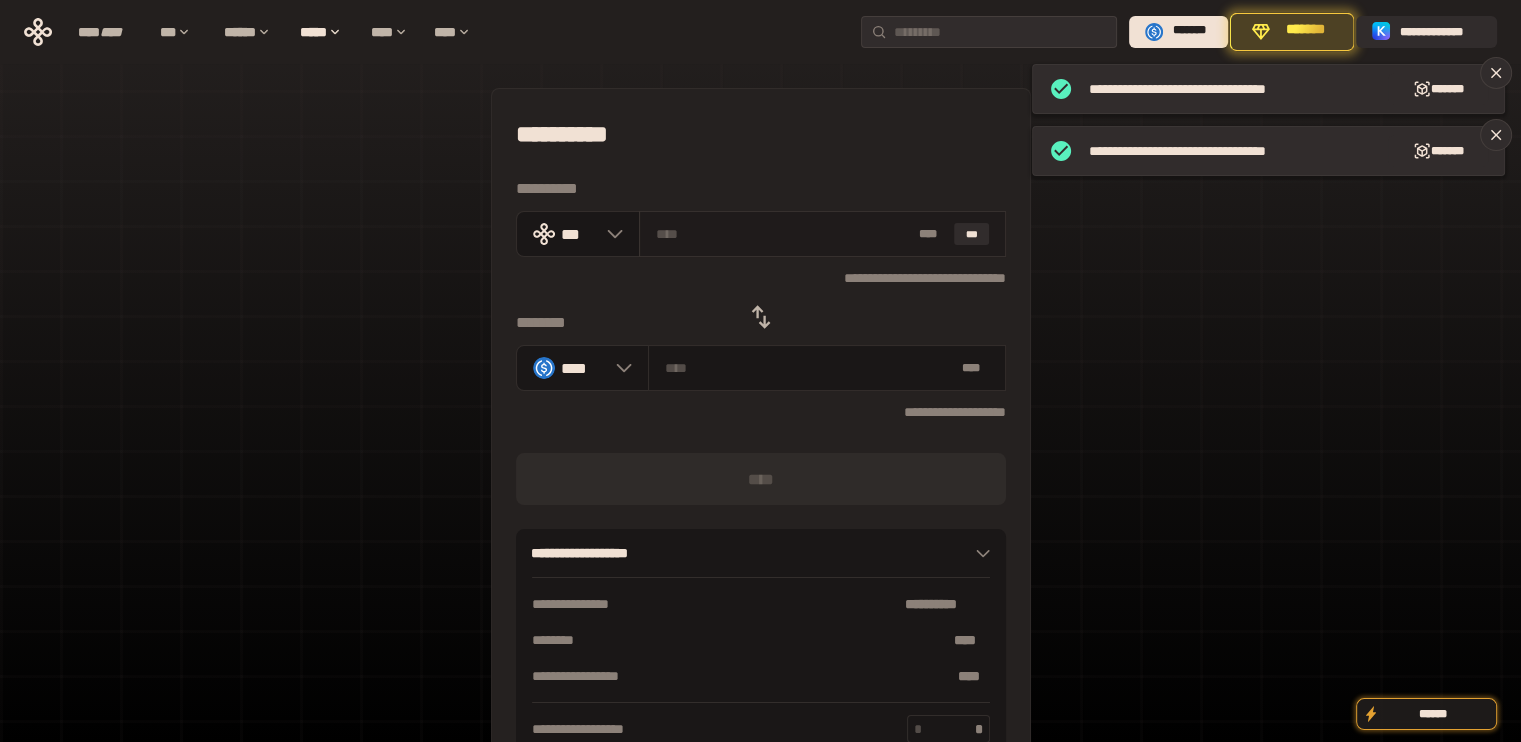click on "* ** ***" at bounding box center [822, 234] 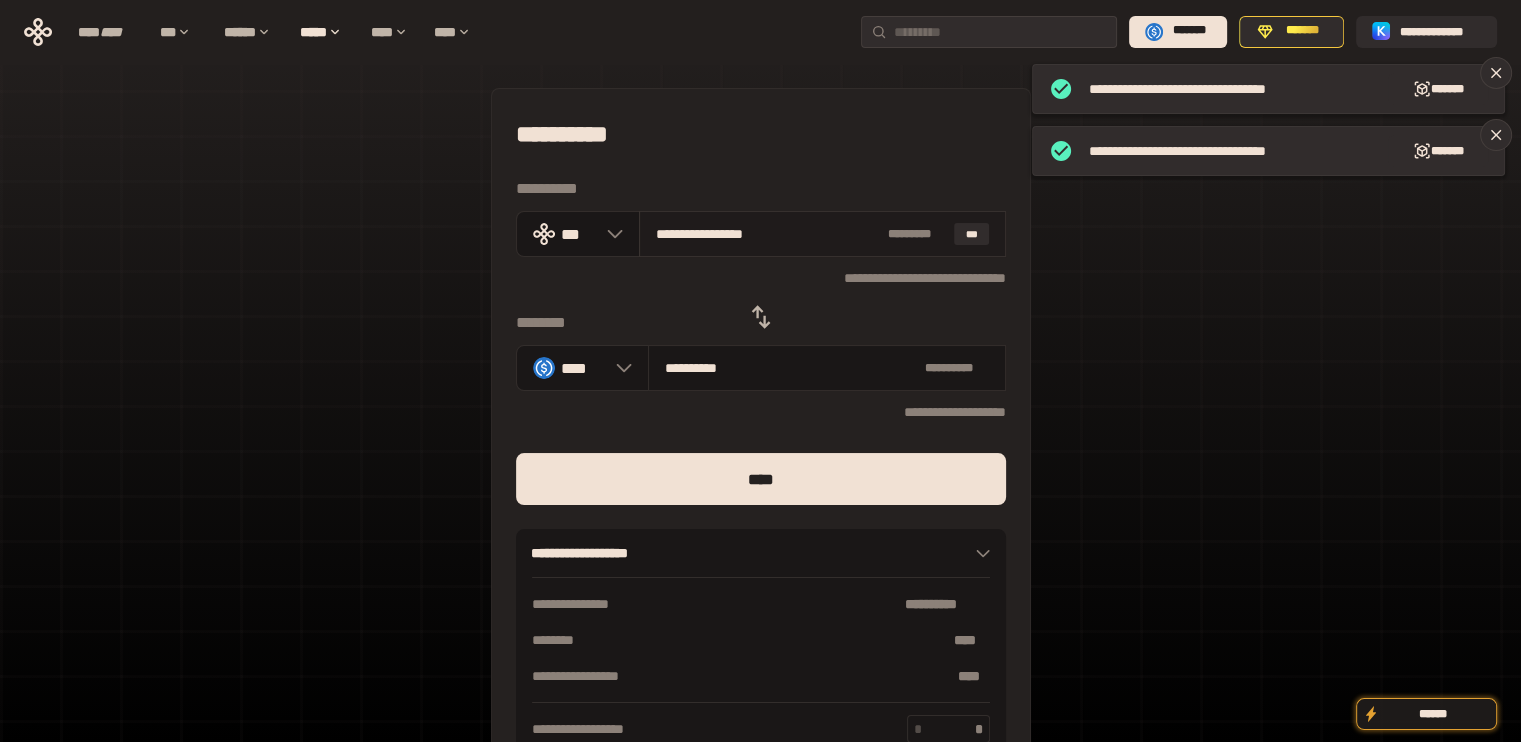 drag, startPoint x: 692, startPoint y: 232, endPoint x: 876, endPoint y: 250, distance: 184.87834 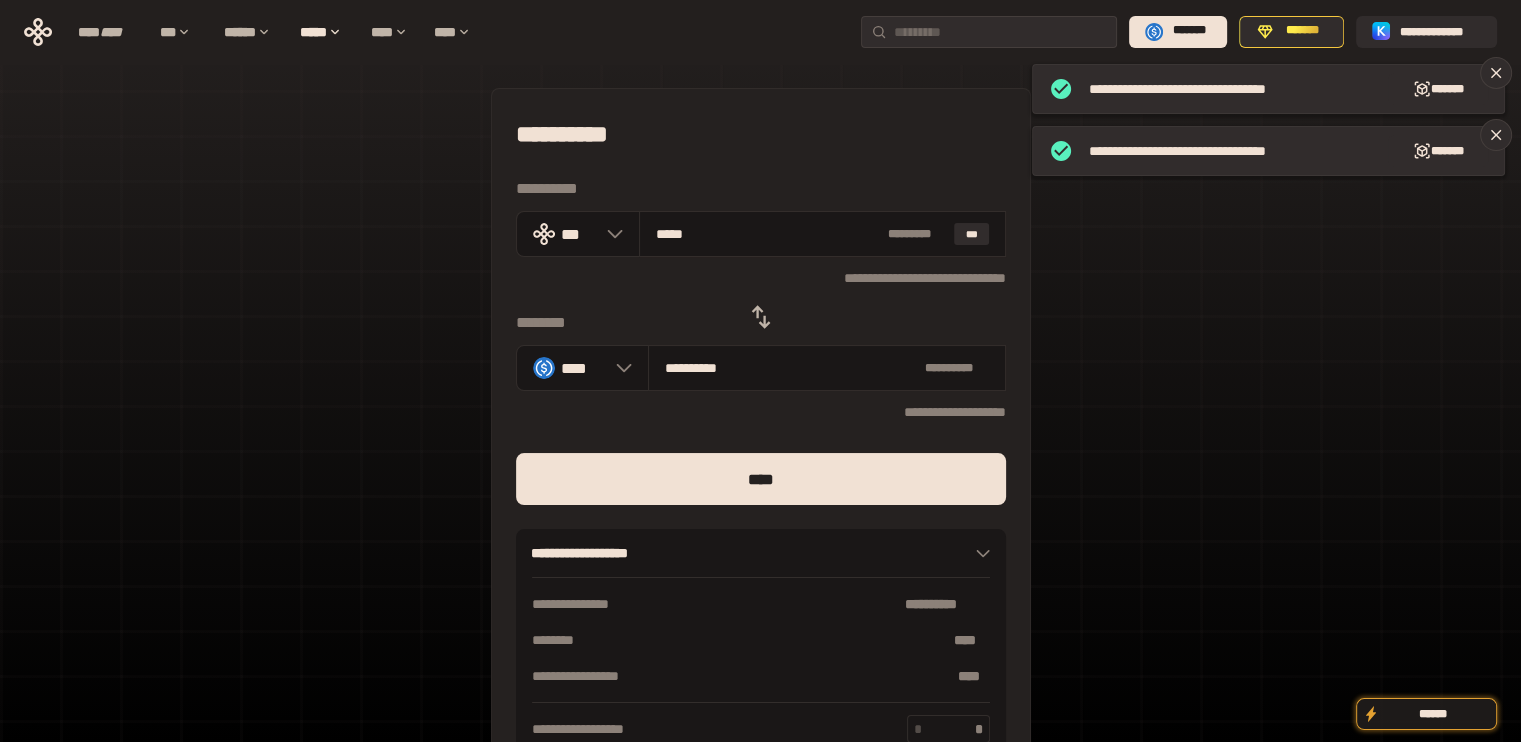 type on "***" 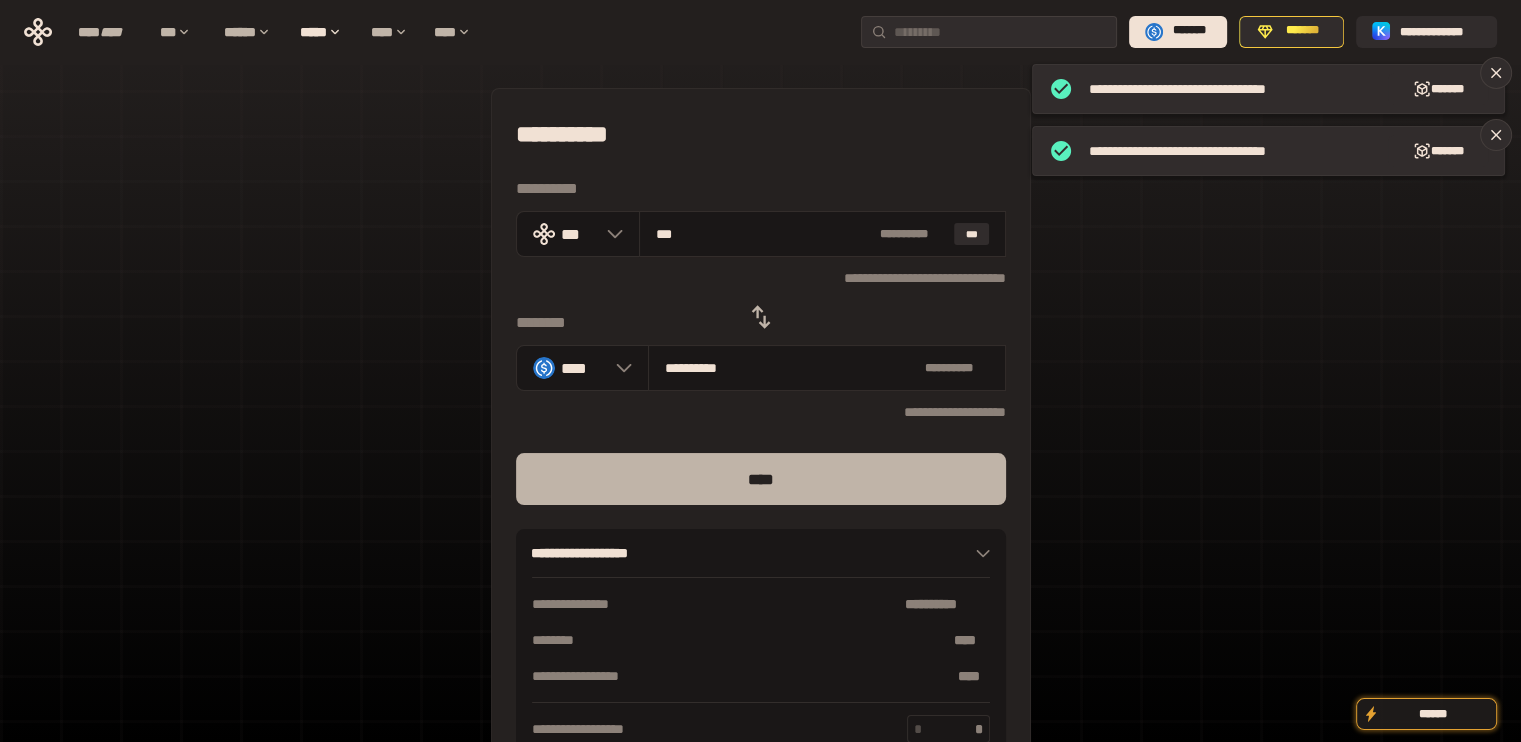 type on "***" 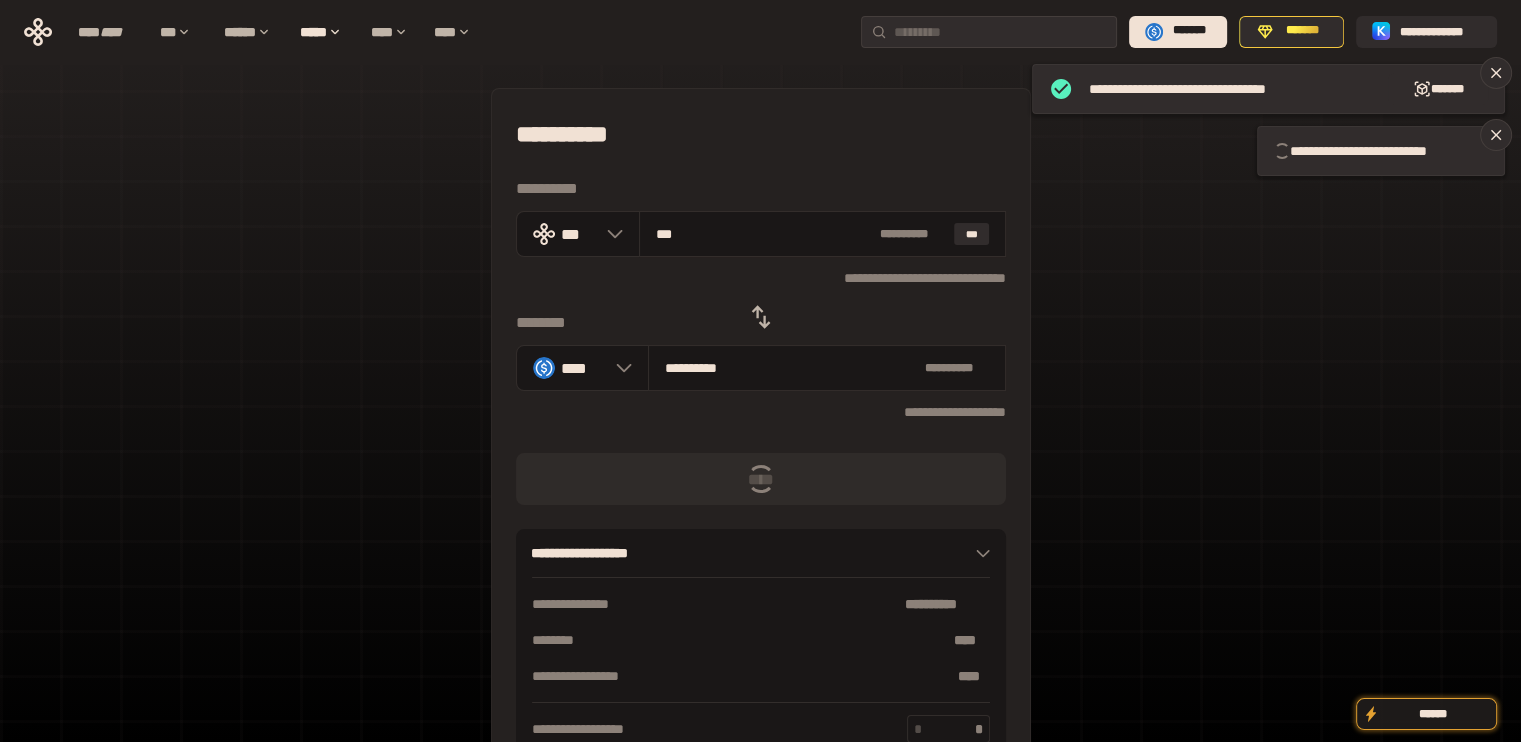 type 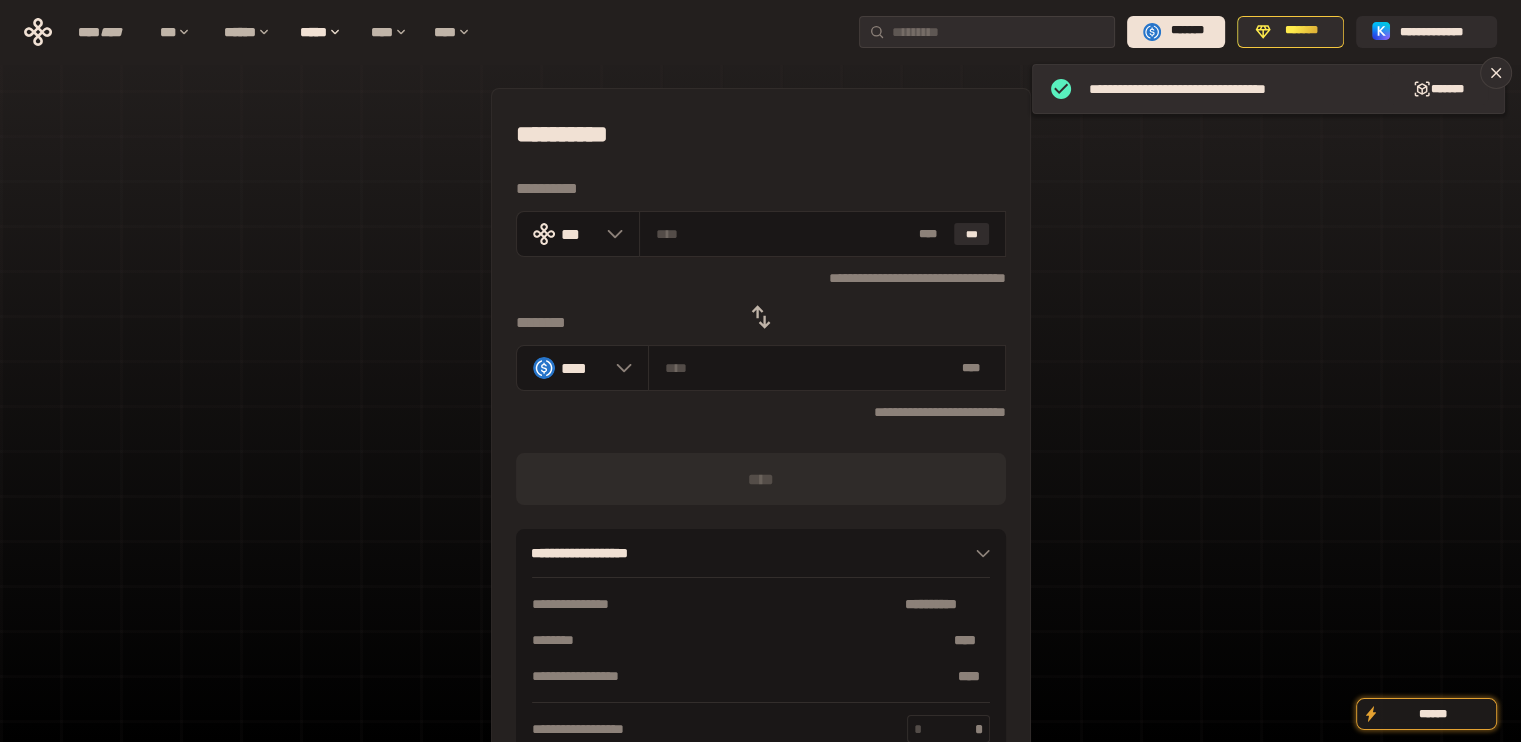 click 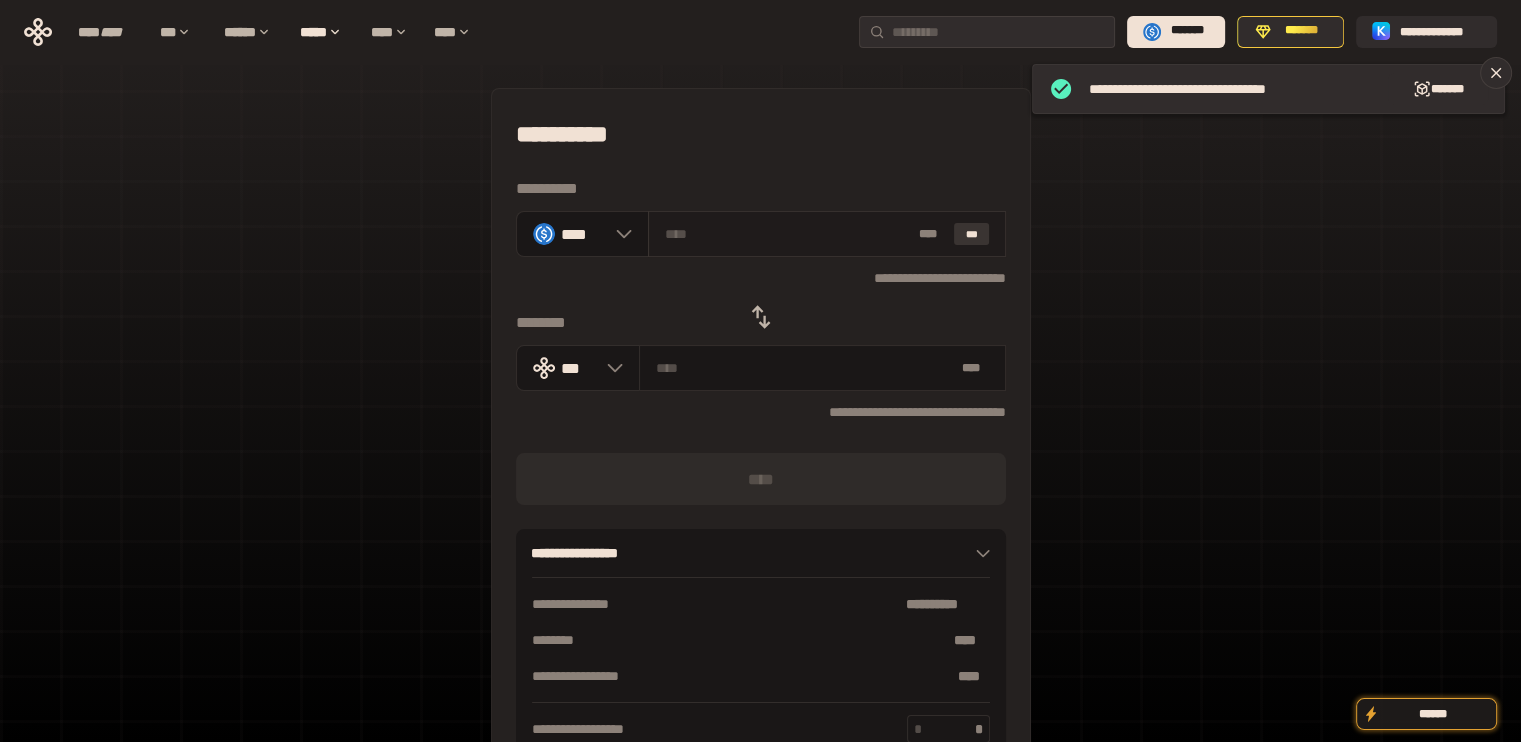 click on "***" at bounding box center (972, 234) 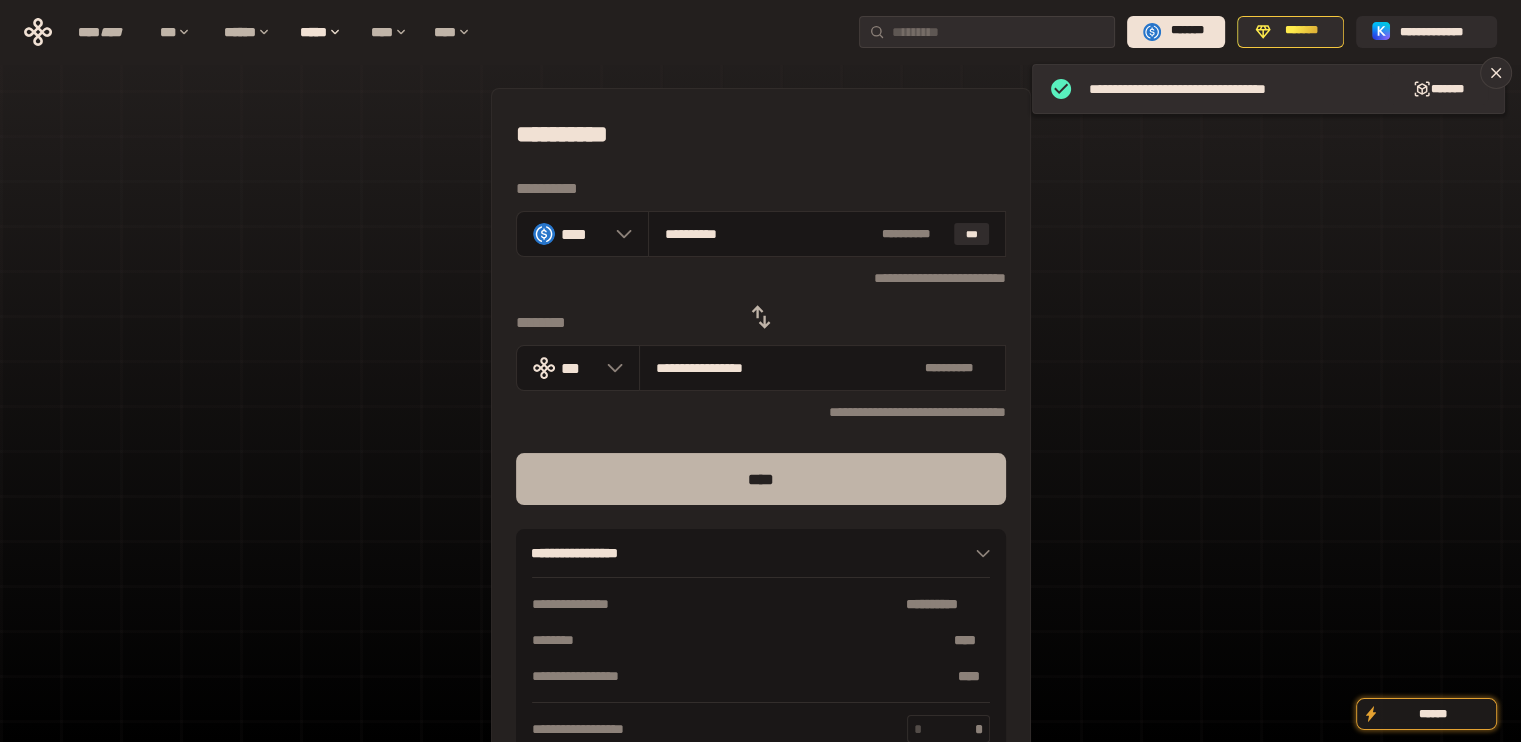click on "****" at bounding box center (761, 479) 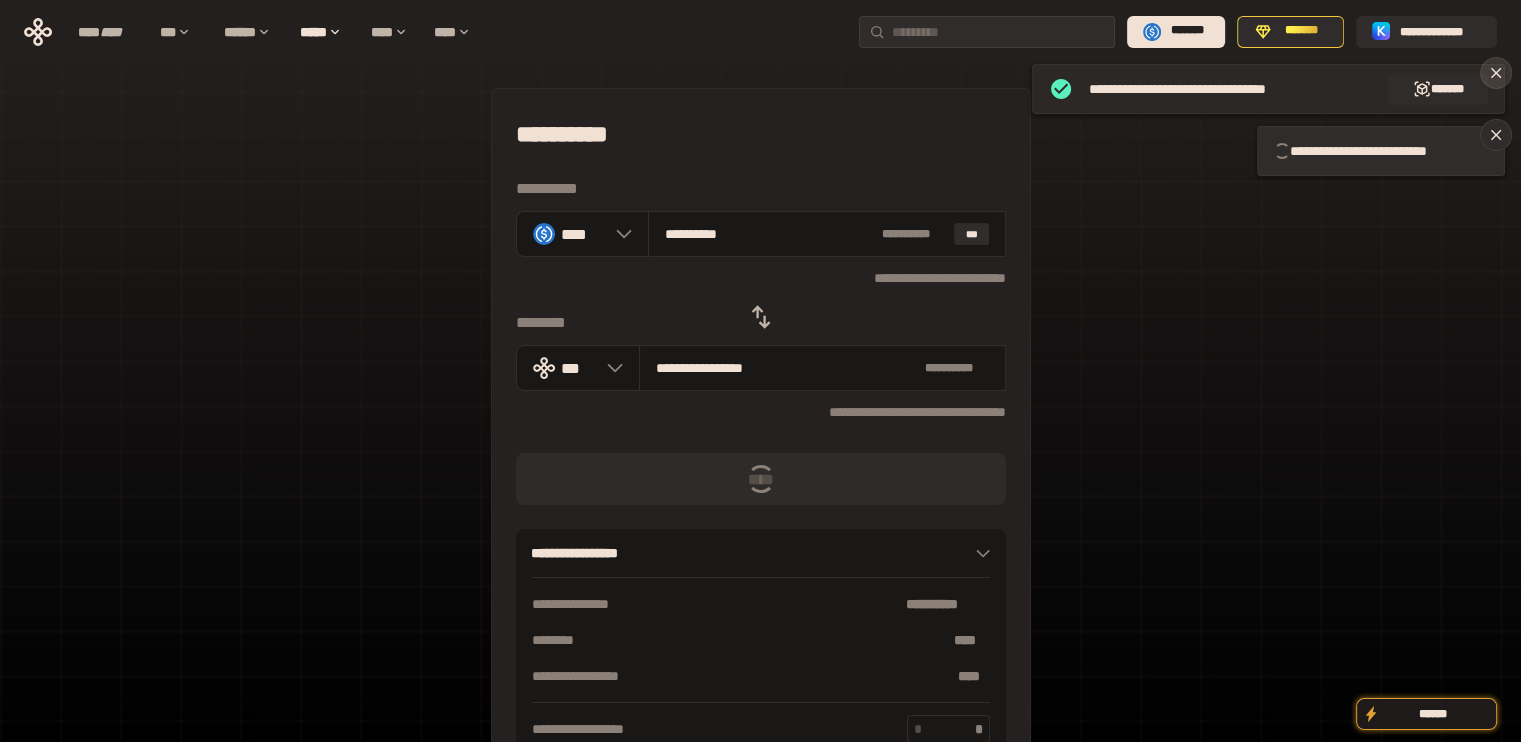 click 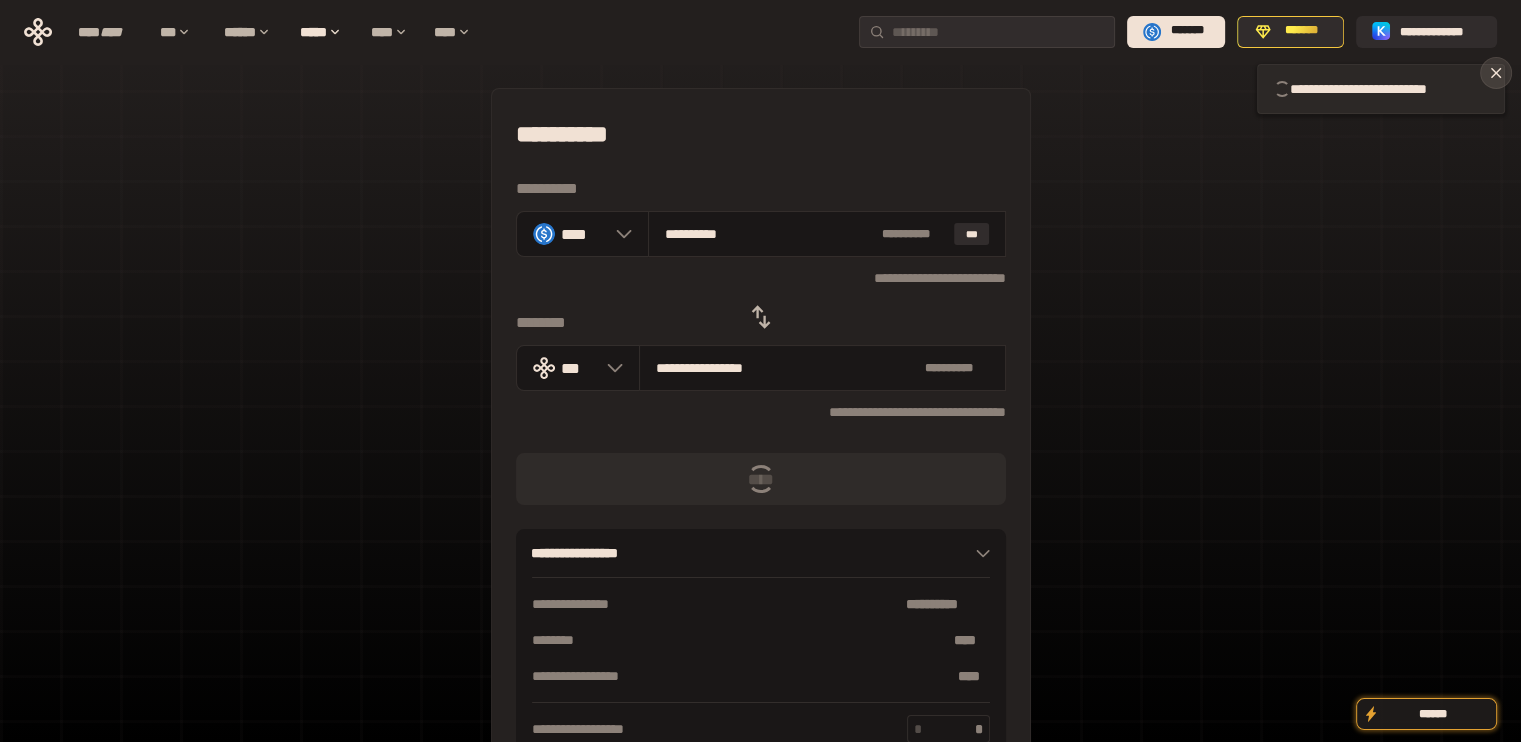 click 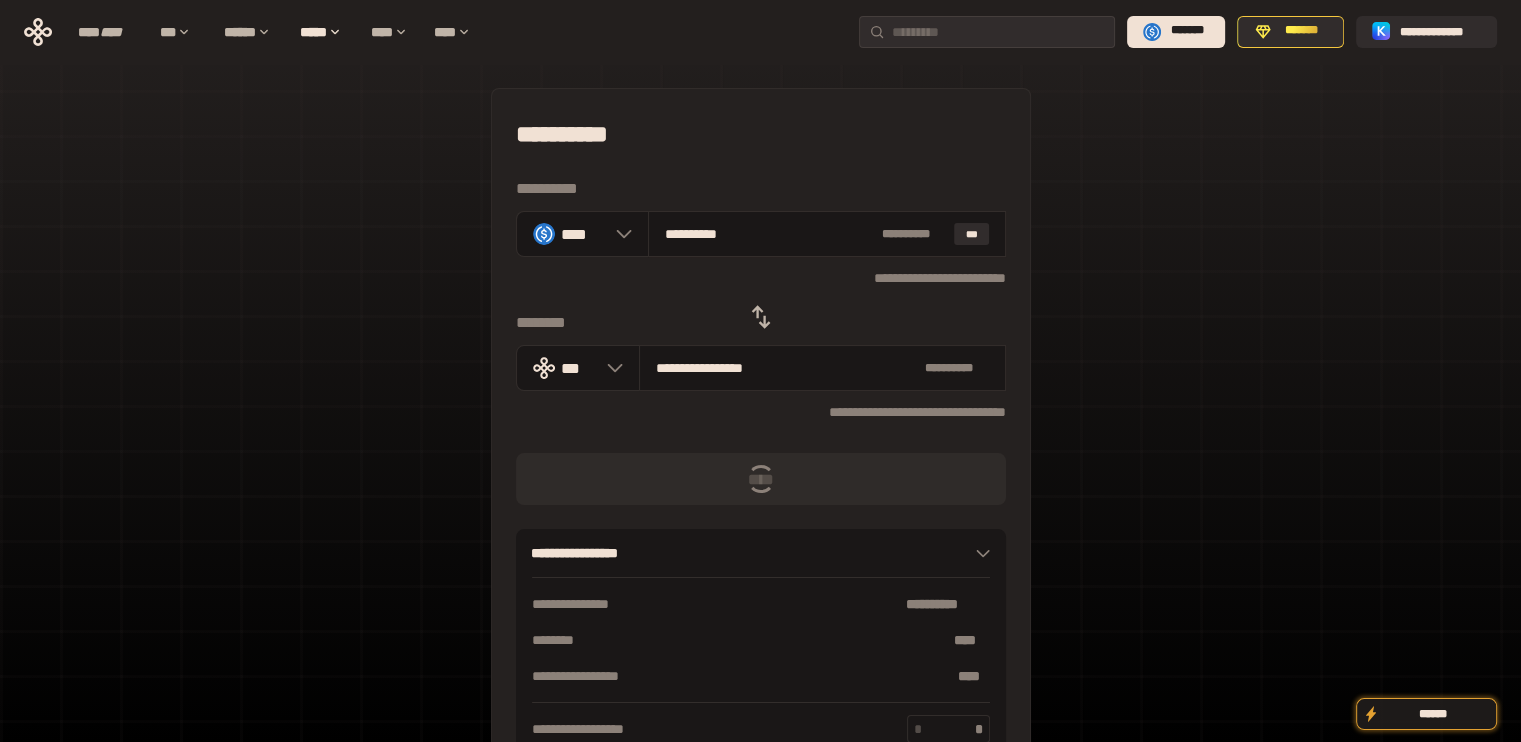 type 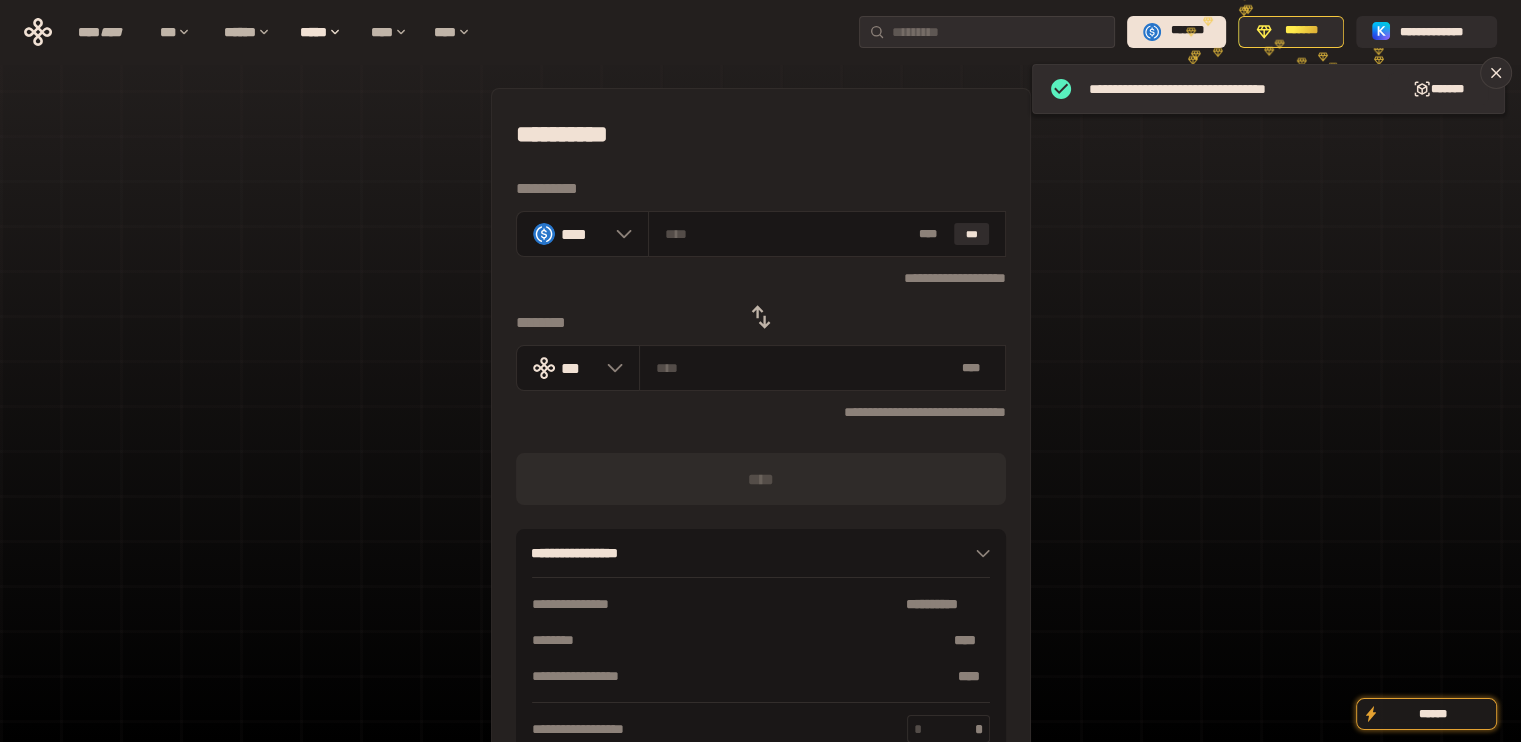 drag, startPoint x: 766, startPoint y: 315, endPoint x: 963, endPoint y: 275, distance: 201.0199 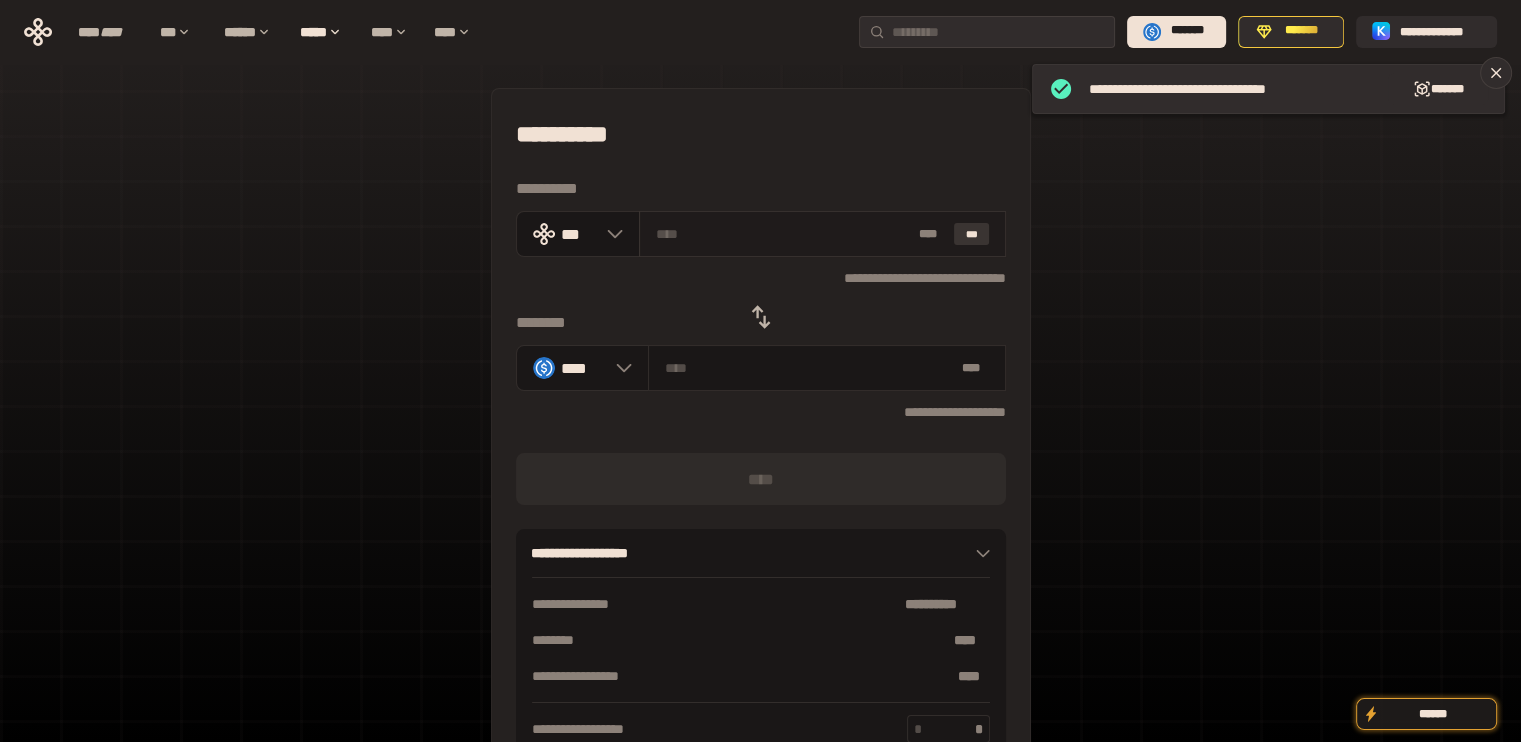 click on "***" at bounding box center [972, 234] 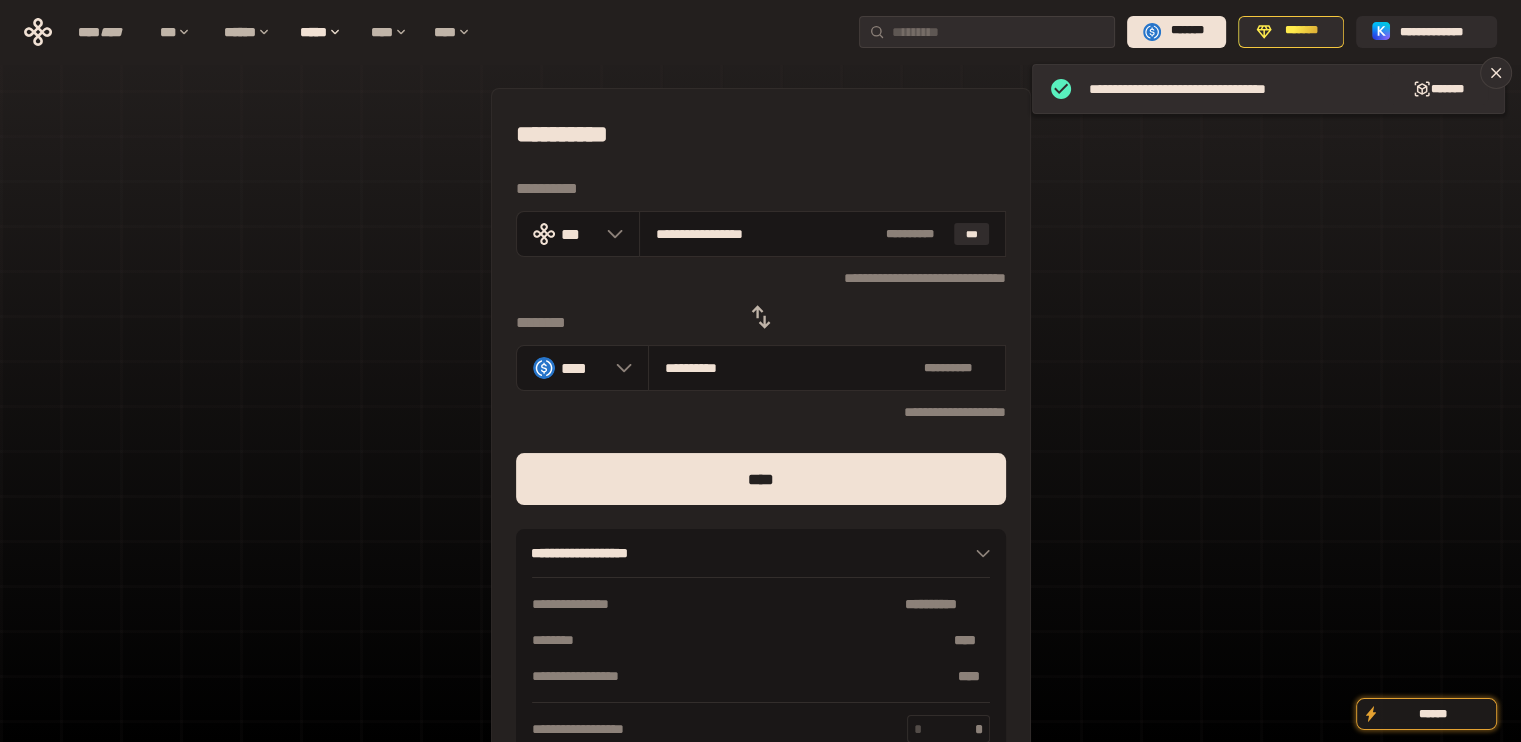 drag, startPoint x: 682, startPoint y: 232, endPoint x: 936, endPoint y: 276, distance: 257.78287 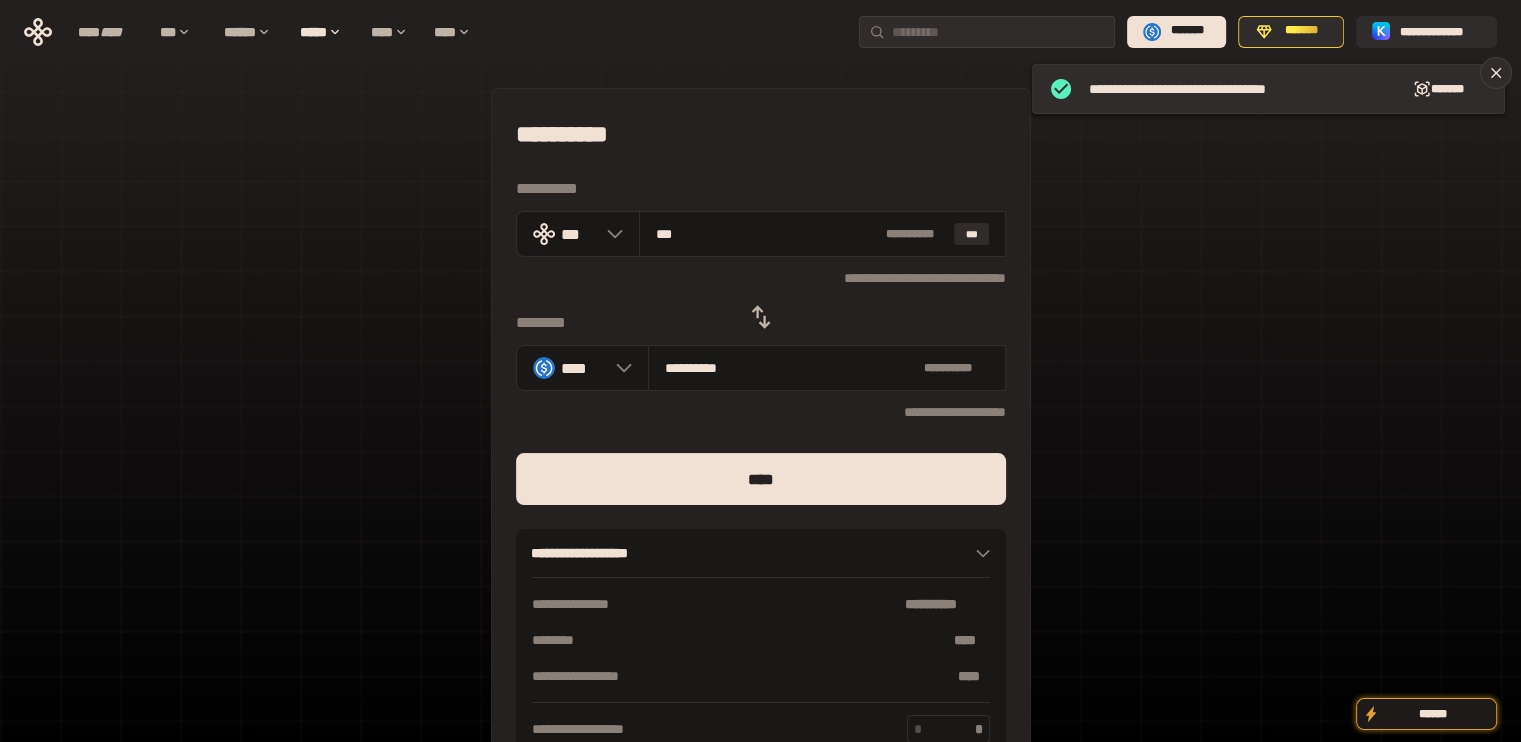 type on "**********" 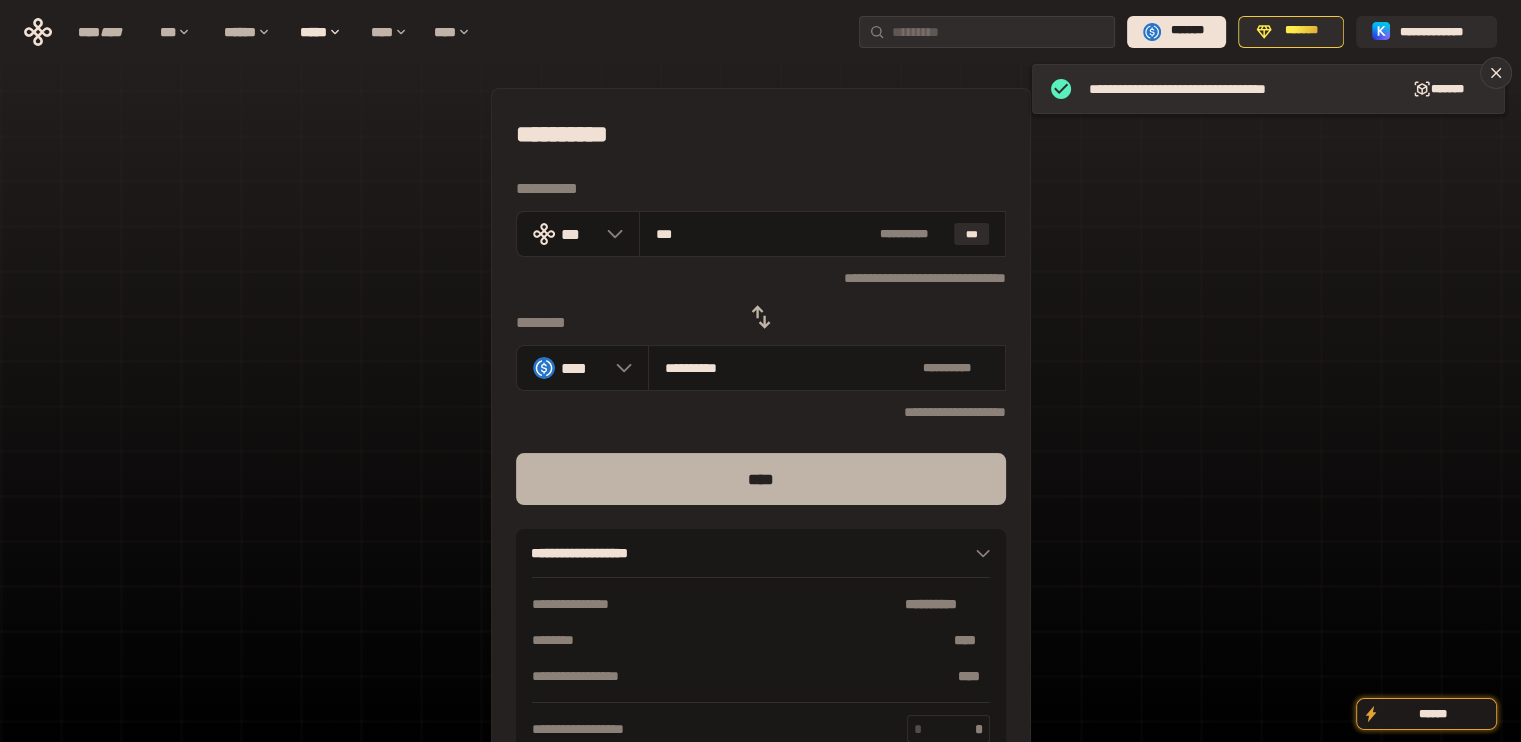 type on "***" 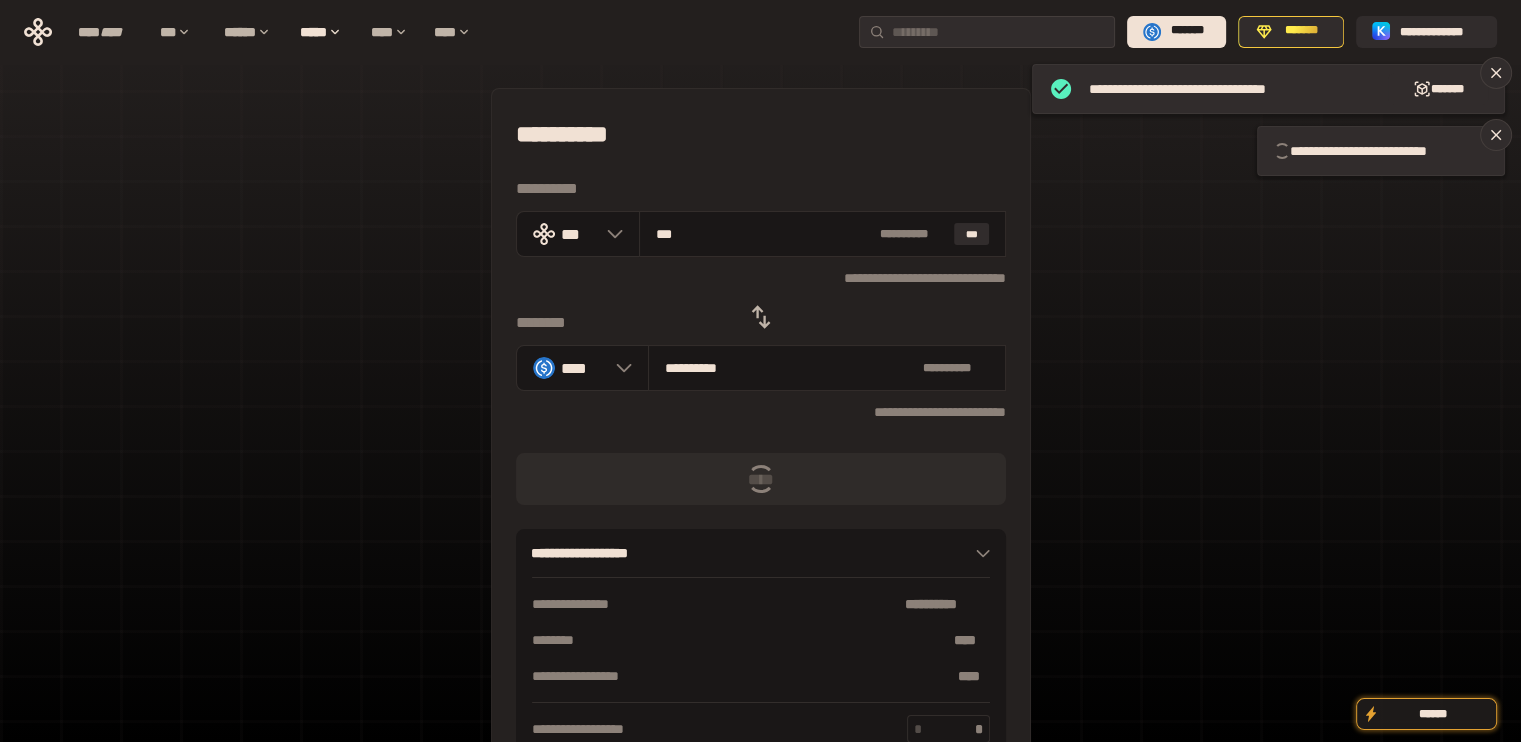 type 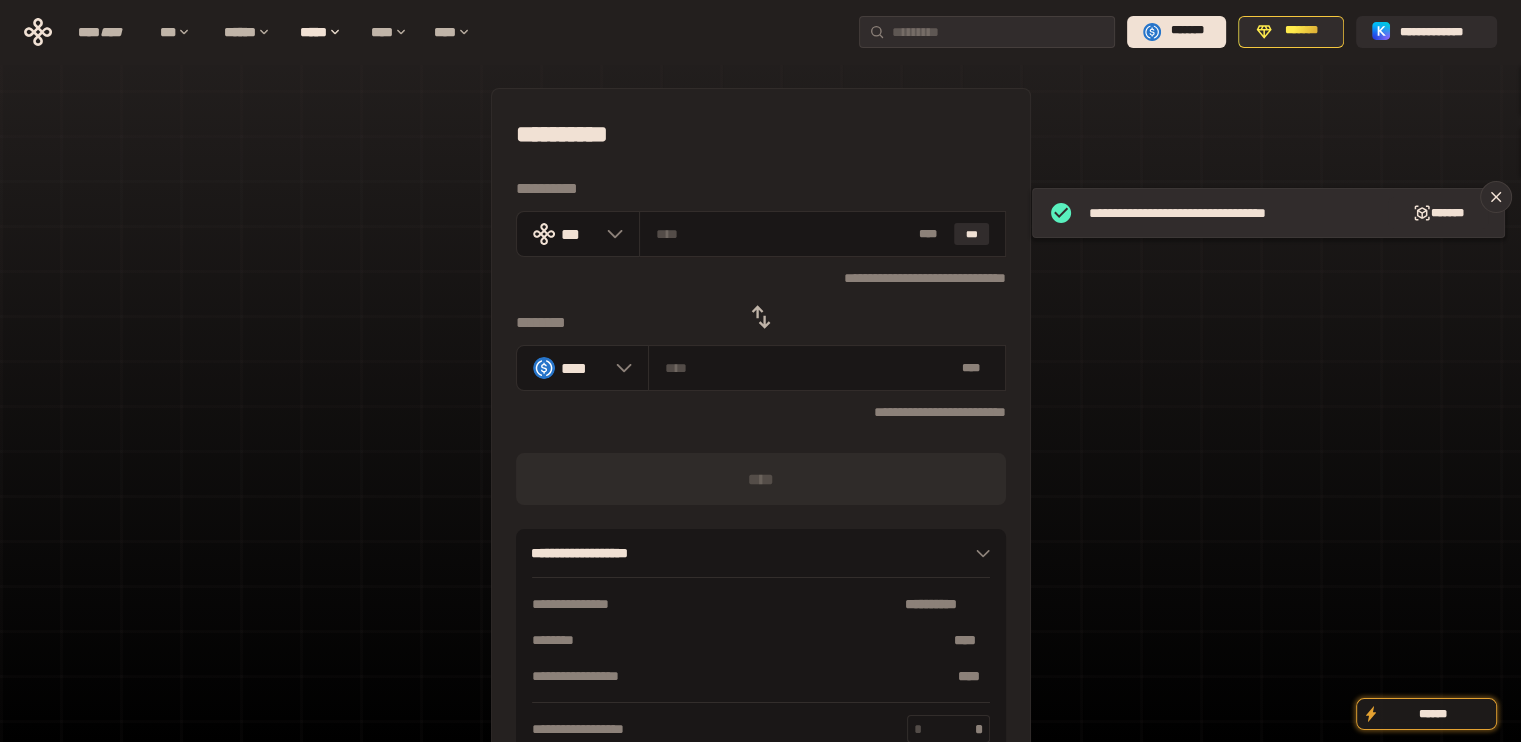 click 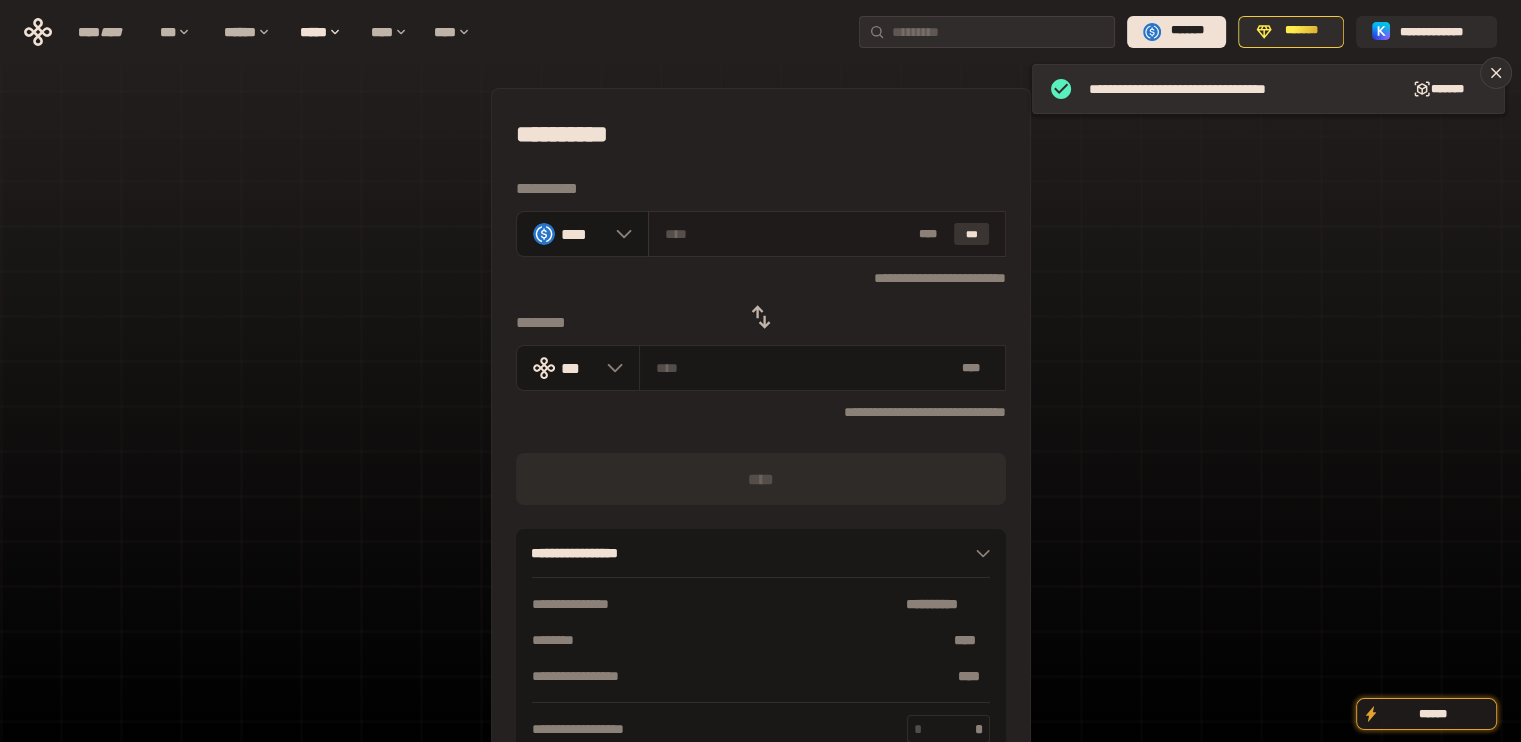 click on "***" at bounding box center [972, 234] 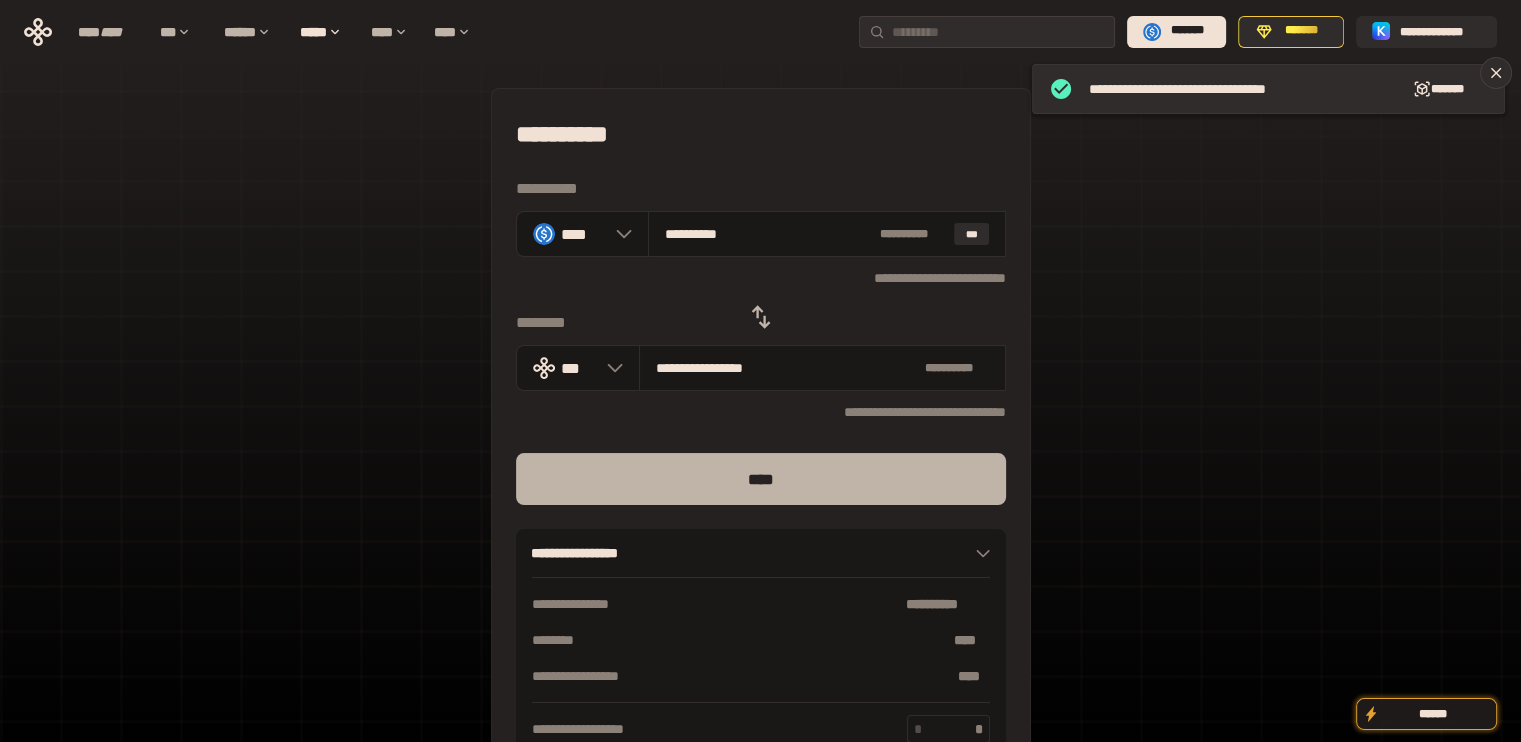 click on "****" at bounding box center (761, 479) 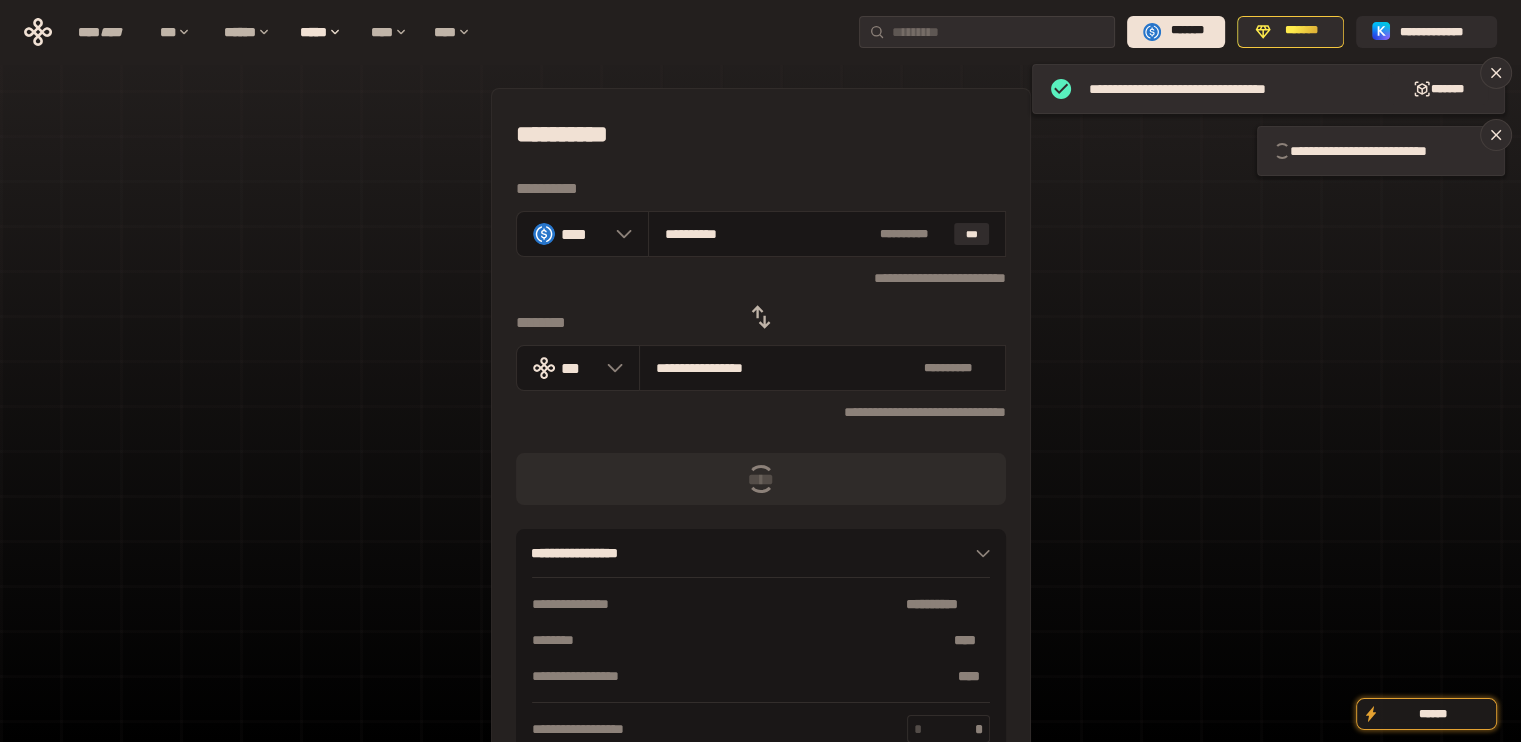 click 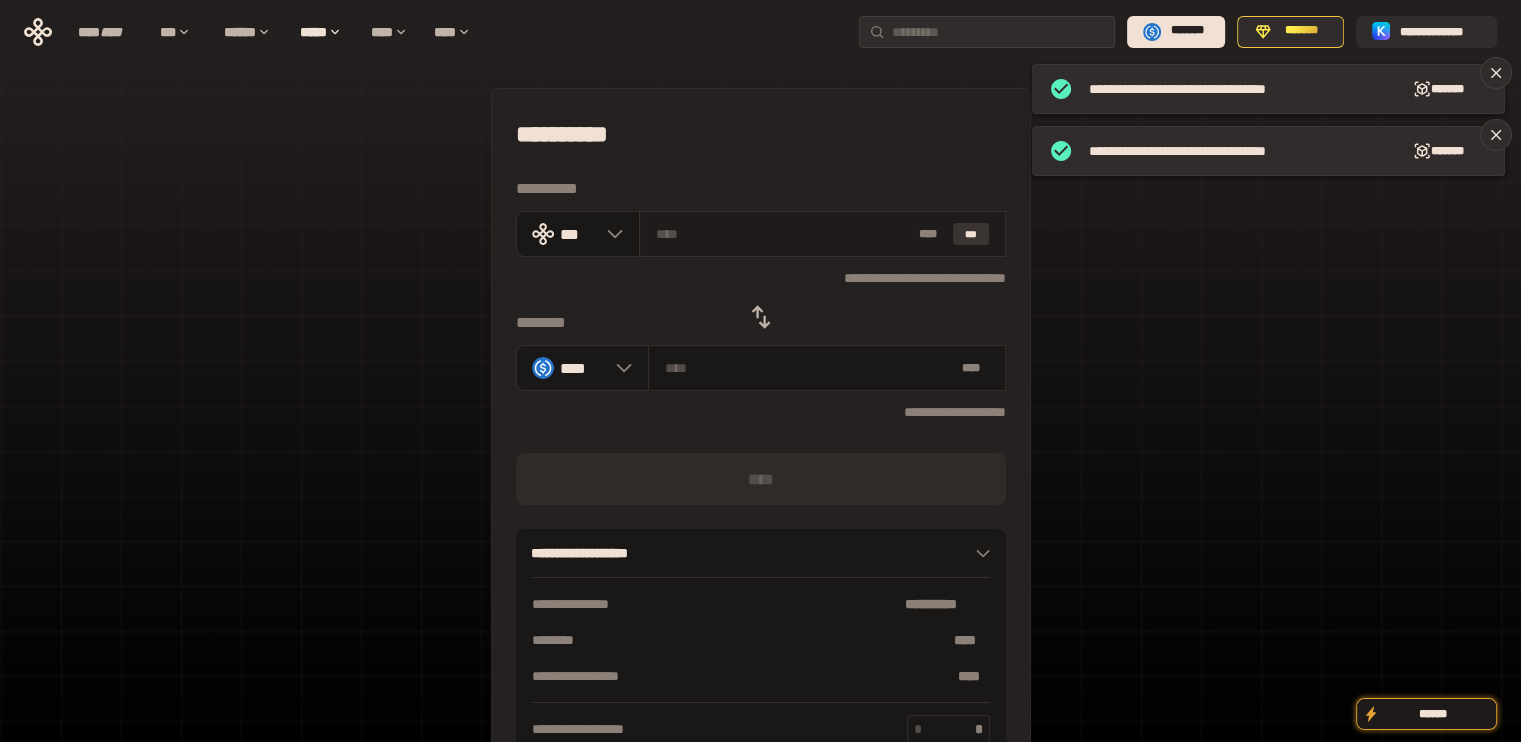 click on "***" at bounding box center (971, 234) 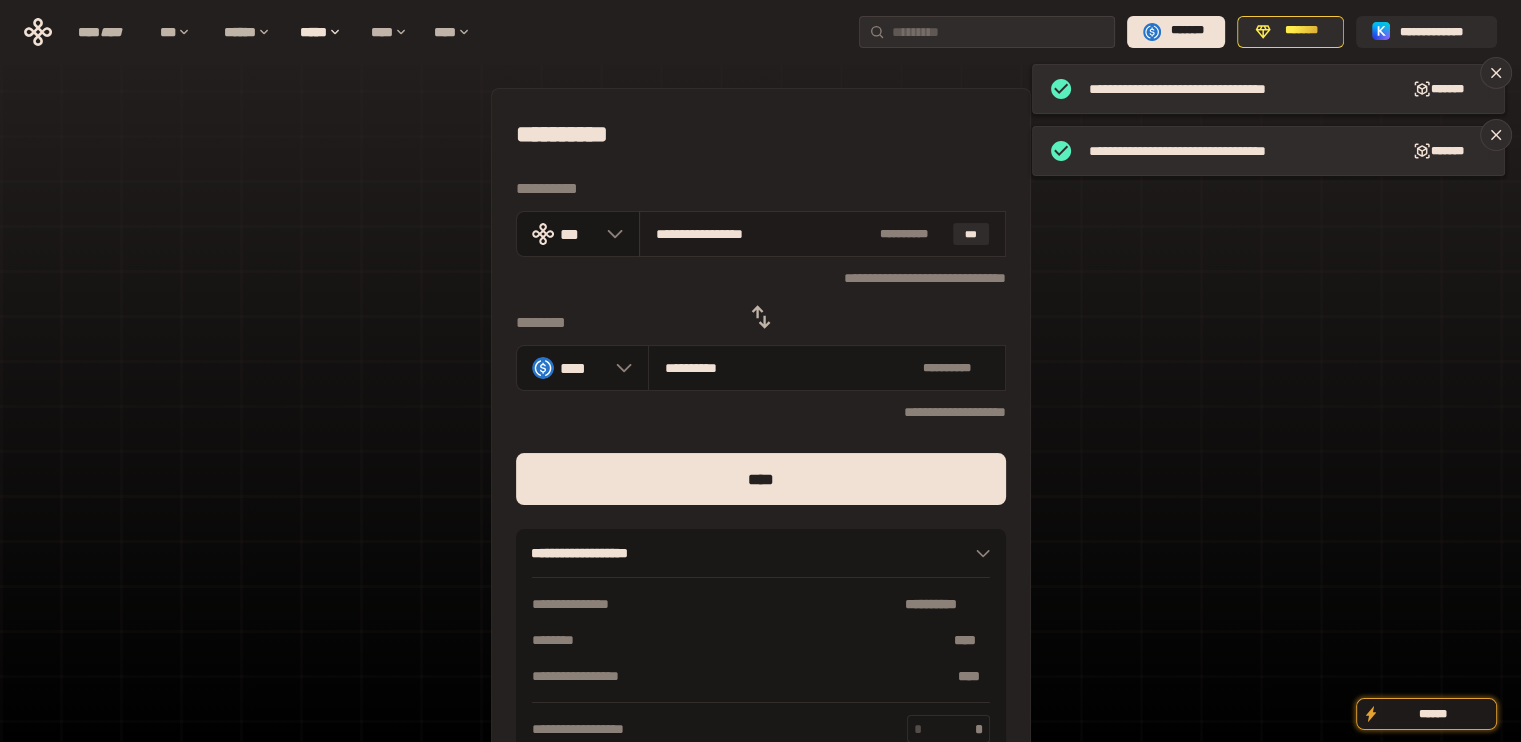 drag, startPoint x: 689, startPoint y: 234, endPoint x: 887, endPoint y: 251, distance: 198.72845 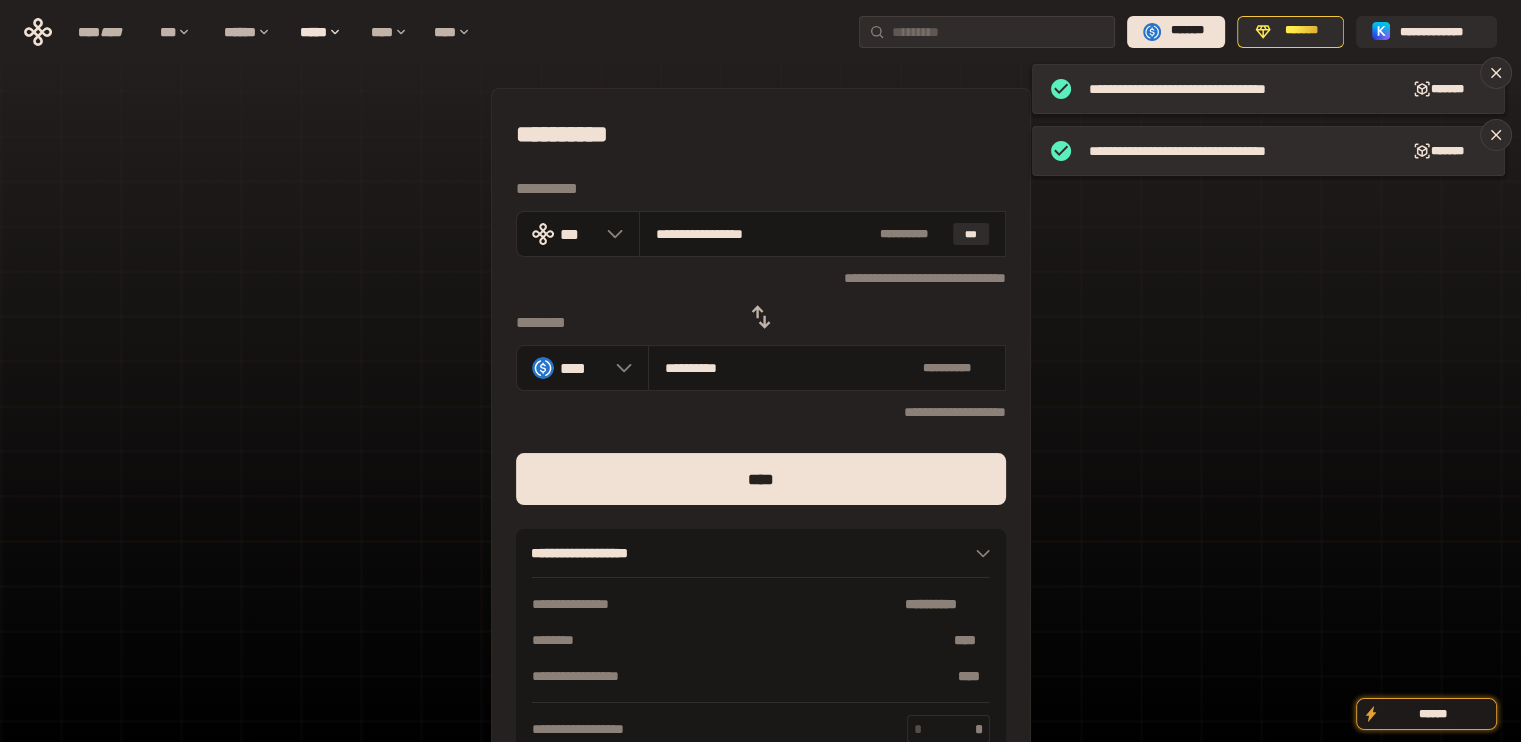 type on "*****" 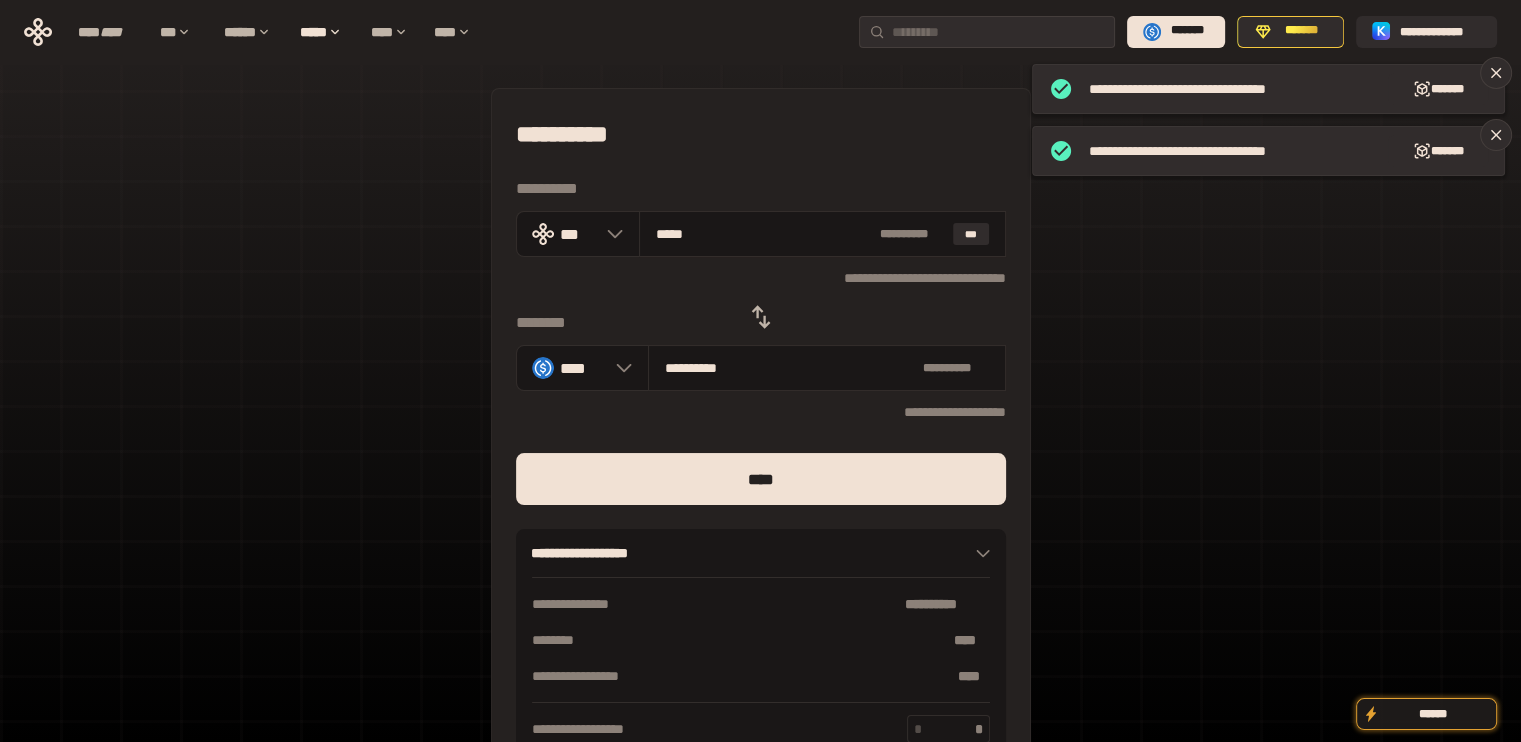 type on "**********" 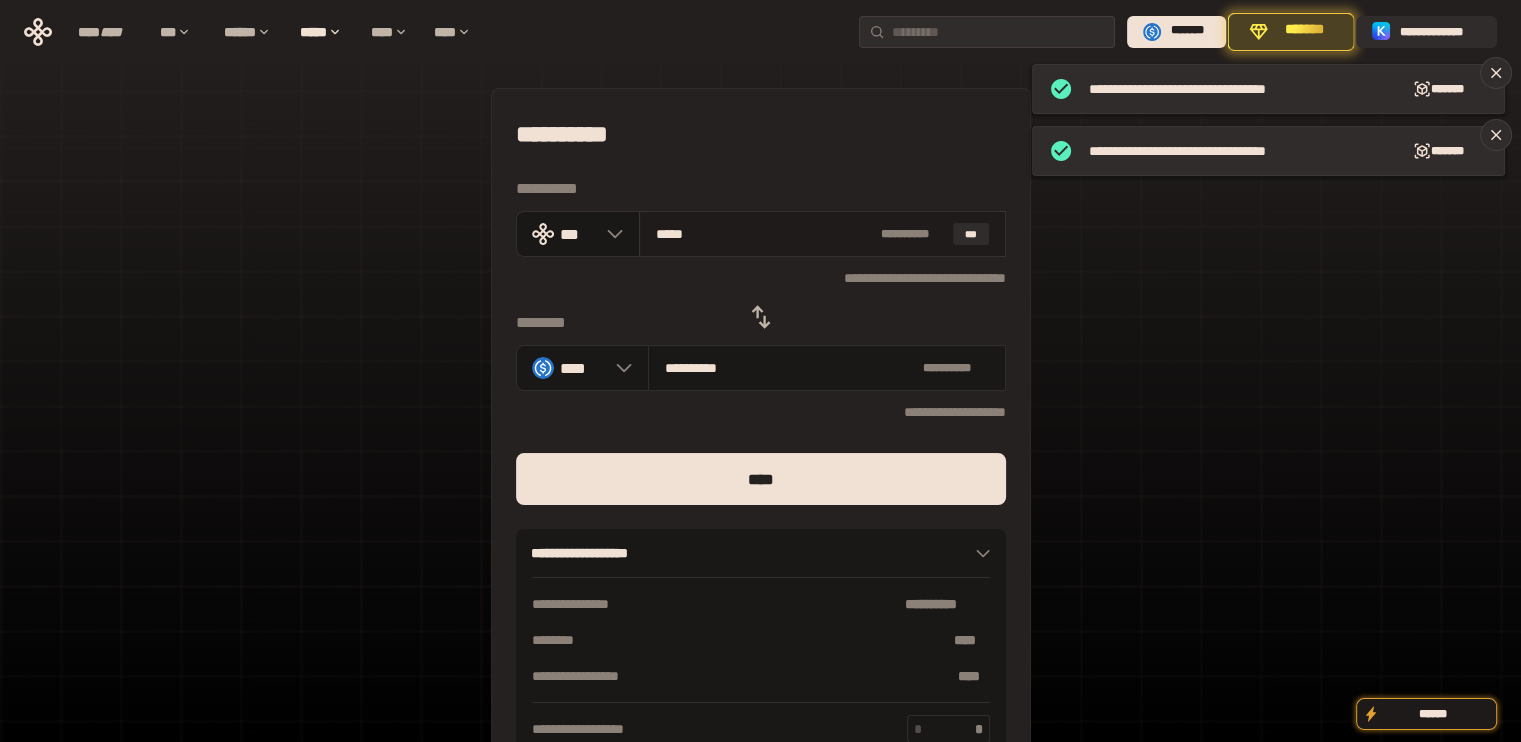 click on "*****" at bounding box center (764, 234) 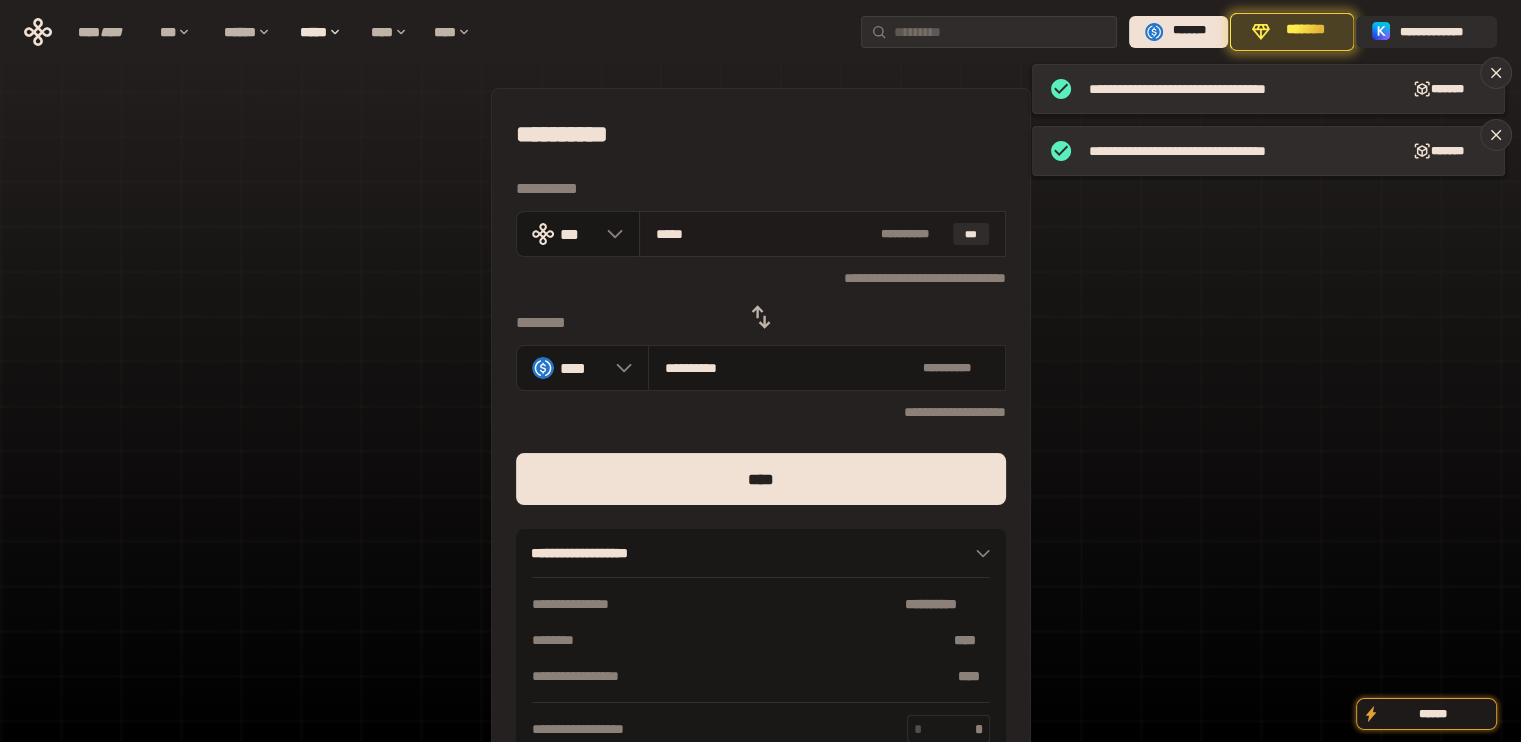 click on "*****" at bounding box center [764, 234] 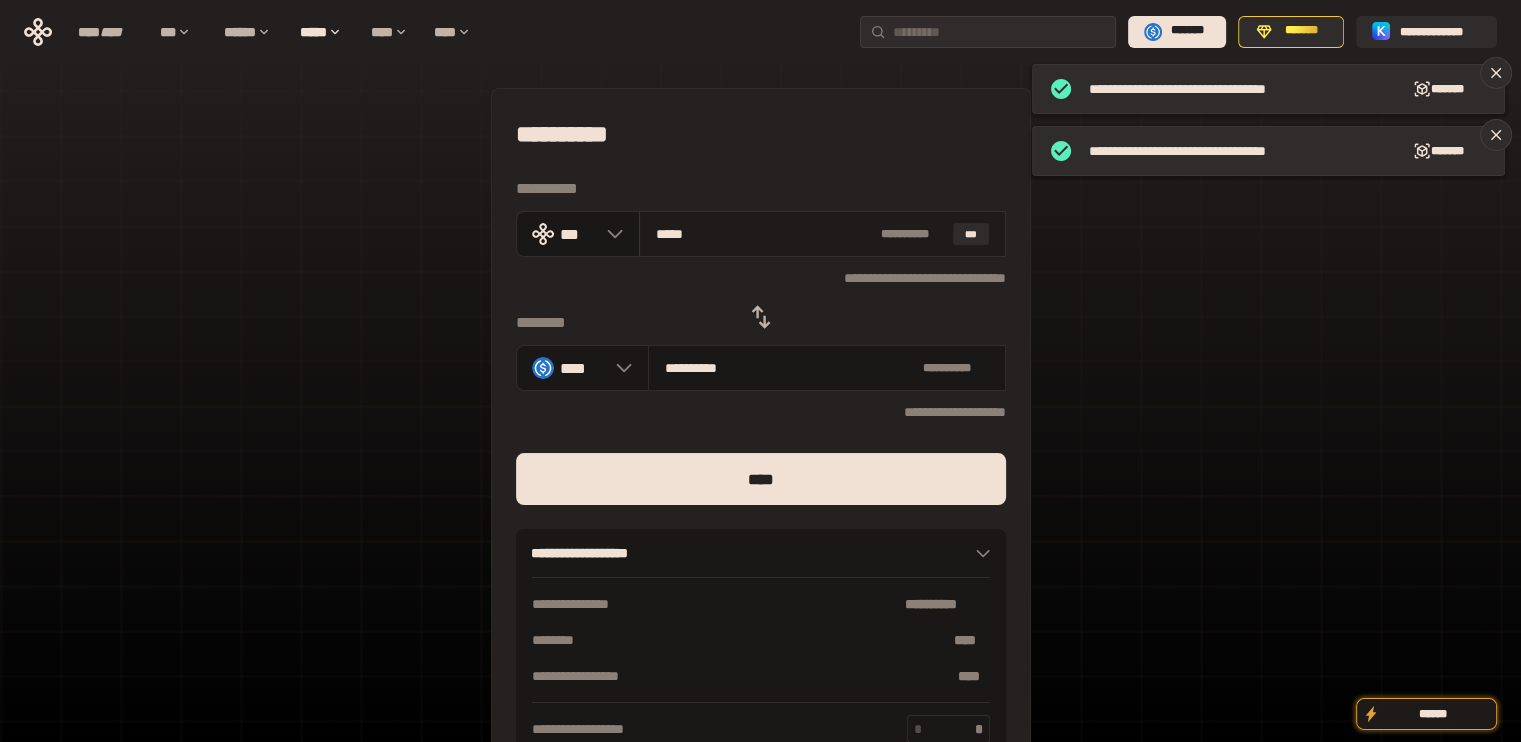 click on "*****" at bounding box center [764, 234] 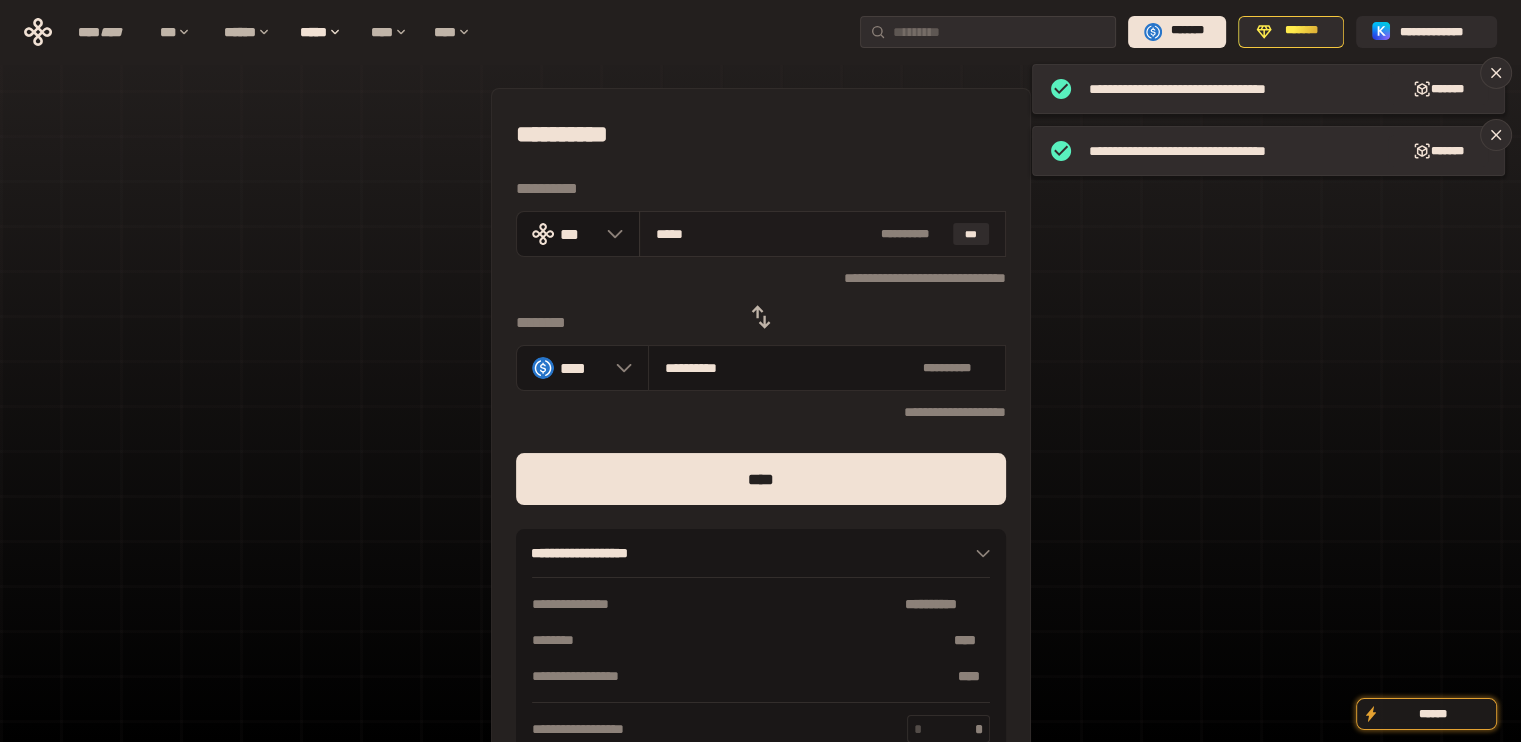 click on "*****" at bounding box center [764, 234] 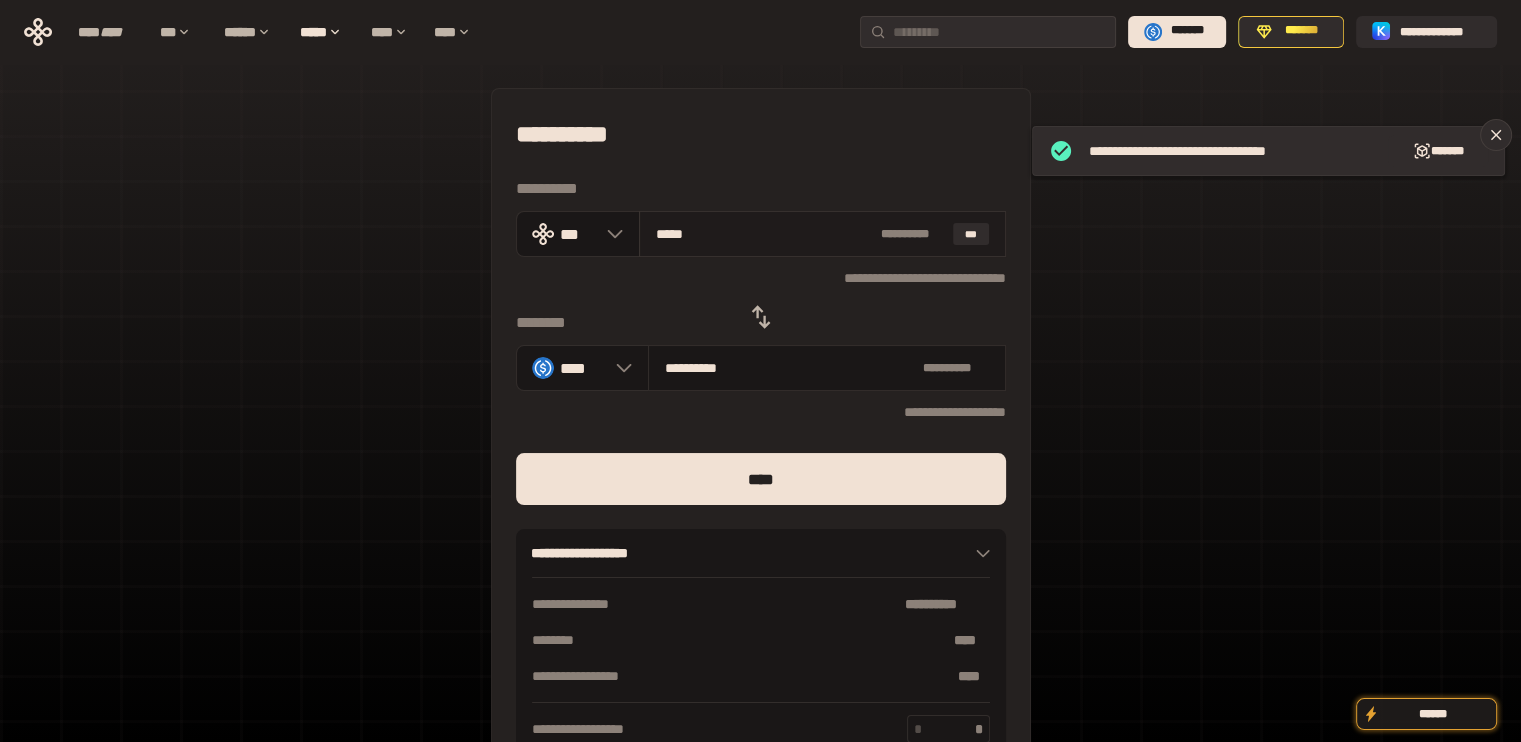 click on "*****" at bounding box center [764, 234] 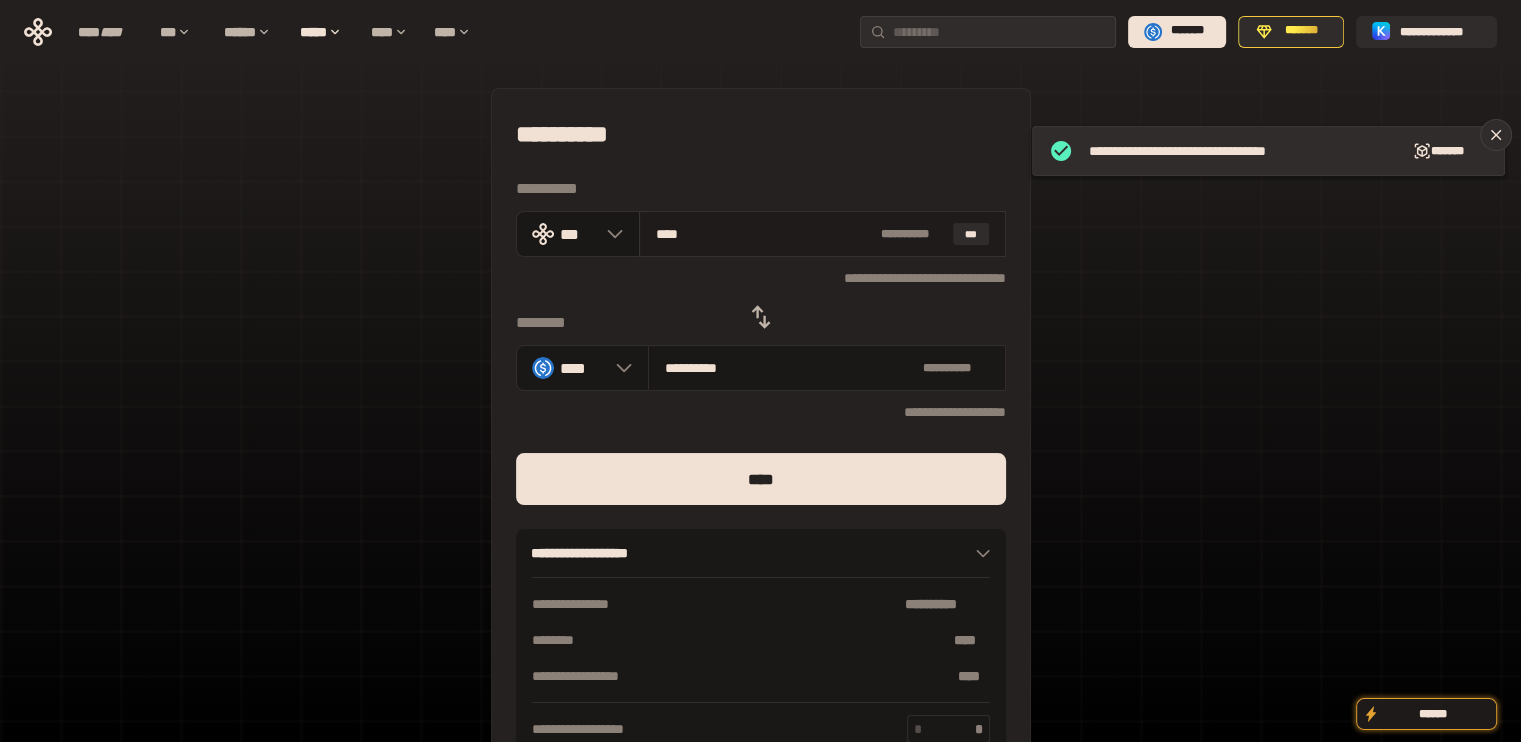 type on "***" 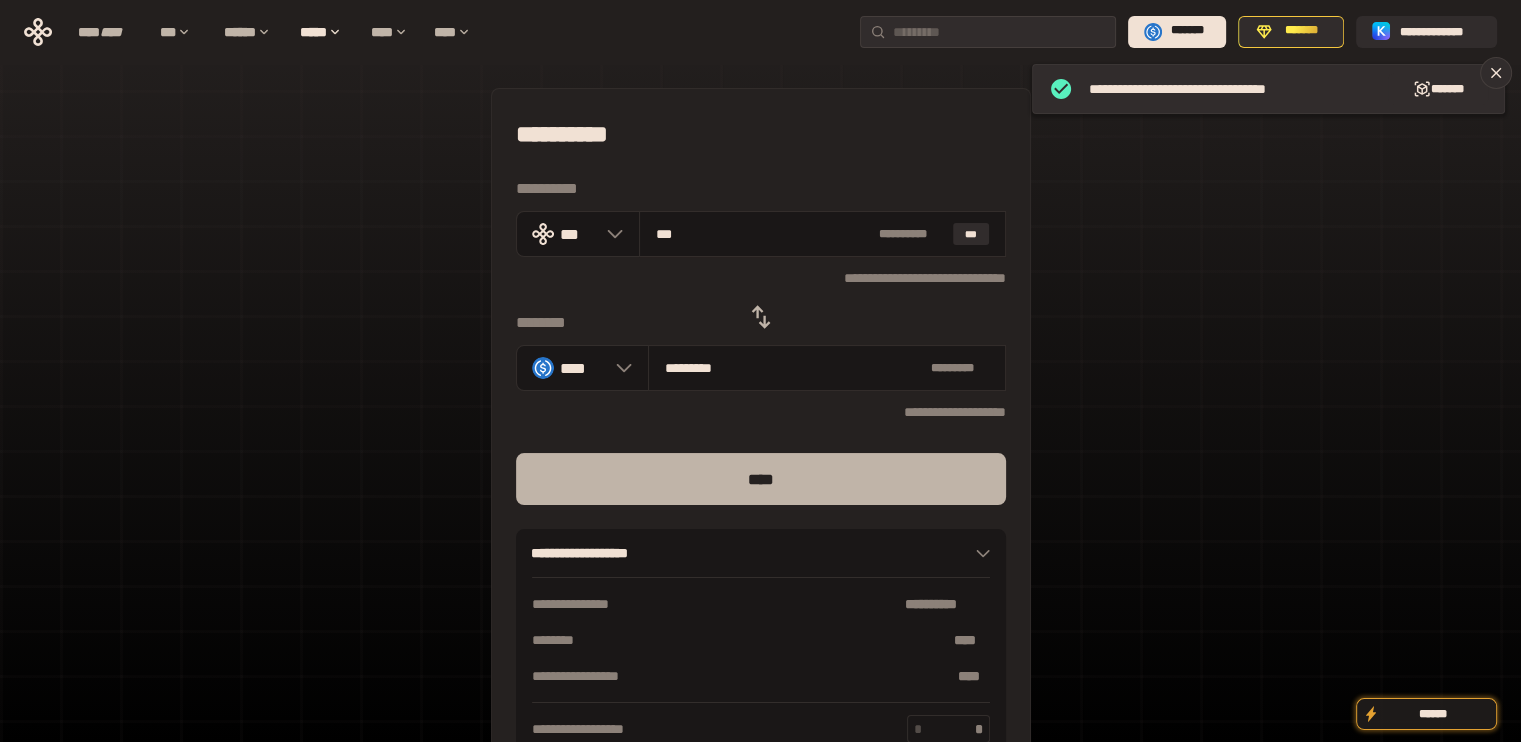 type on "***" 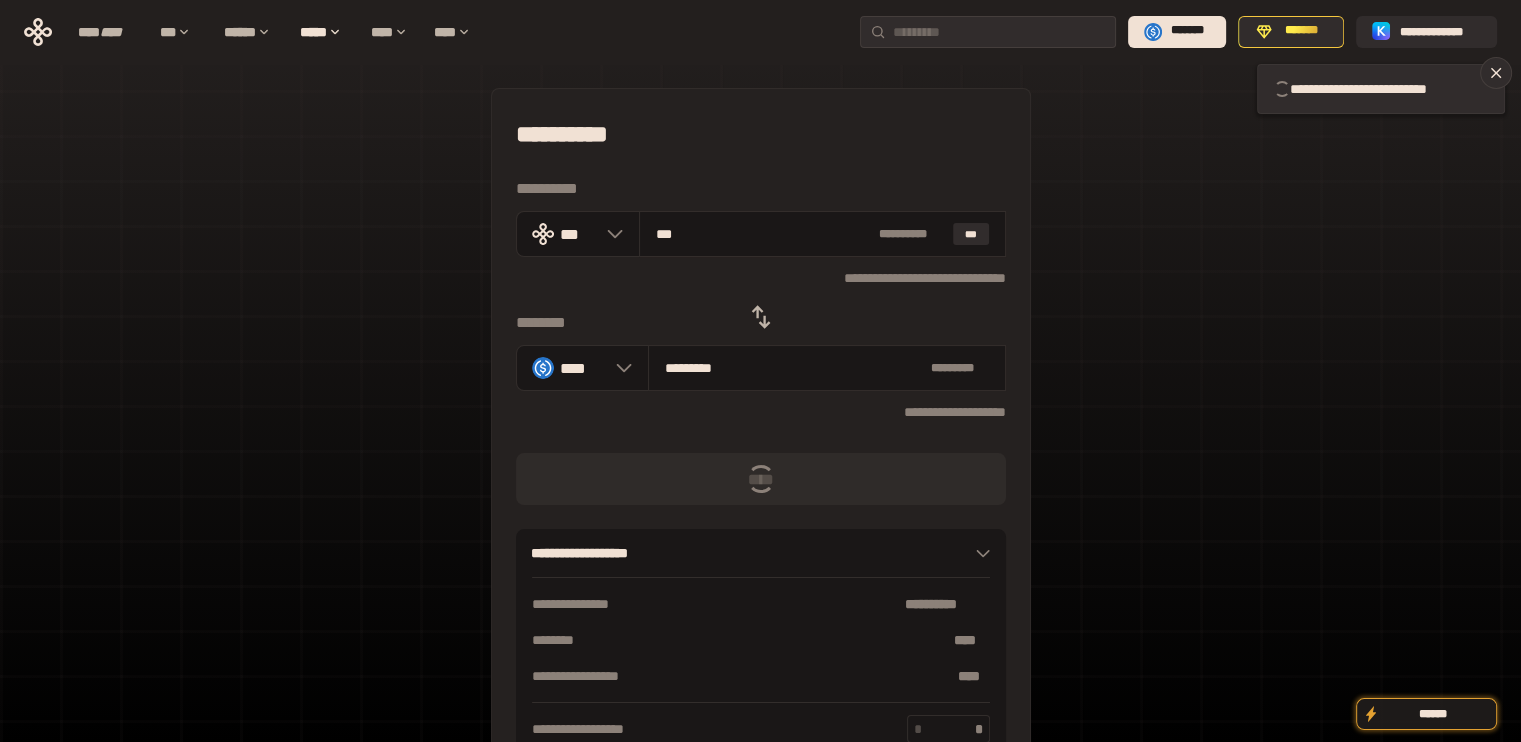 type 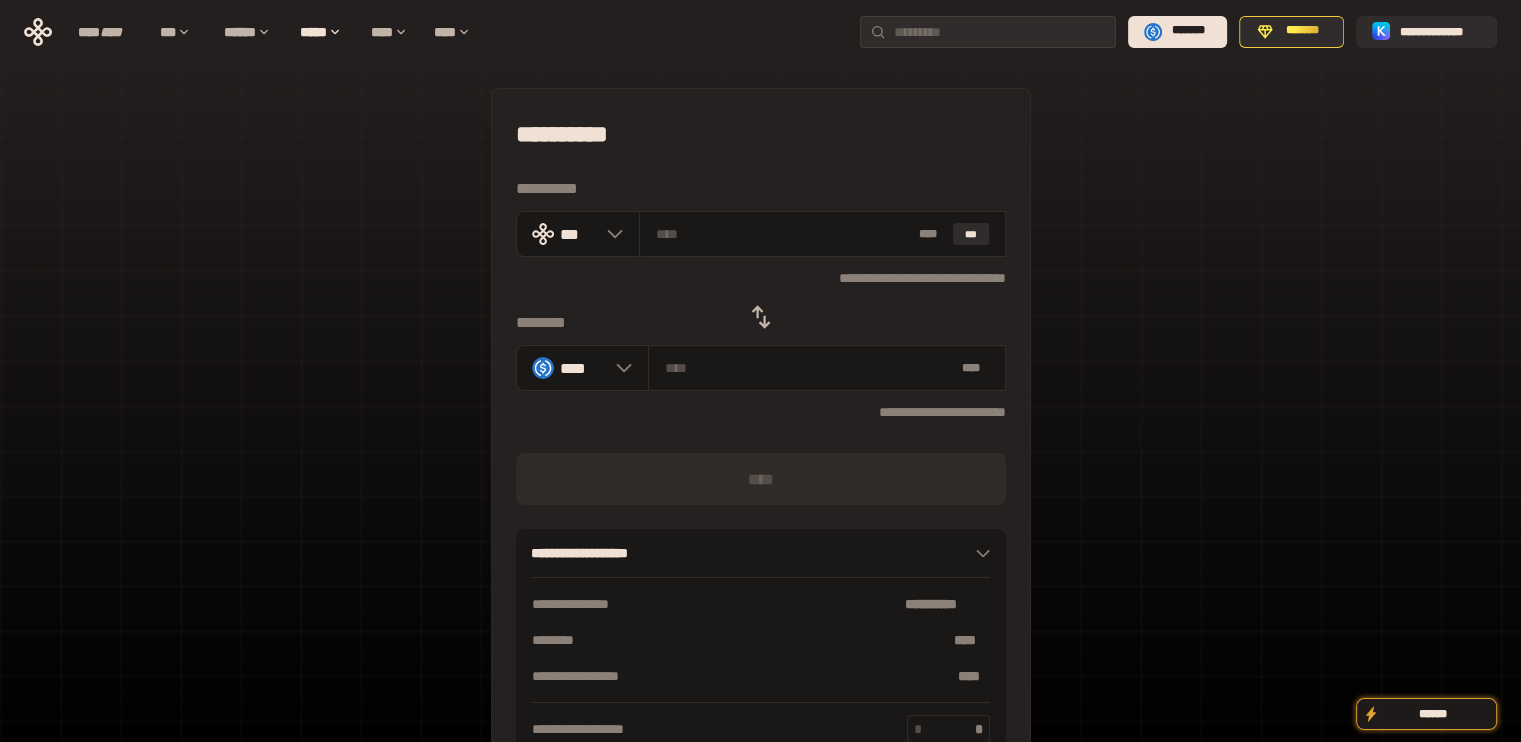 click 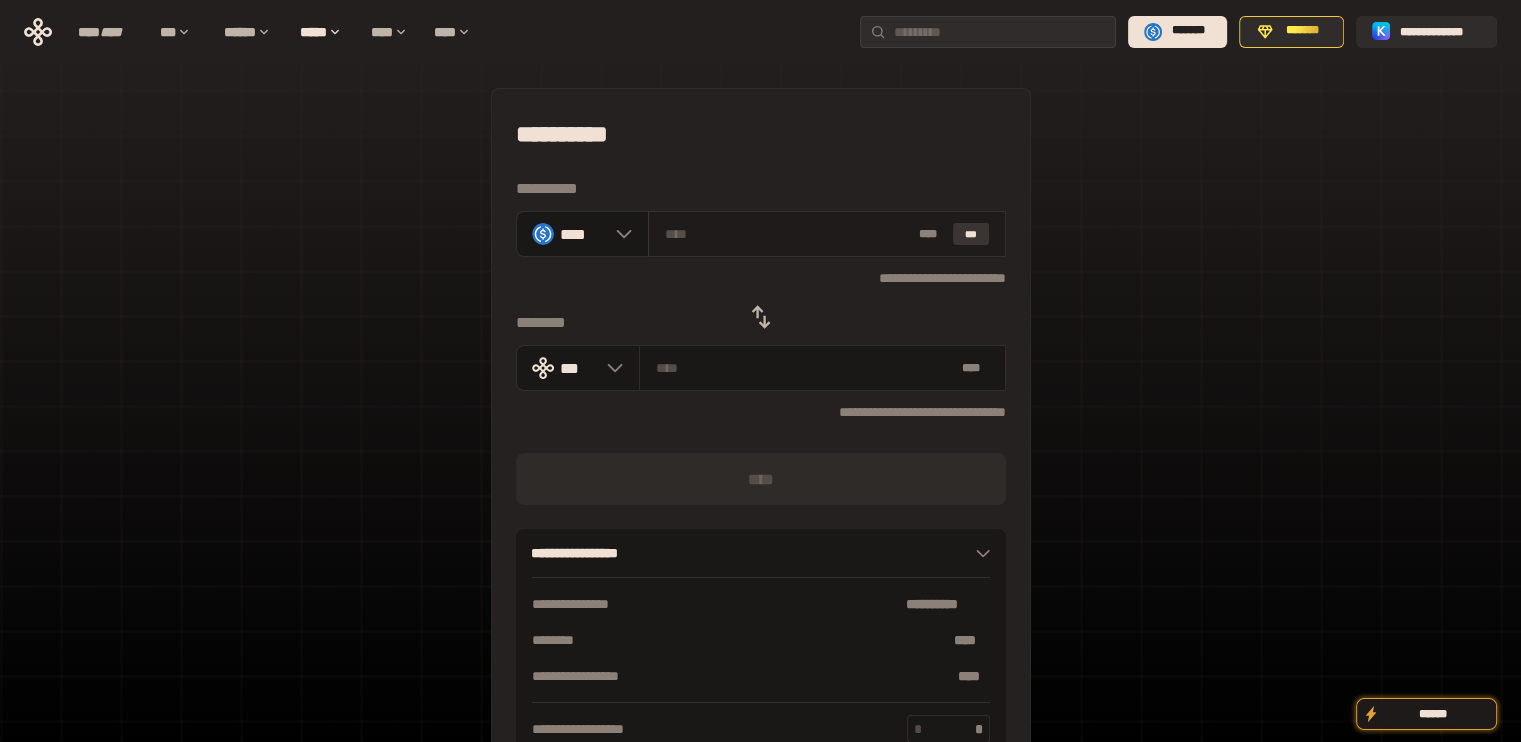 click on "***" at bounding box center (971, 234) 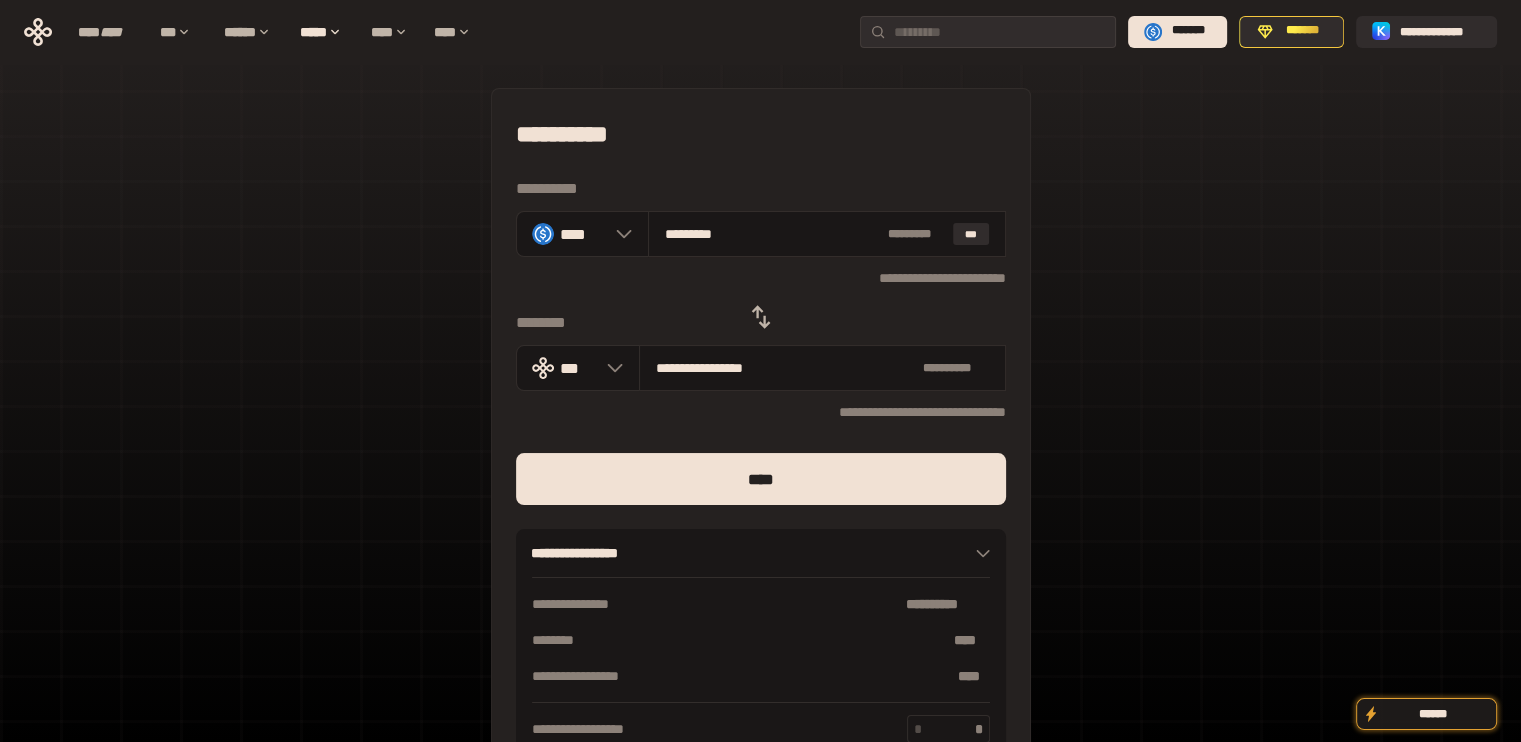 click on "*** [NAME] [NAME] [STREET] [CITY], [STATE] [ZIP]" at bounding box center (761, 437) 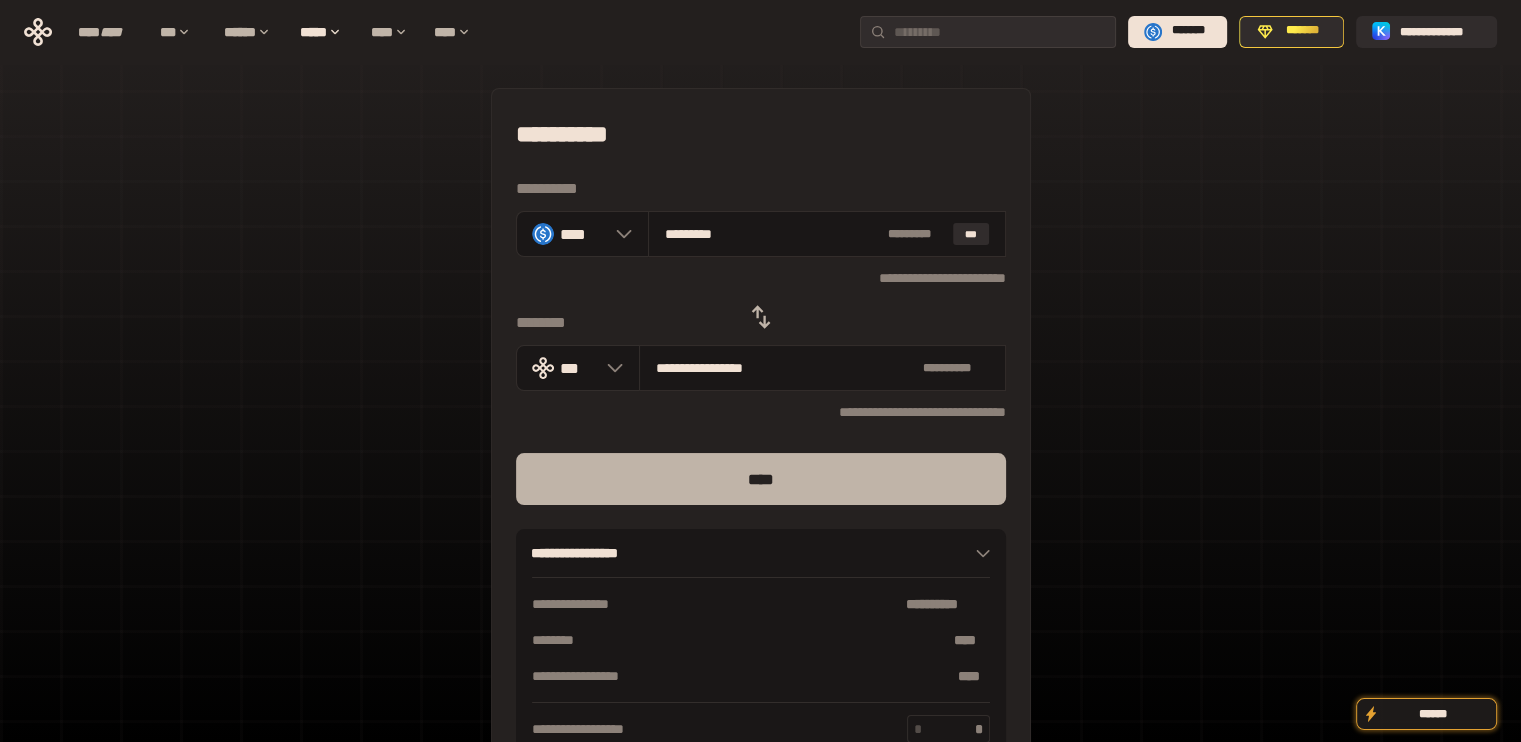 click on "****" at bounding box center (761, 479) 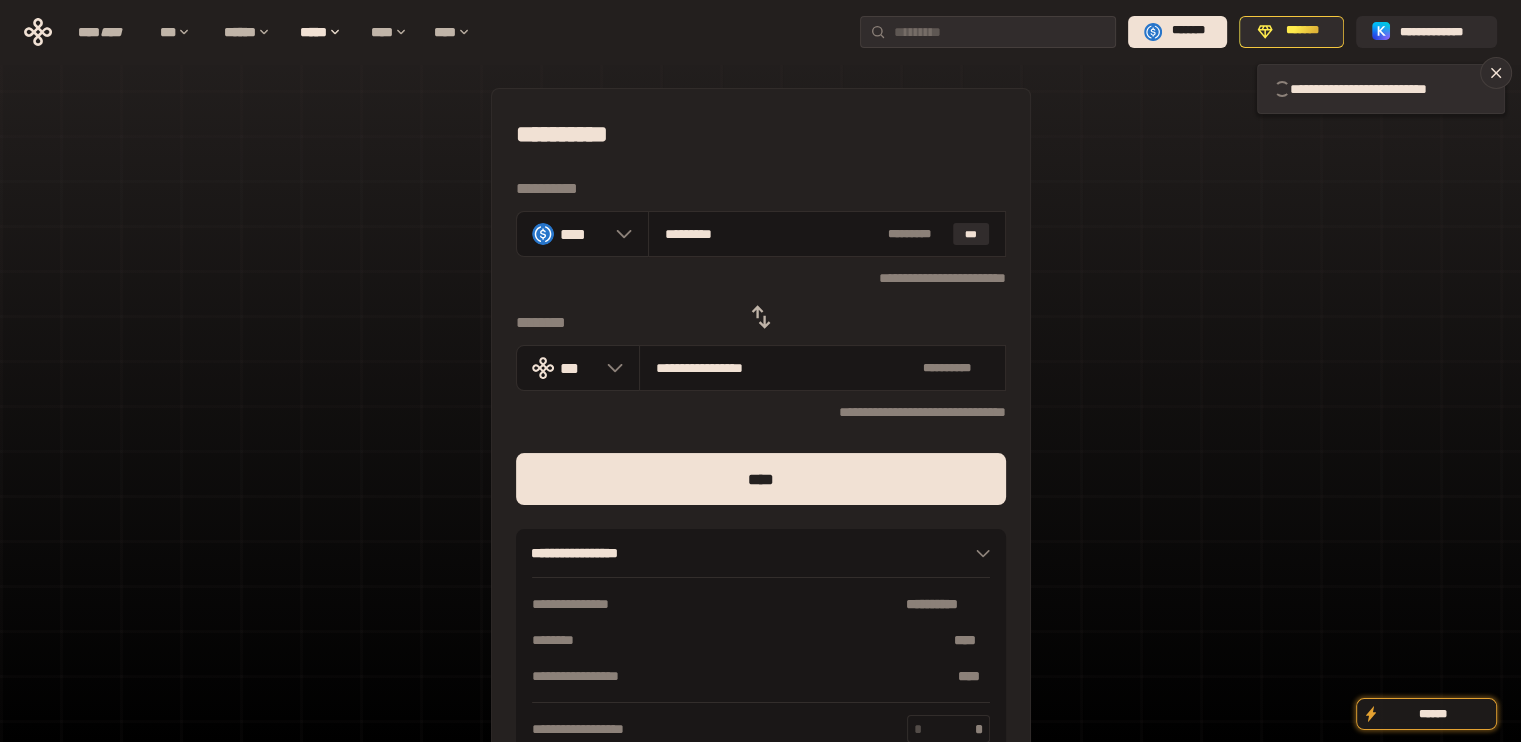 type 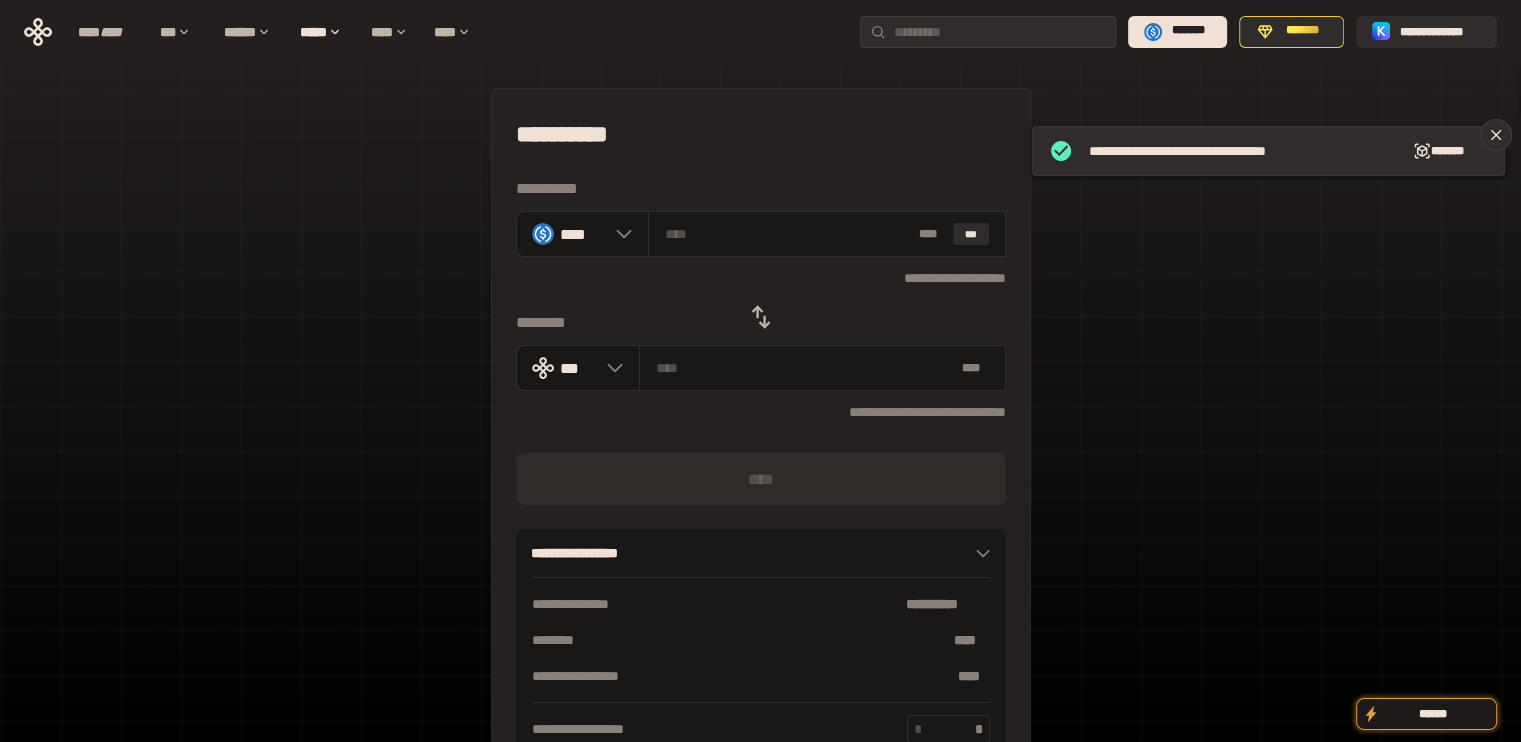 click at bounding box center [761, 317] 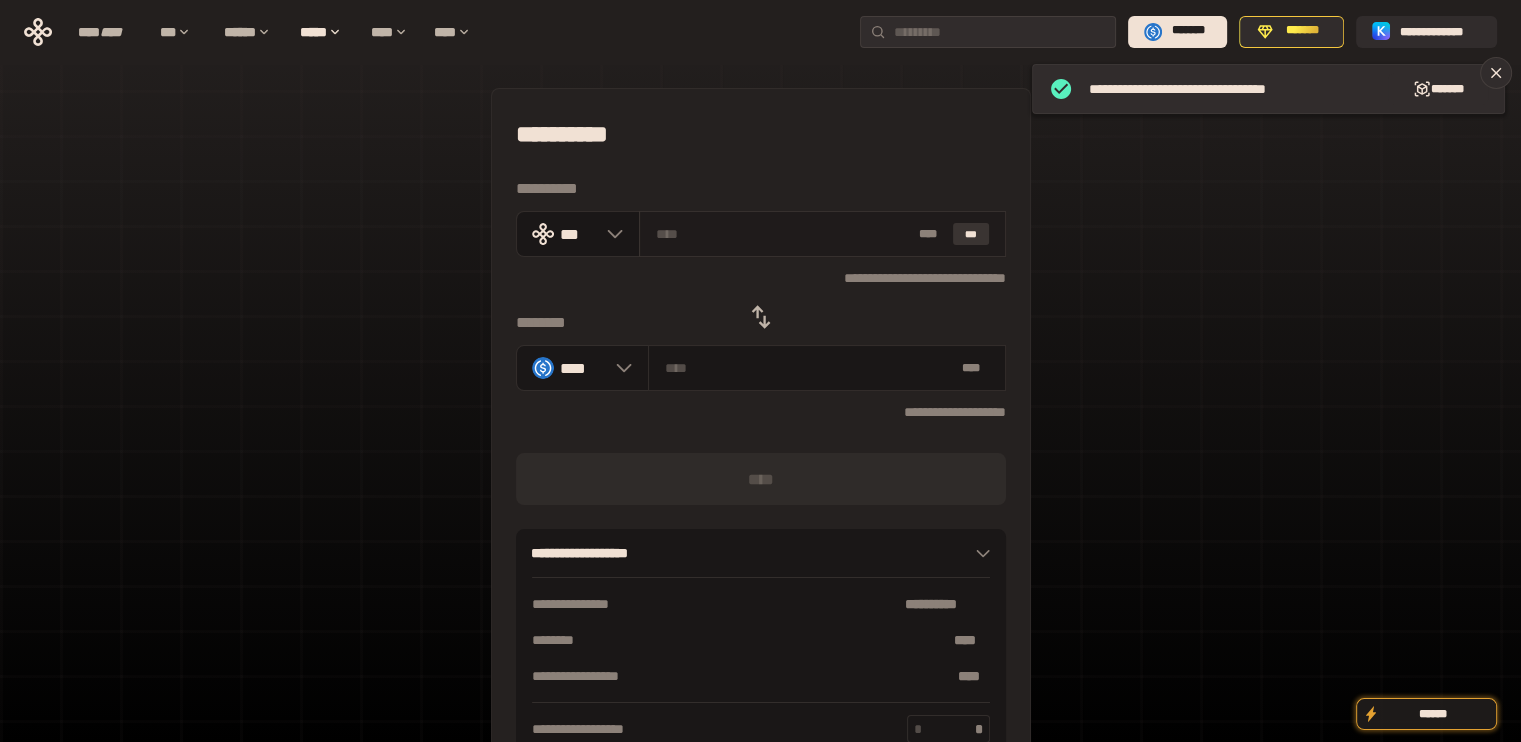 click on "***" at bounding box center (971, 234) 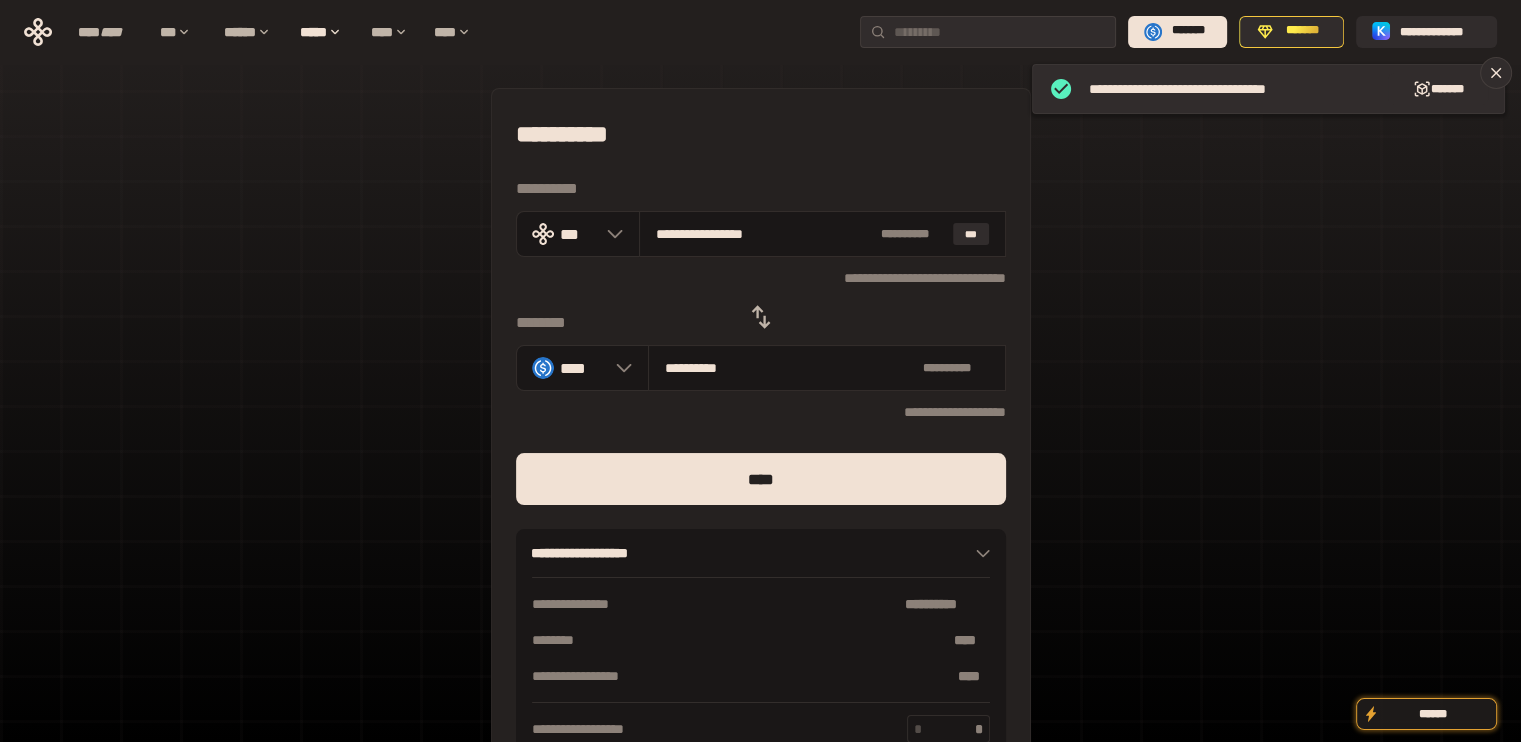 drag, startPoint x: 688, startPoint y: 232, endPoint x: 936, endPoint y: 445, distance: 326.91437 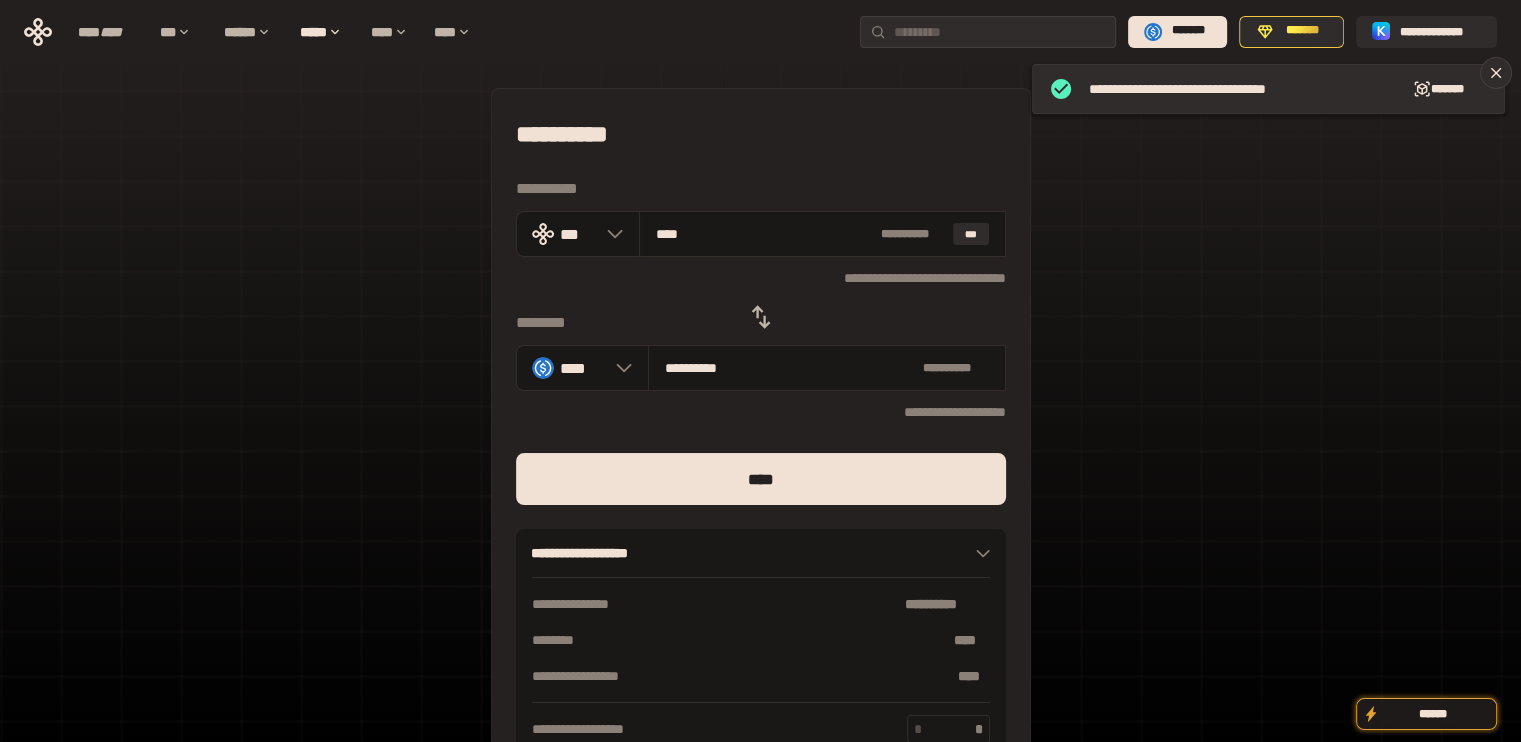 type on "***" 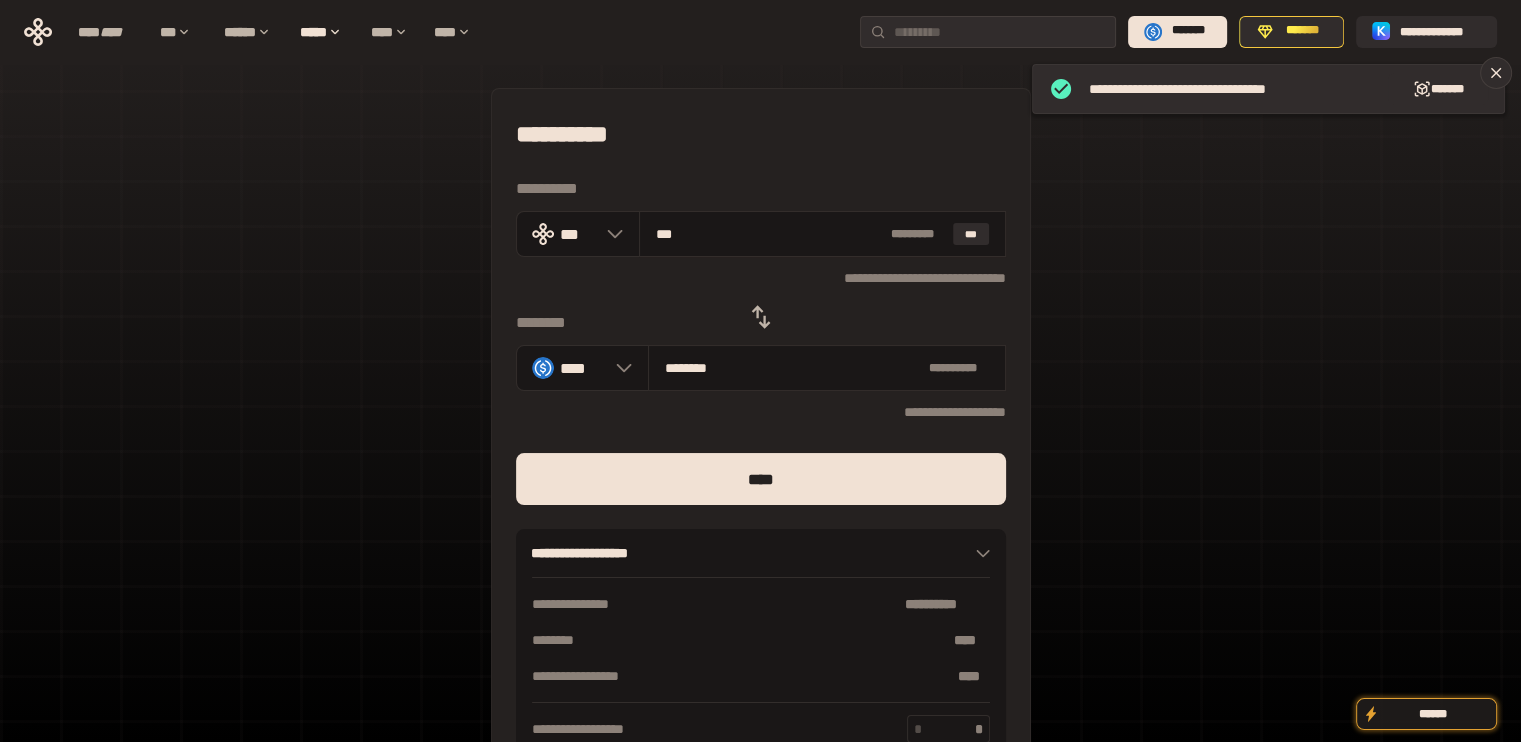 type on "***" 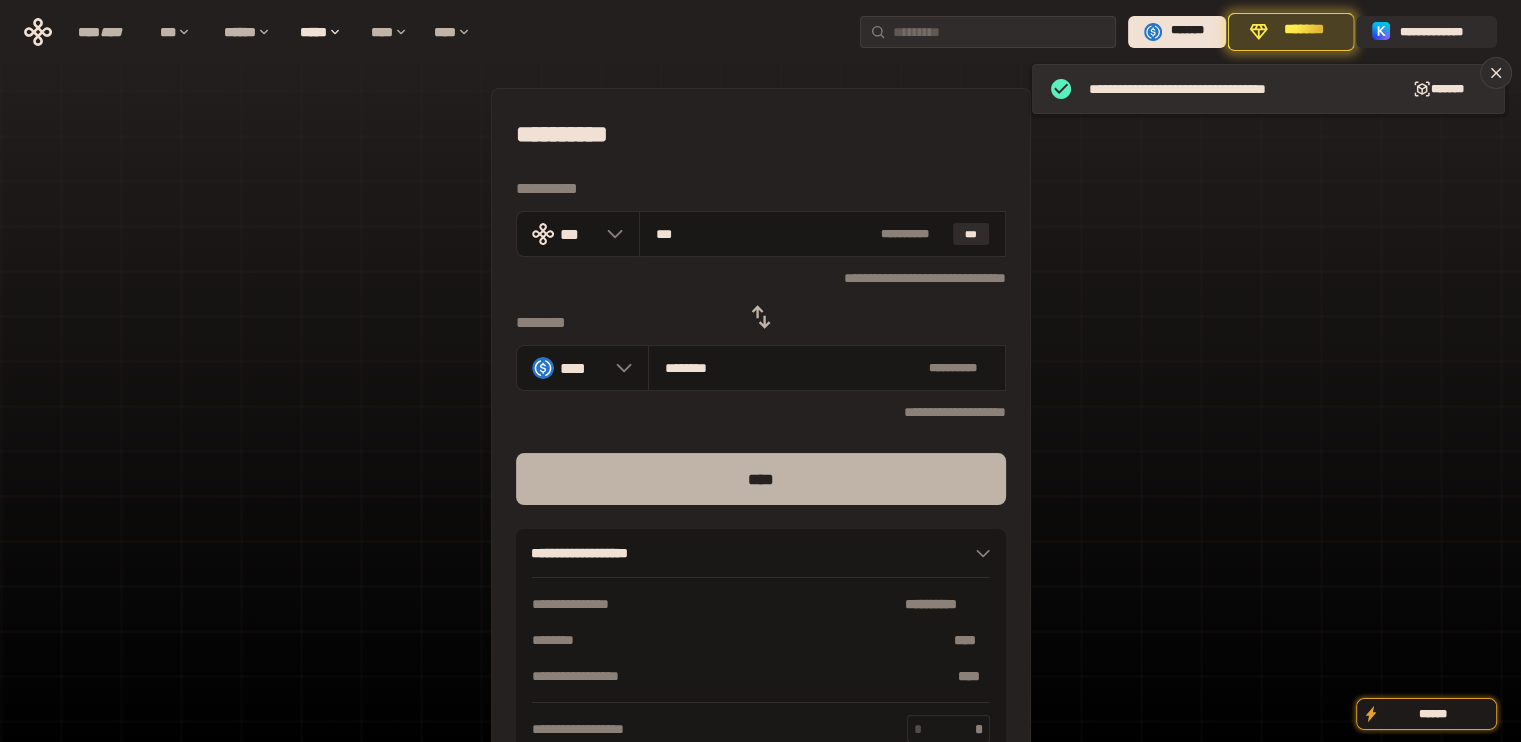 click on "****" at bounding box center [761, 479] 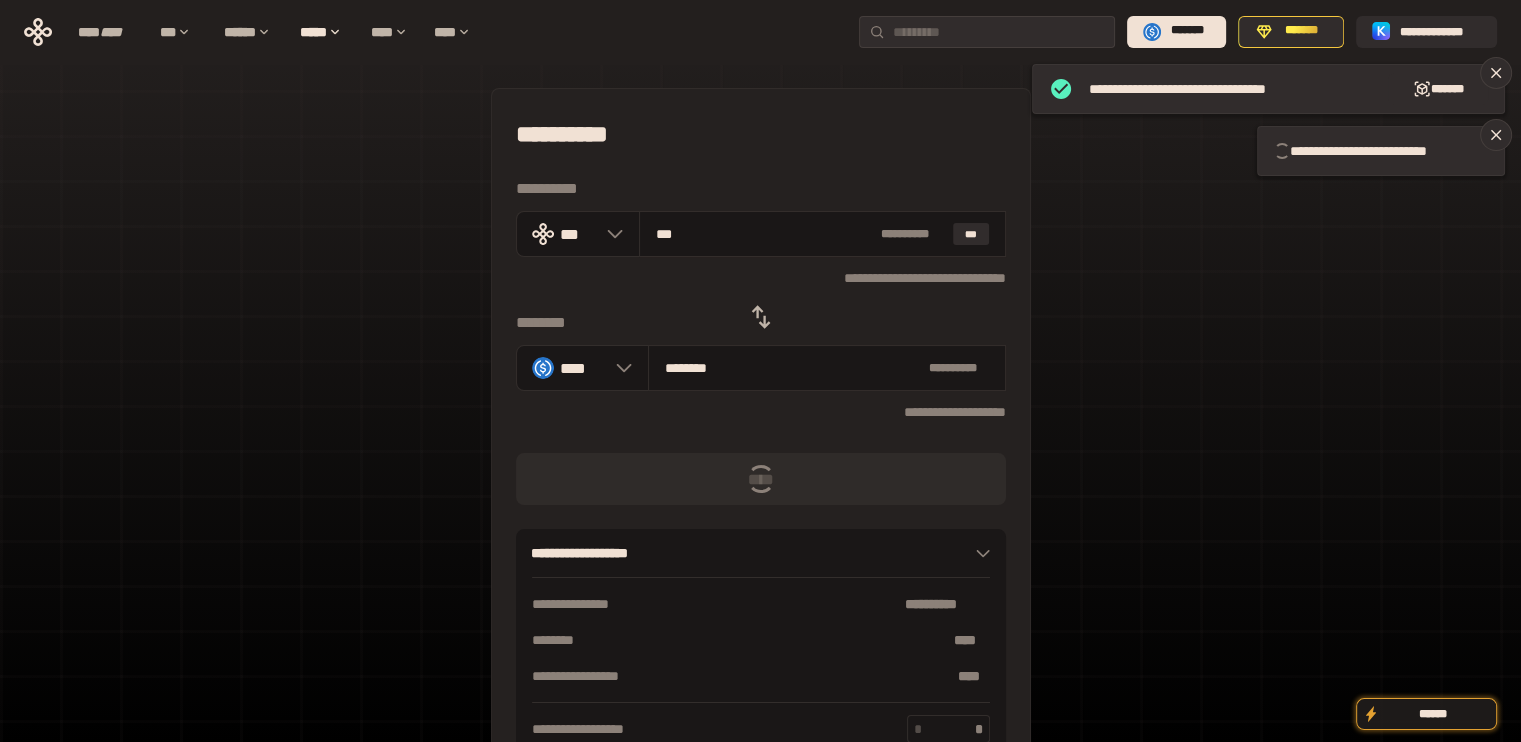 type 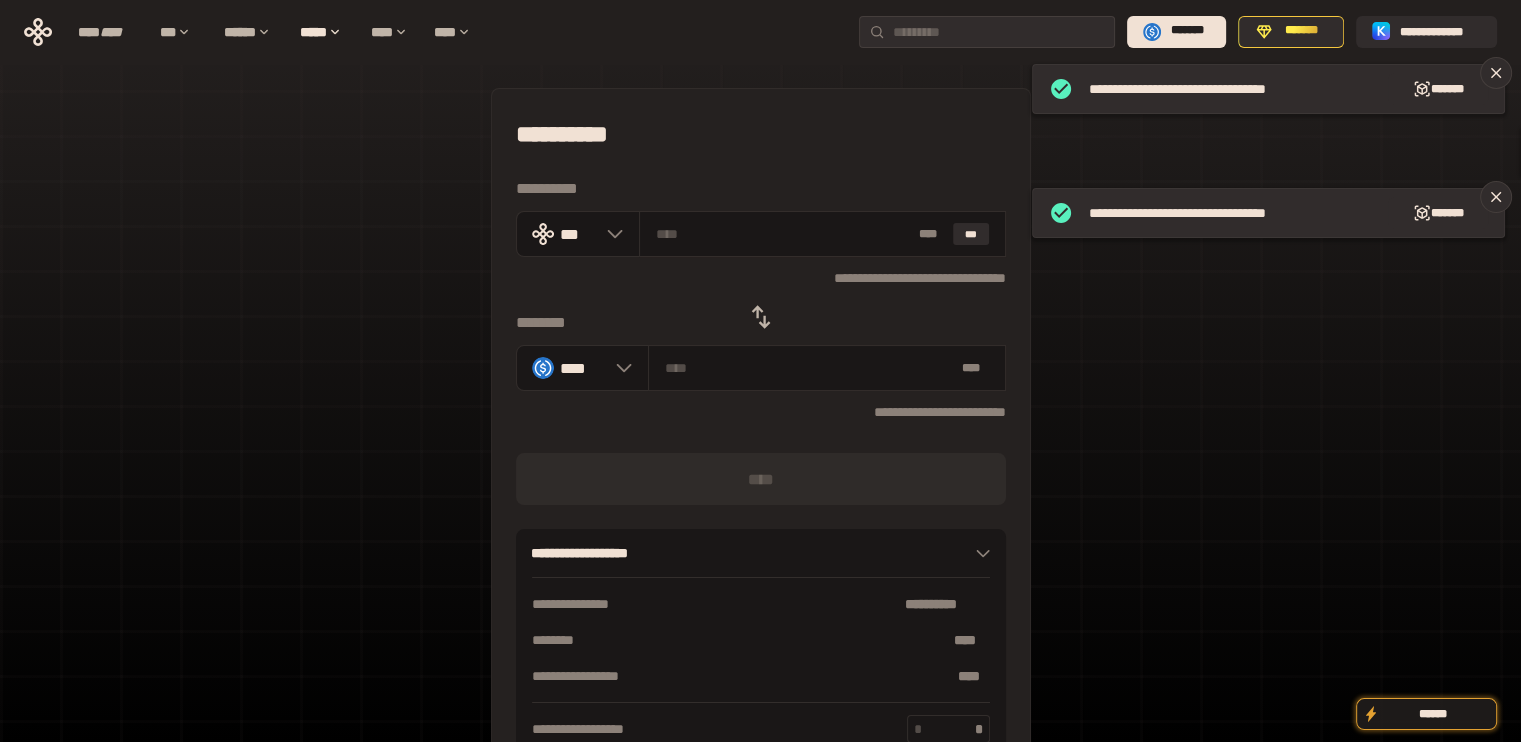click 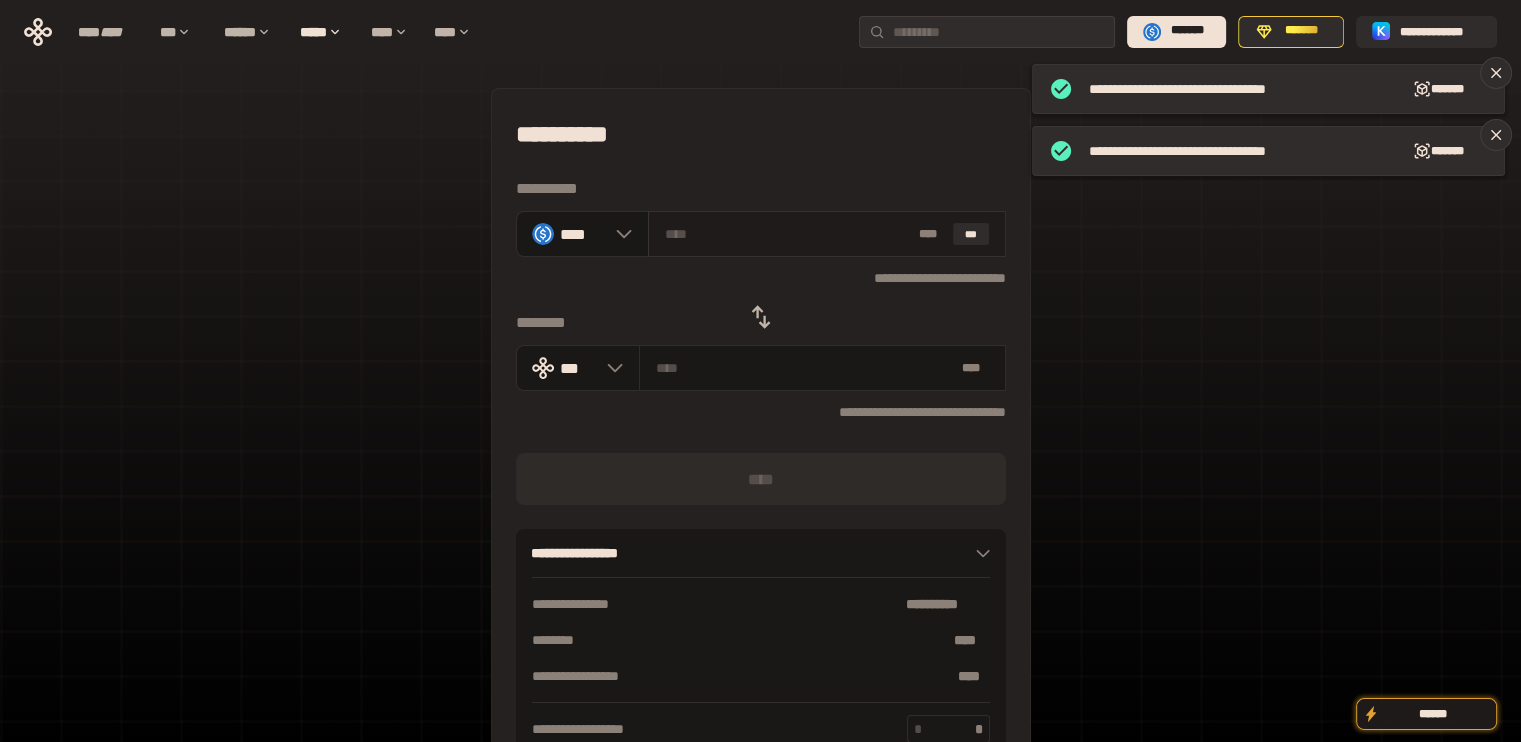 click on "* ** ***" at bounding box center [827, 234] 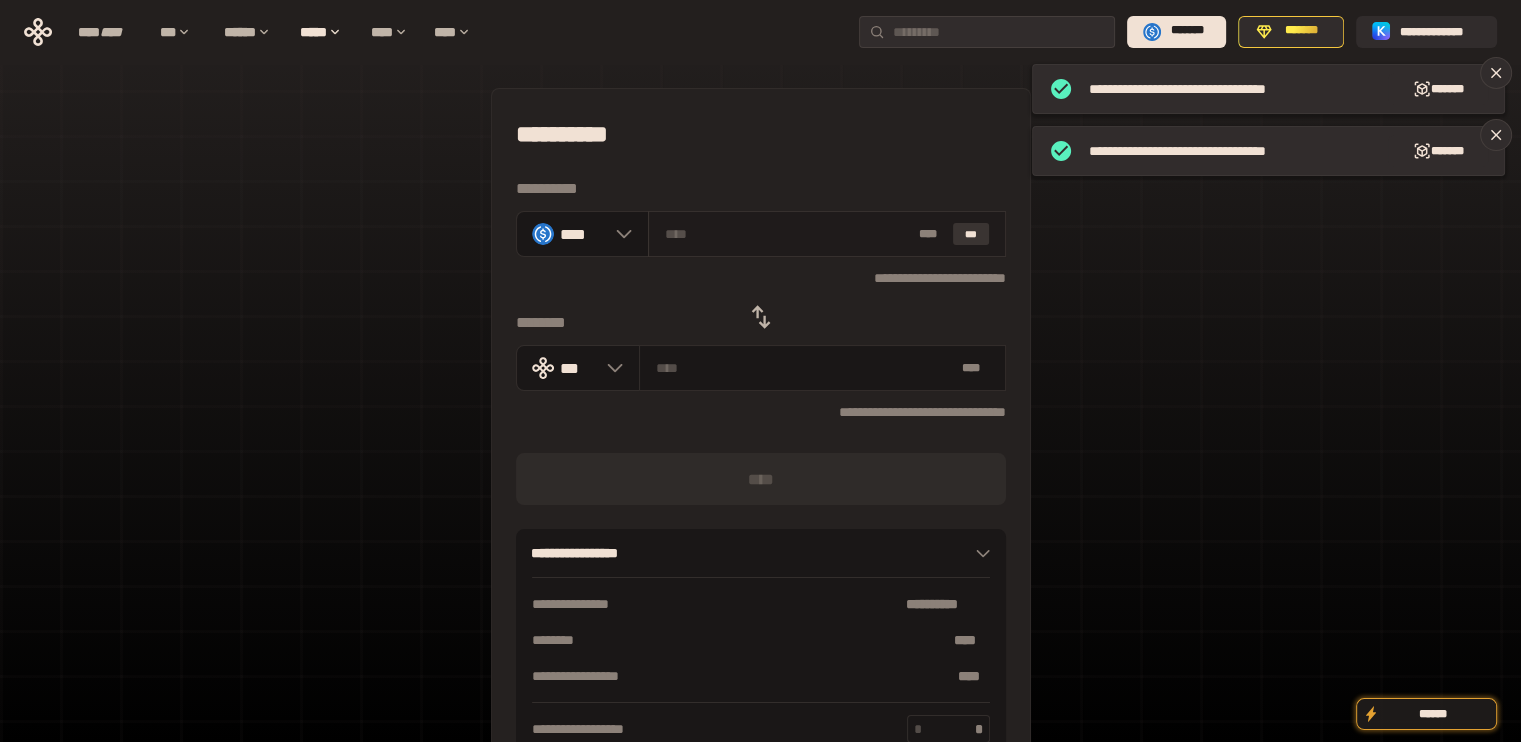 click on "***" at bounding box center [971, 234] 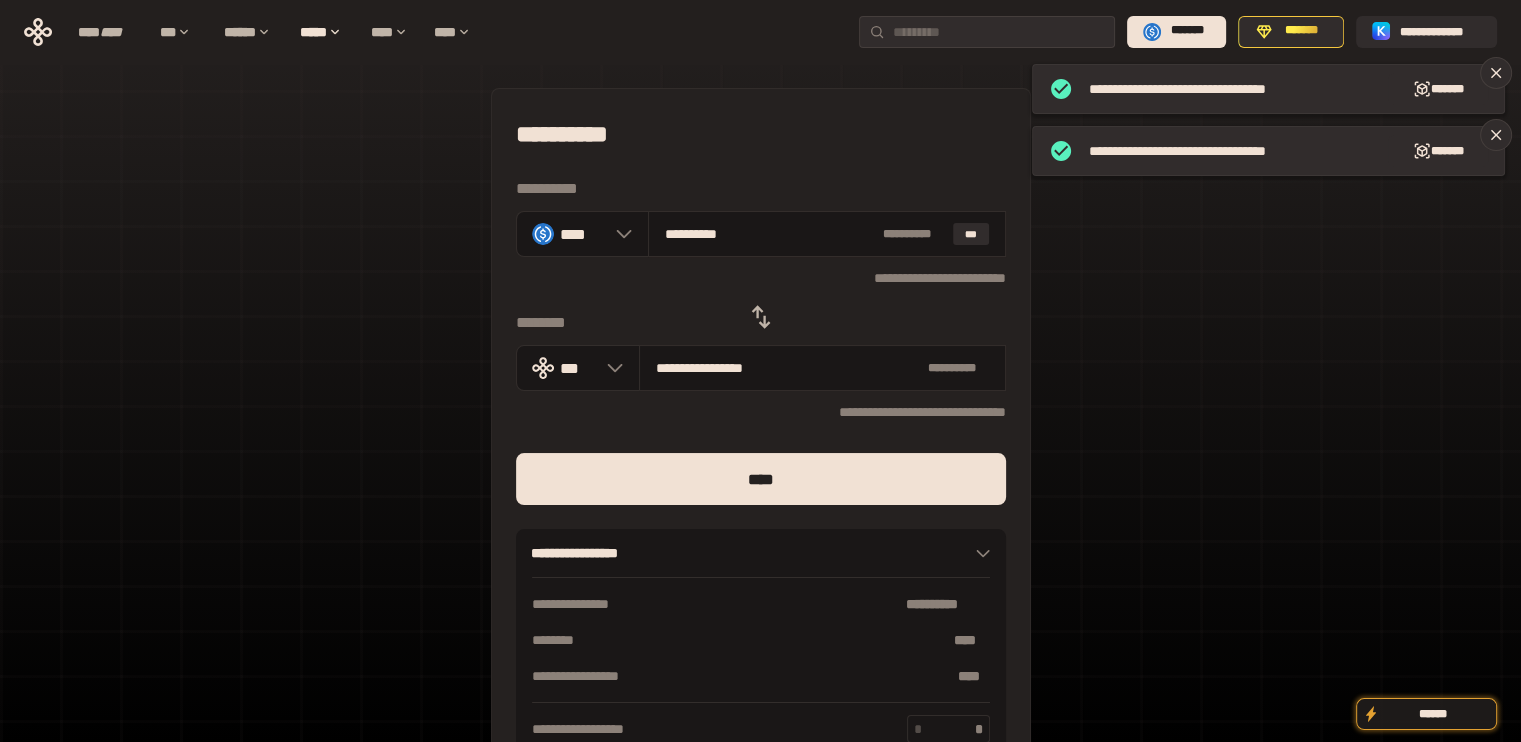 drag, startPoint x: 886, startPoint y: 535, endPoint x: 882, endPoint y: 496, distance: 39.20459 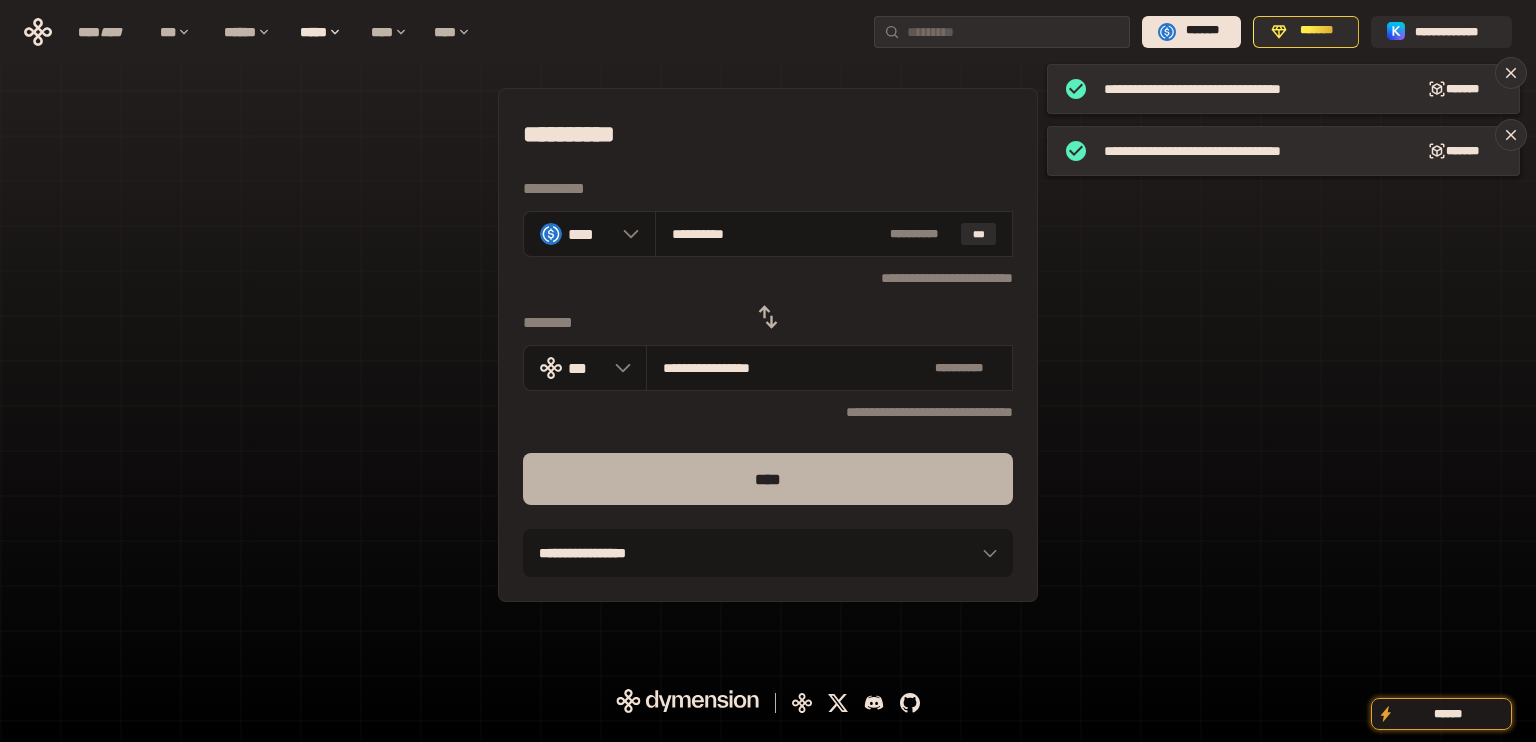 click on "****" at bounding box center [768, 479] 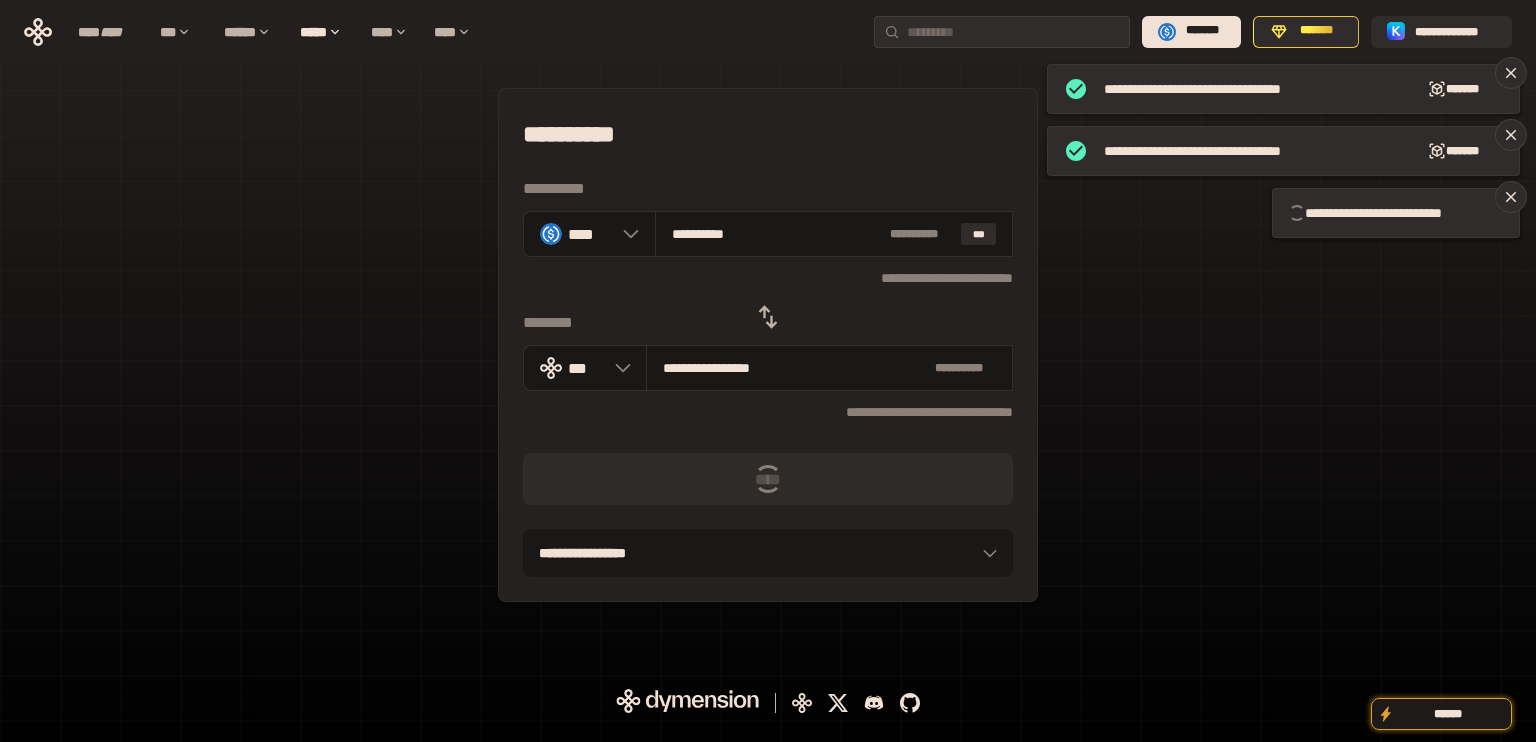 click on "* **** * ********" at bounding box center [768, 553] 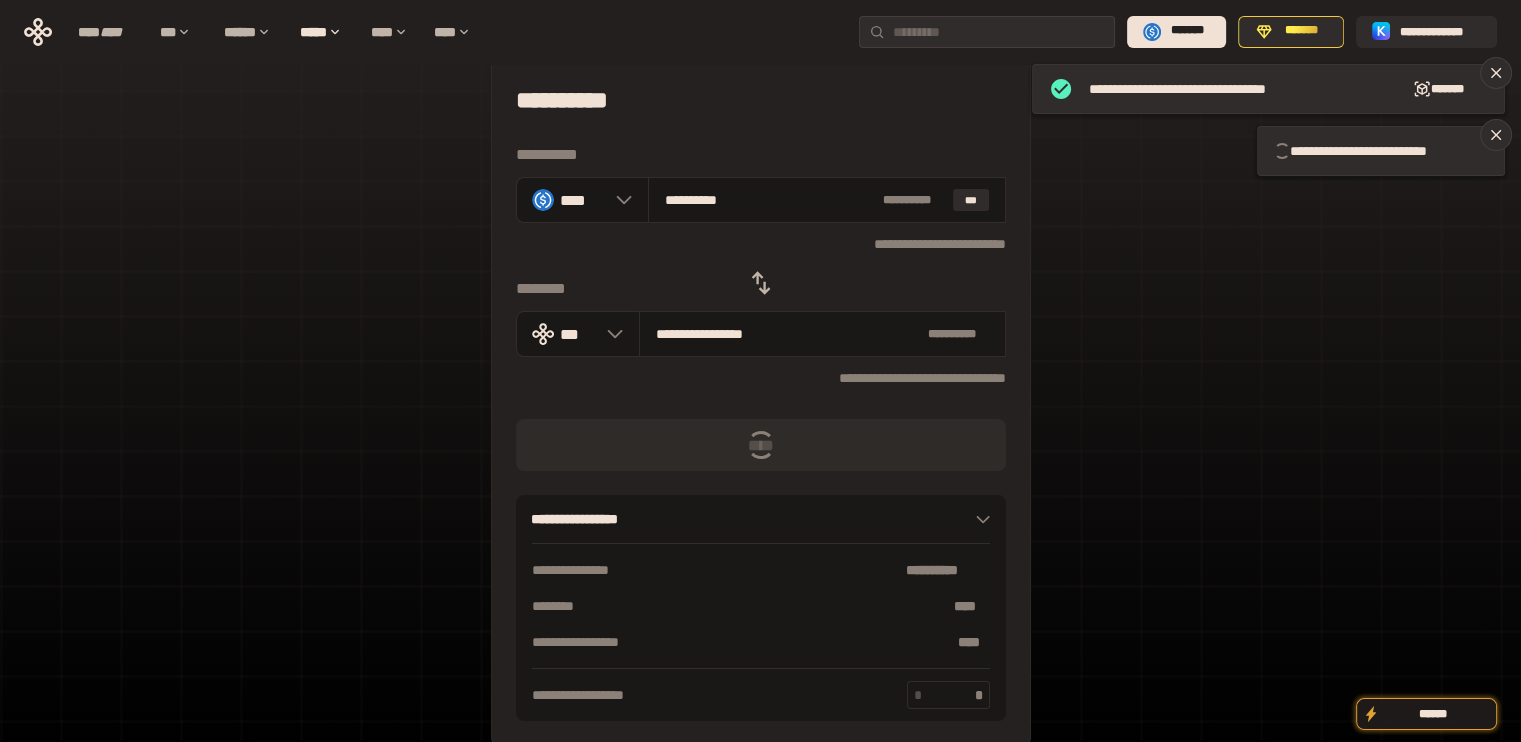 scroll, scrollTop: 0, scrollLeft: 0, axis: both 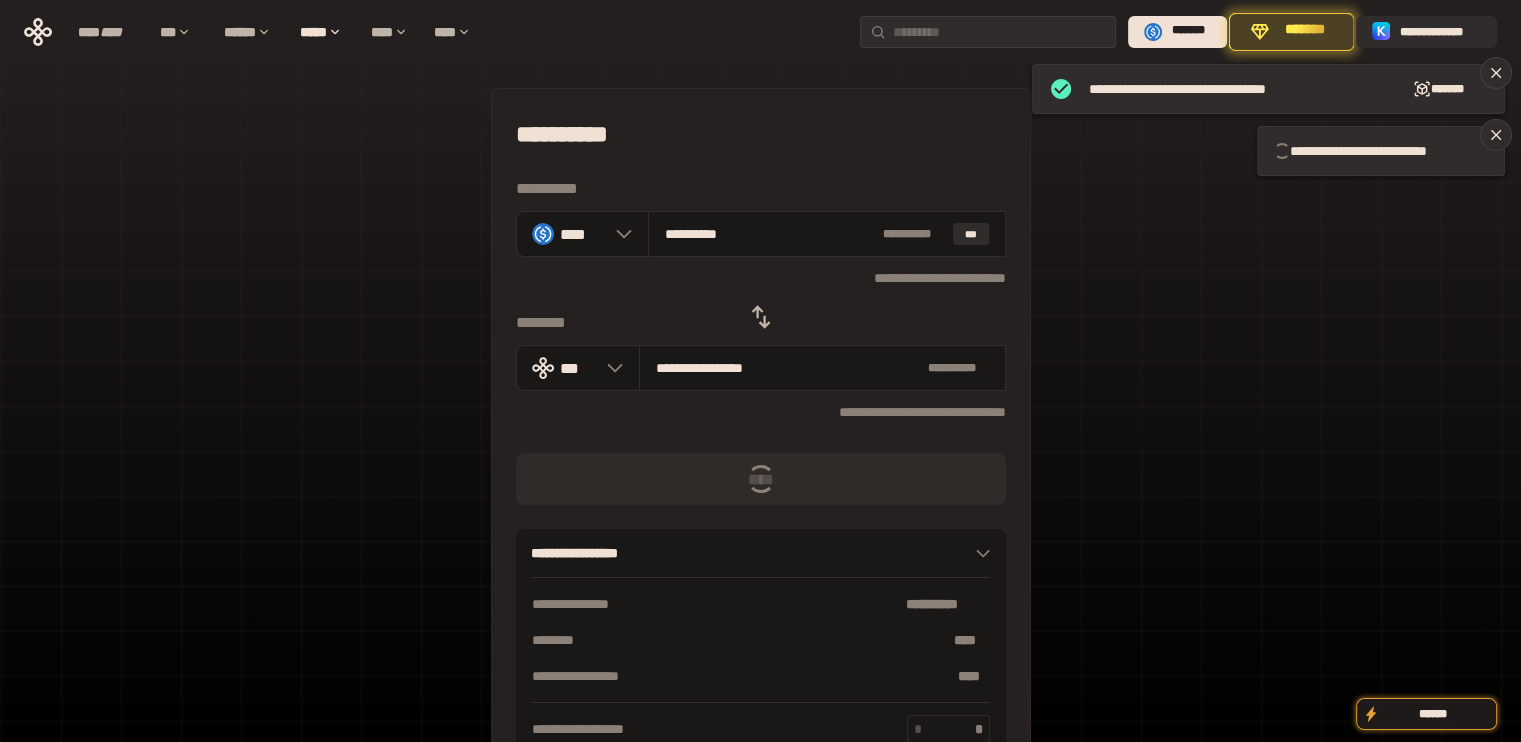 type 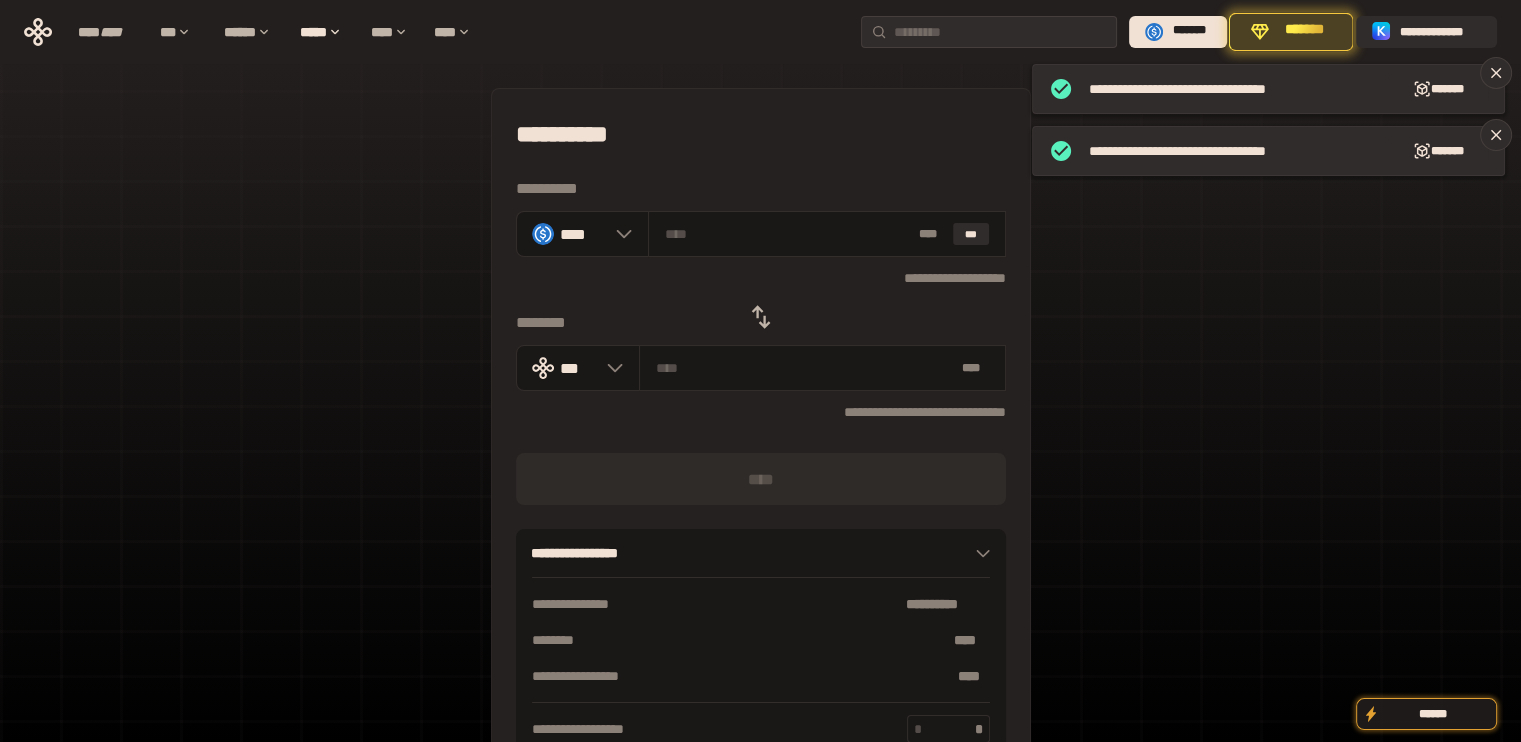 click 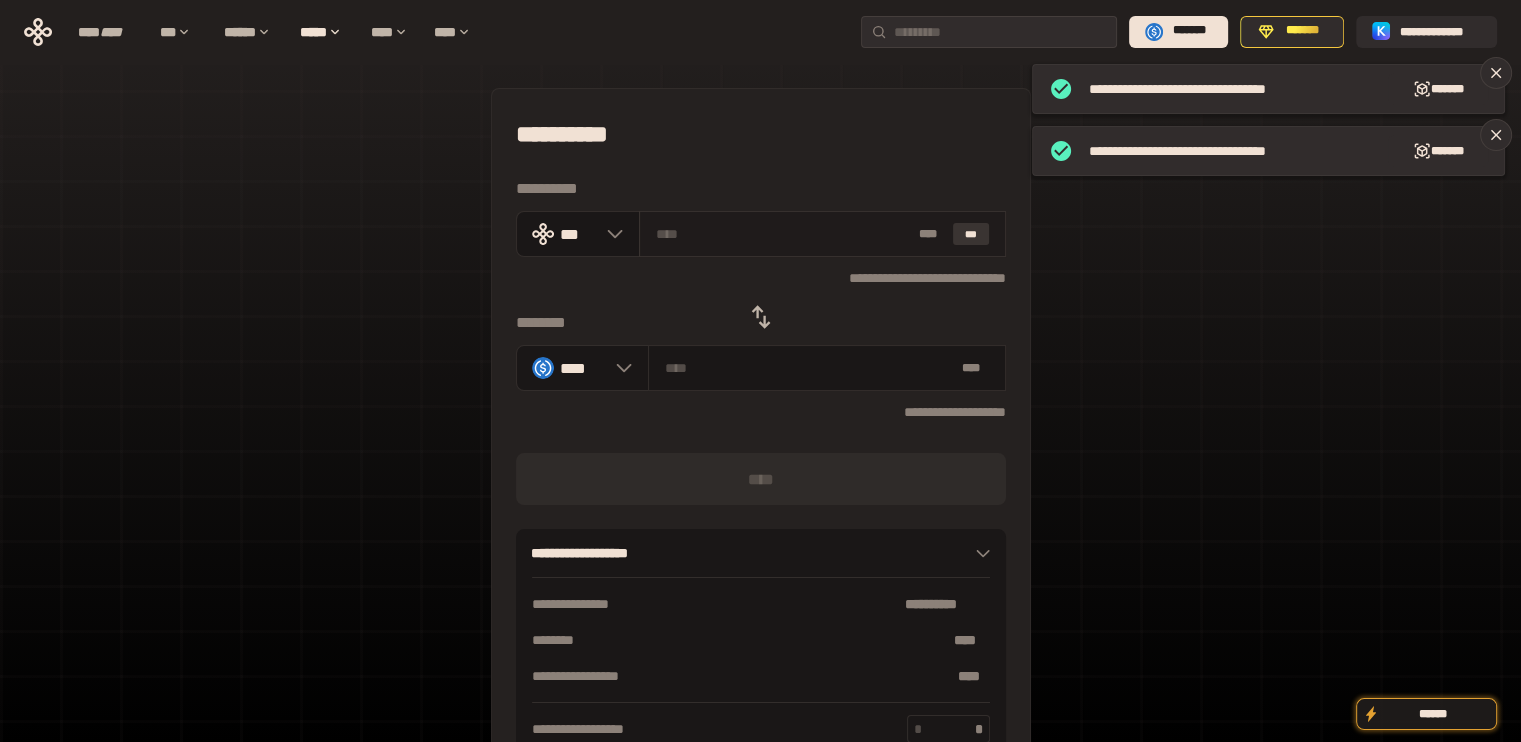 click on "***" at bounding box center [971, 234] 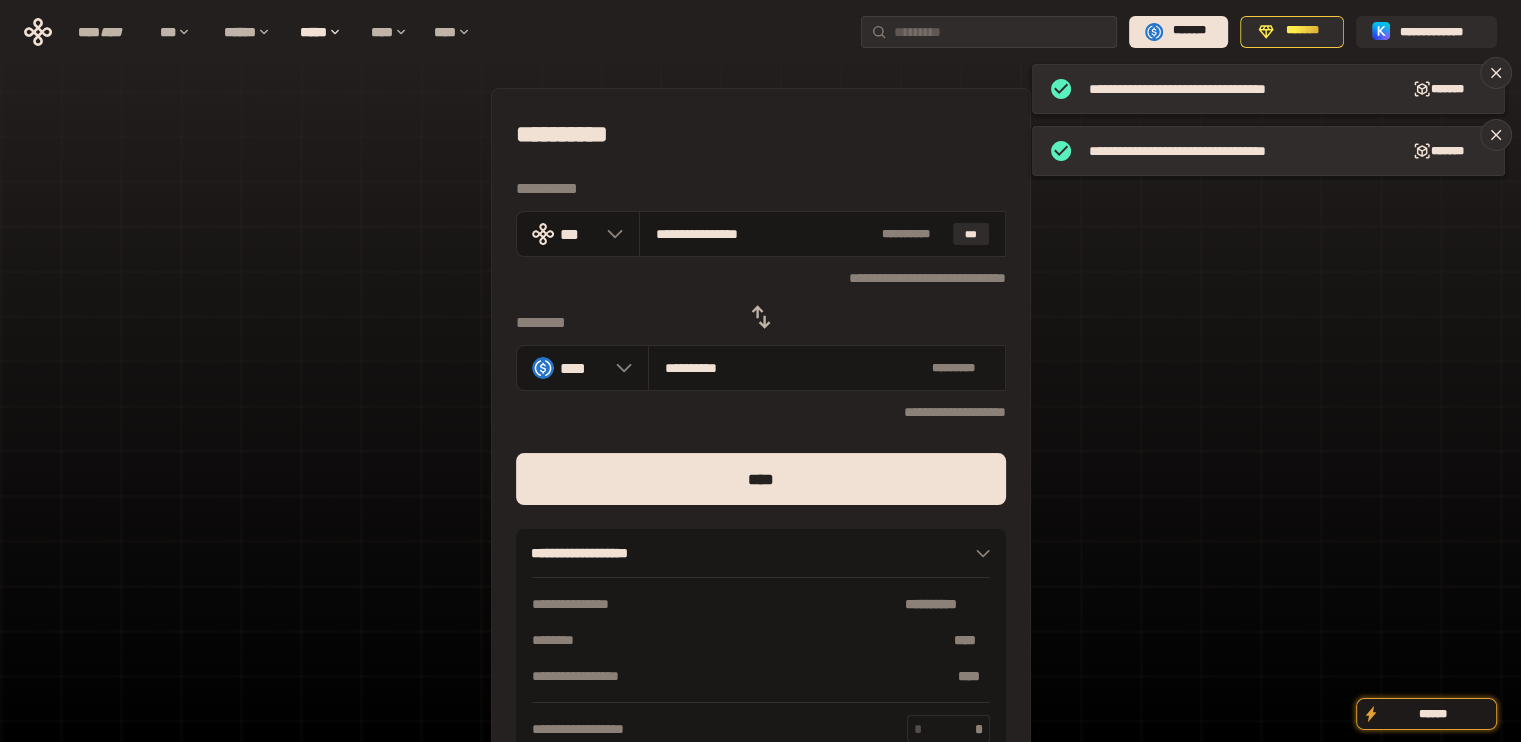 drag, startPoint x: 681, startPoint y: 237, endPoint x: 912, endPoint y: 257, distance: 231.86418 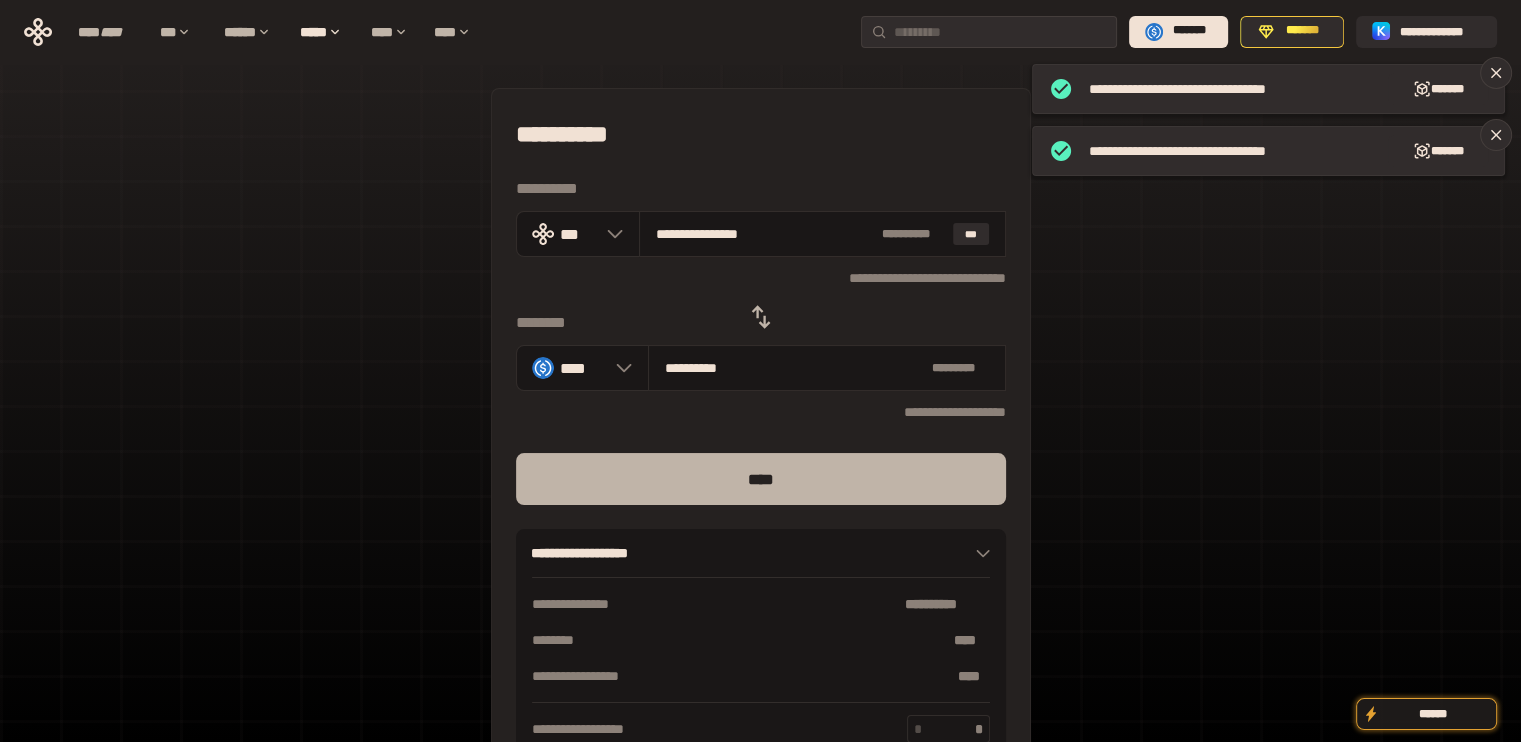 type on "***" 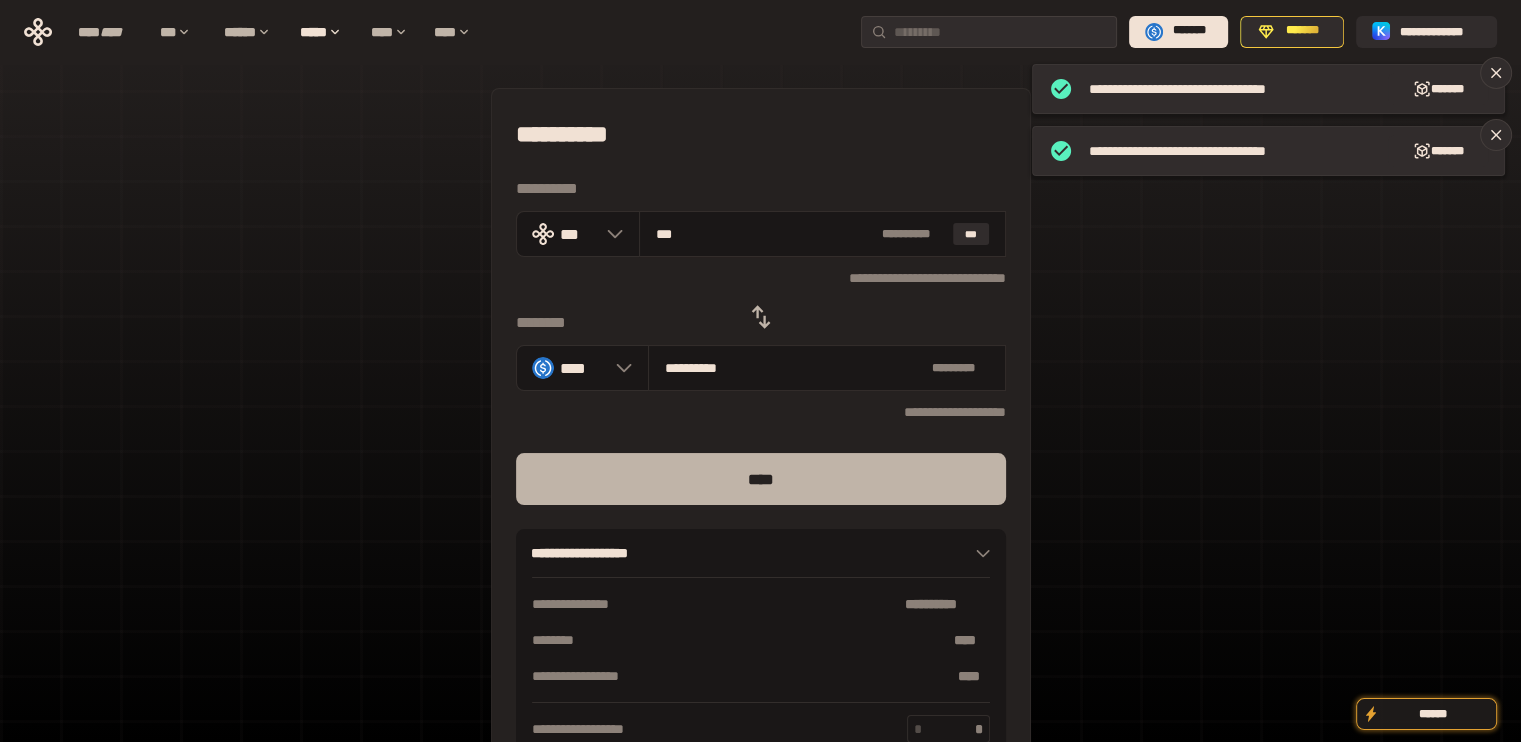 type on "**********" 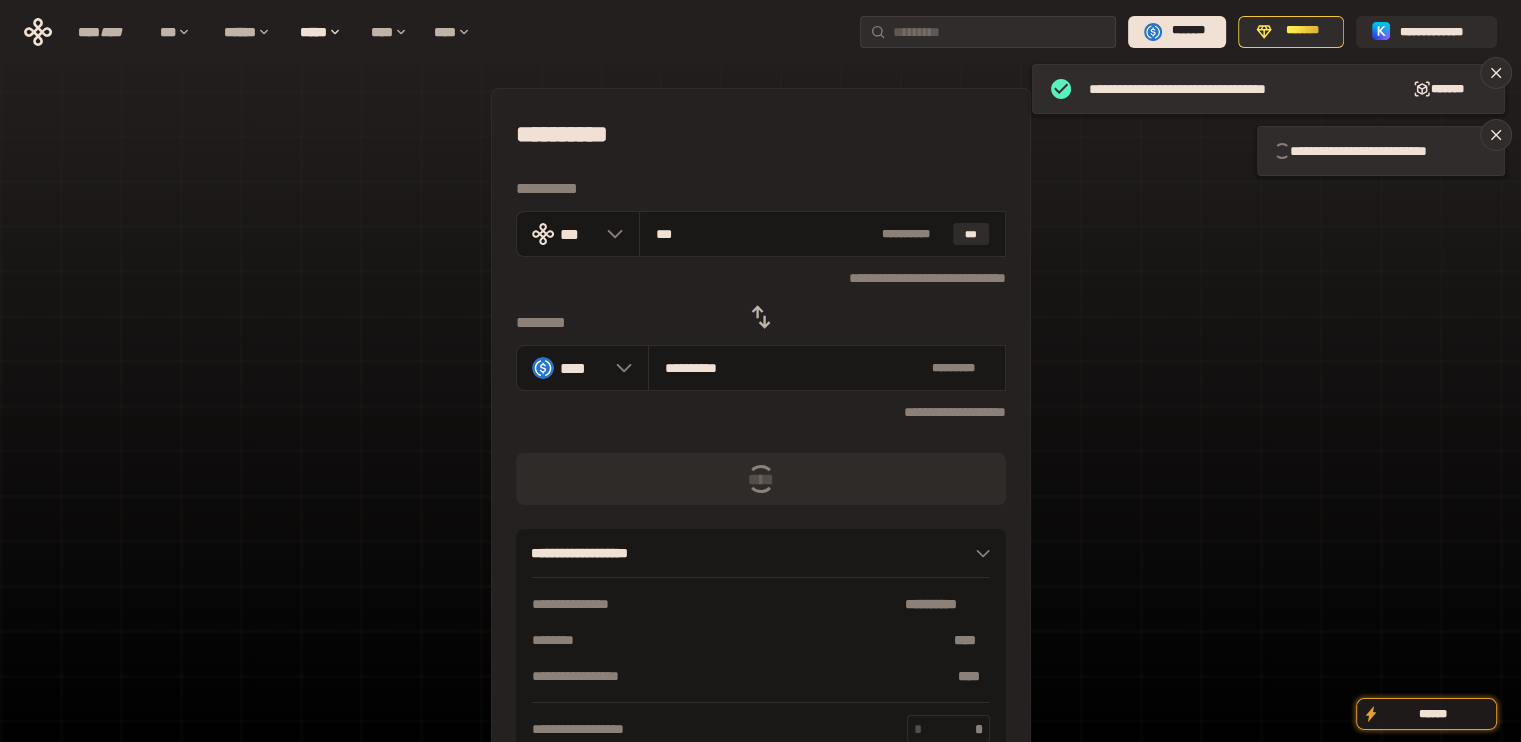 type 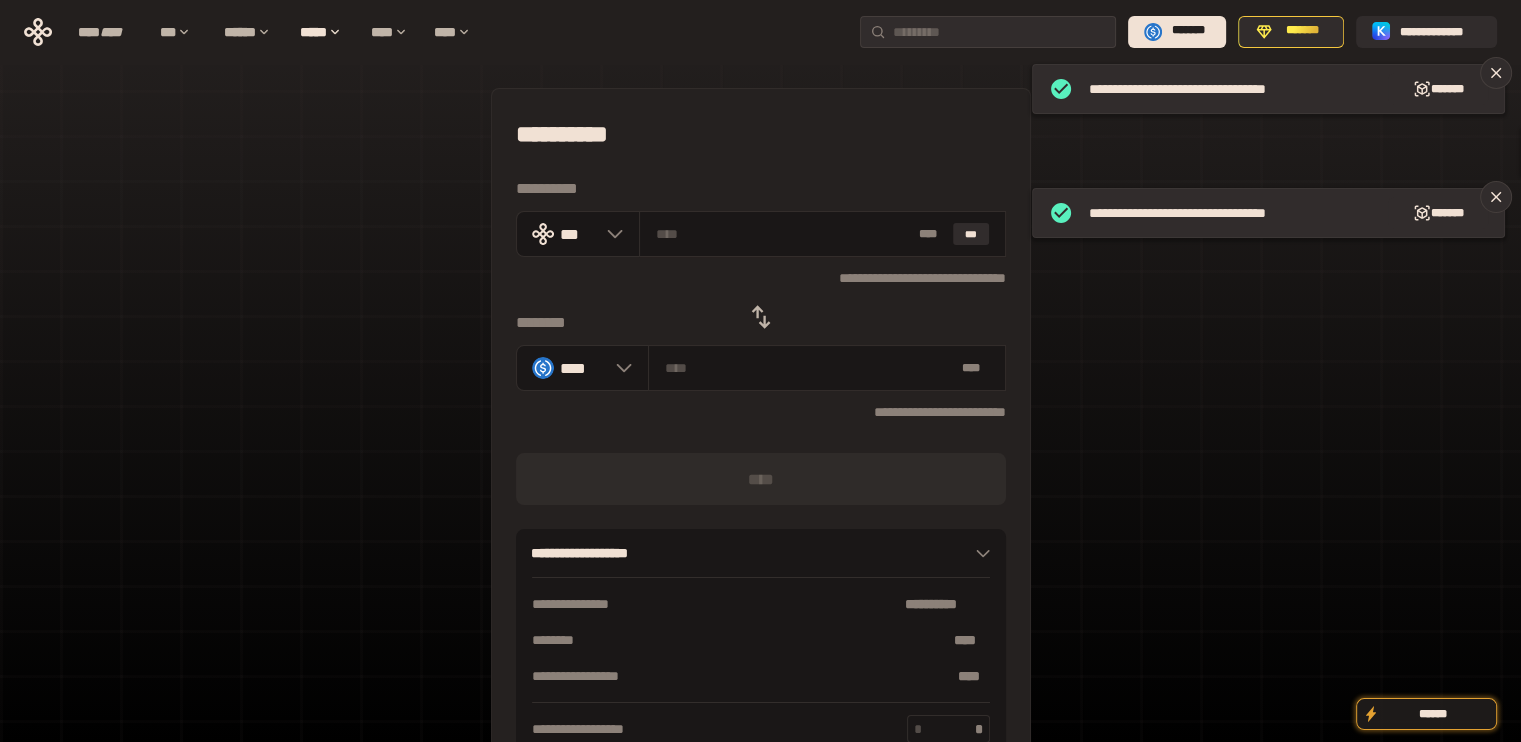 click 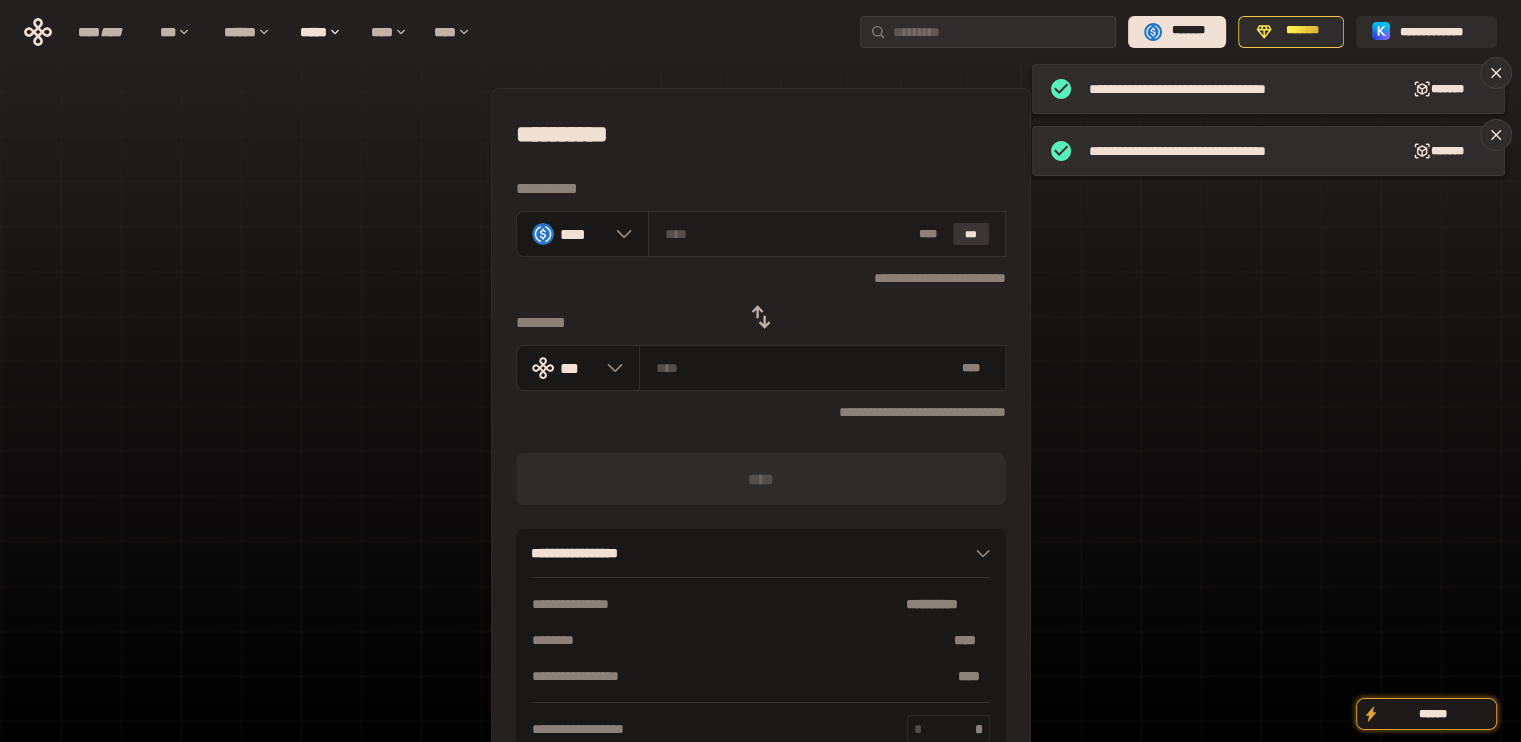 click on "***" at bounding box center [971, 234] 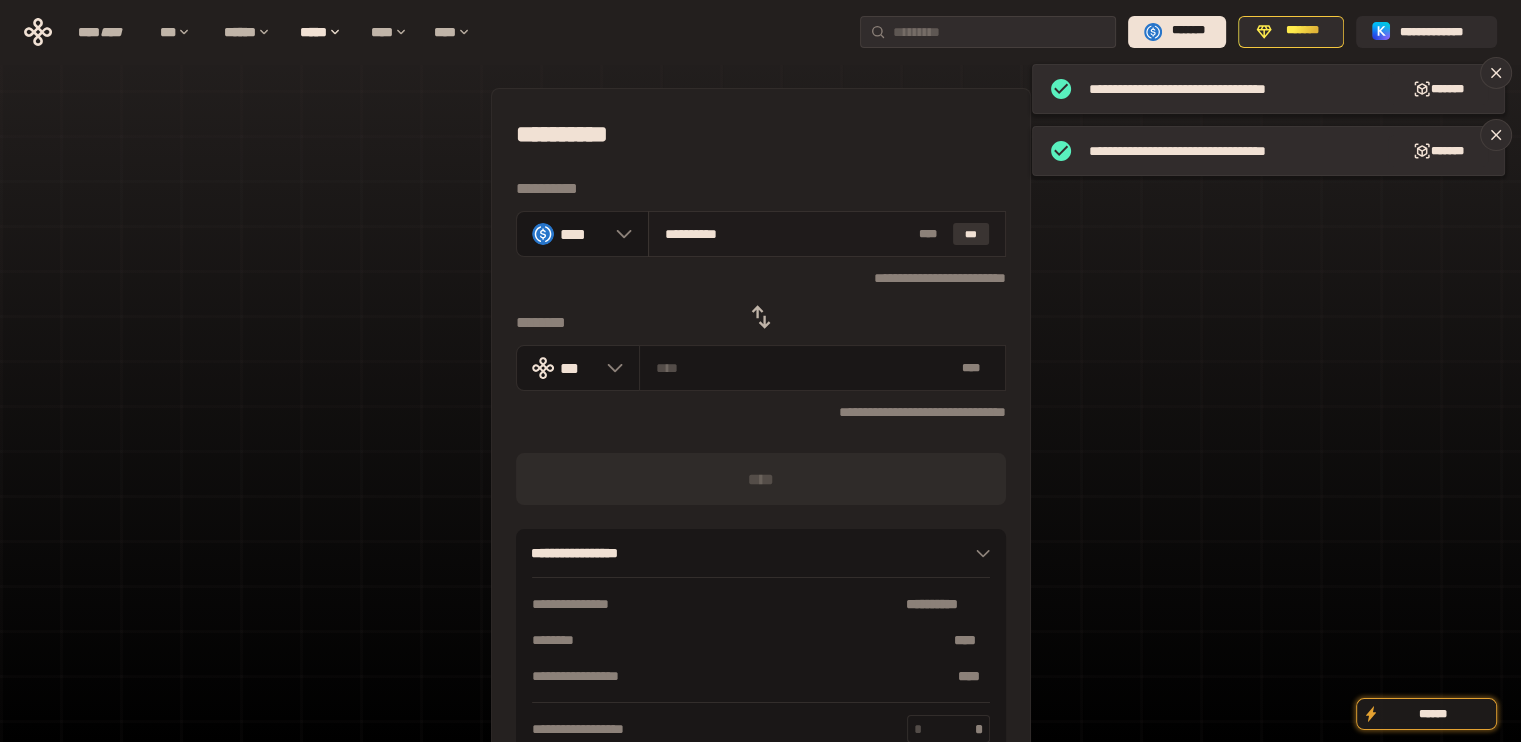 type on "**********" 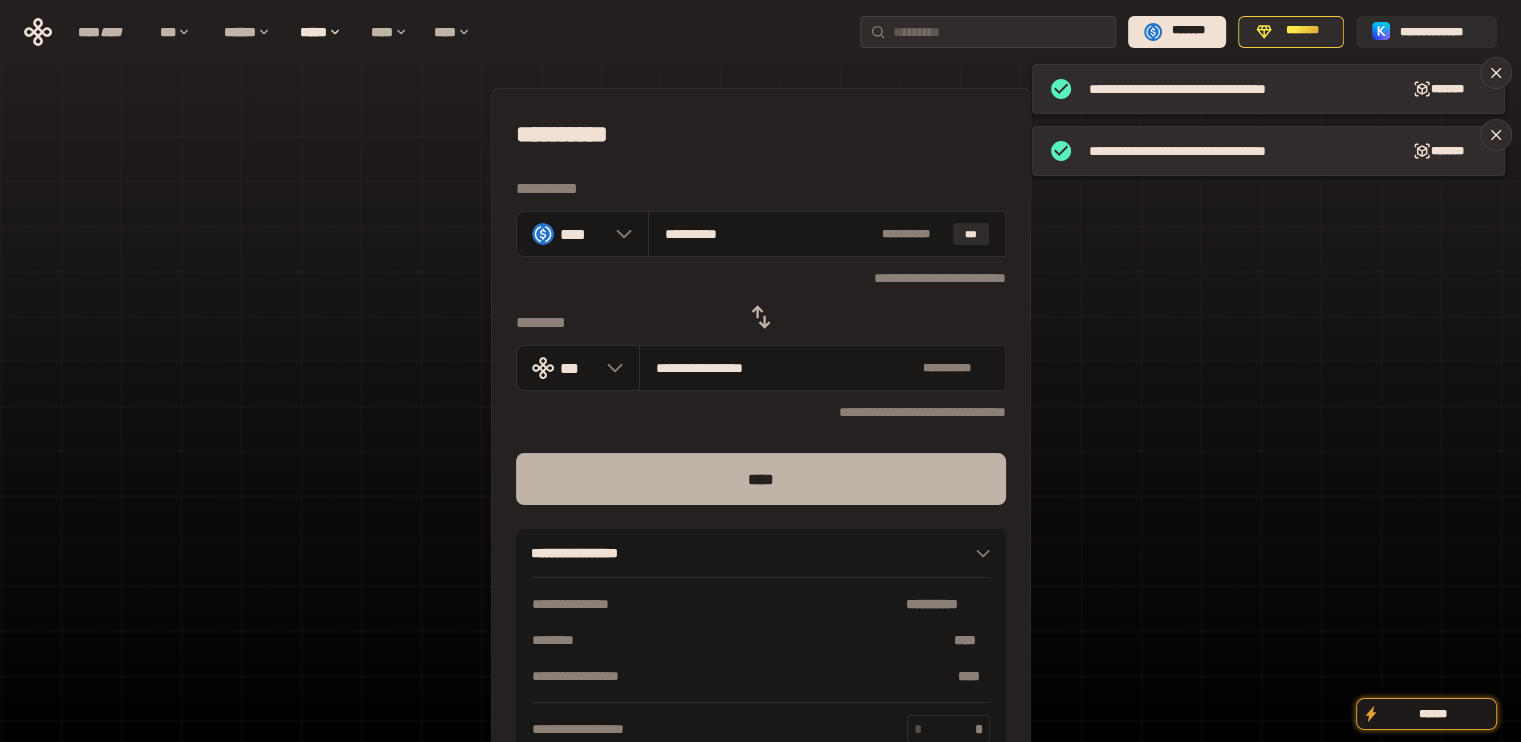 click on "****" at bounding box center [761, 479] 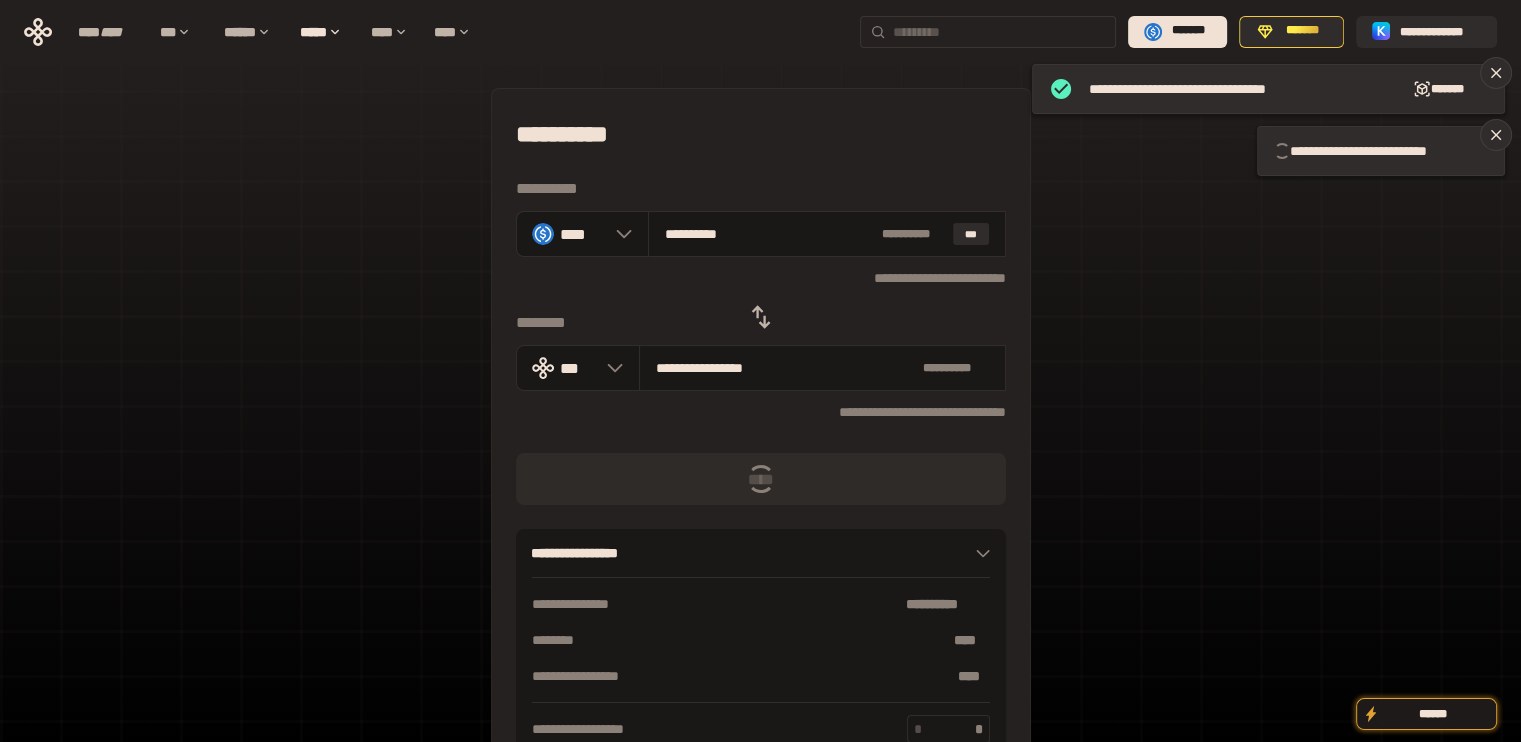 type 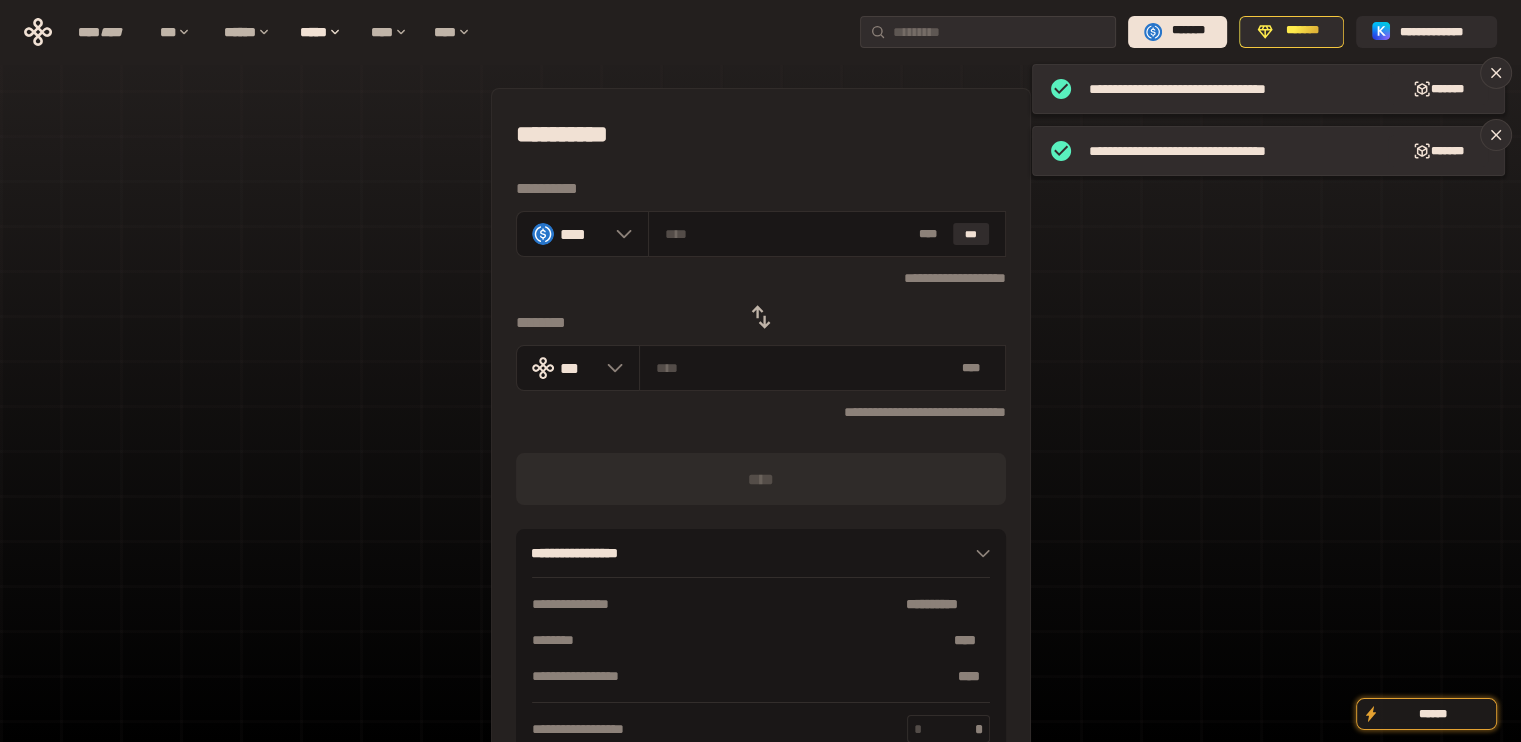 click 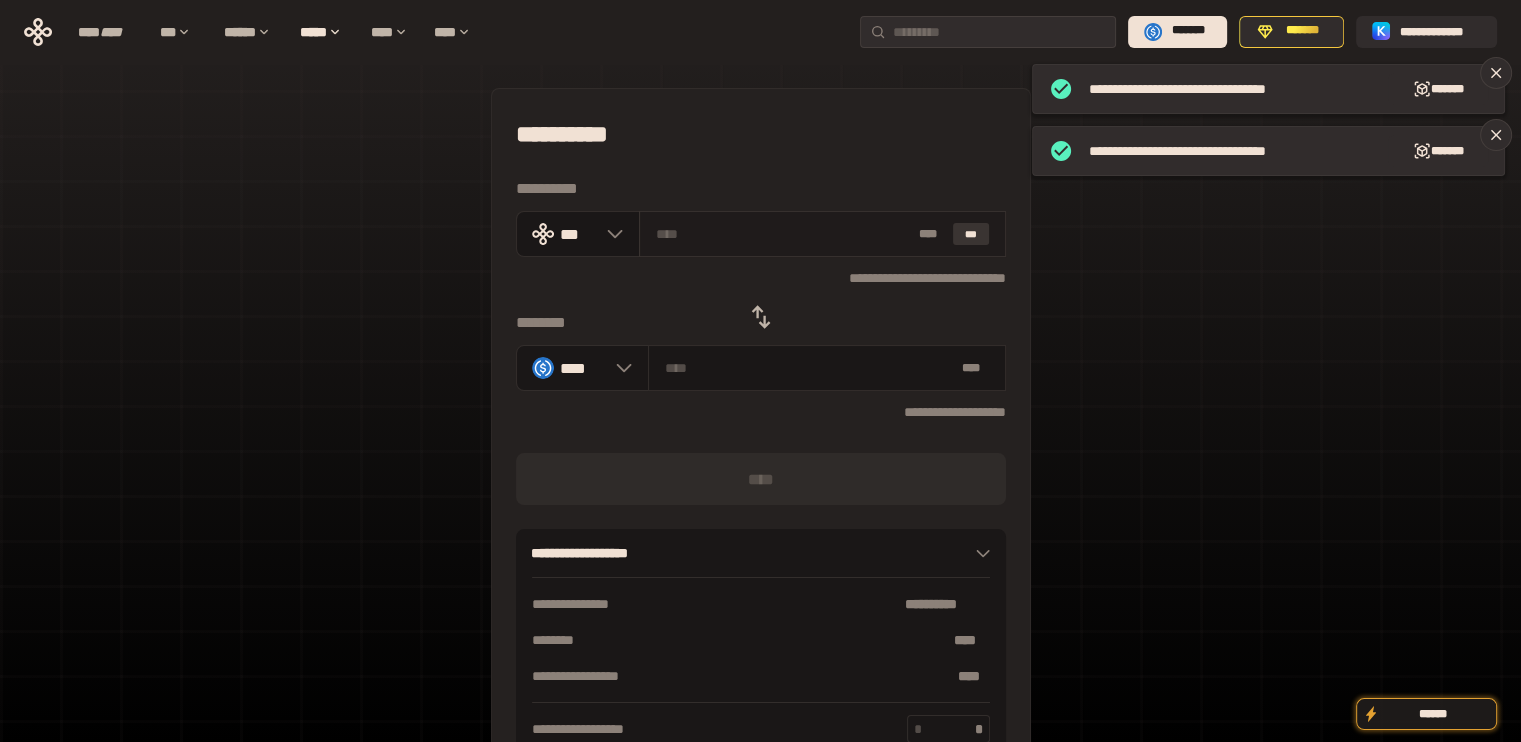click on "***" at bounding box center (971, 234) 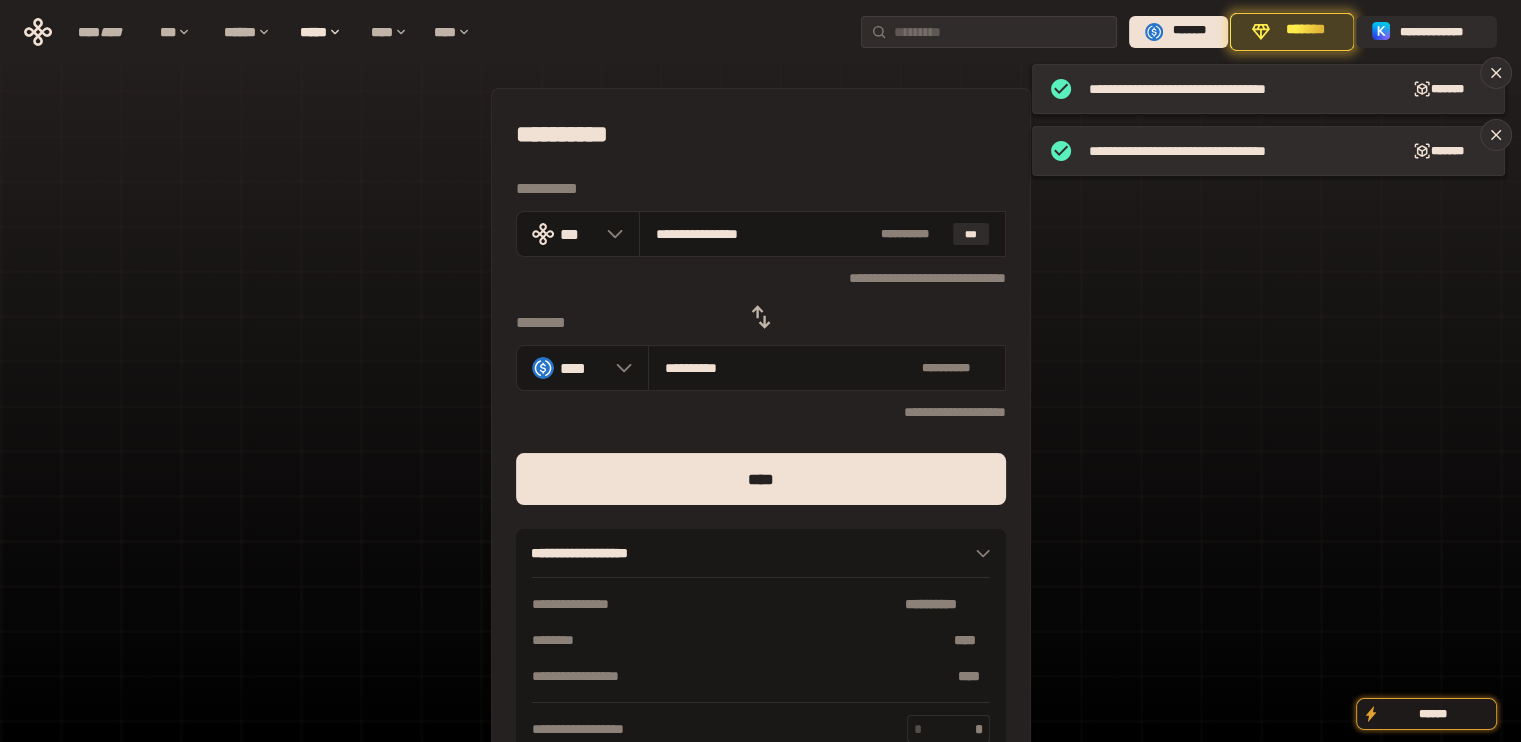 drag, startPoint x: 685, startPoint y: 235, endPoint x: 868, endPoint y: 314, distance: 199.32385 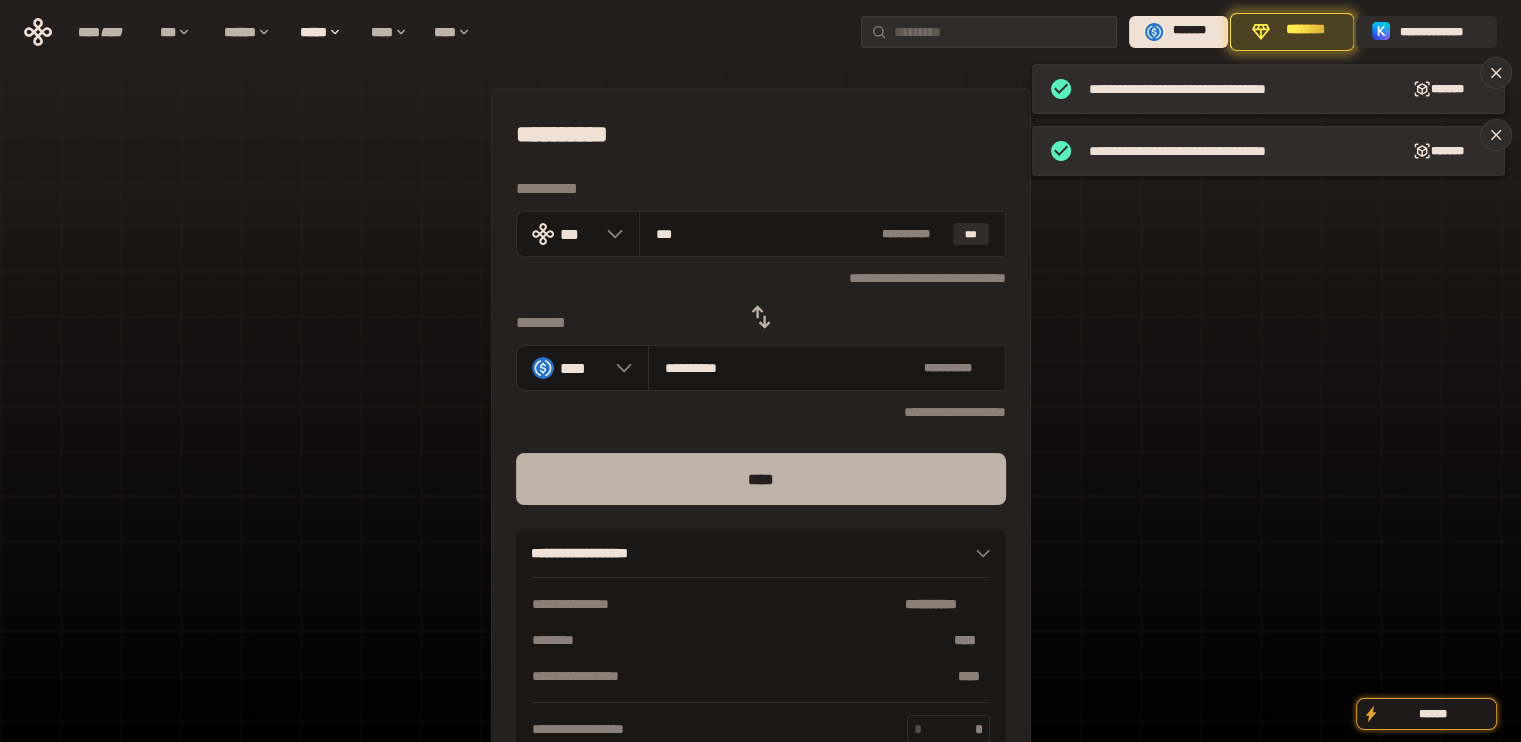 type on "***" 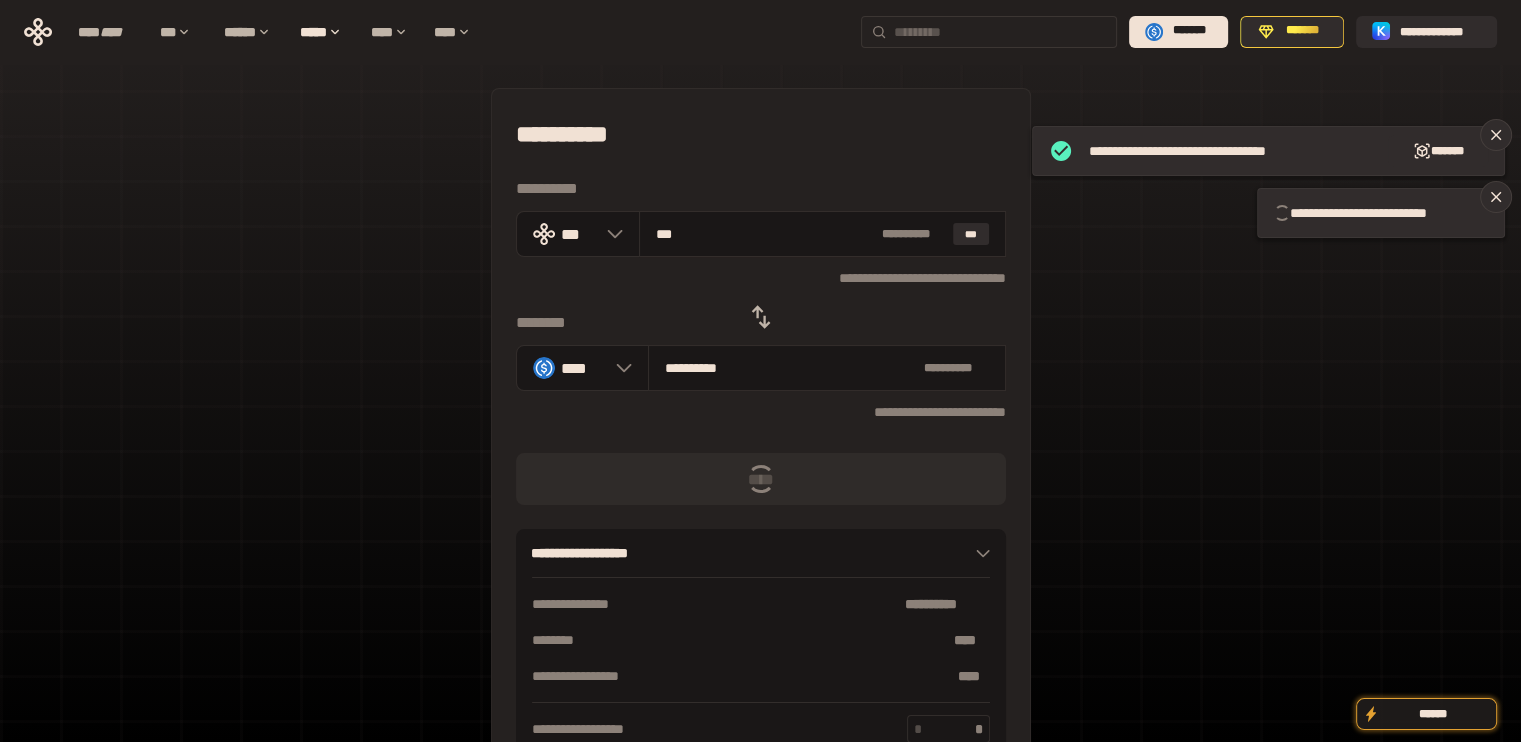 type 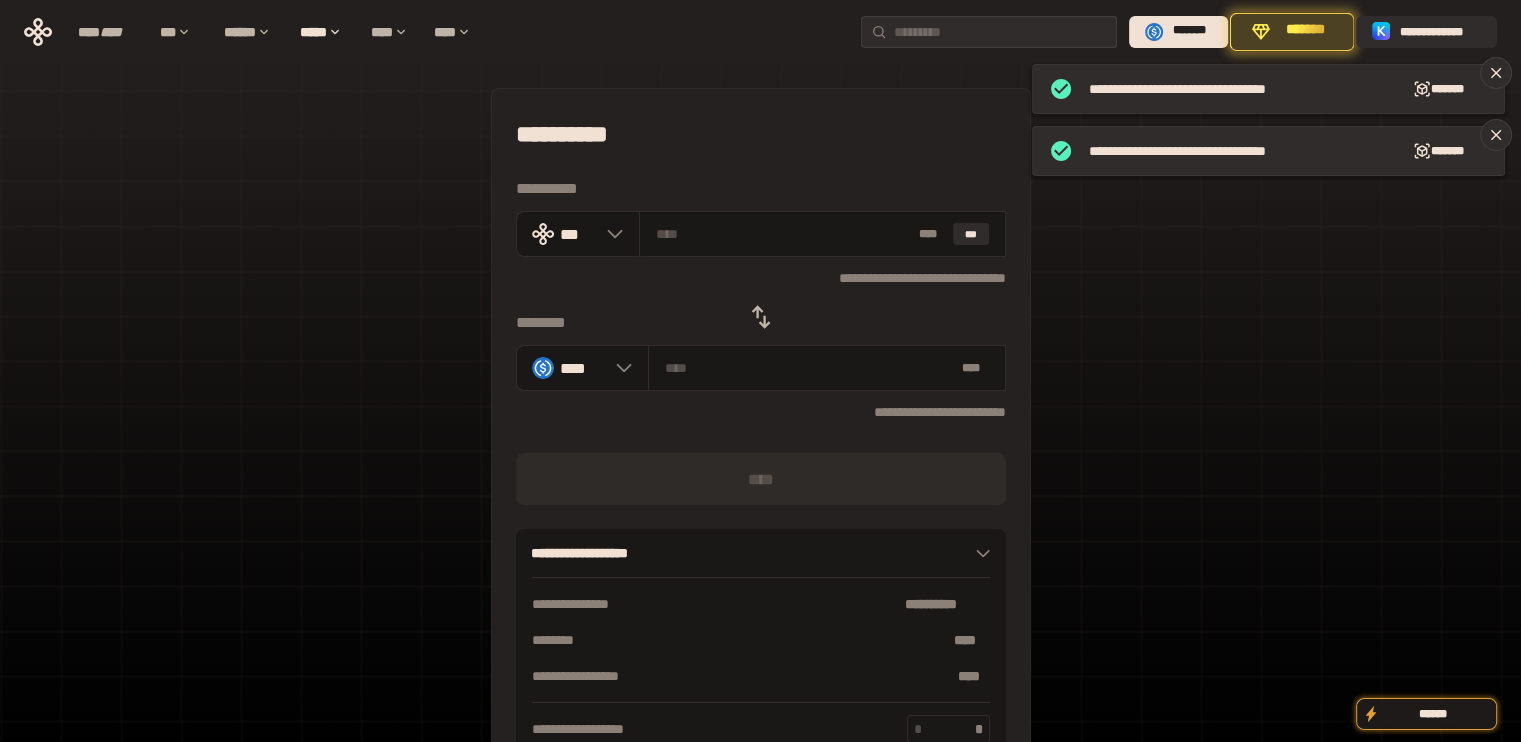 click 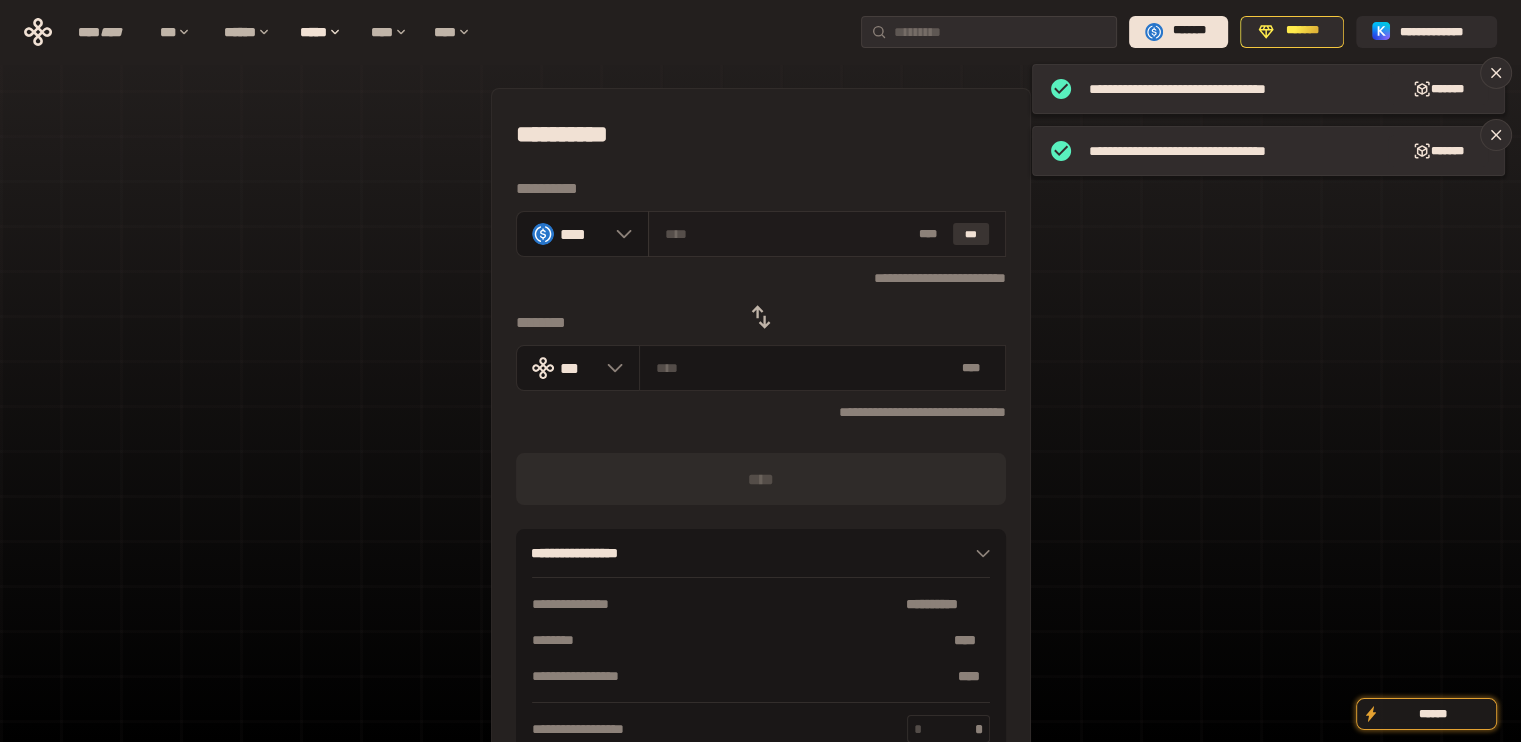 click on "***" at bounding box center [971, 234] 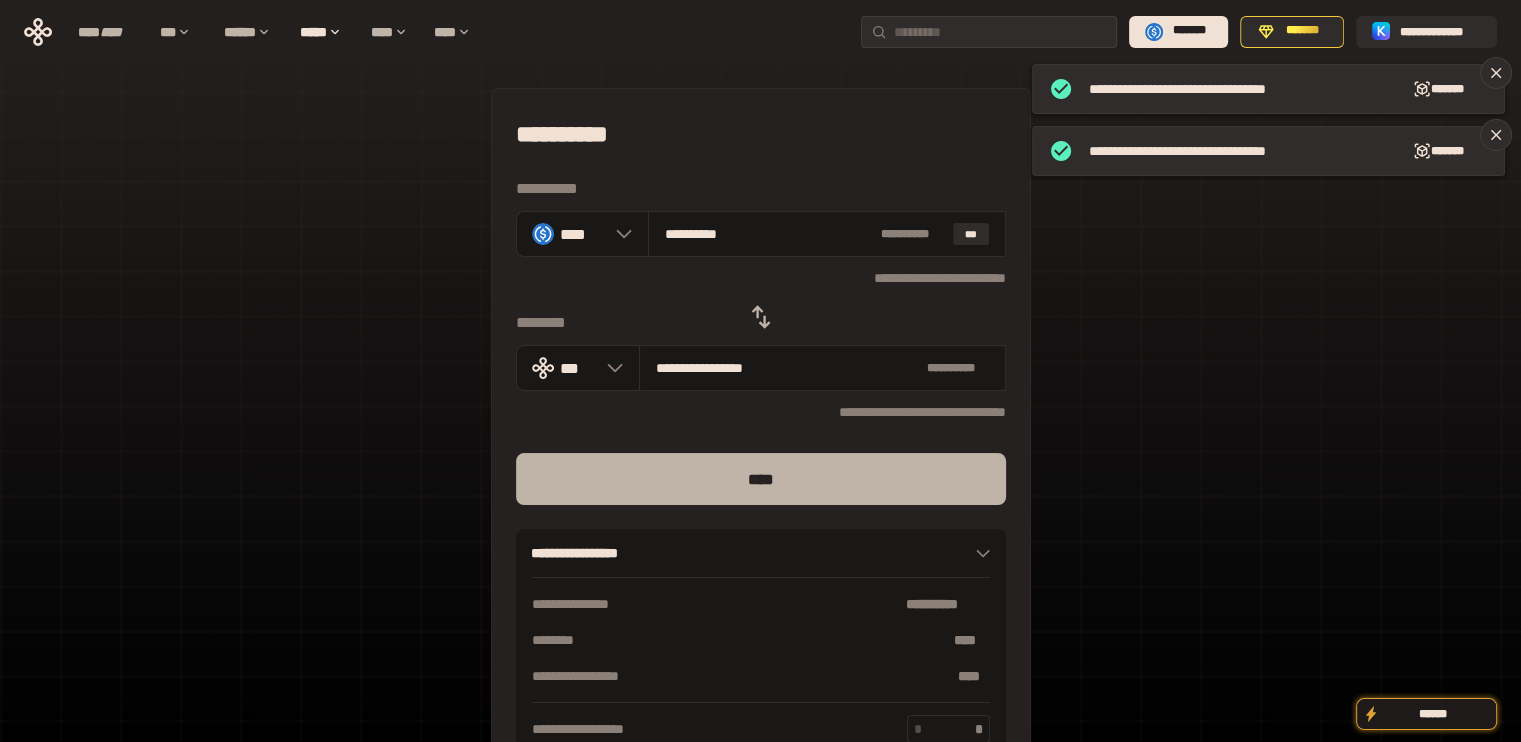 click on "****" at bounding box center (761, 479) 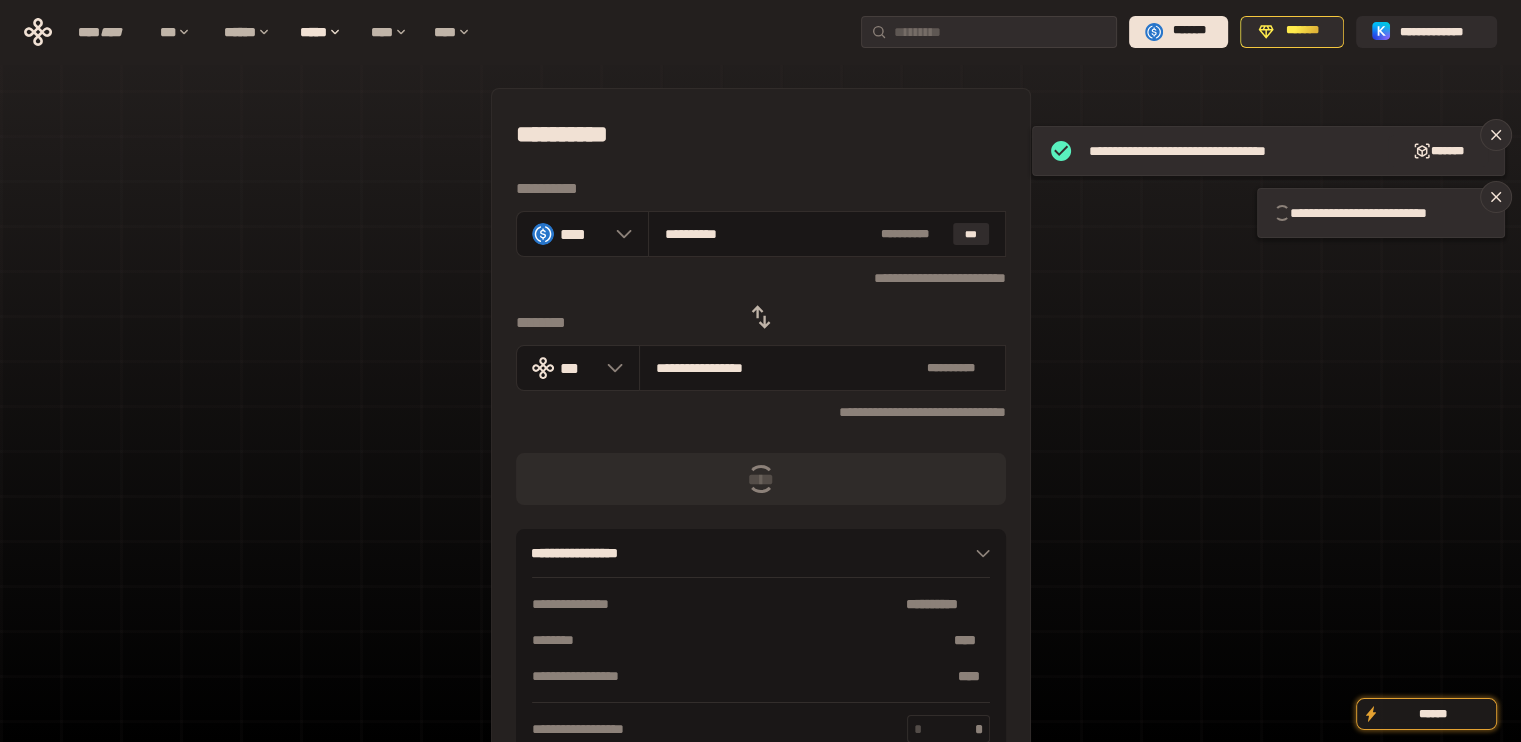 type 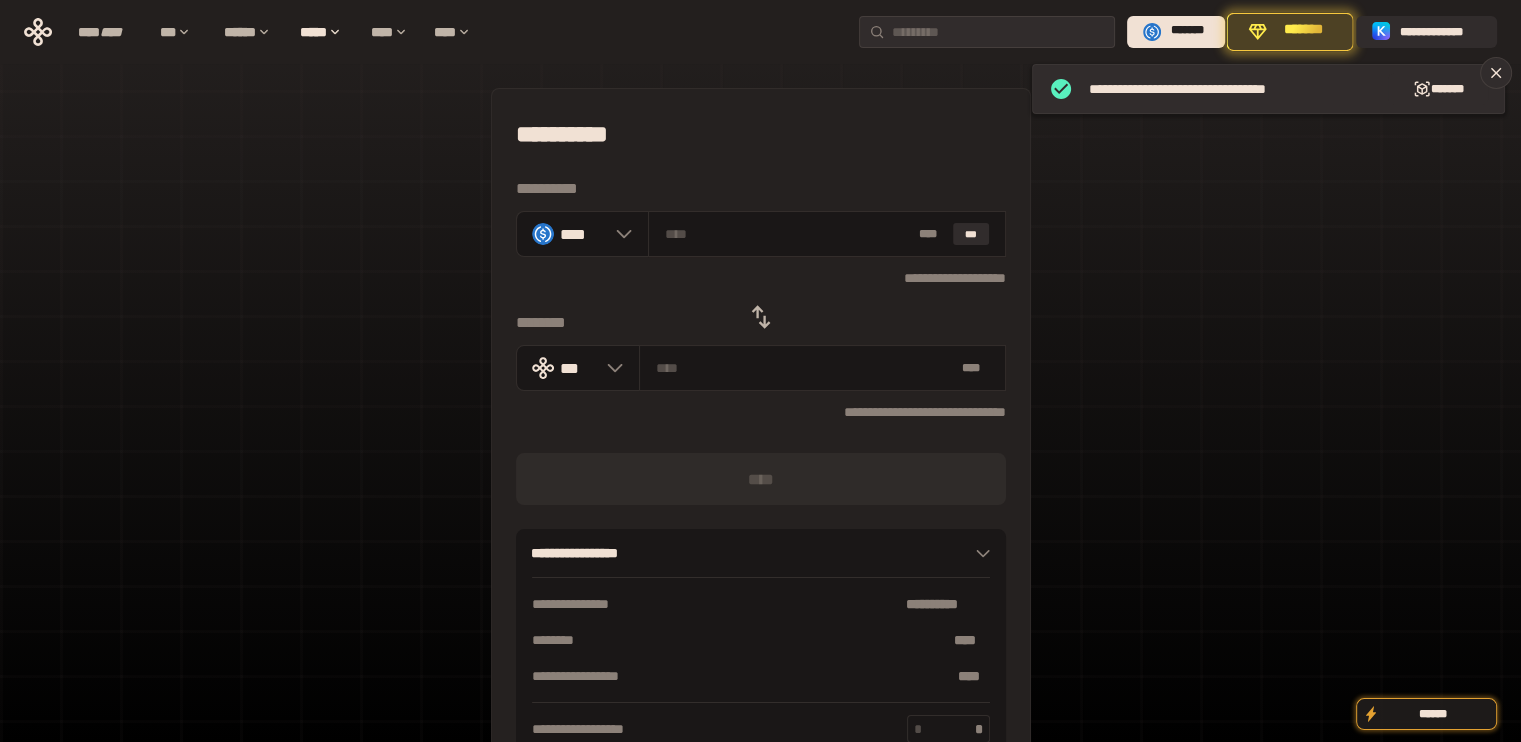 drag, startPoint x: 740, startPoint y: 317, endPoint x: 807, endPoint y: 329, distance: 68.06615 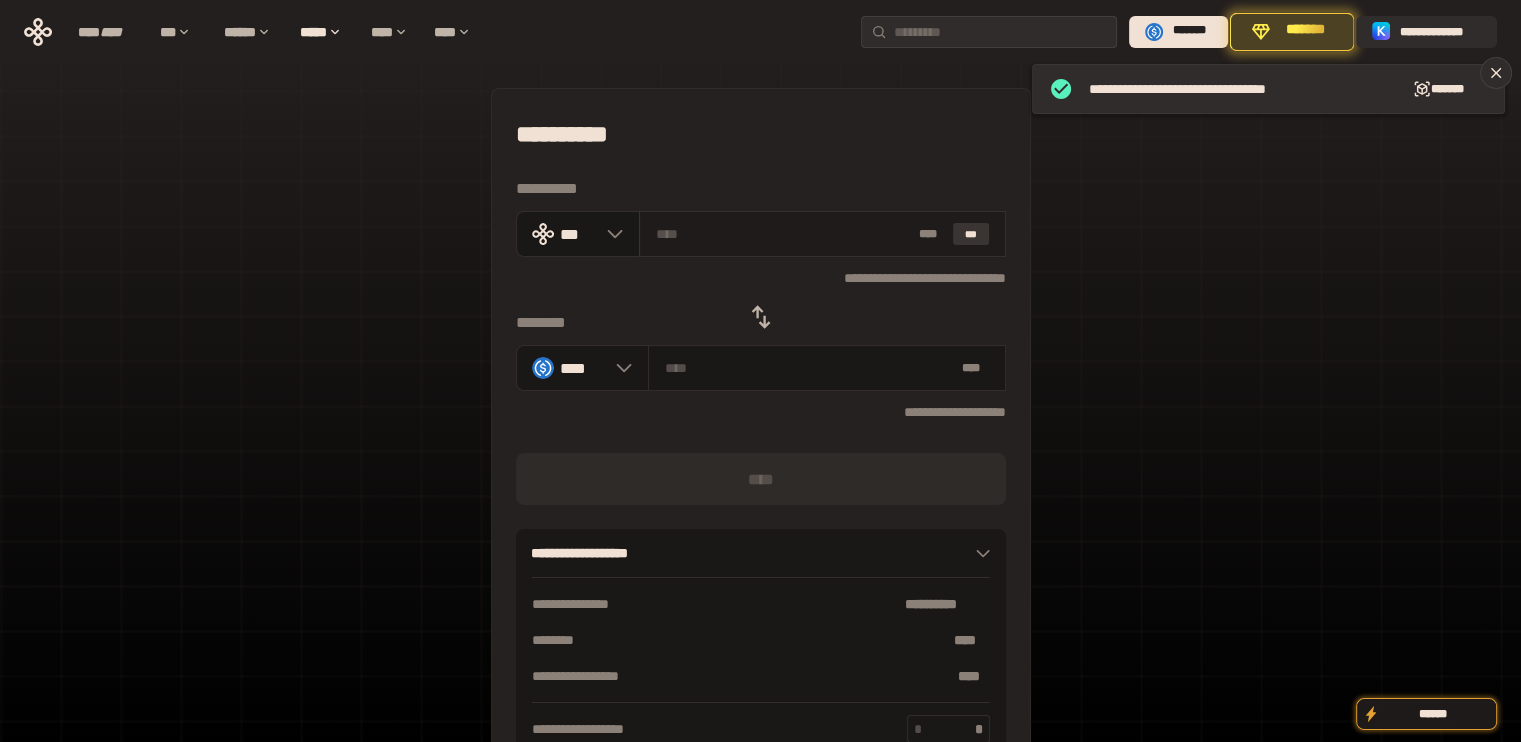 click on "***" at bounding box center [971, 234] 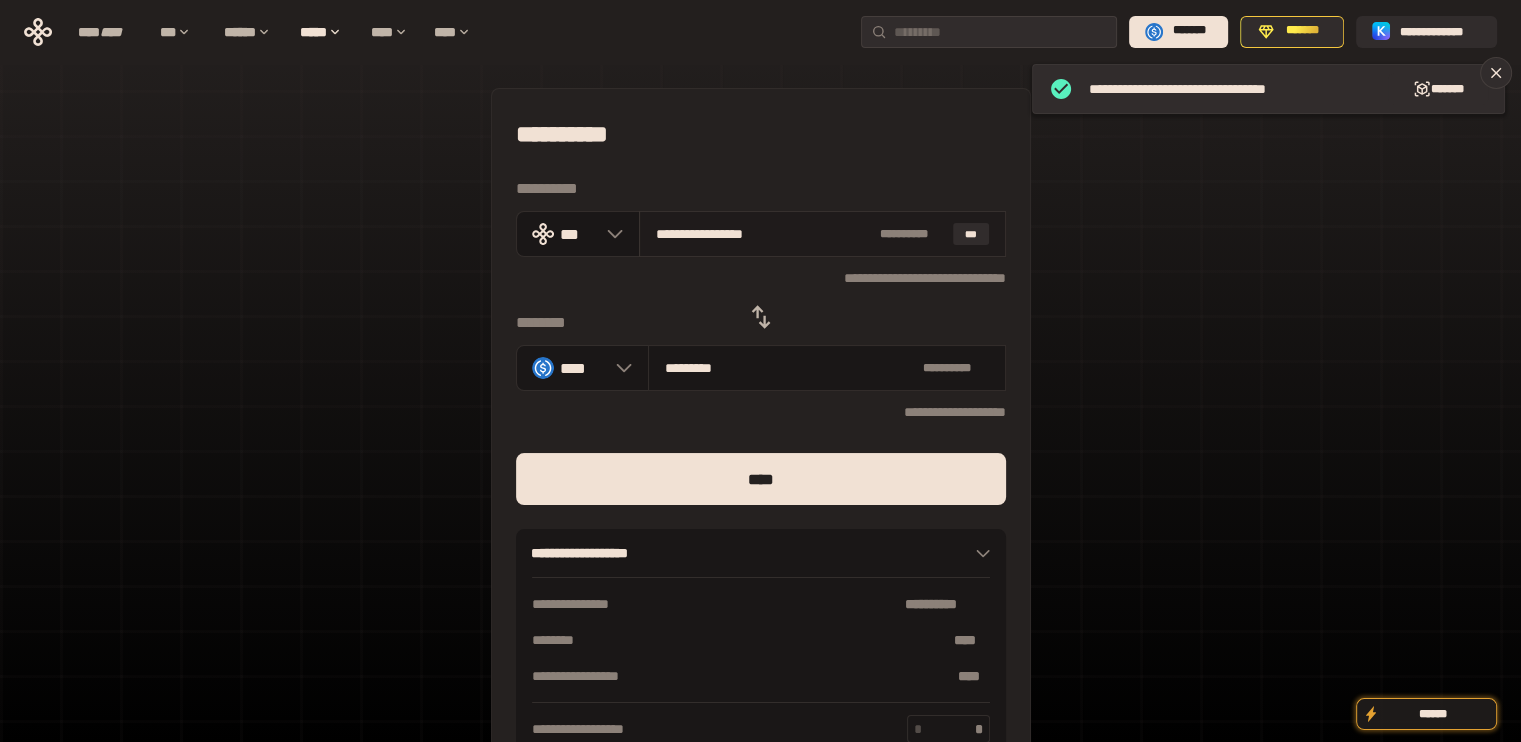 drag, startPoint x: 684, startPoint y: 231, endPoint x: 895, endPoint y: 244, distance: 211.4001 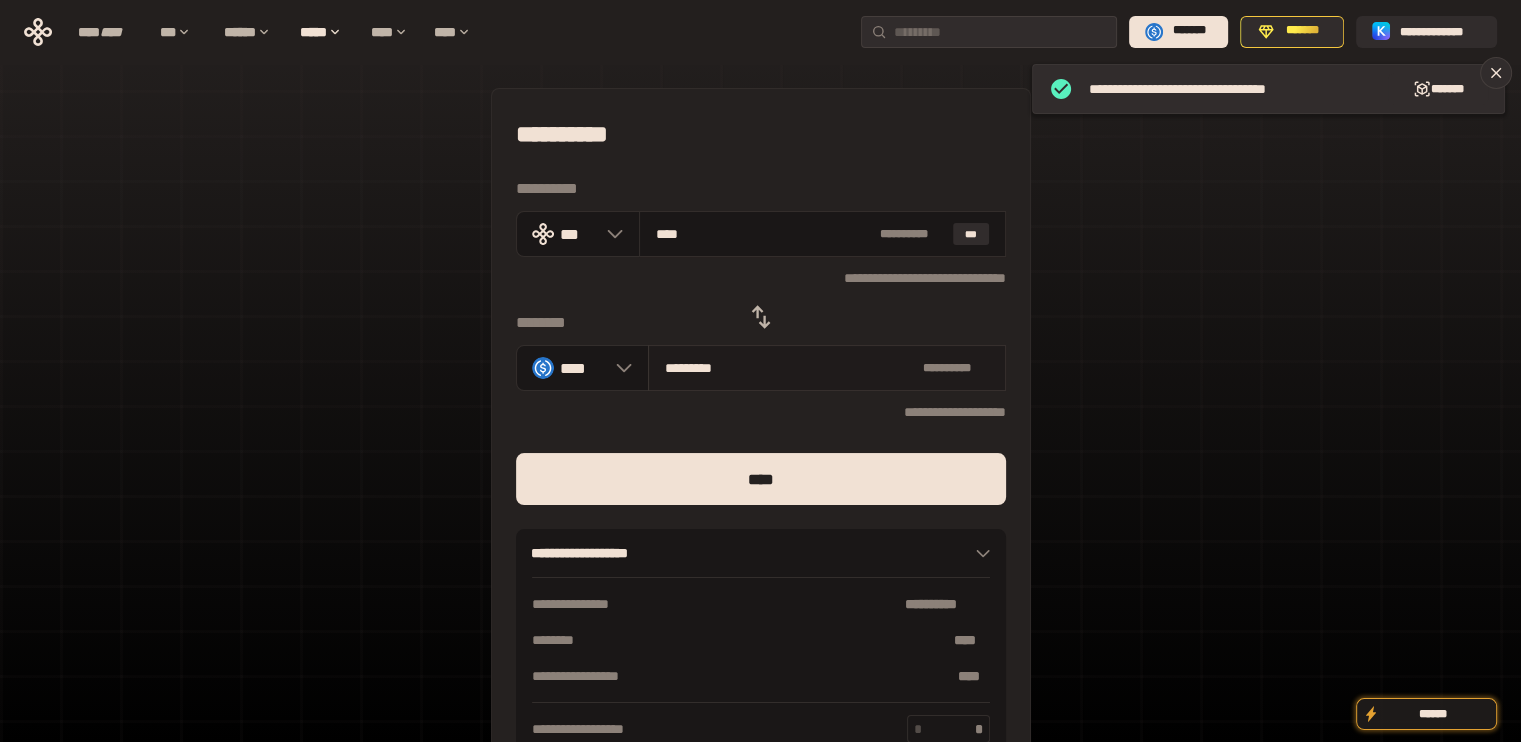 type on "***" 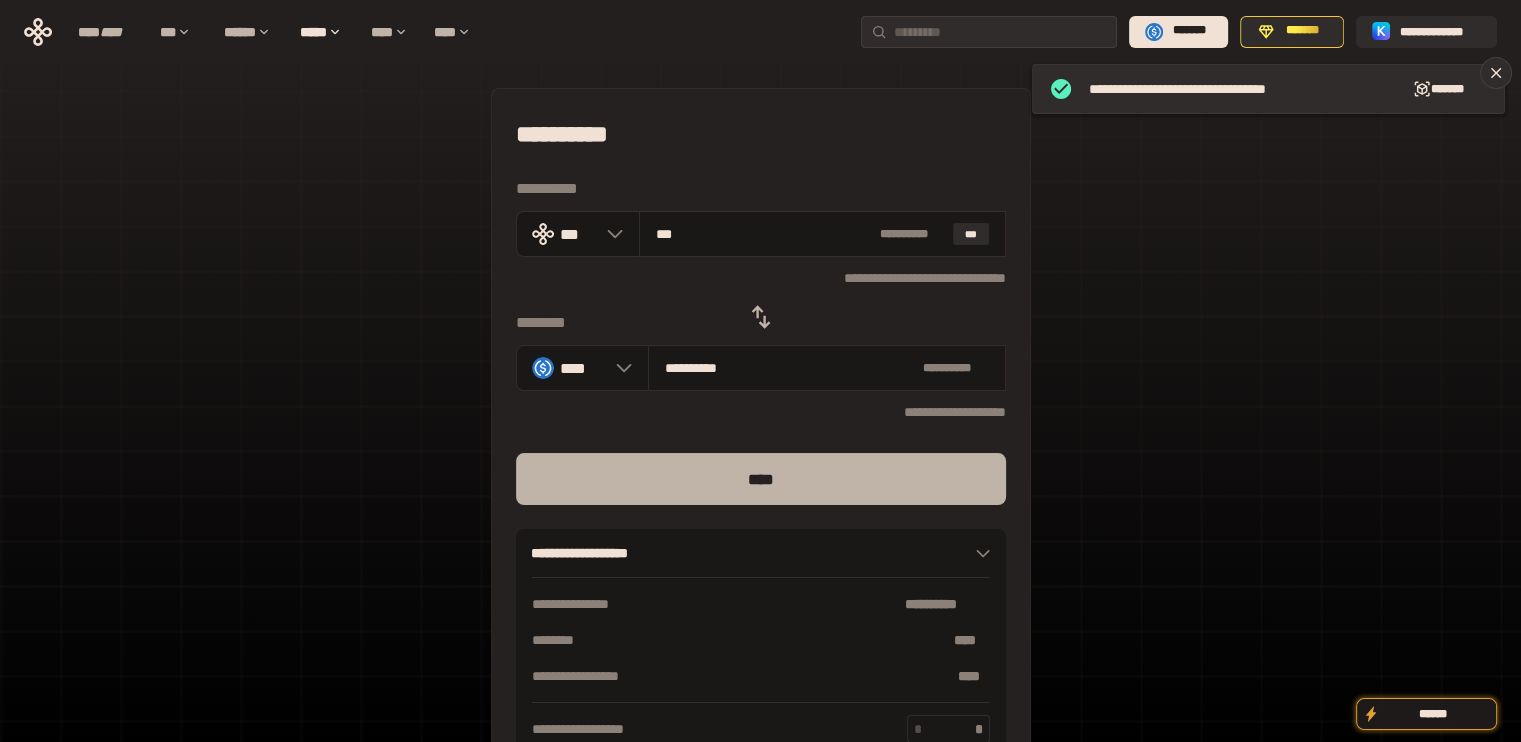 type on "***" 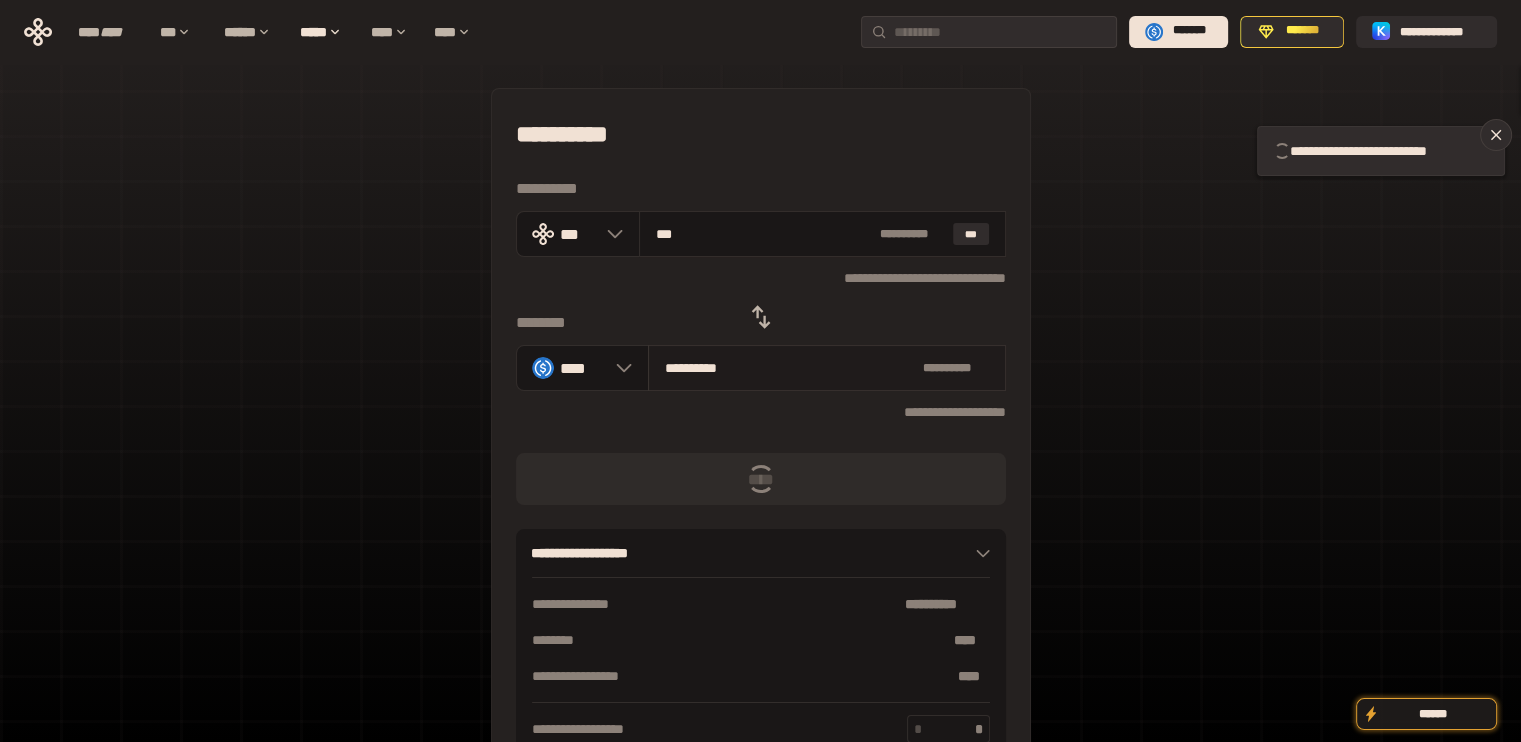 type 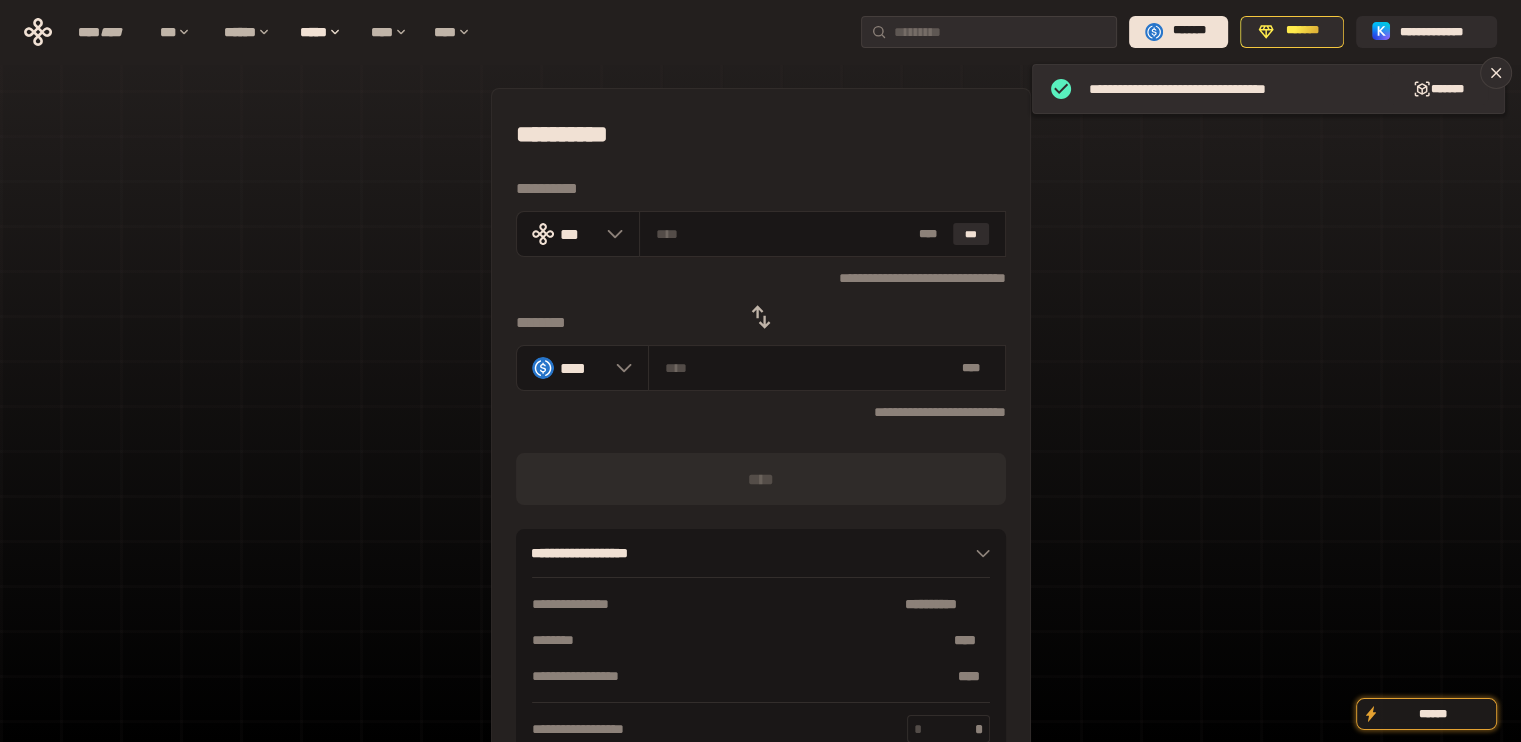 click 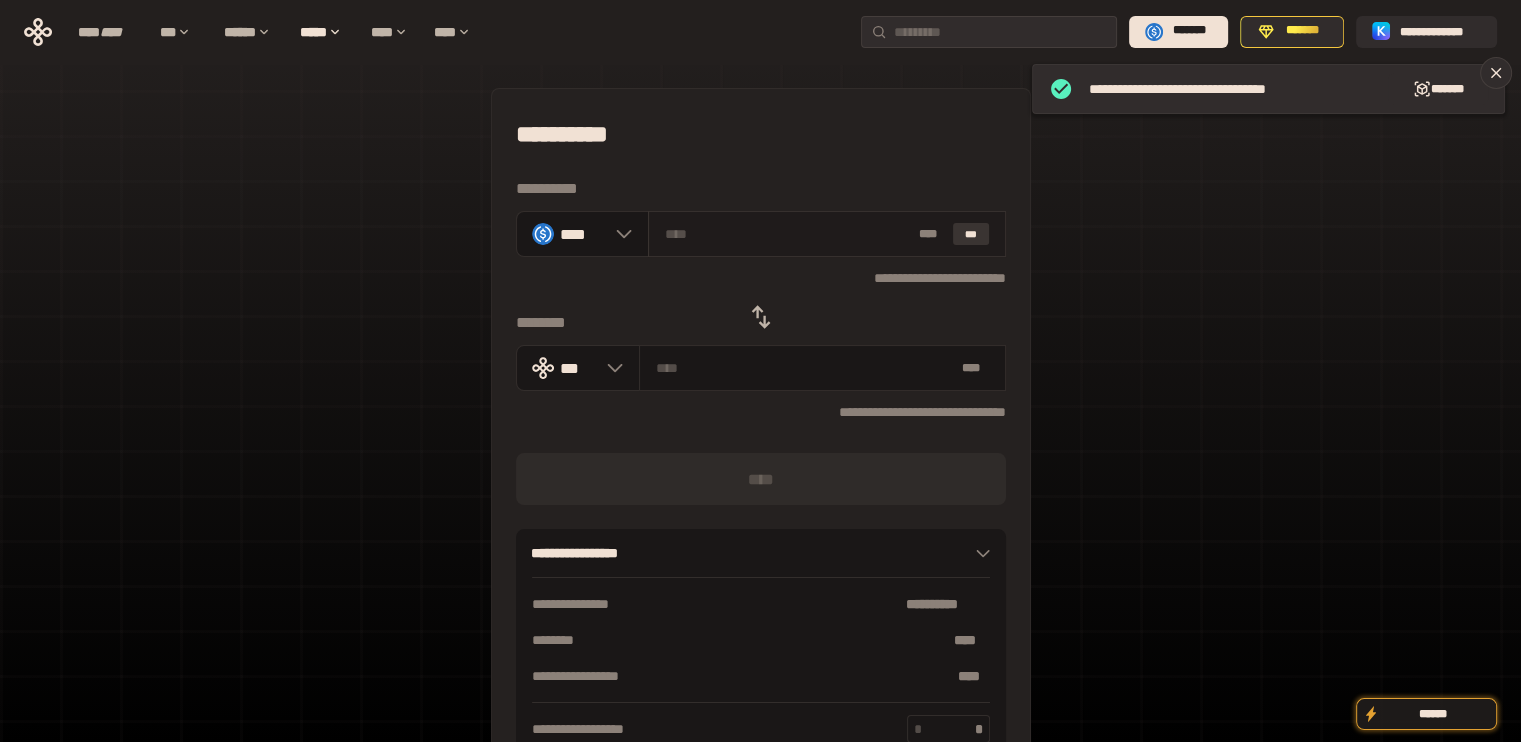 click on "***" at bounding box center (971, 234) 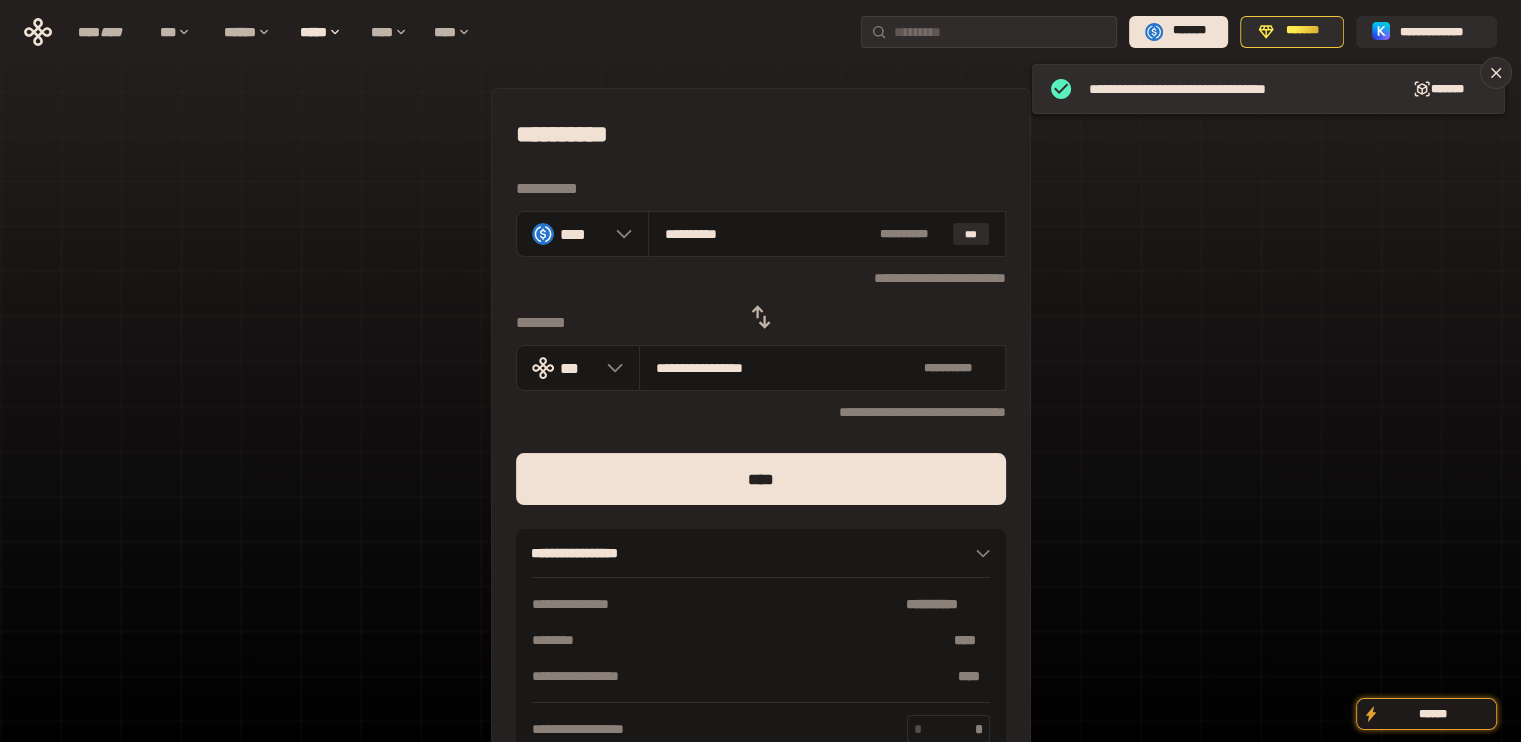 click on "*** [NAME] [NAME] [STREET] [CITY], [STATE] [ZIP]" at bounding box center [761, 437] 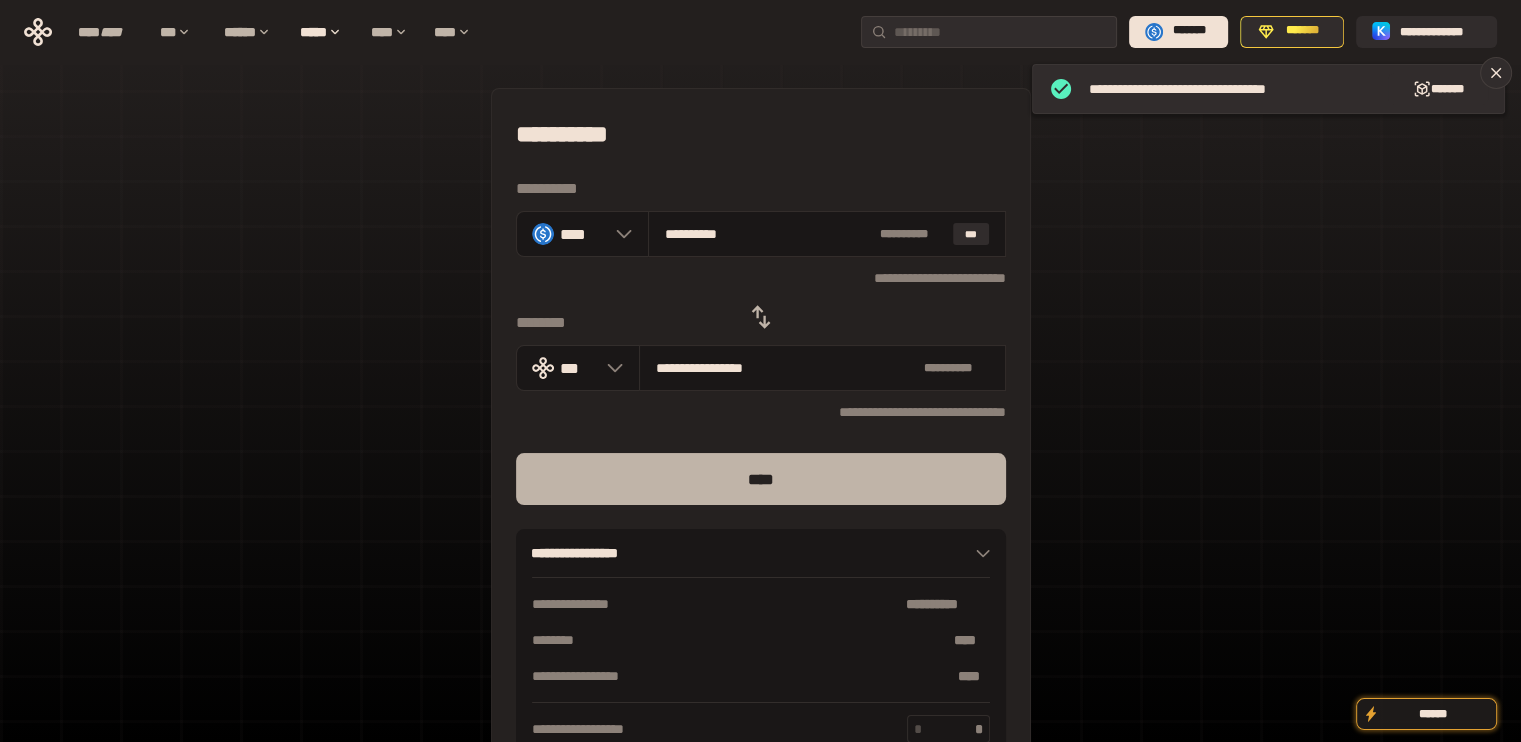 click on "****" at bounding box center [761, 479] 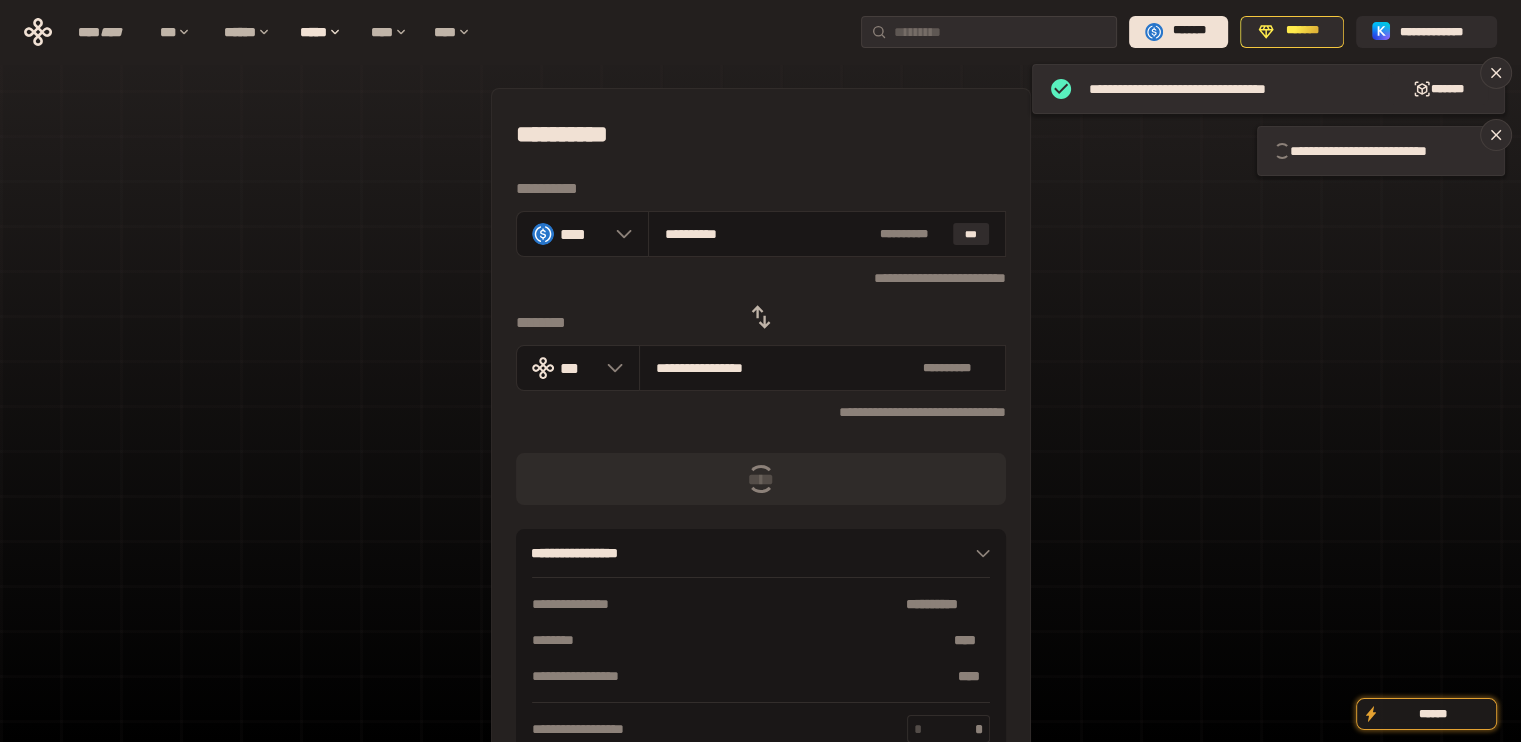 type 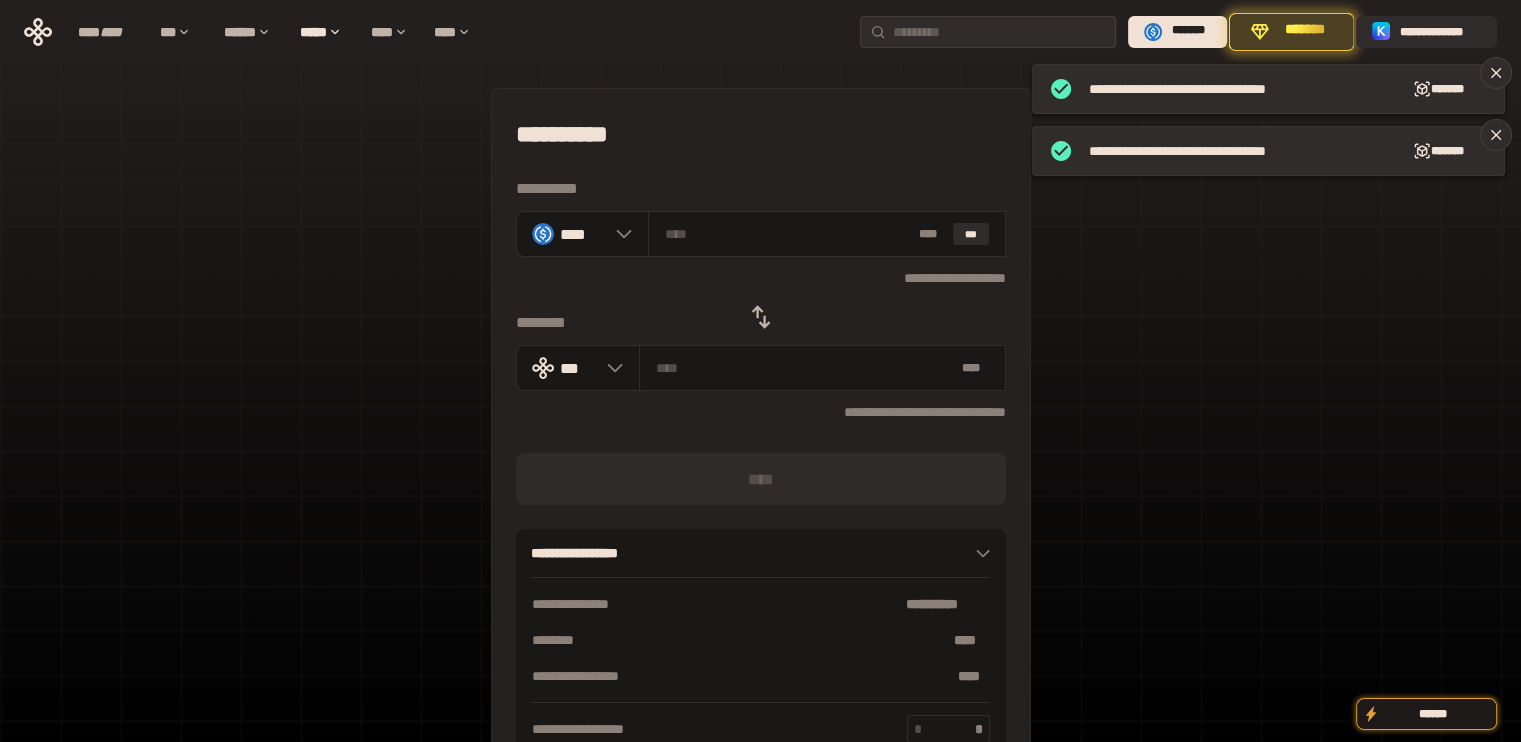 click at bounding box center (761, 317) 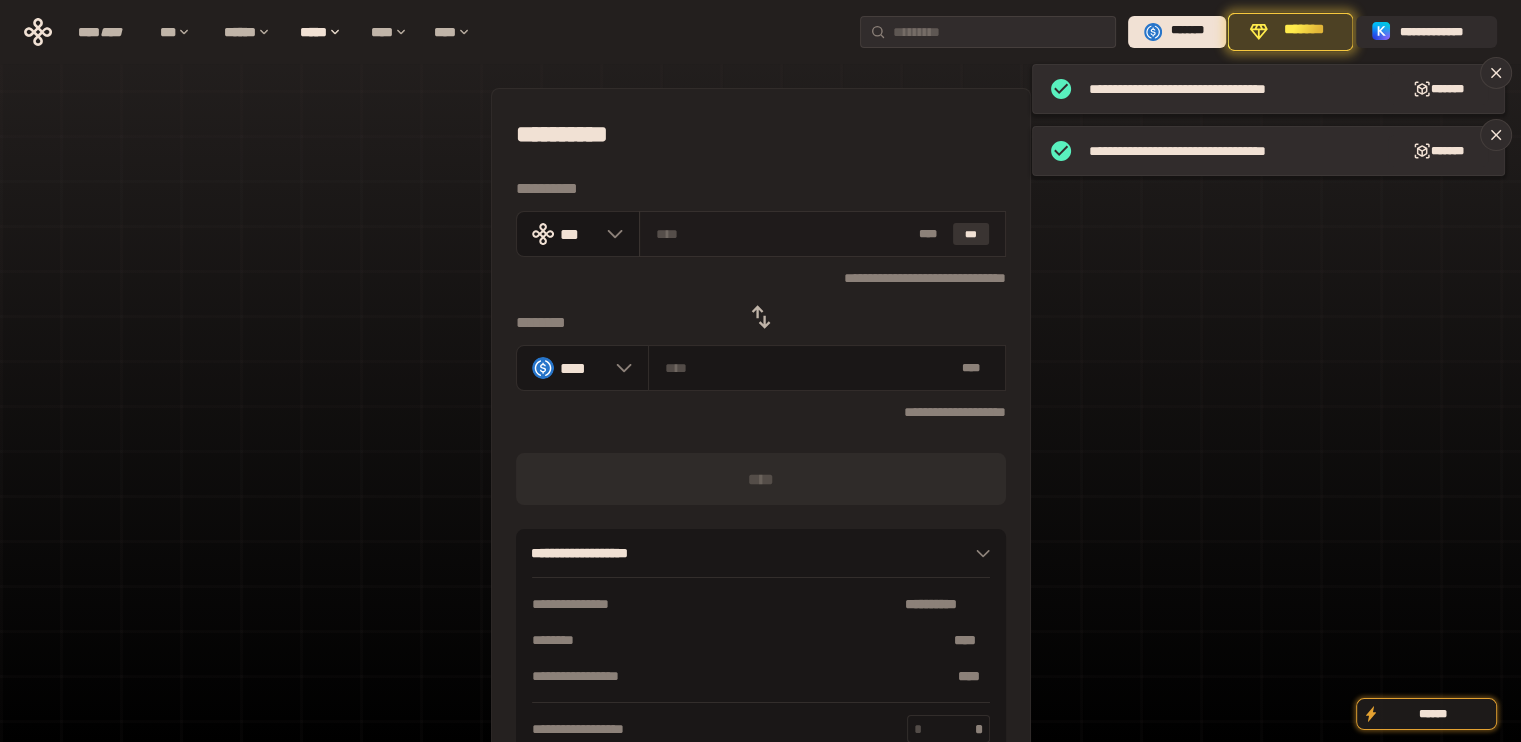 click on "***" at bounding box center [971, 234] 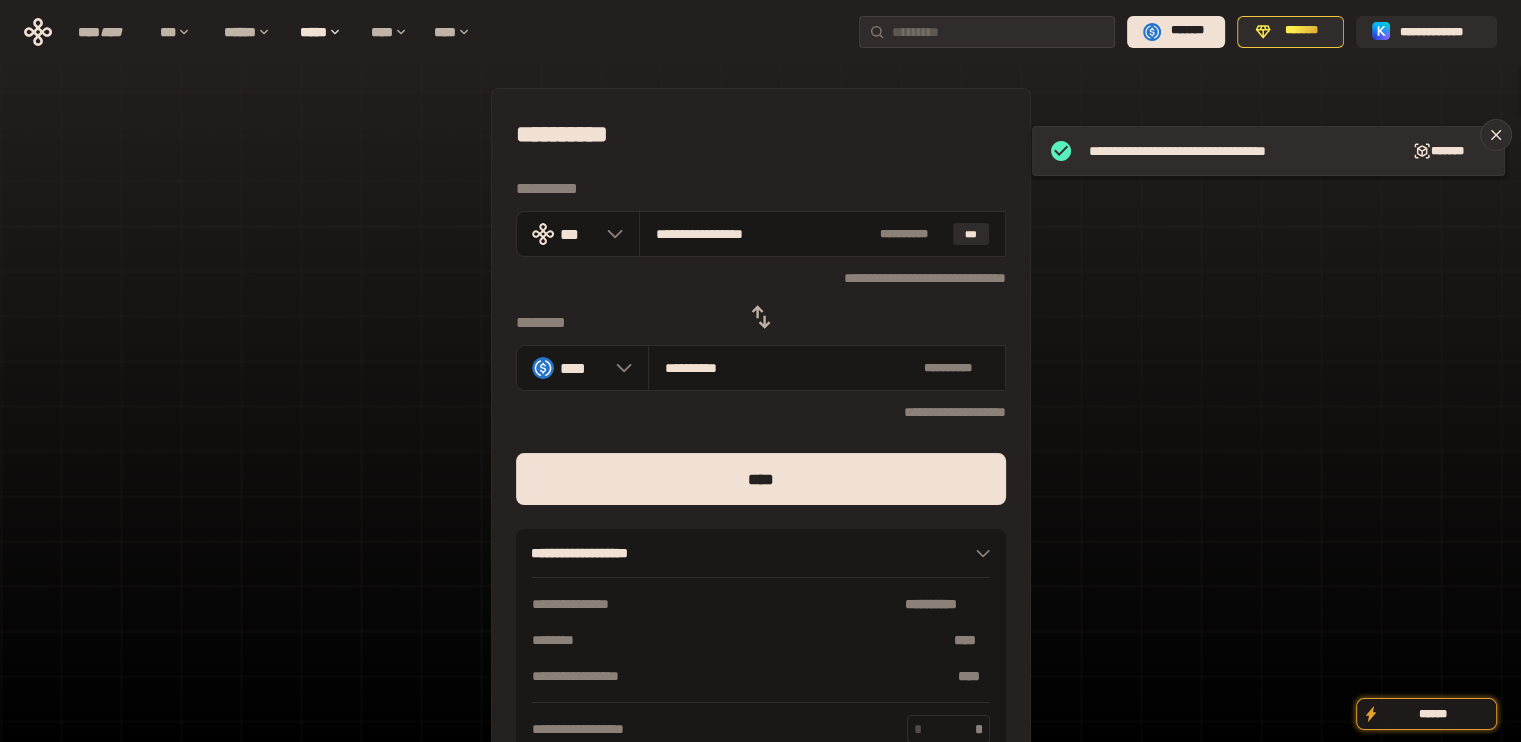 drag, startPoint x: 683, startPoint y: 239, endPoint x: 952, endPoint y: 317, distance: 280.08035 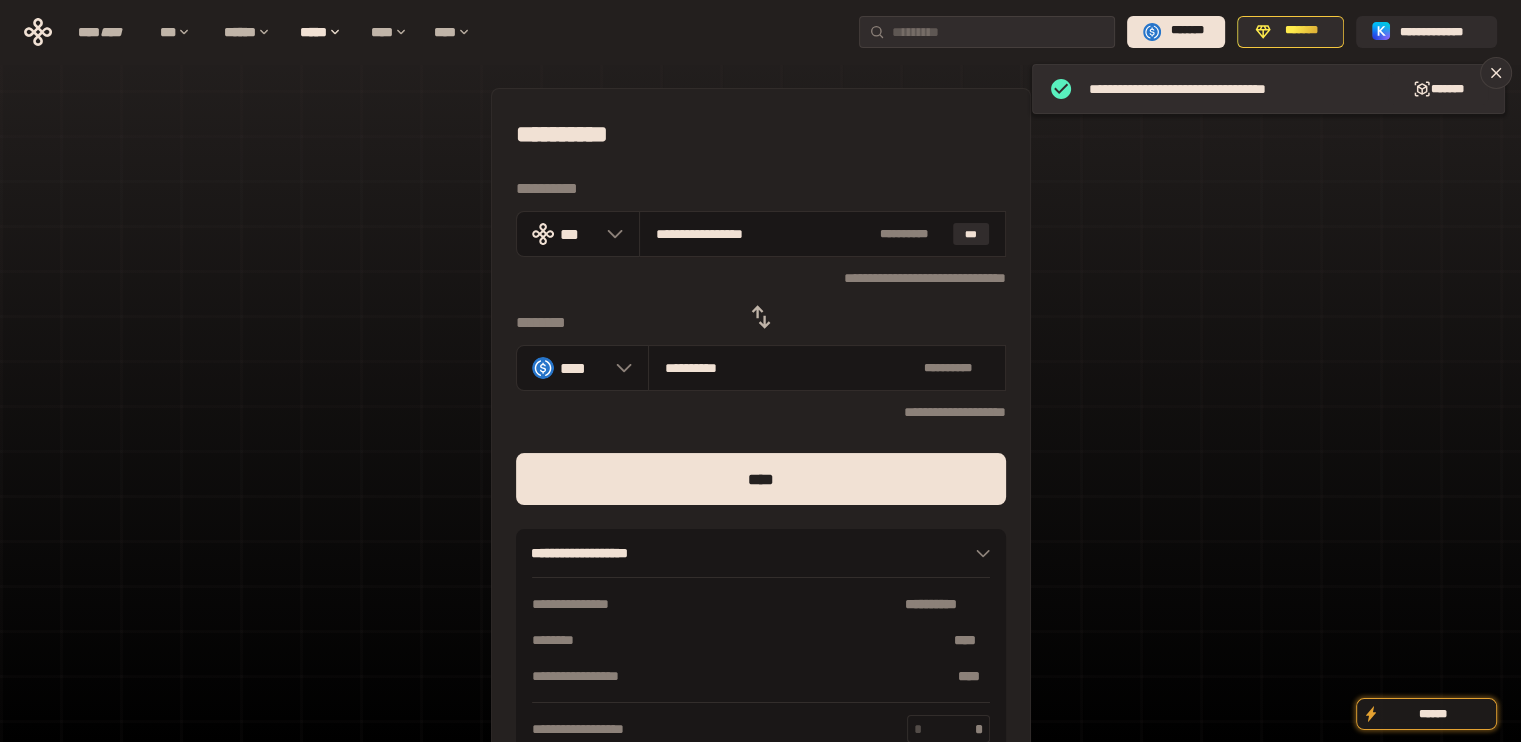 type on "***" 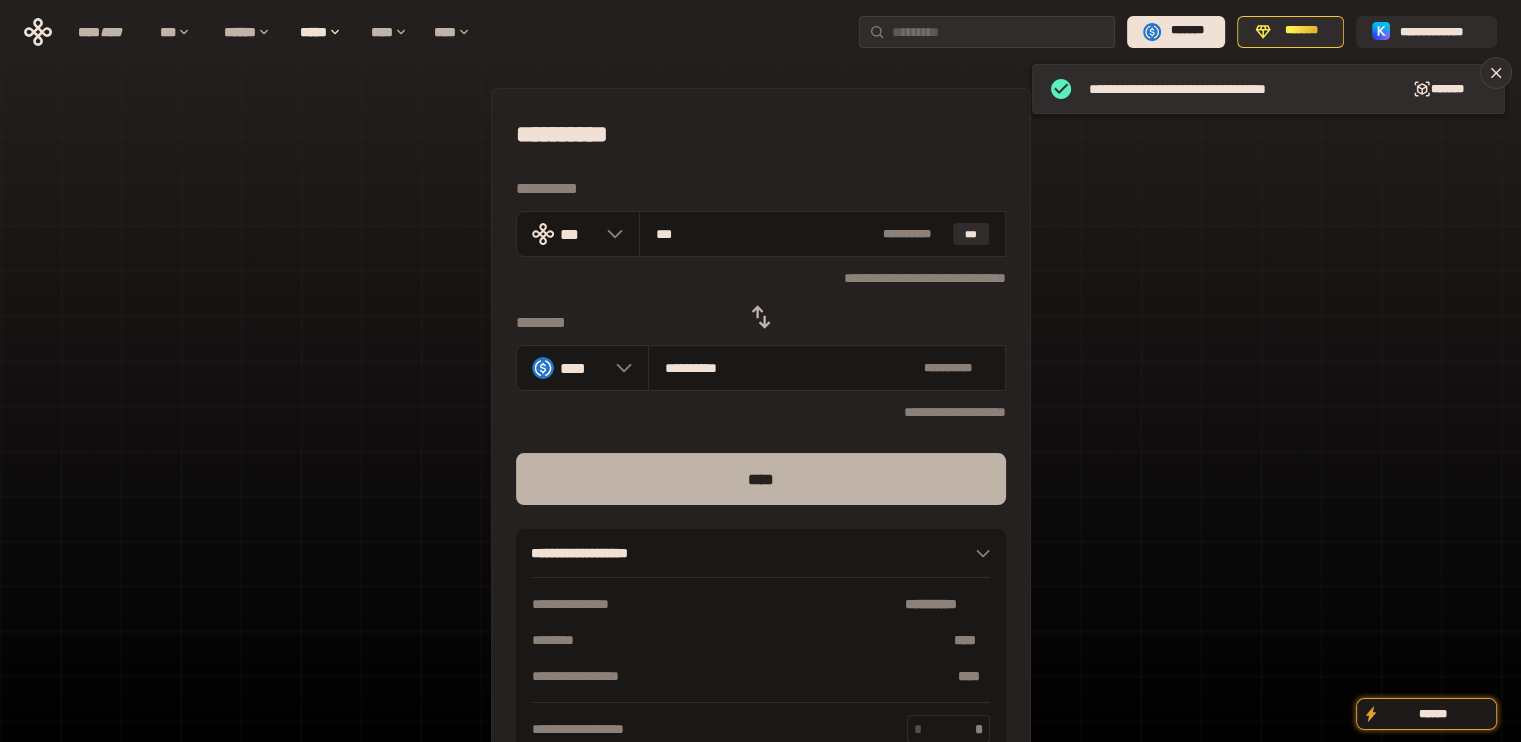 type on "***" 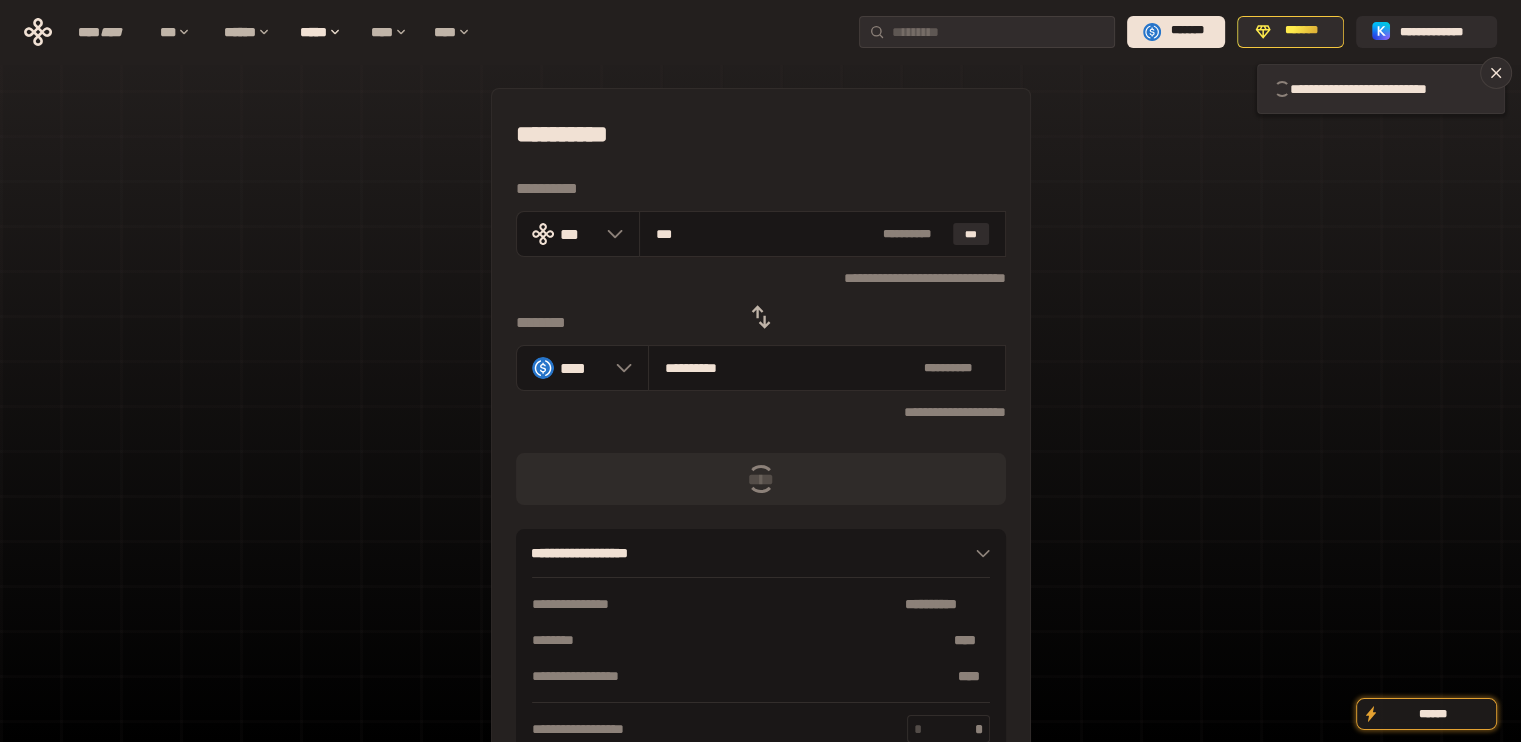 type 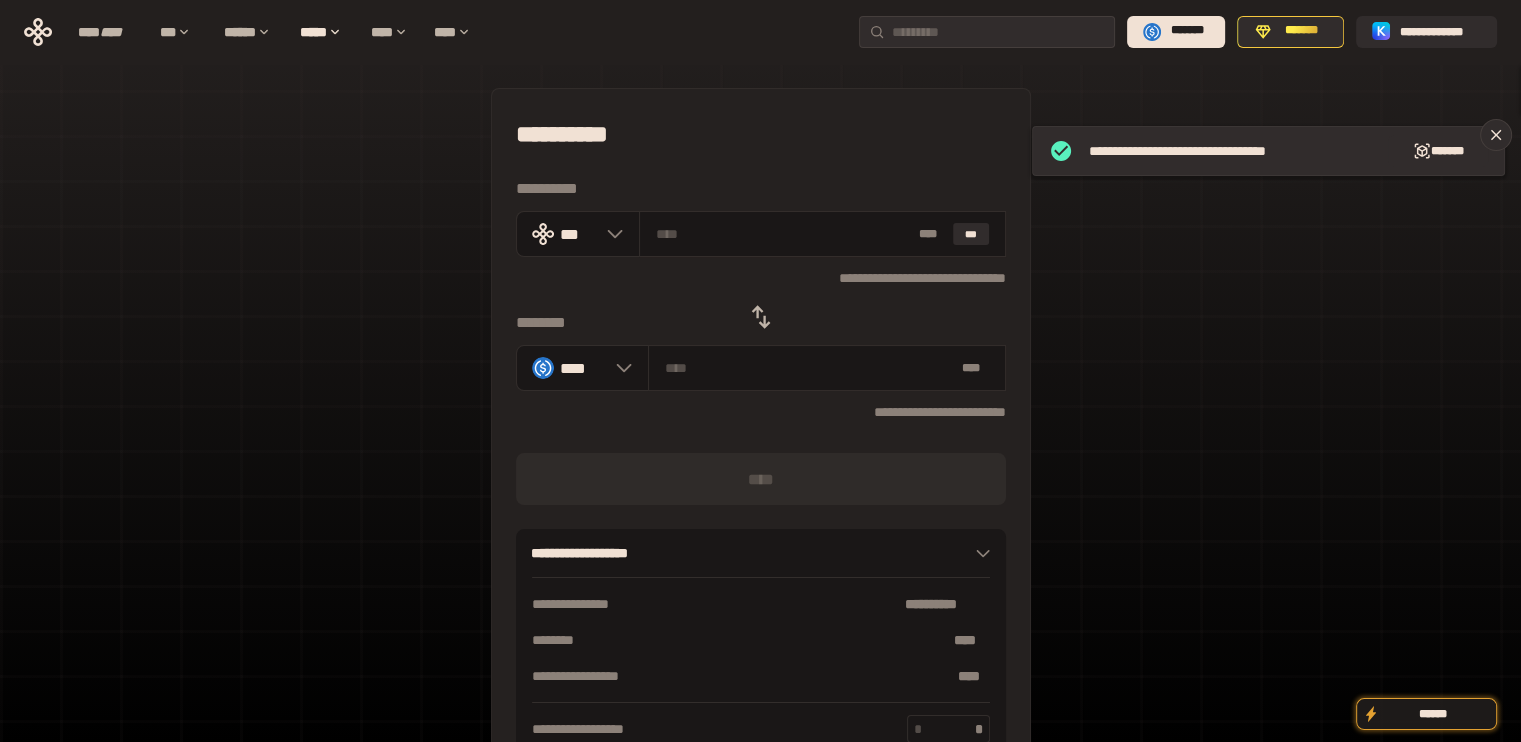 click 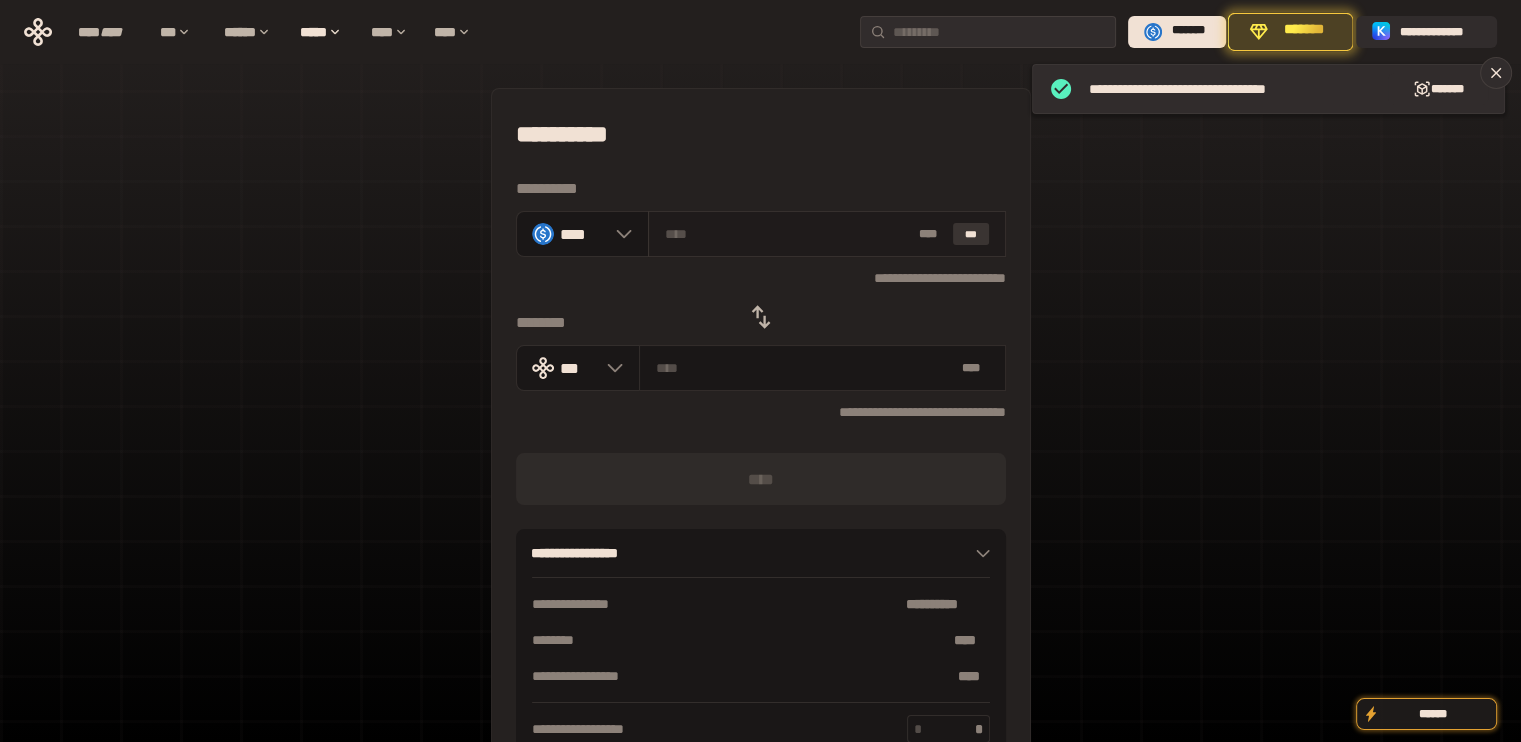 click on "***" at bounding box center (971, 234) 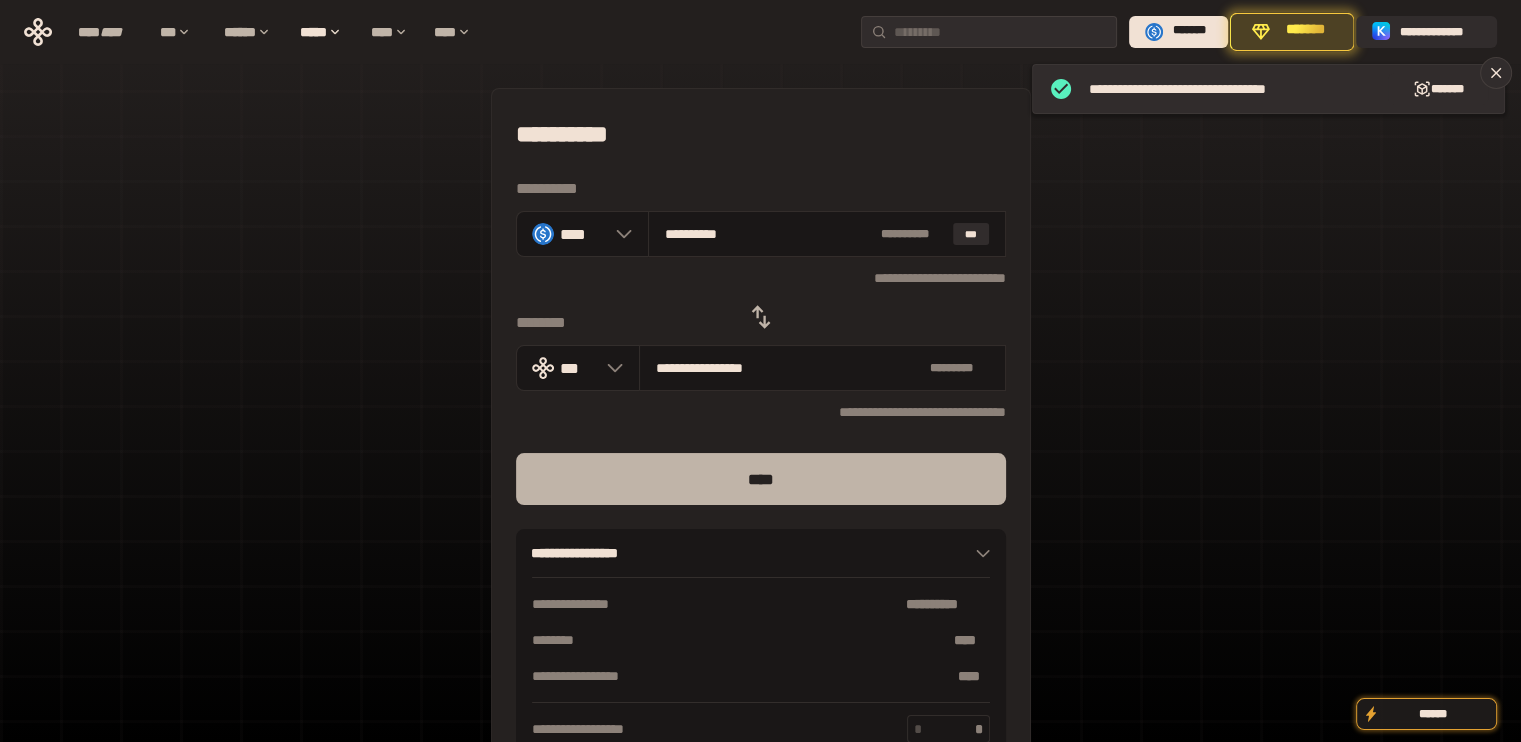 click on "****" at bounding box center (761, 479) 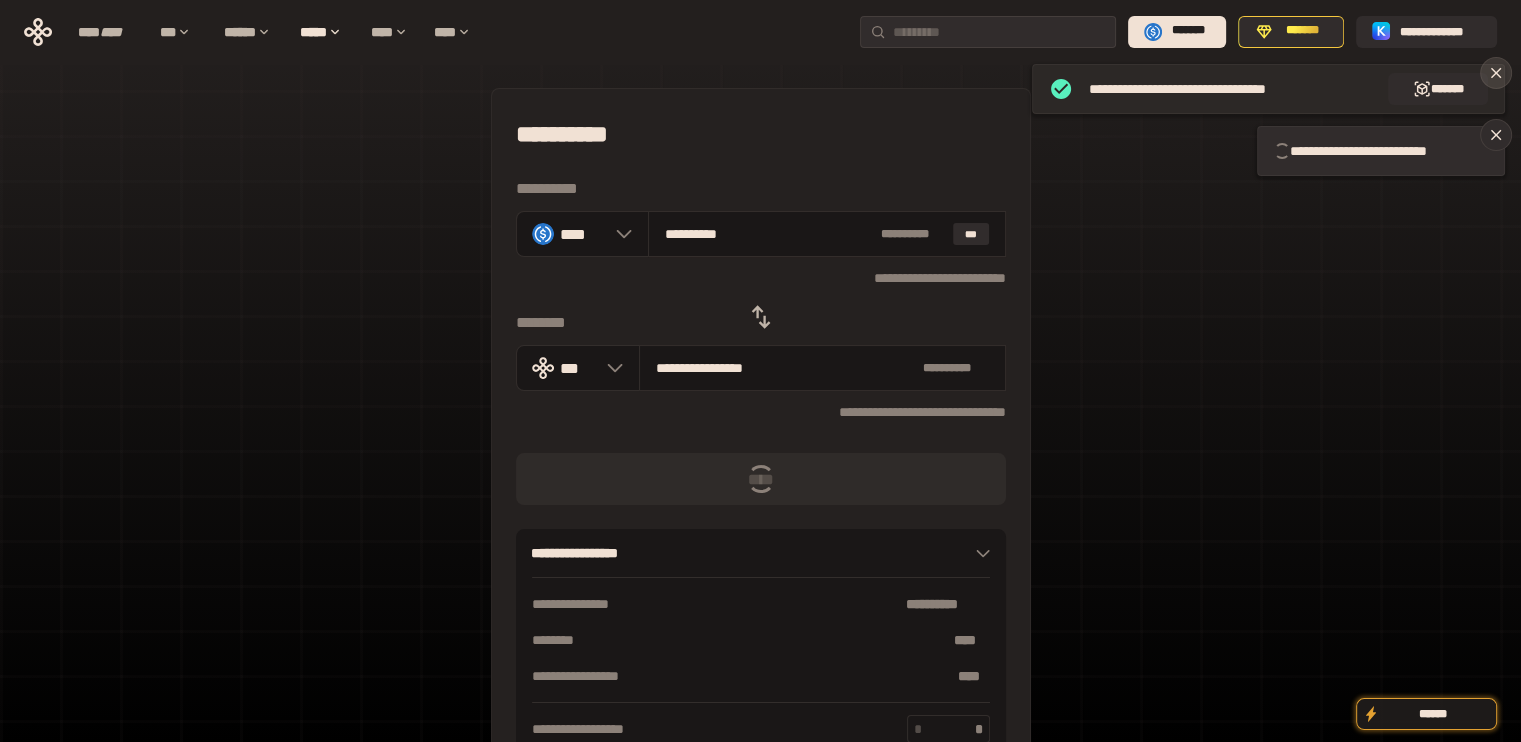 click at bounding box center [1496, 73] 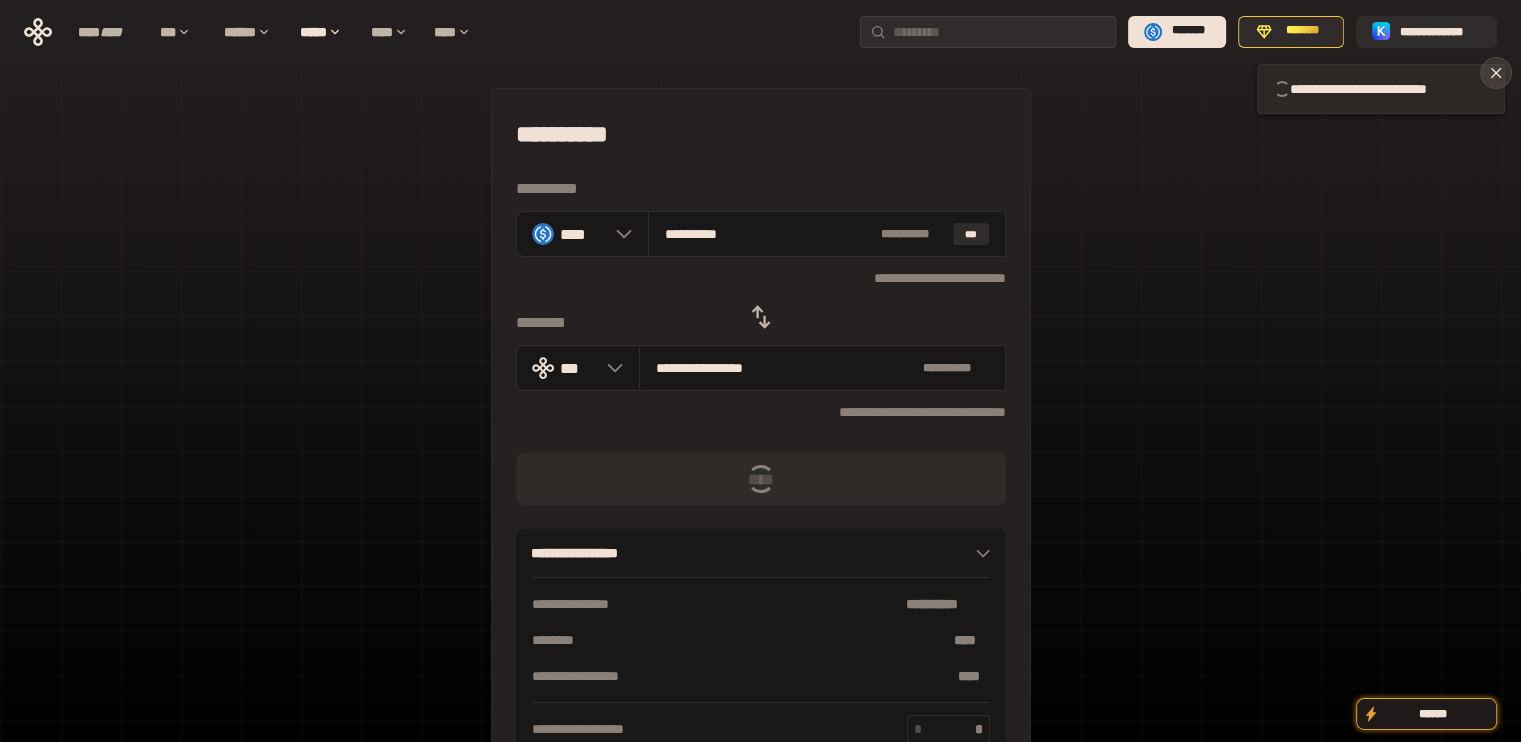 click 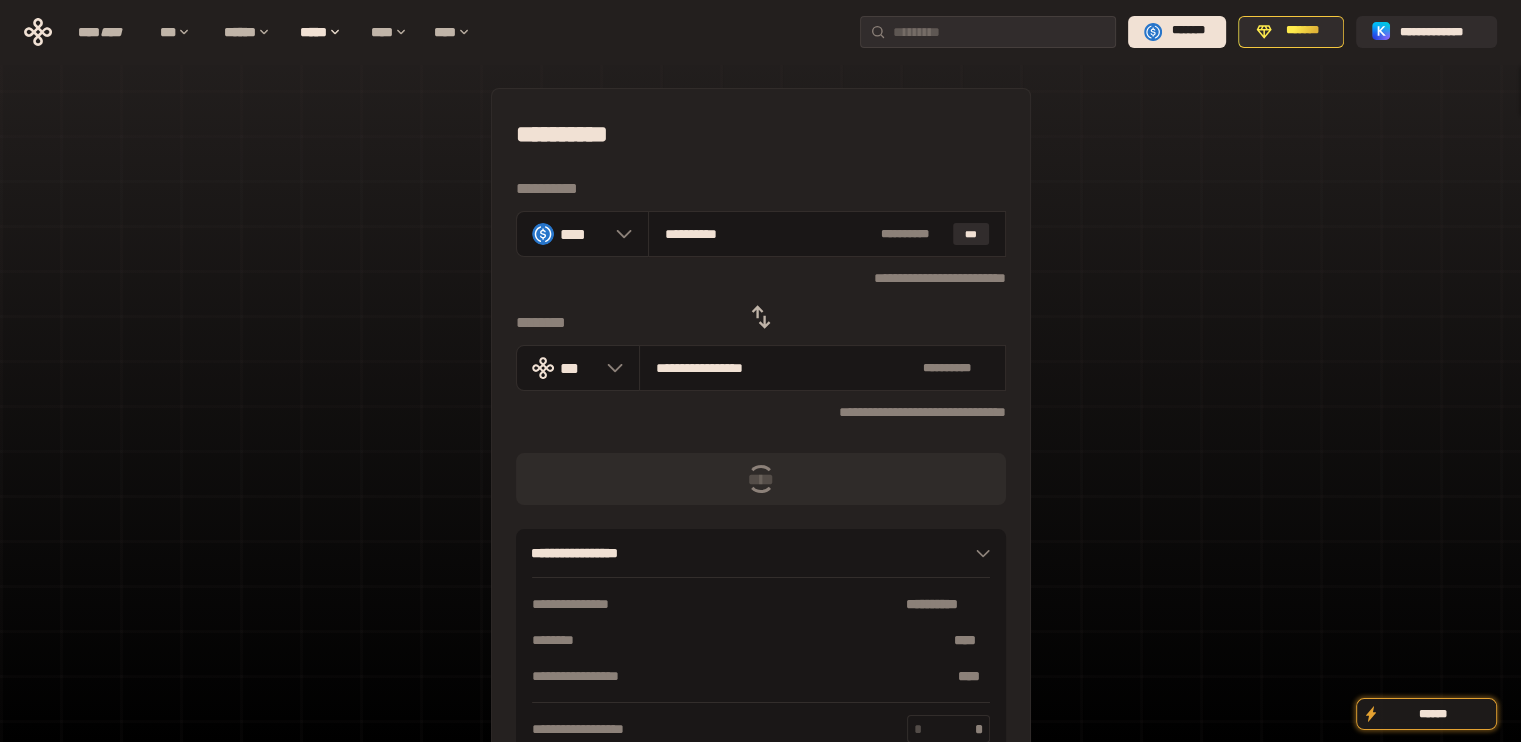 type 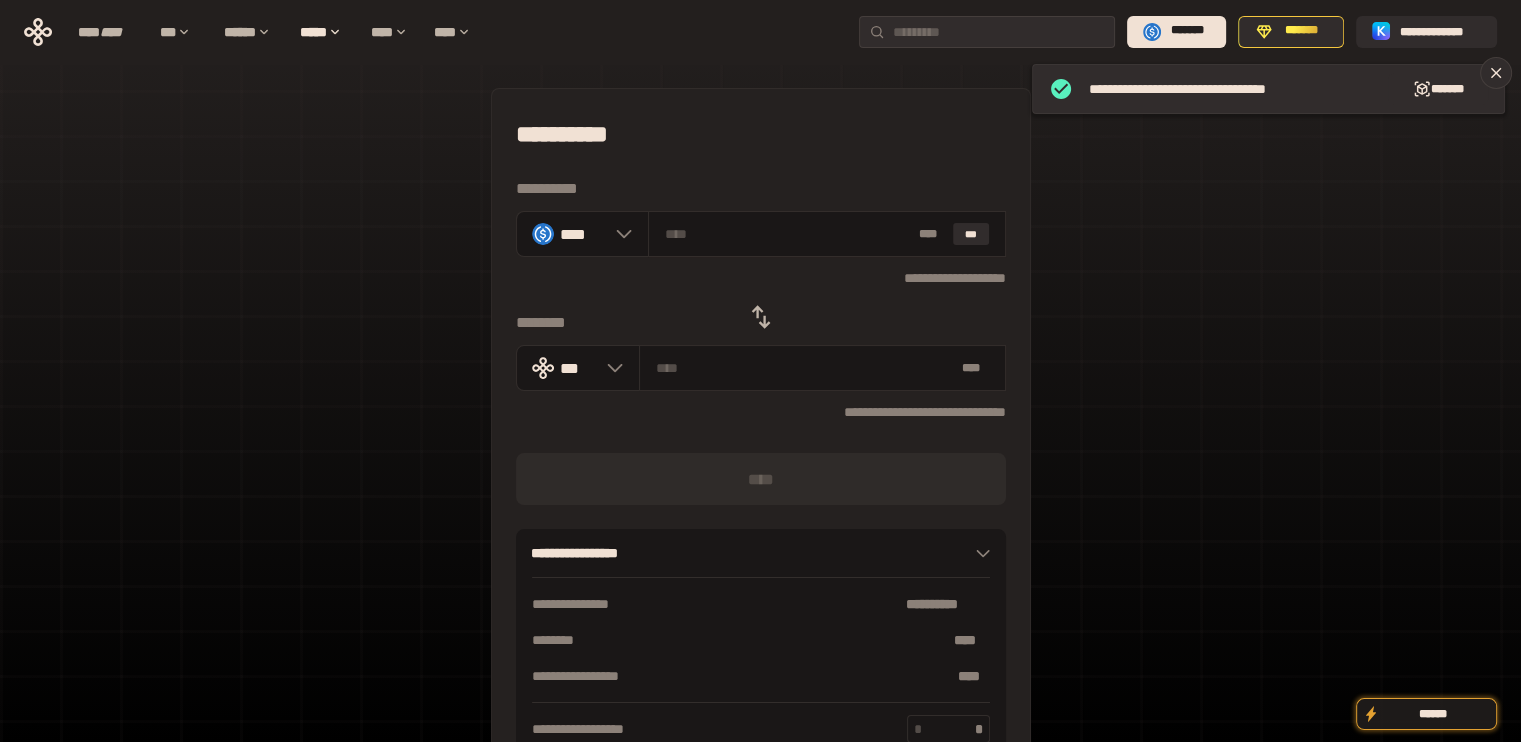 click 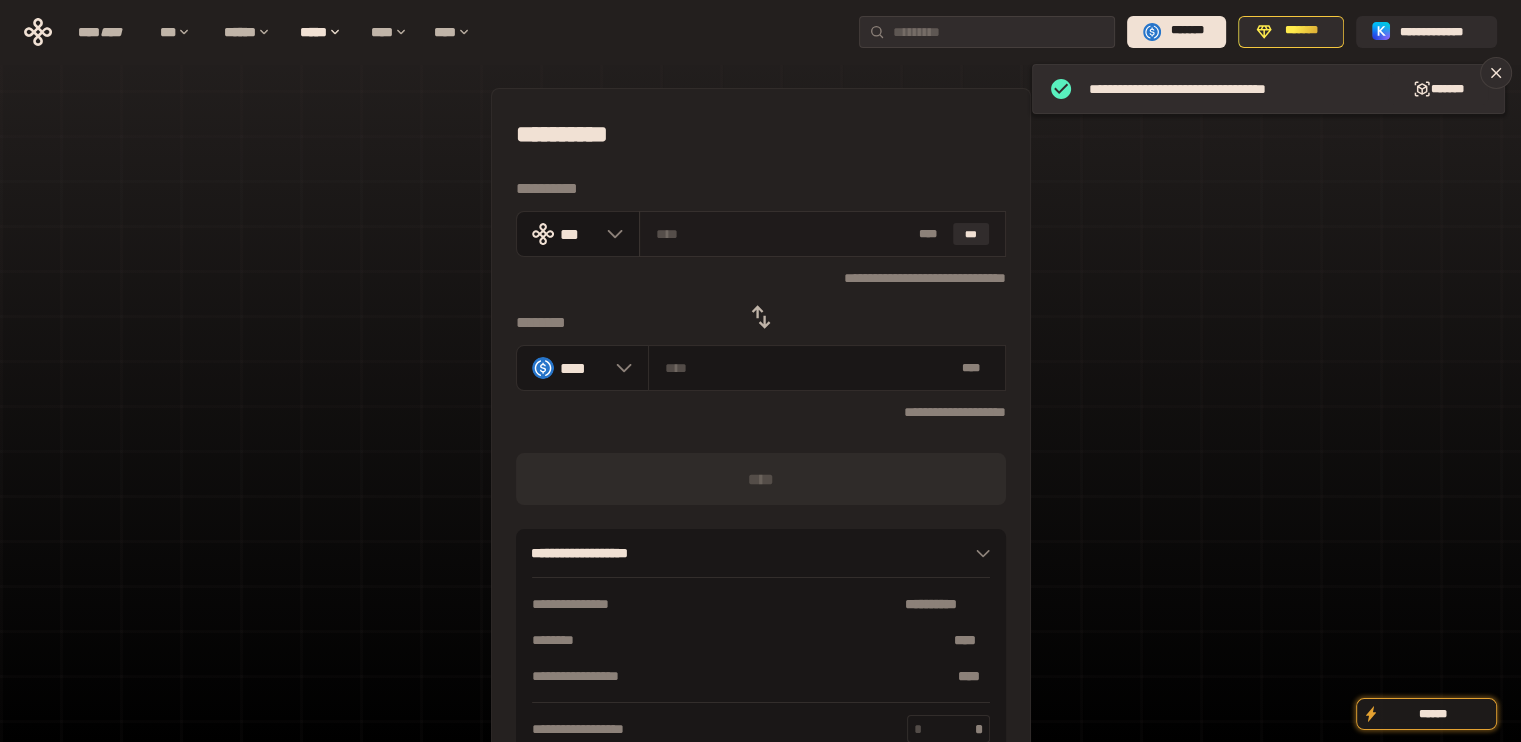 click on "* ** ***" at bounding box center (822, 234) 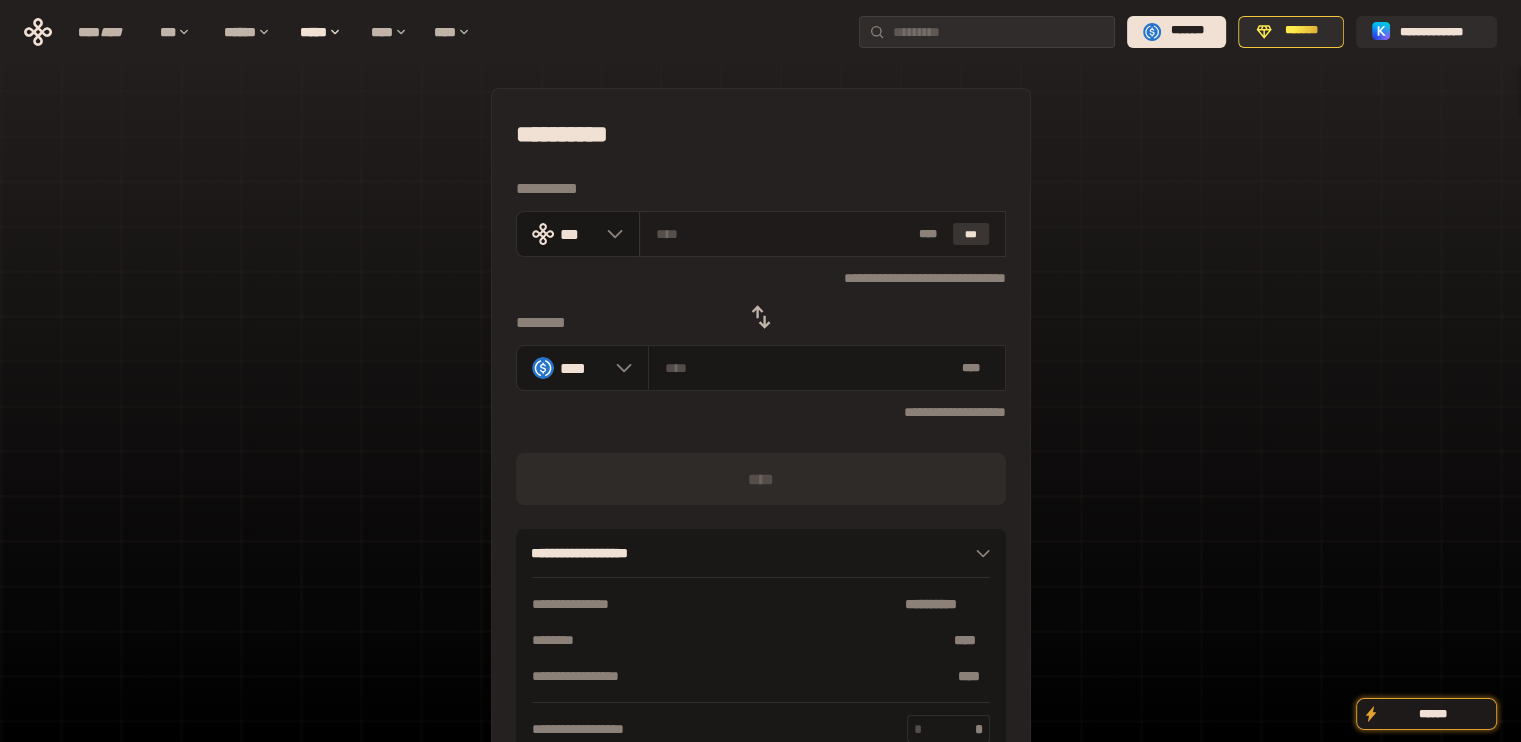 click on "***" at bounding box center (971, 234) 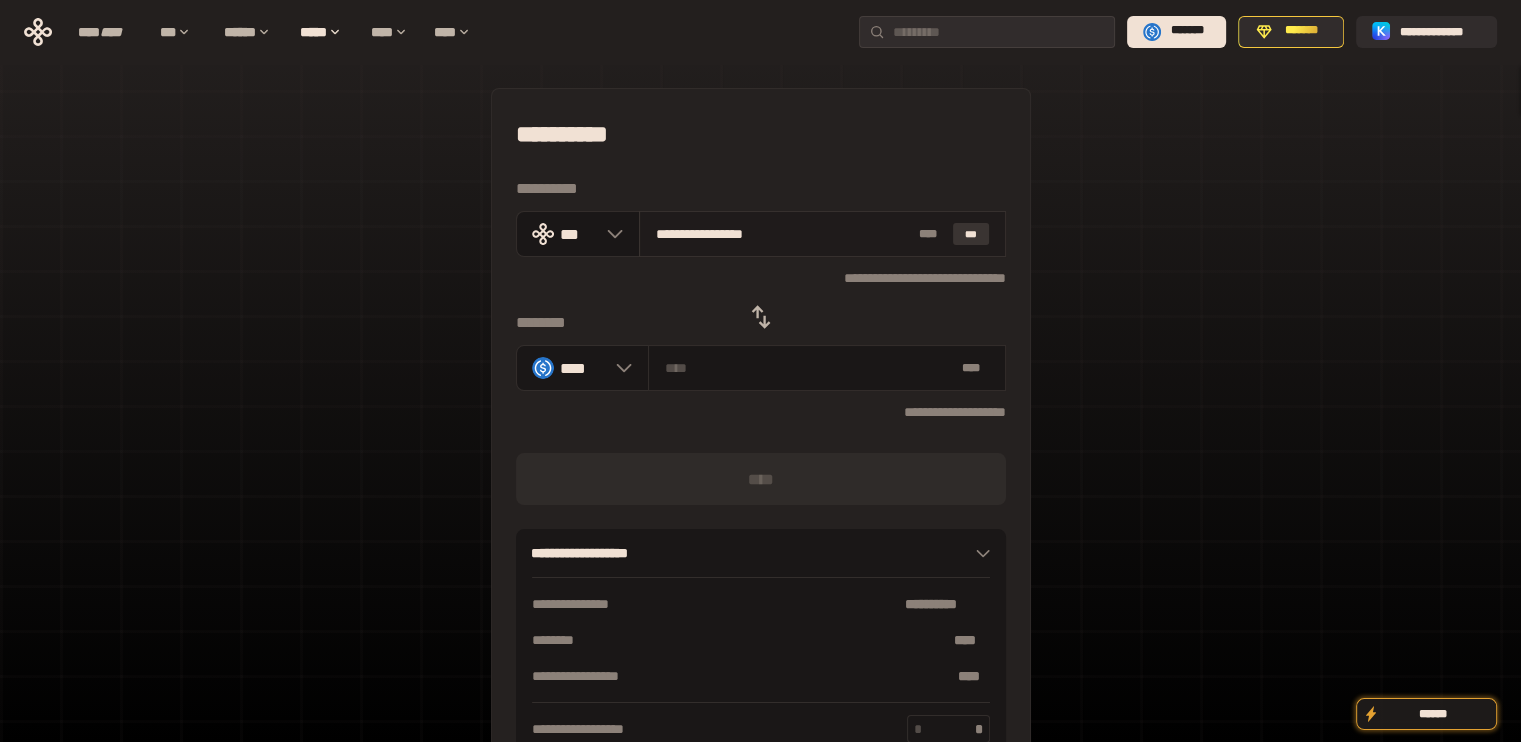 type on "**********" 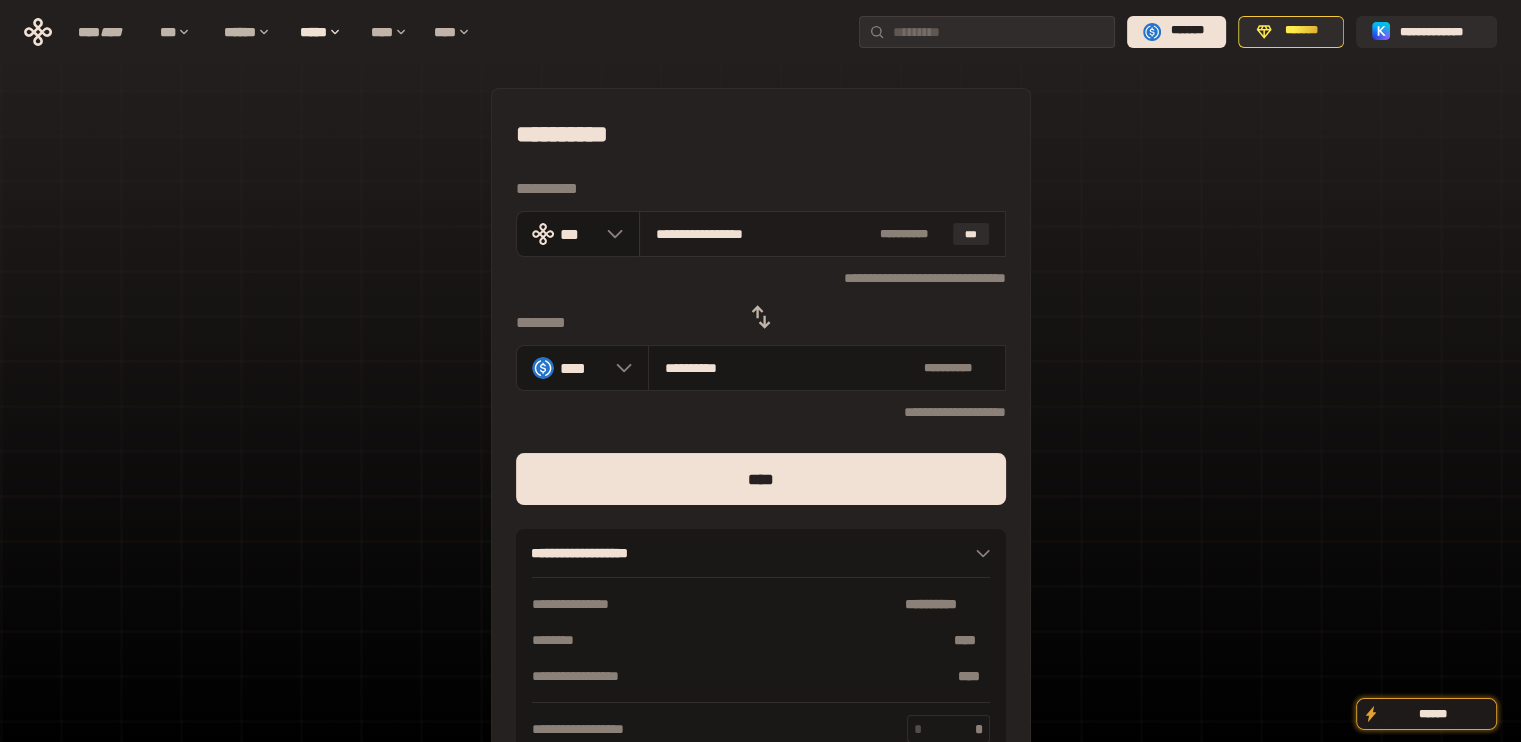 drag, startPoint x: 754, startPoint y: 239, endPoint x: 856, endPoint y: 254, distance: 103.09704 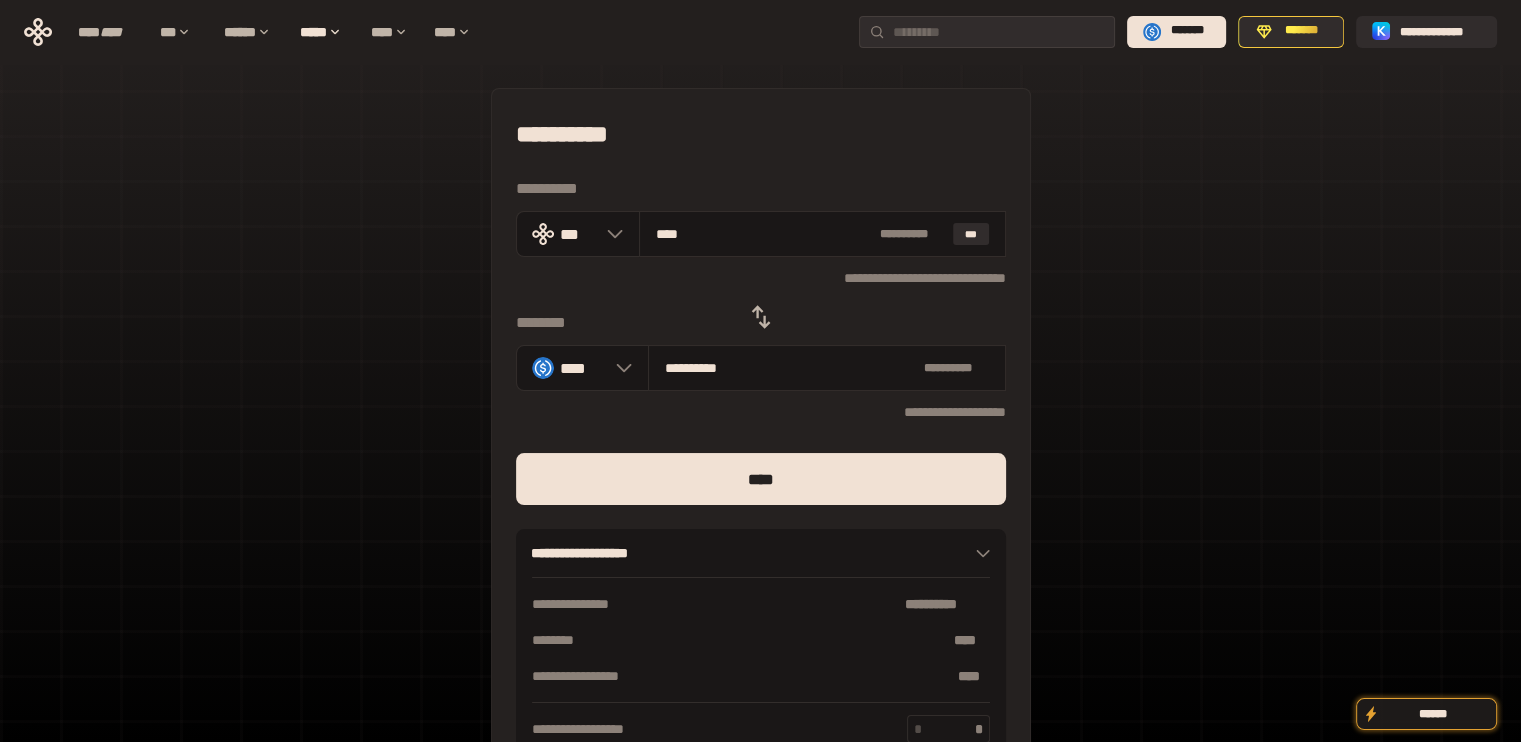 type on "***" 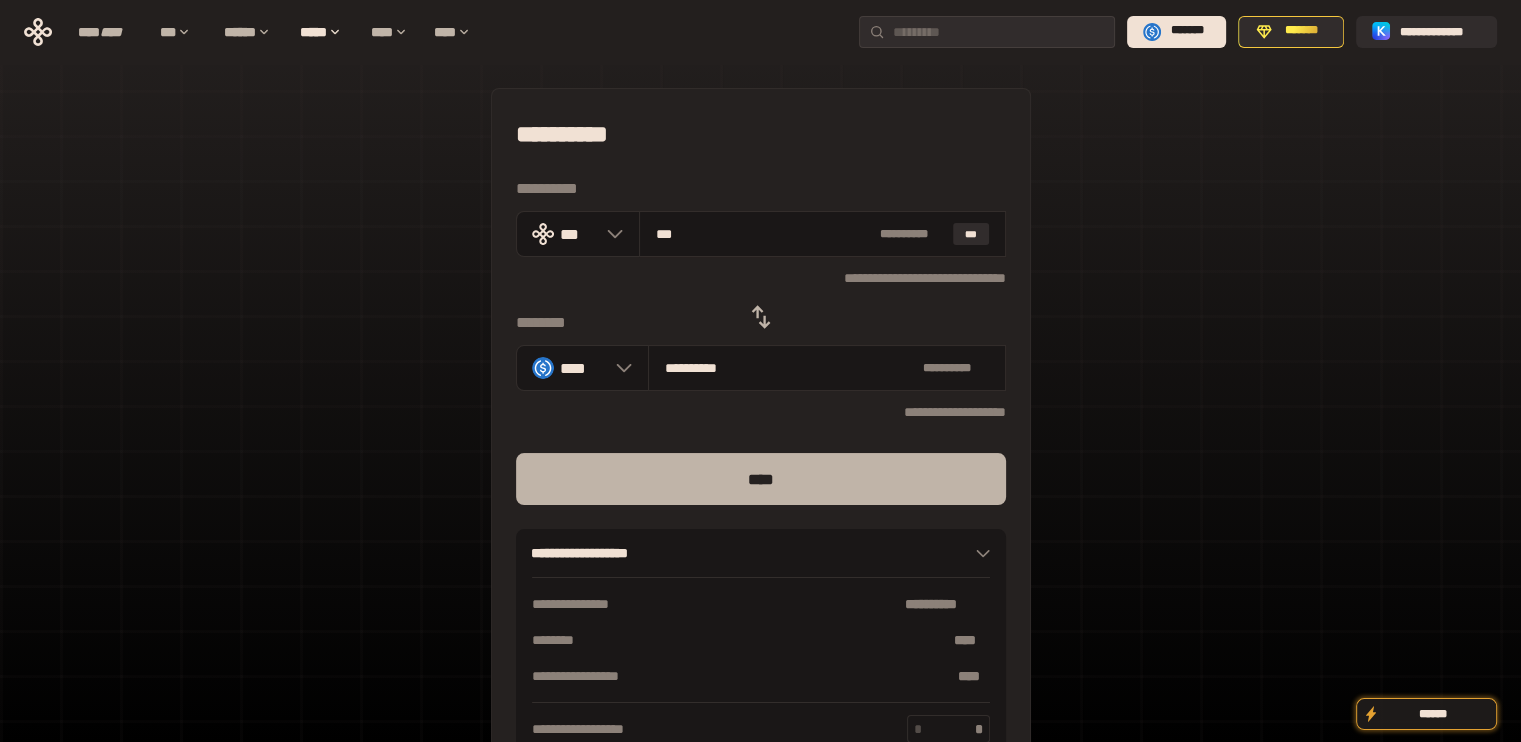 type on "***" 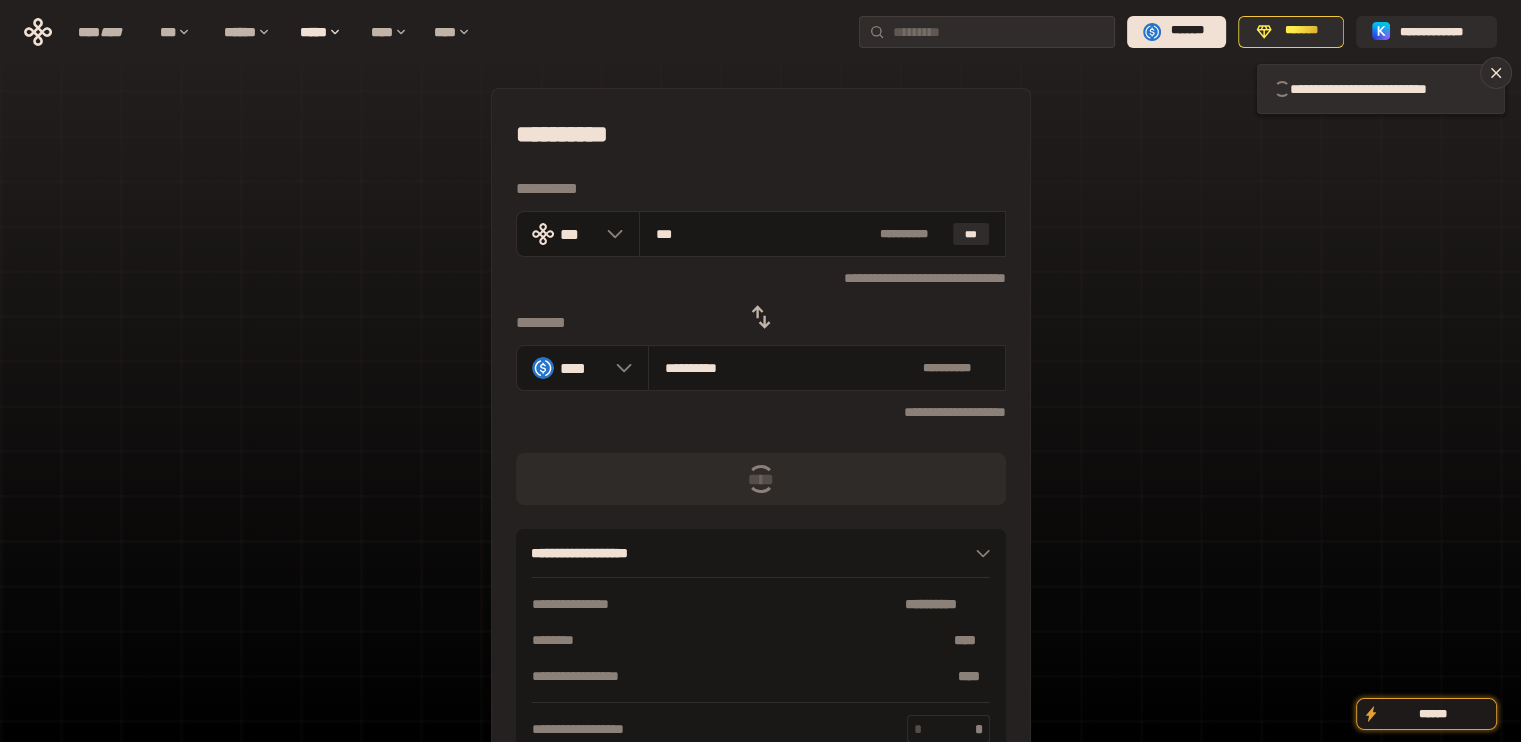 type 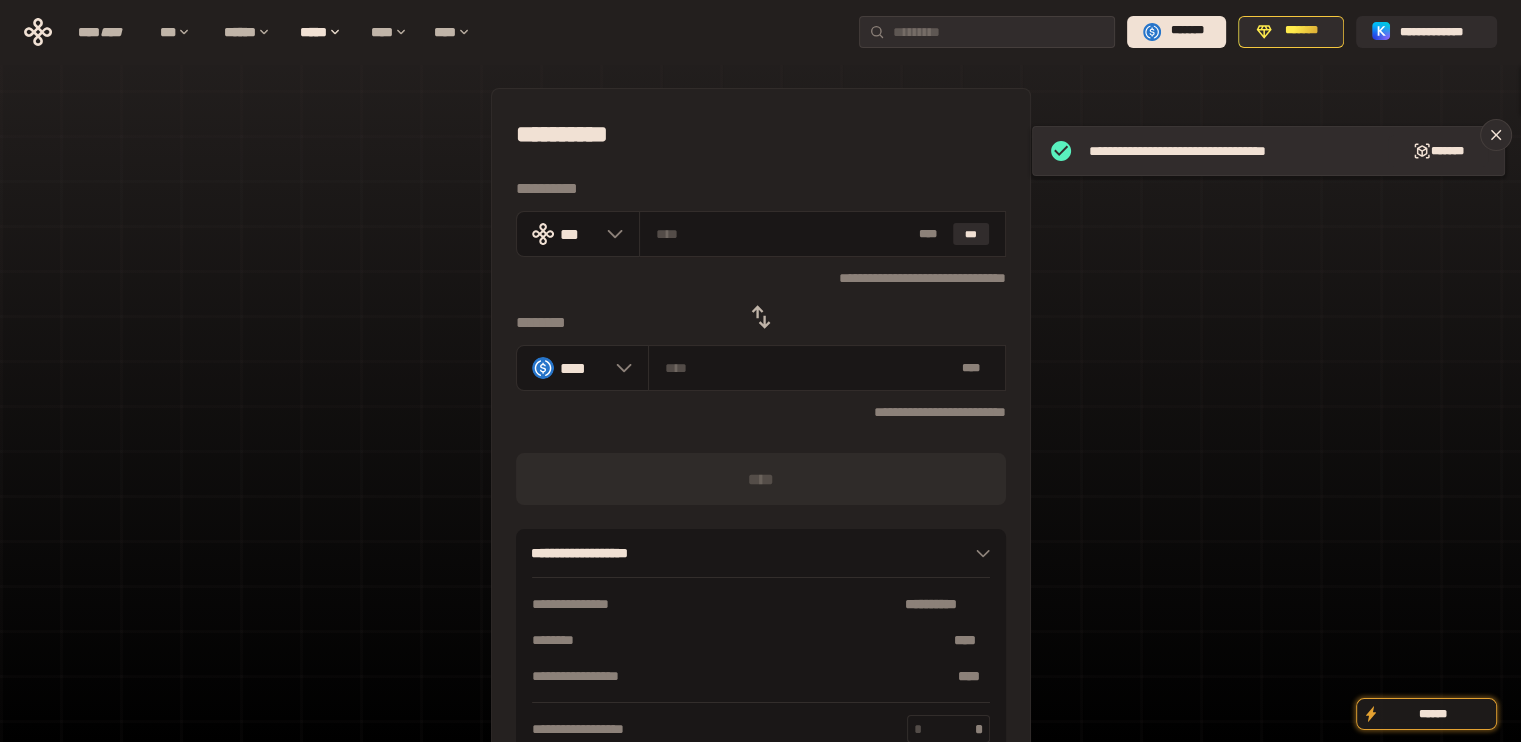 click 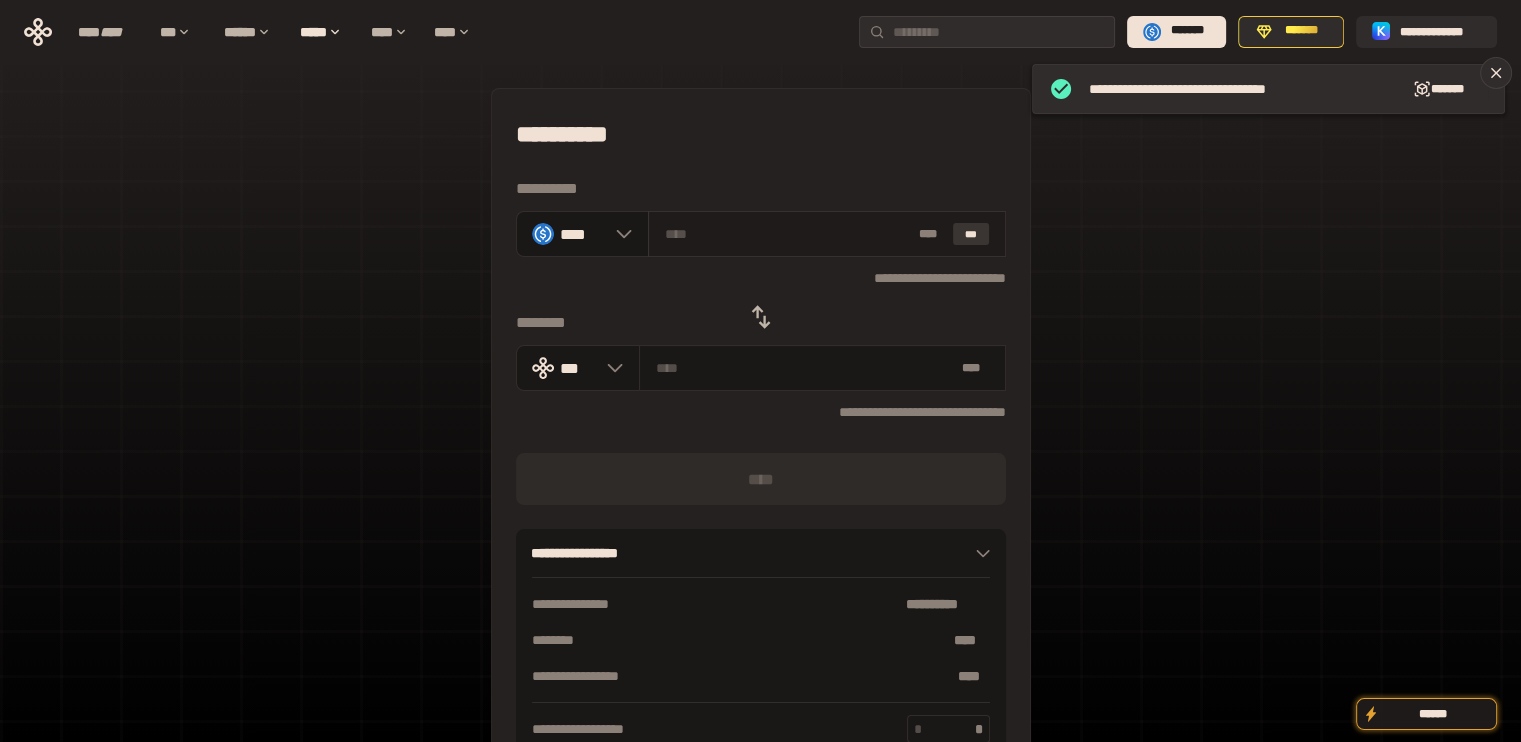 click on "***" at bounding box center (971, 234) 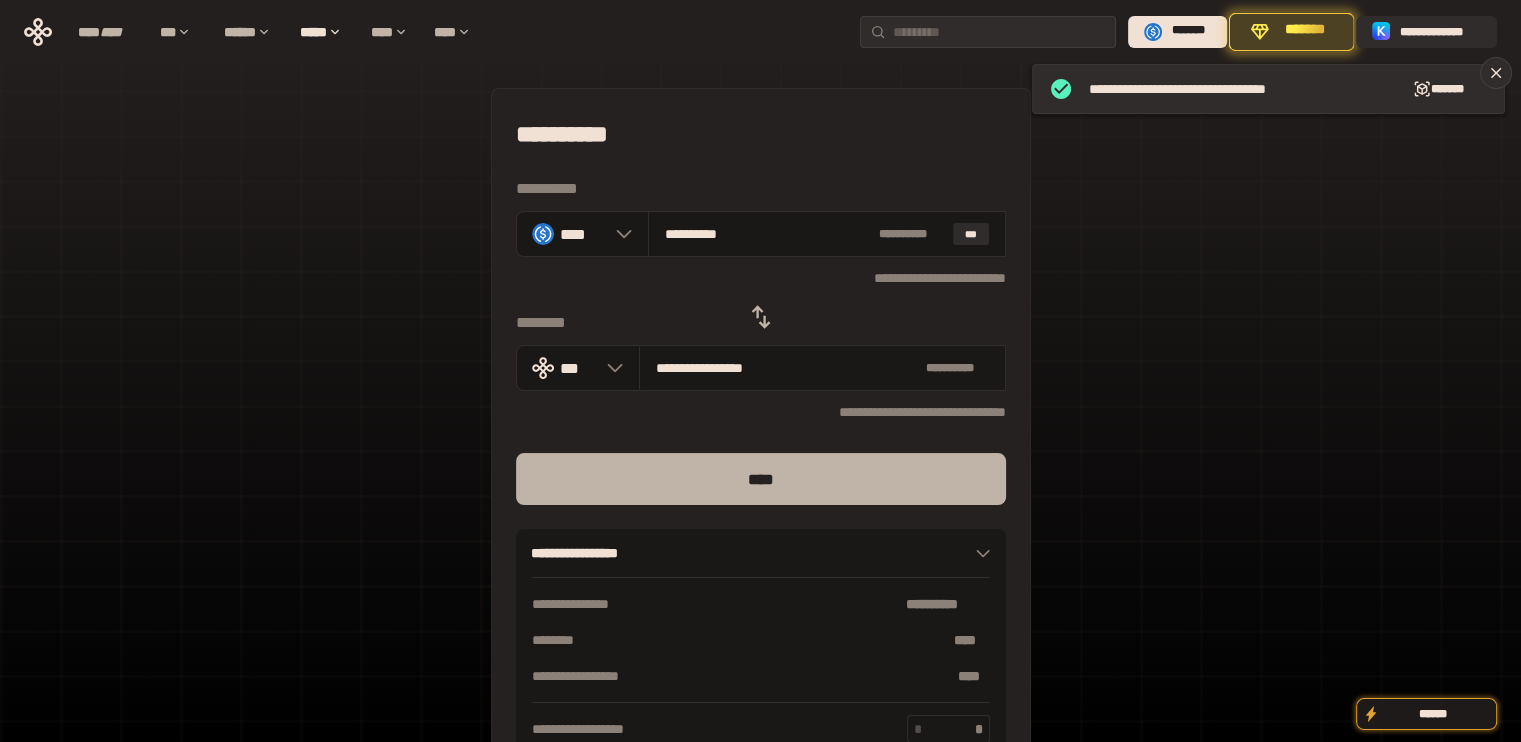 click on "****" at bounding box center (761, 479) 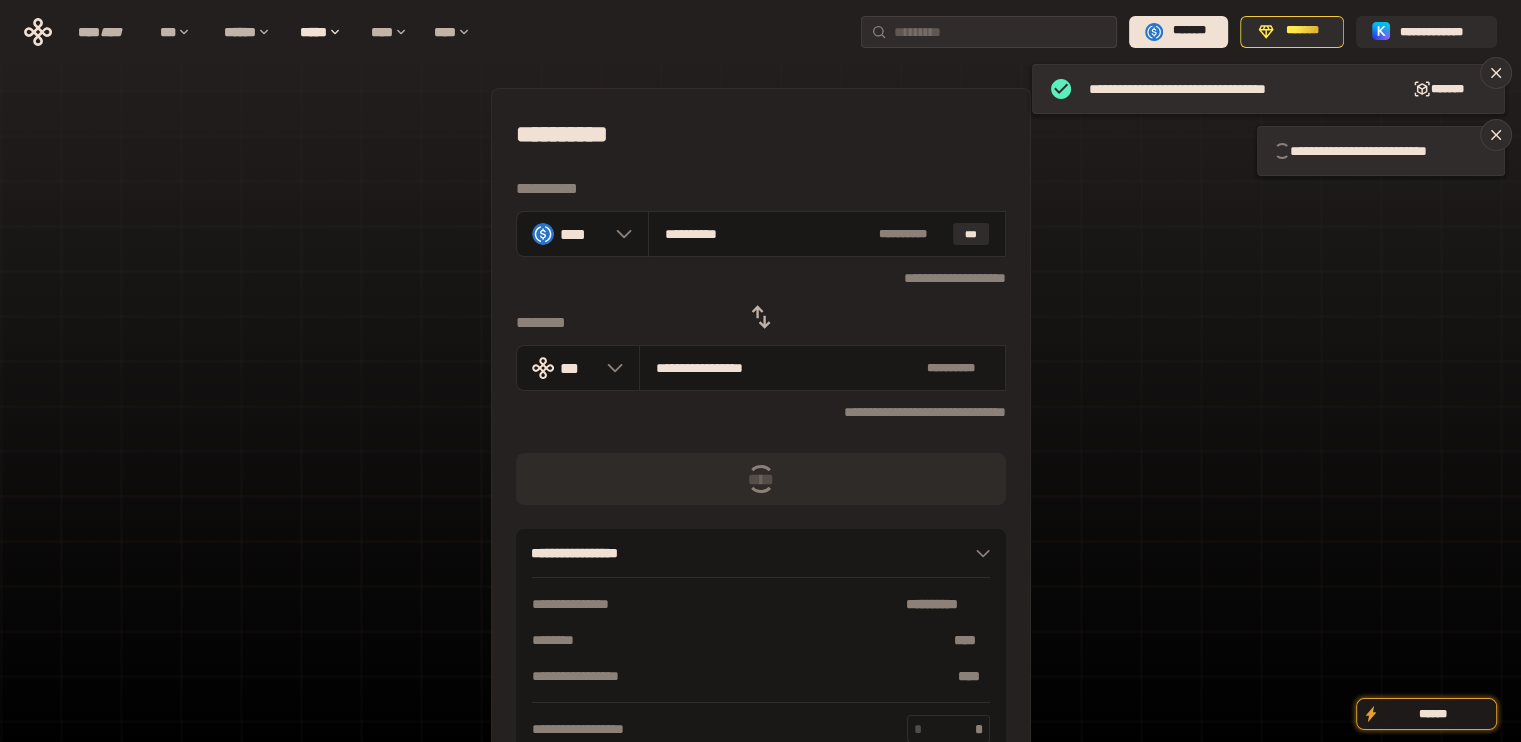 type 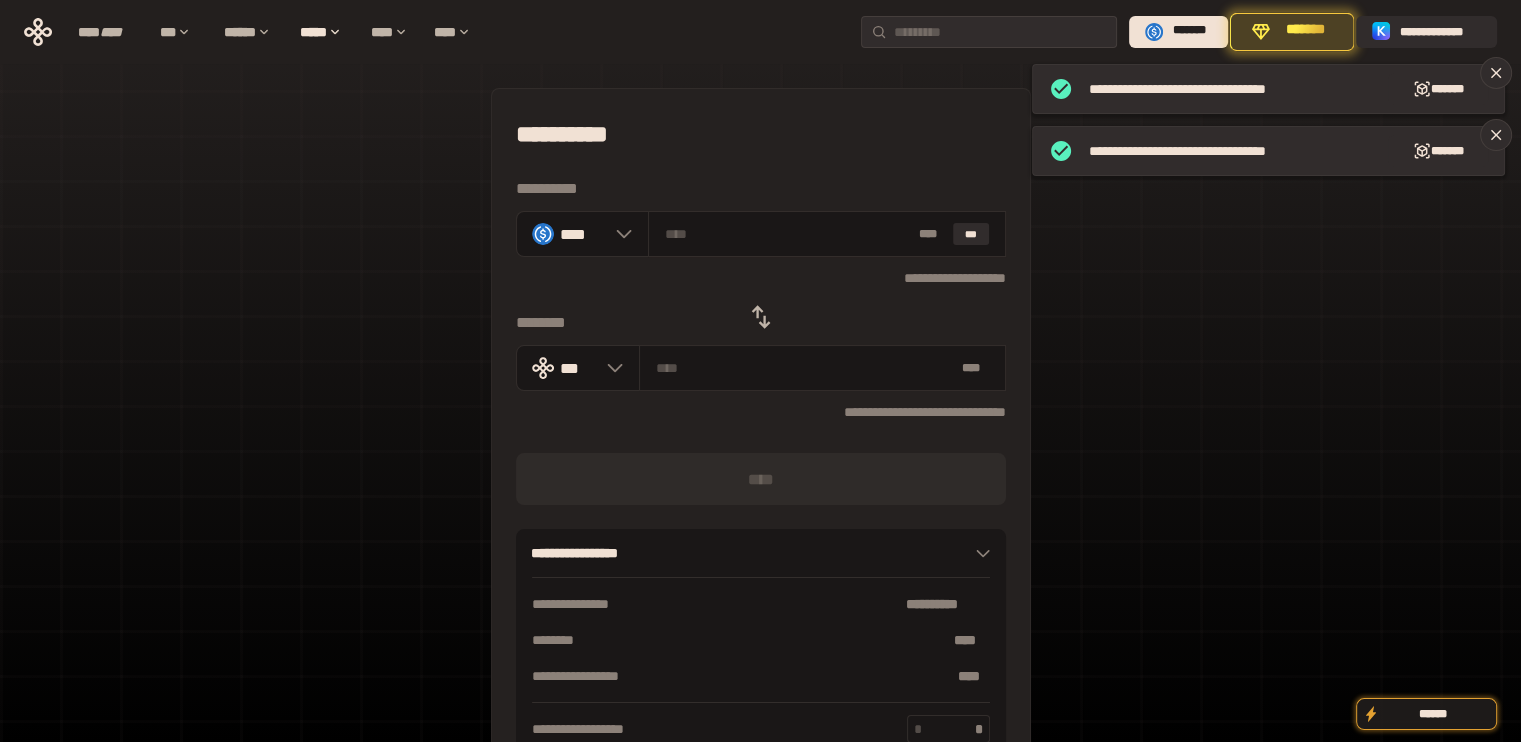 click 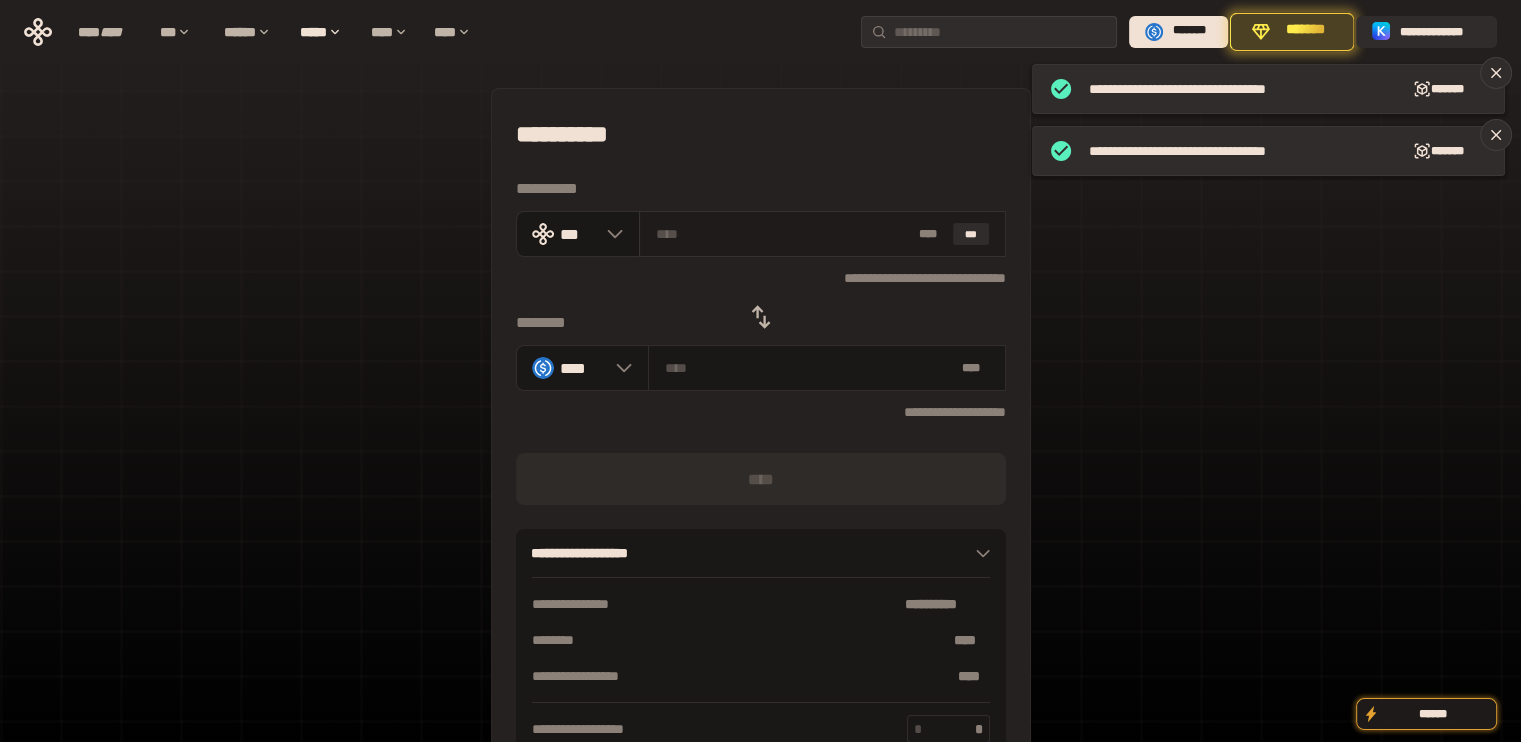 drag, startPoint x: 971, startPoint y: 221, endPoint x: 971, endPoint y: 239, distance: 18 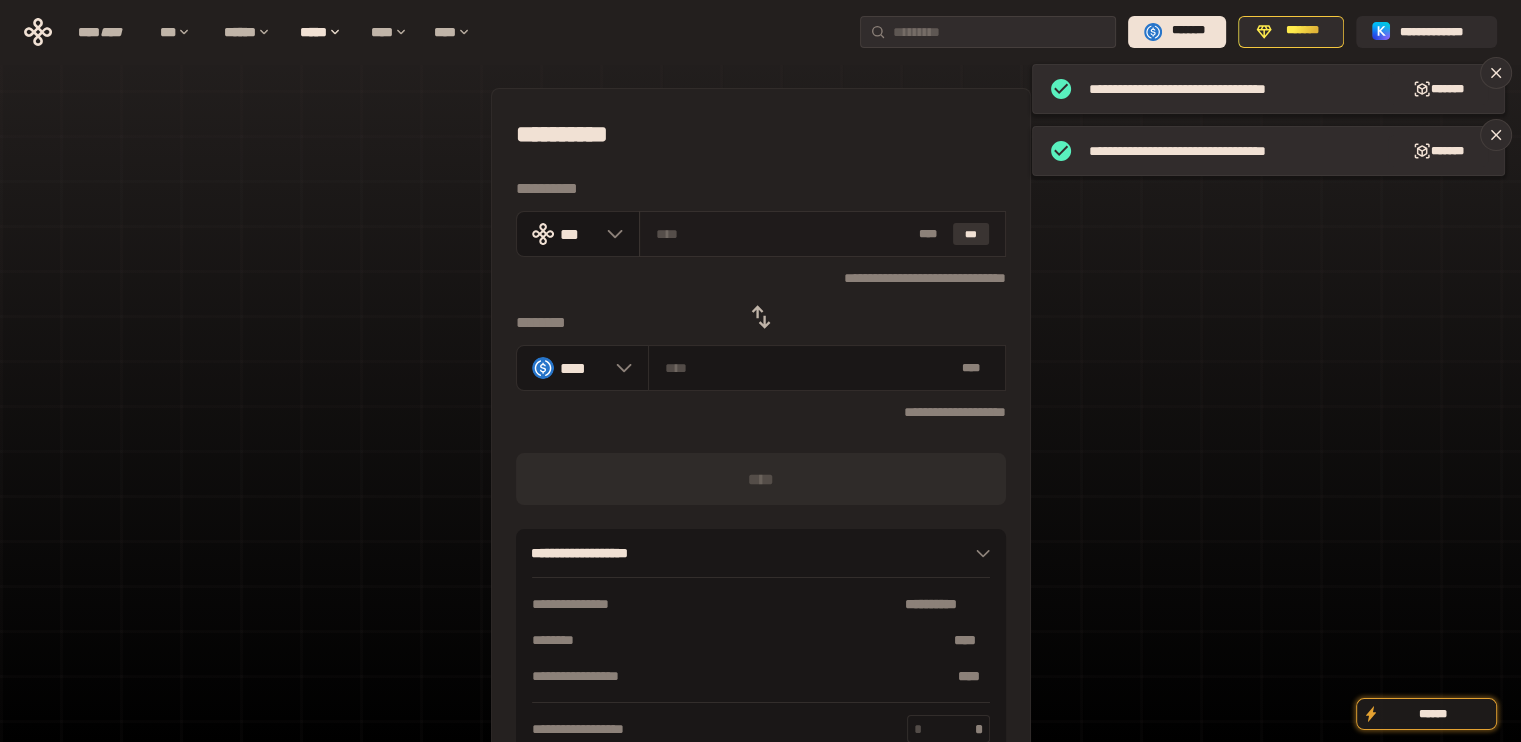 click on "***" at bounding box center [971, 234] 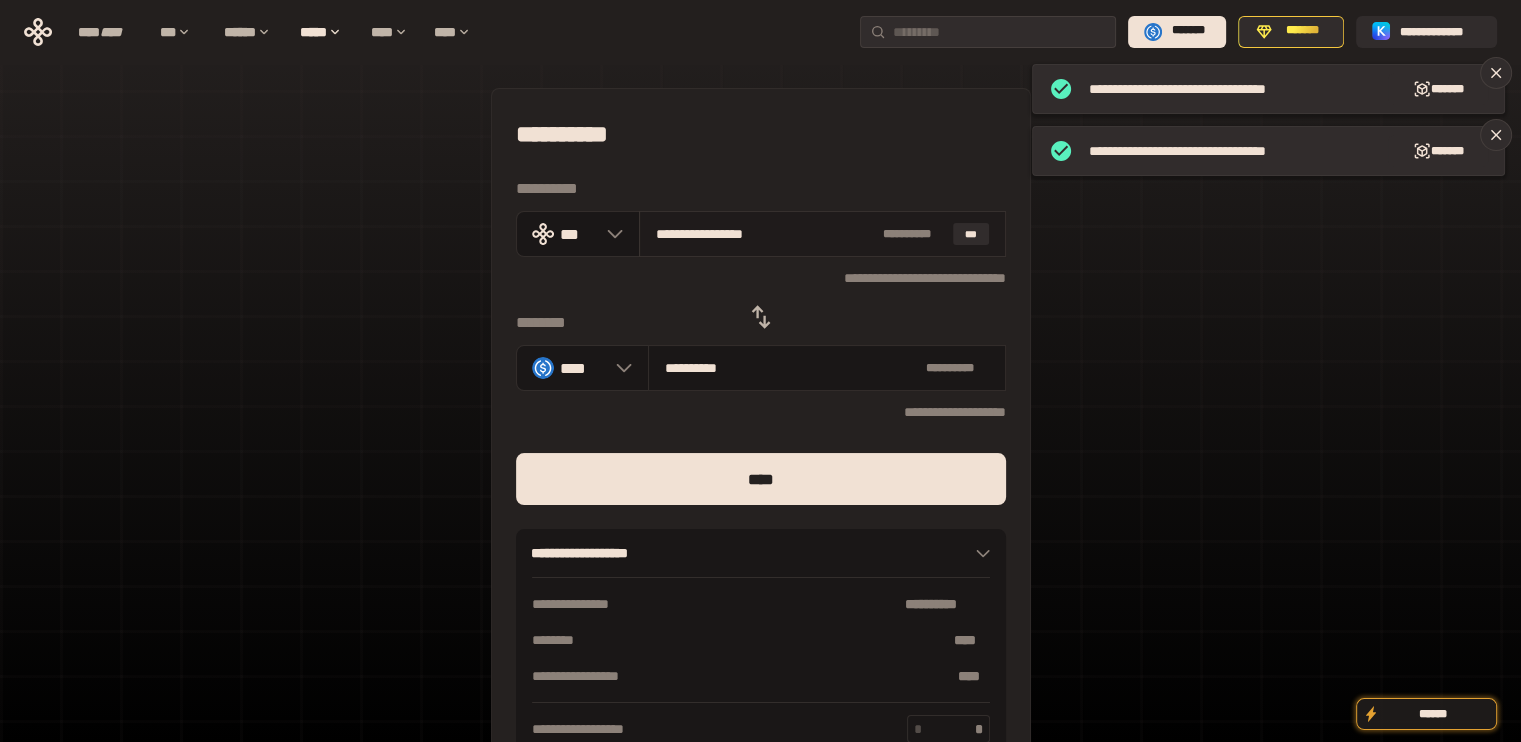 drag, startPoint x: 679, startPoint y: 223, endPoint x: 697, endPoint y: 231, distance: 19.697716 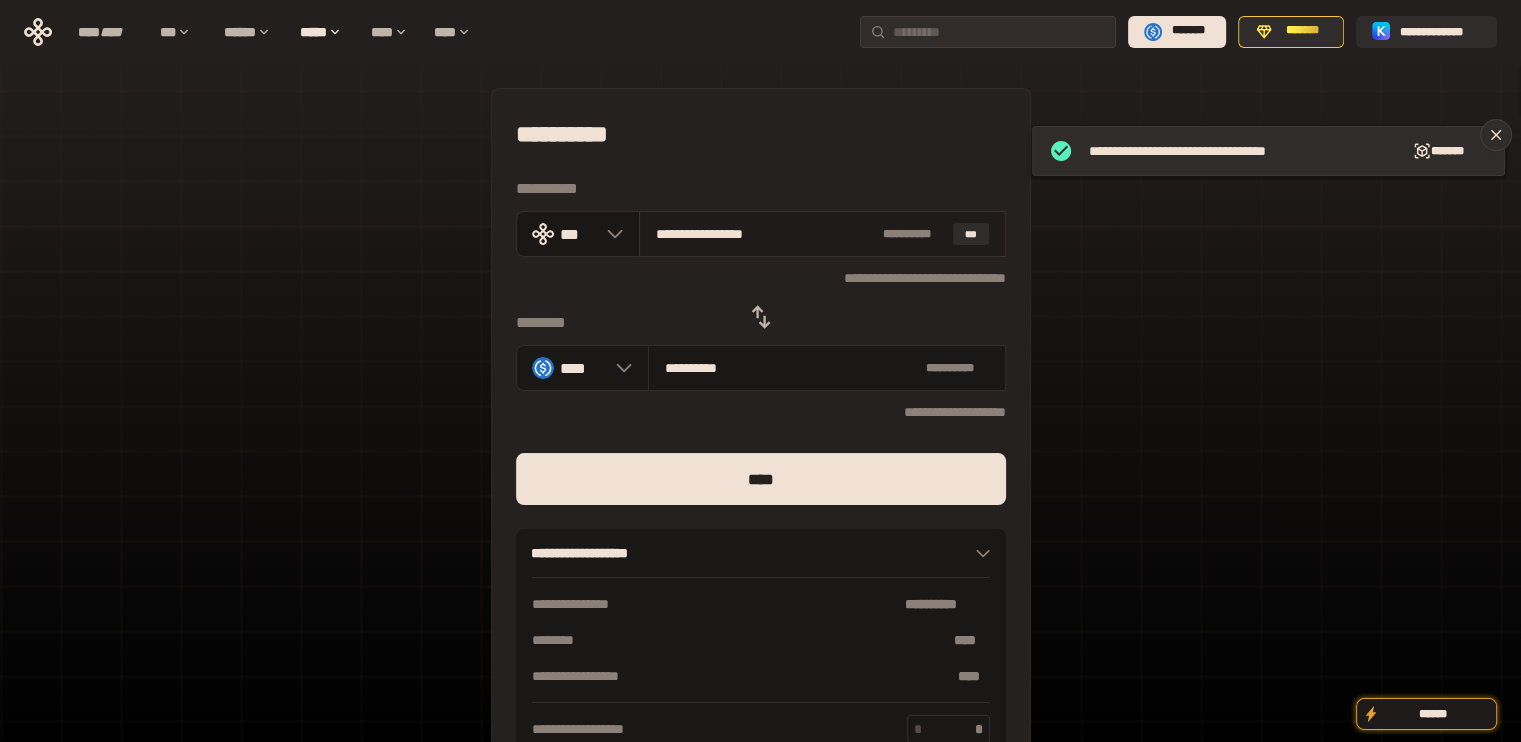 drag, startPoint x: 679, startPoint y: 231, endPoint x: 920, endPoint y: 252, distance: 241.91321 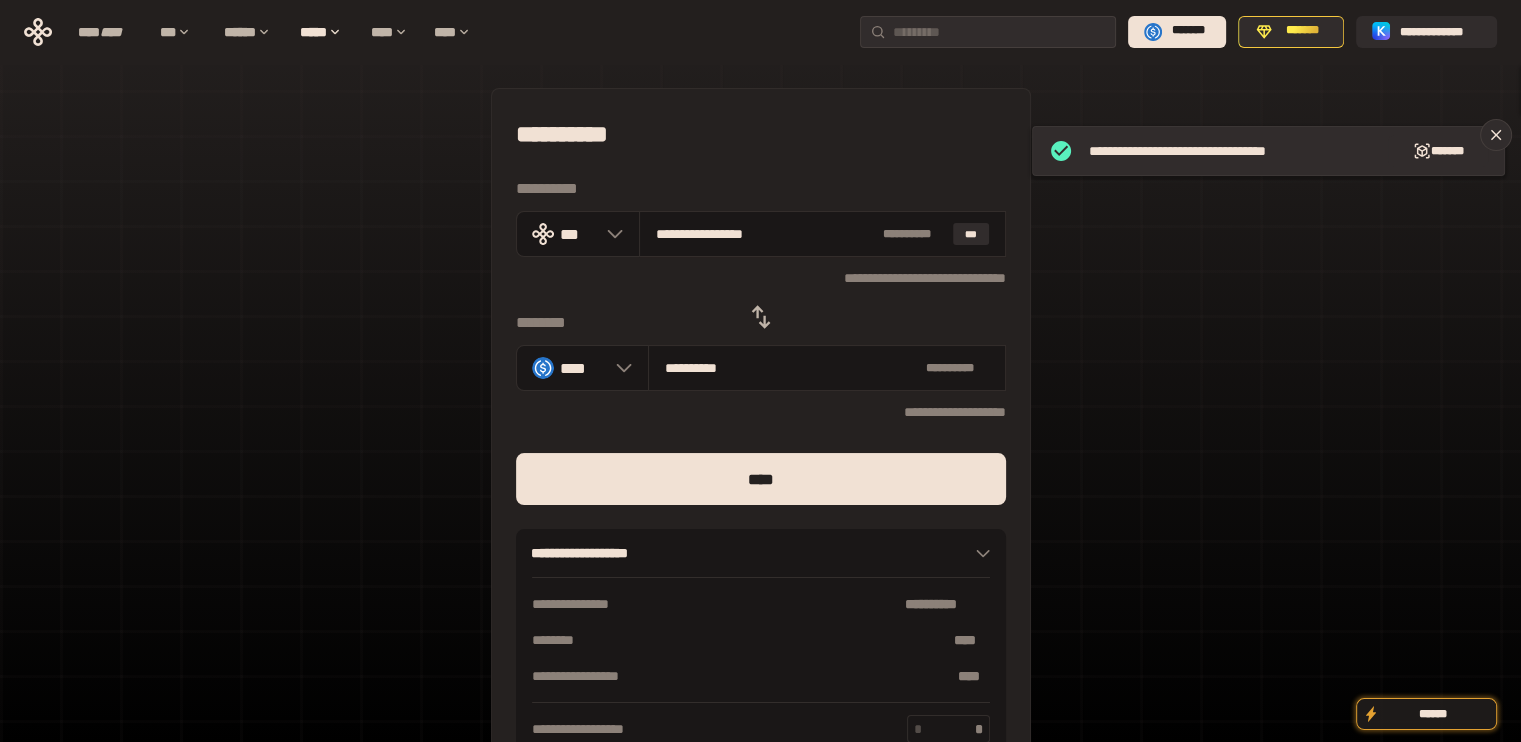 type on "***" 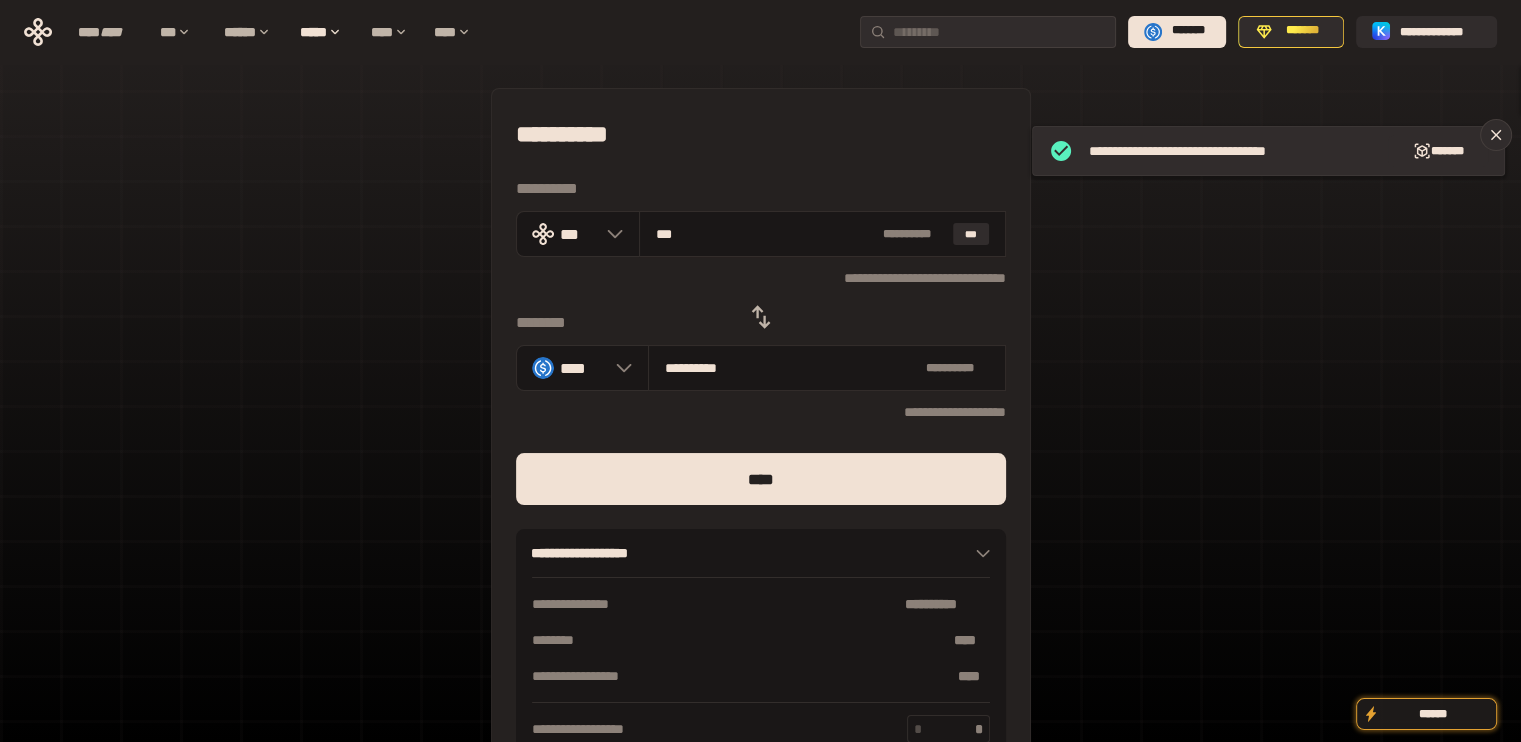 type on "*********" 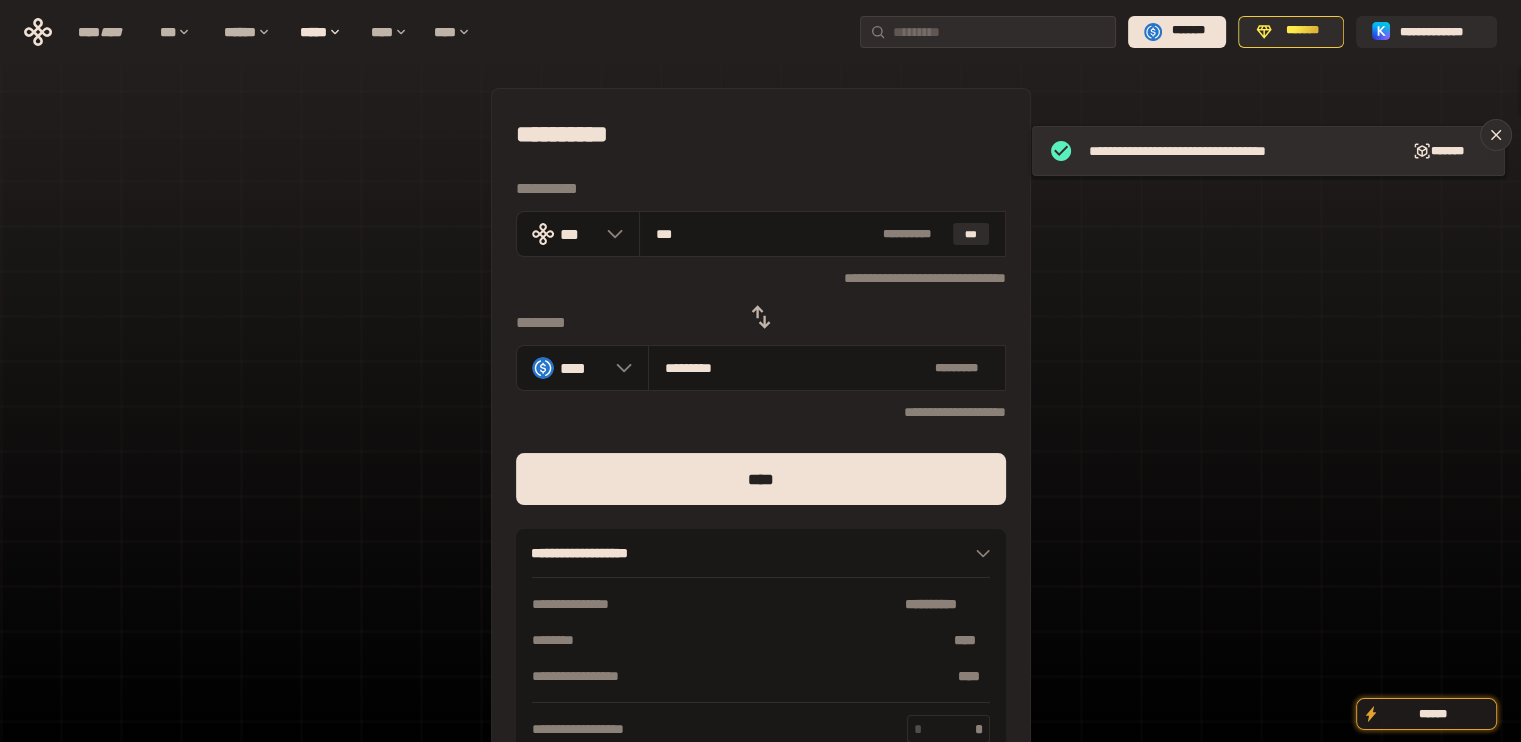type on "***" 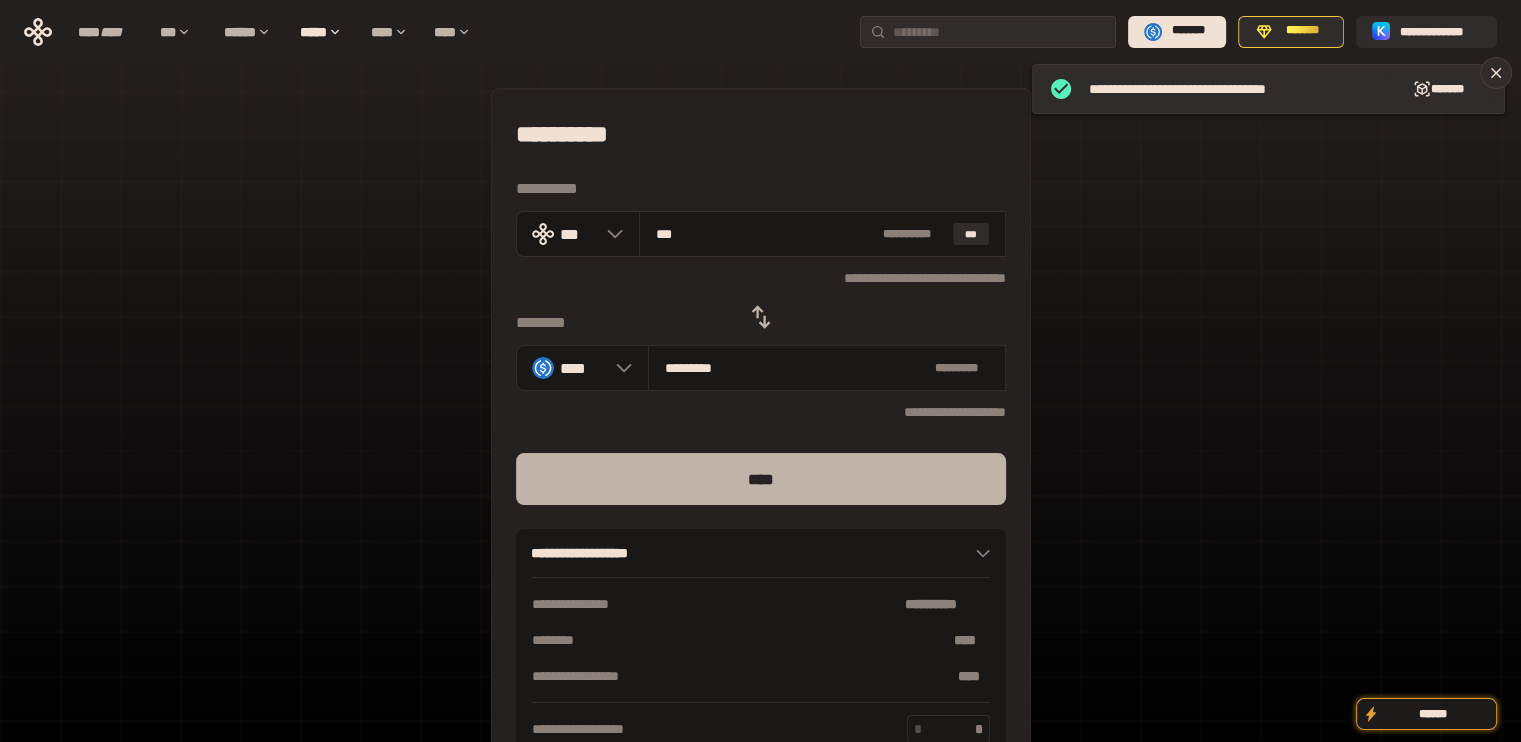 drag, startPoint x: 840, startPoint y: 519, endPoint x: 829, endPoint y: 495, distance: 26.400757 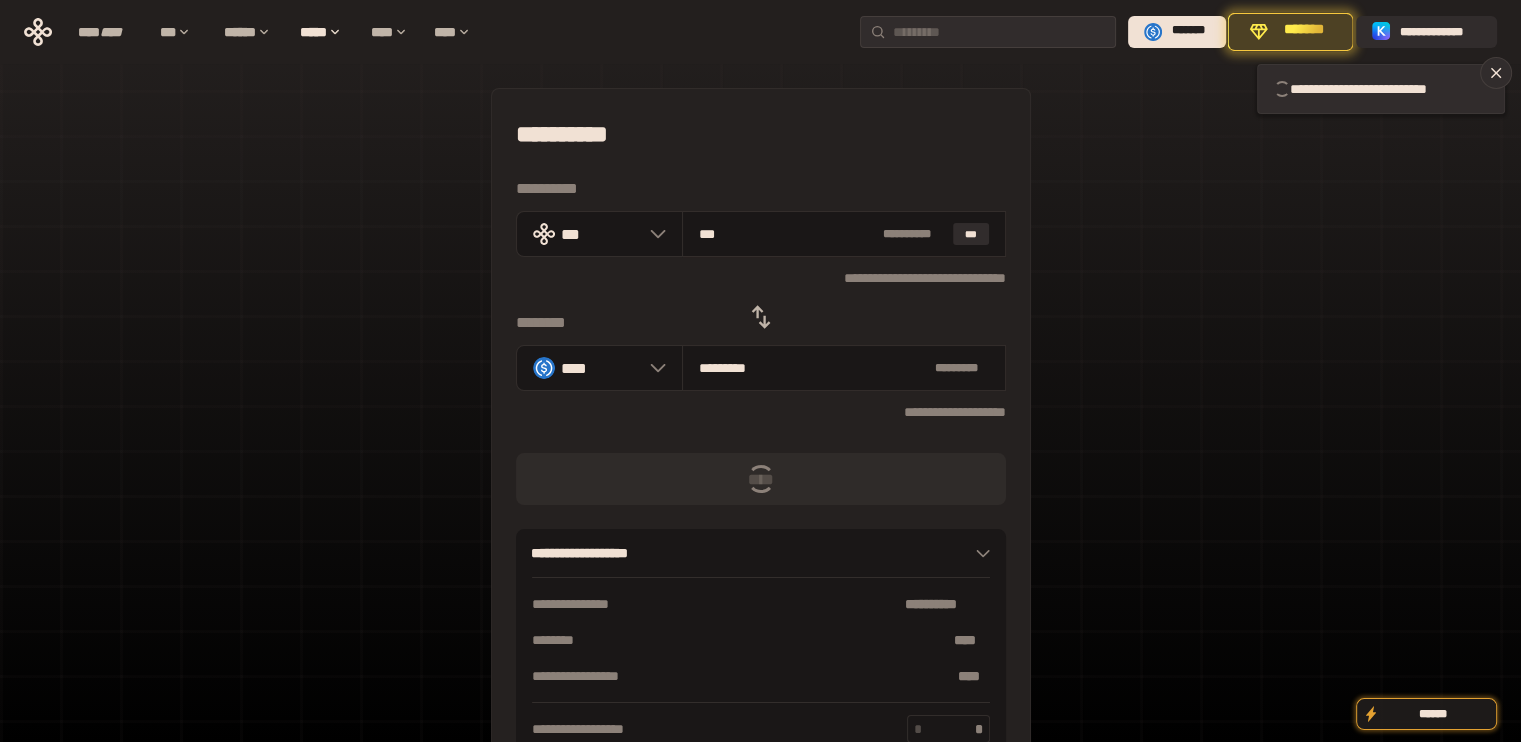 type 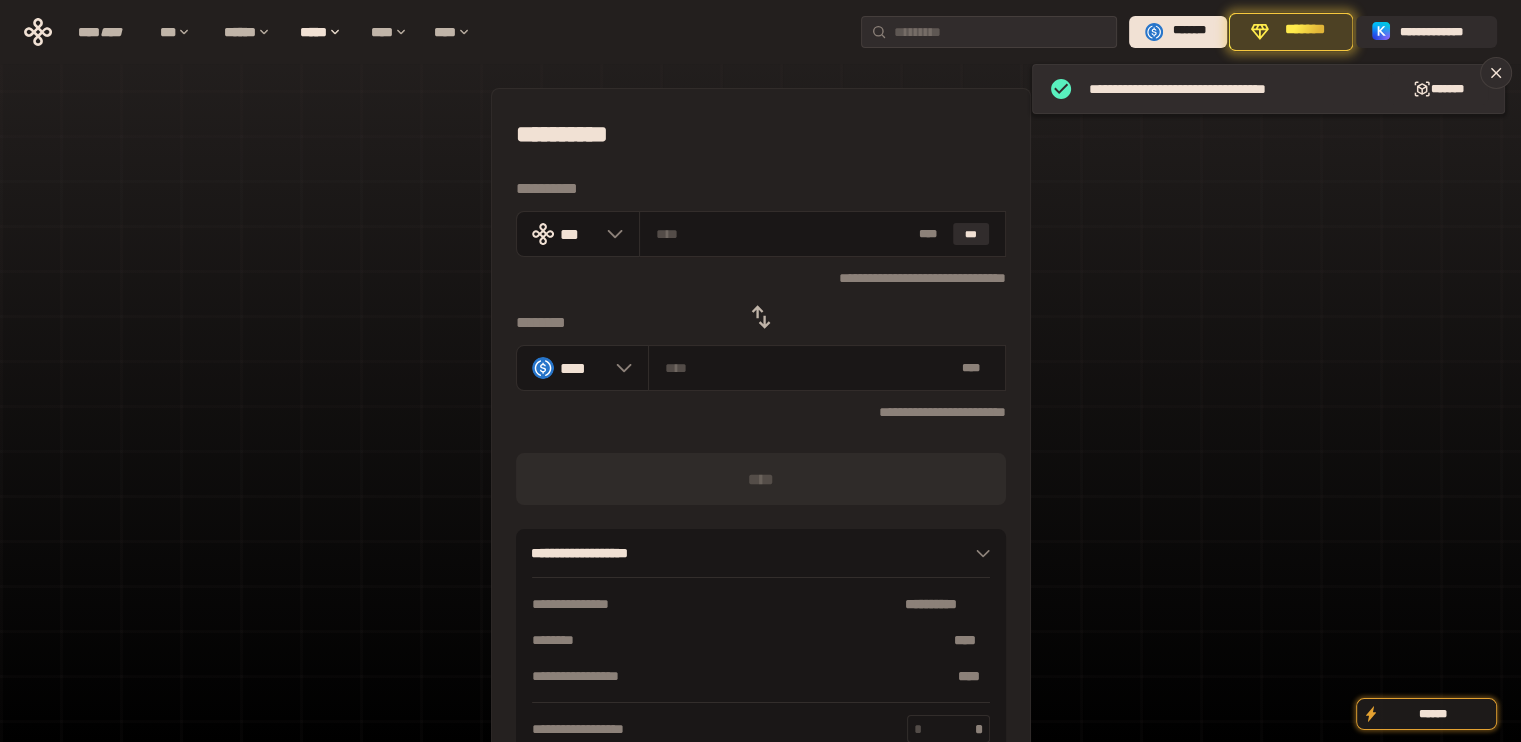 click at bounding box center (761, 317) 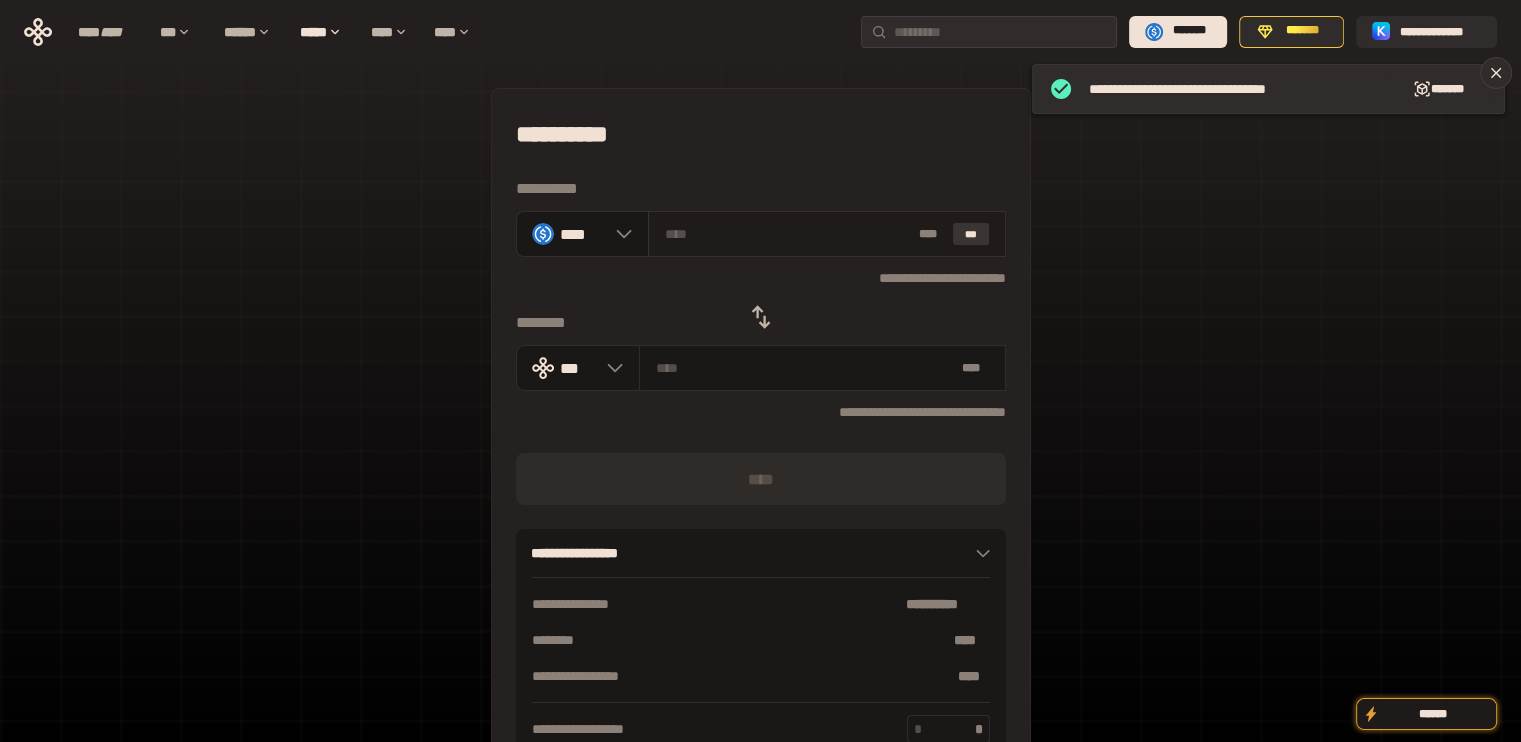 click on "***" at bounding box center (971, 234) 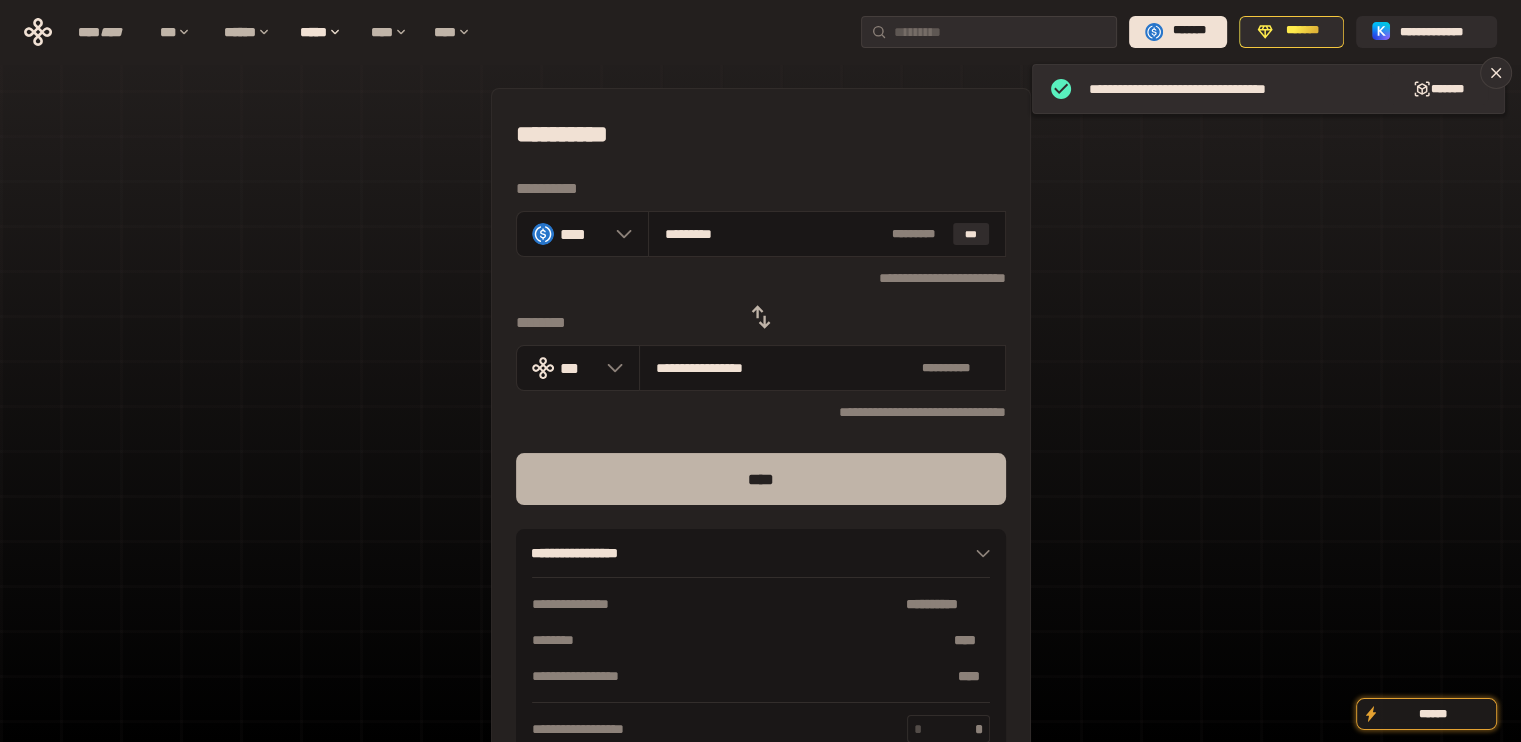 click on "****" at bounding box center (761, 479) 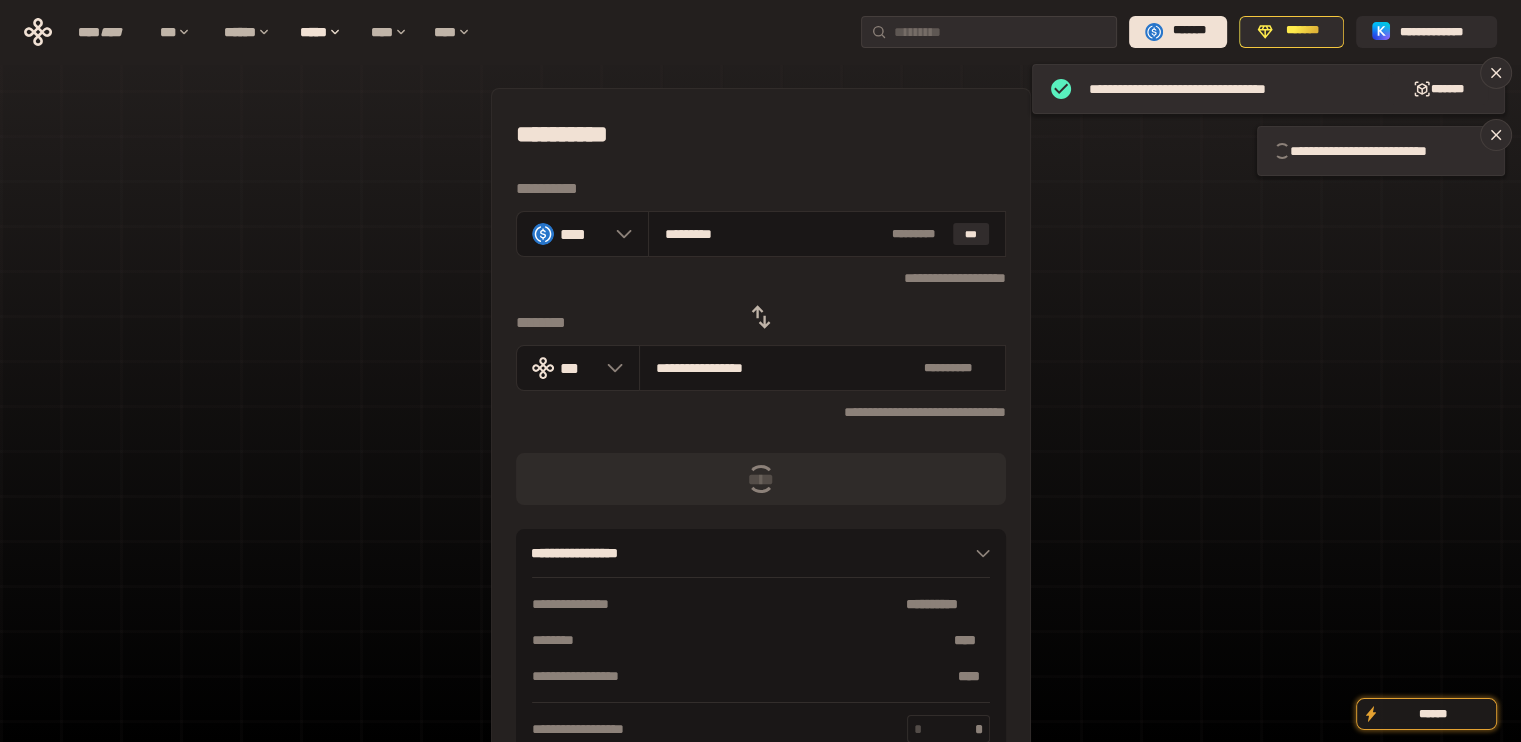 click 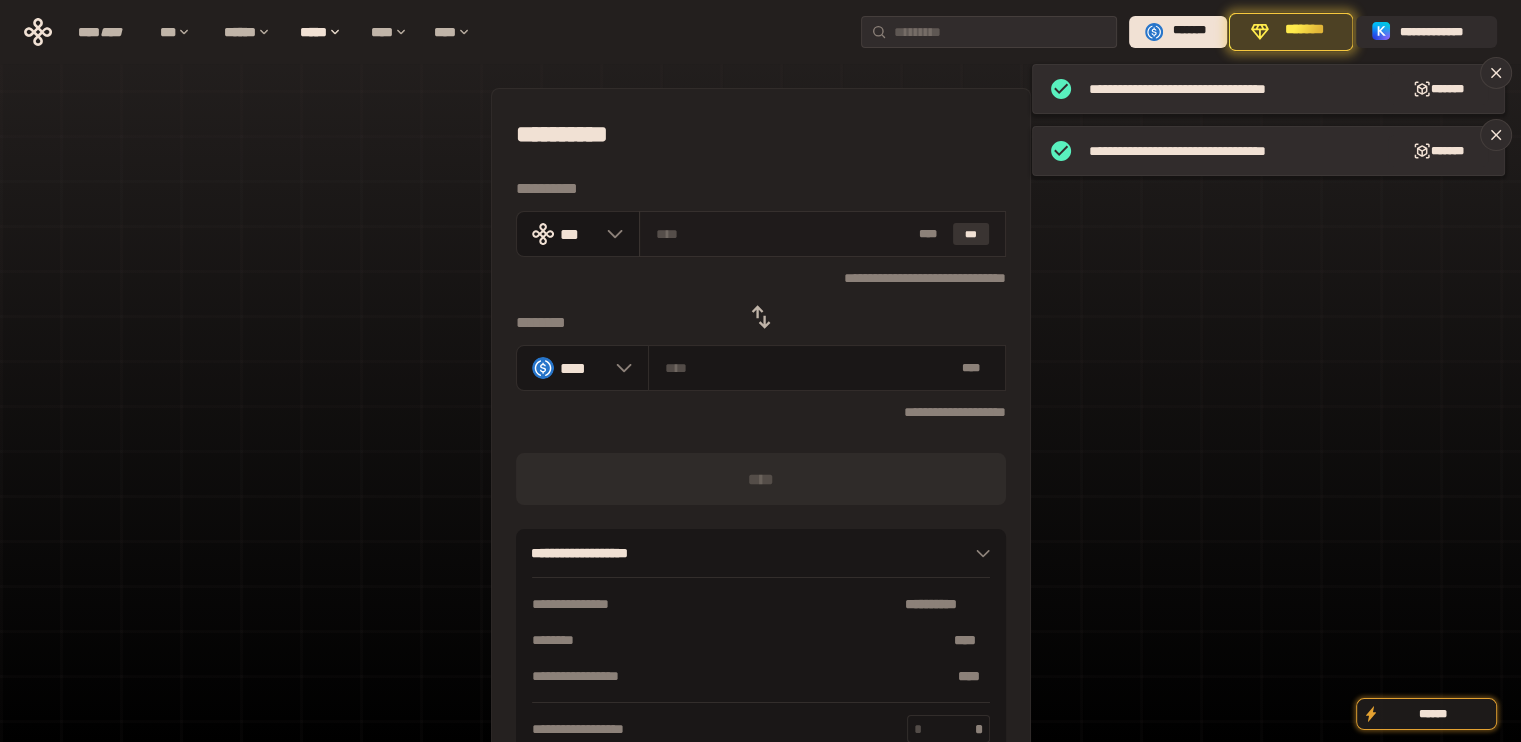 click on "***" at bounding box center (971, 234) 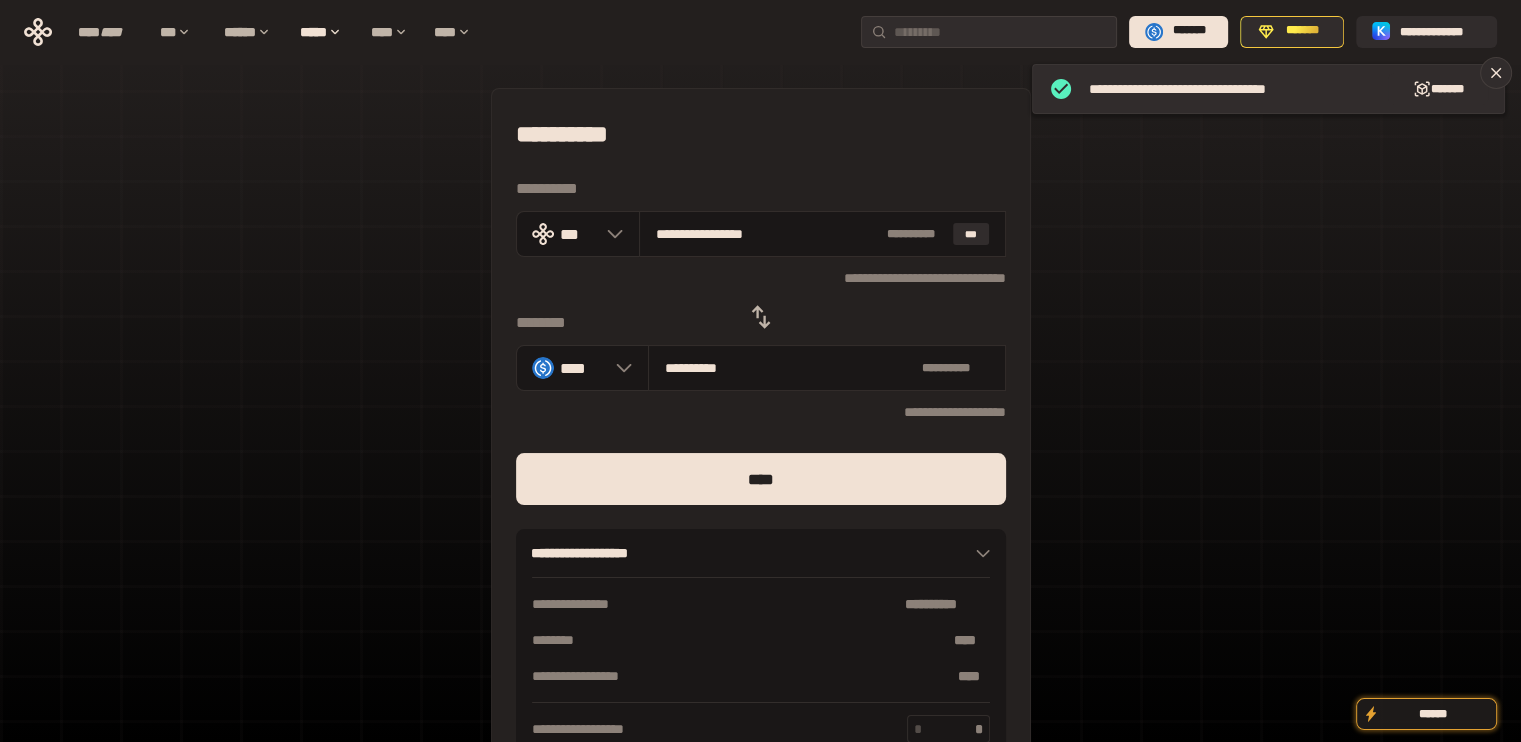 drag, startPoint x: 684, startPoint y: 234, endPoint x: 936, endPoint y: 426, distance: 316.80908 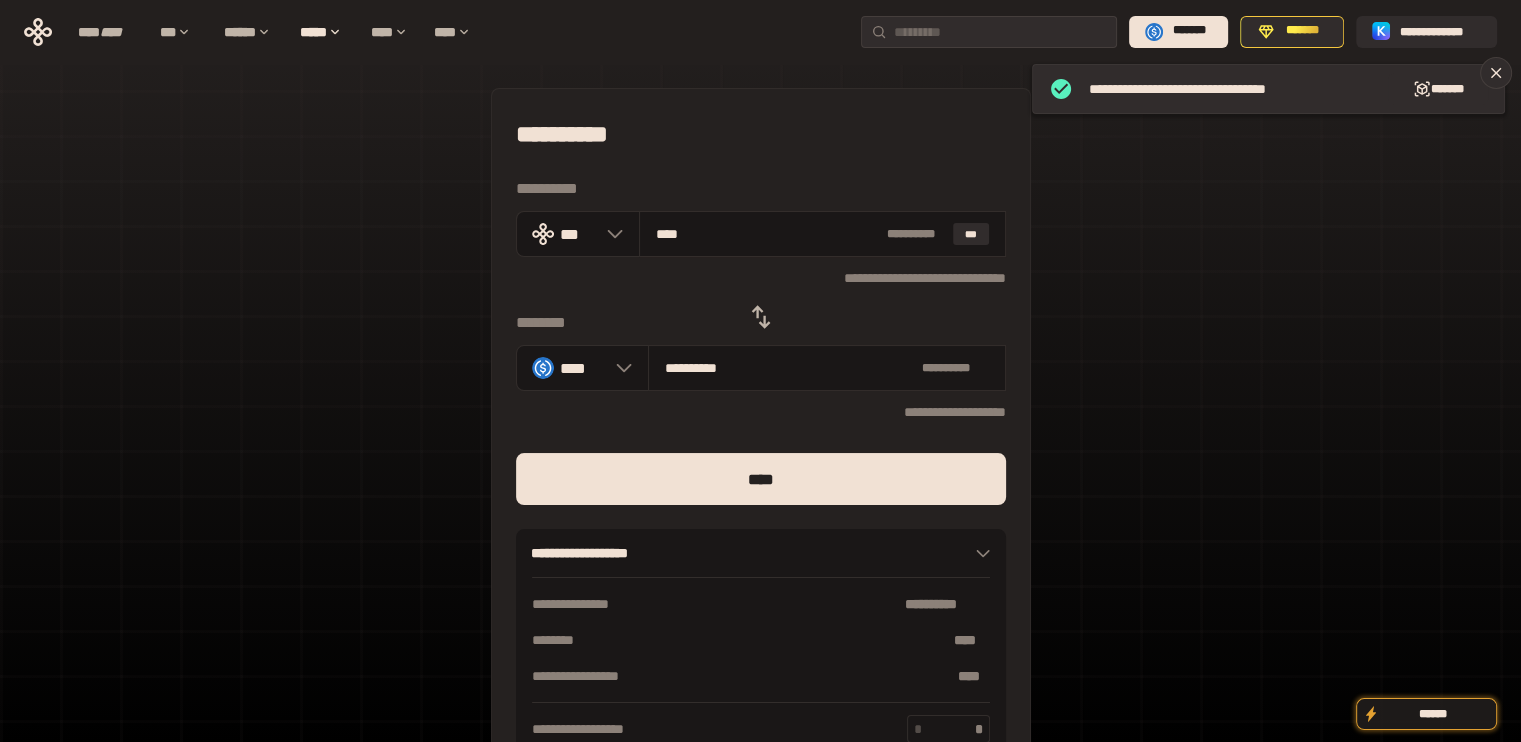 type on "***" 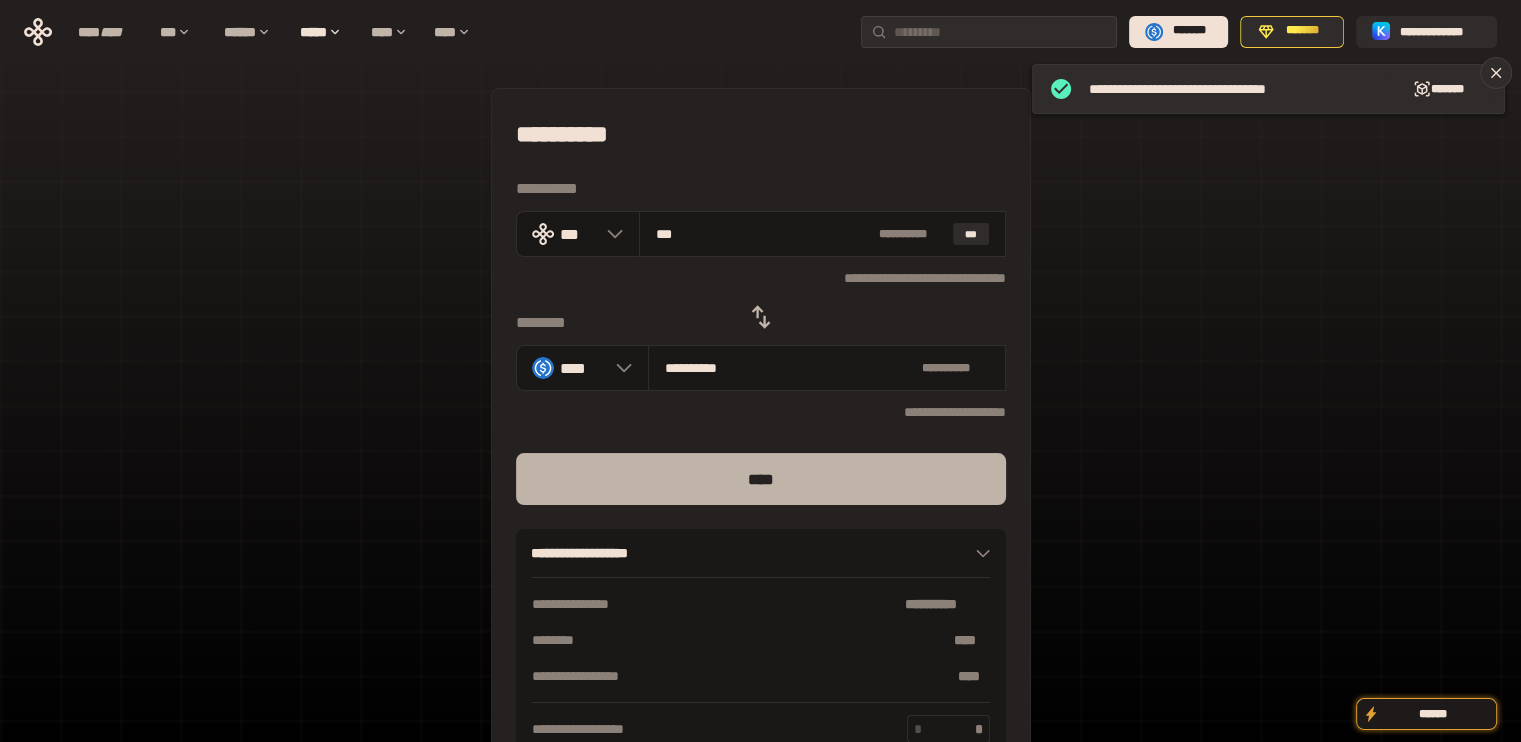 type on "***" 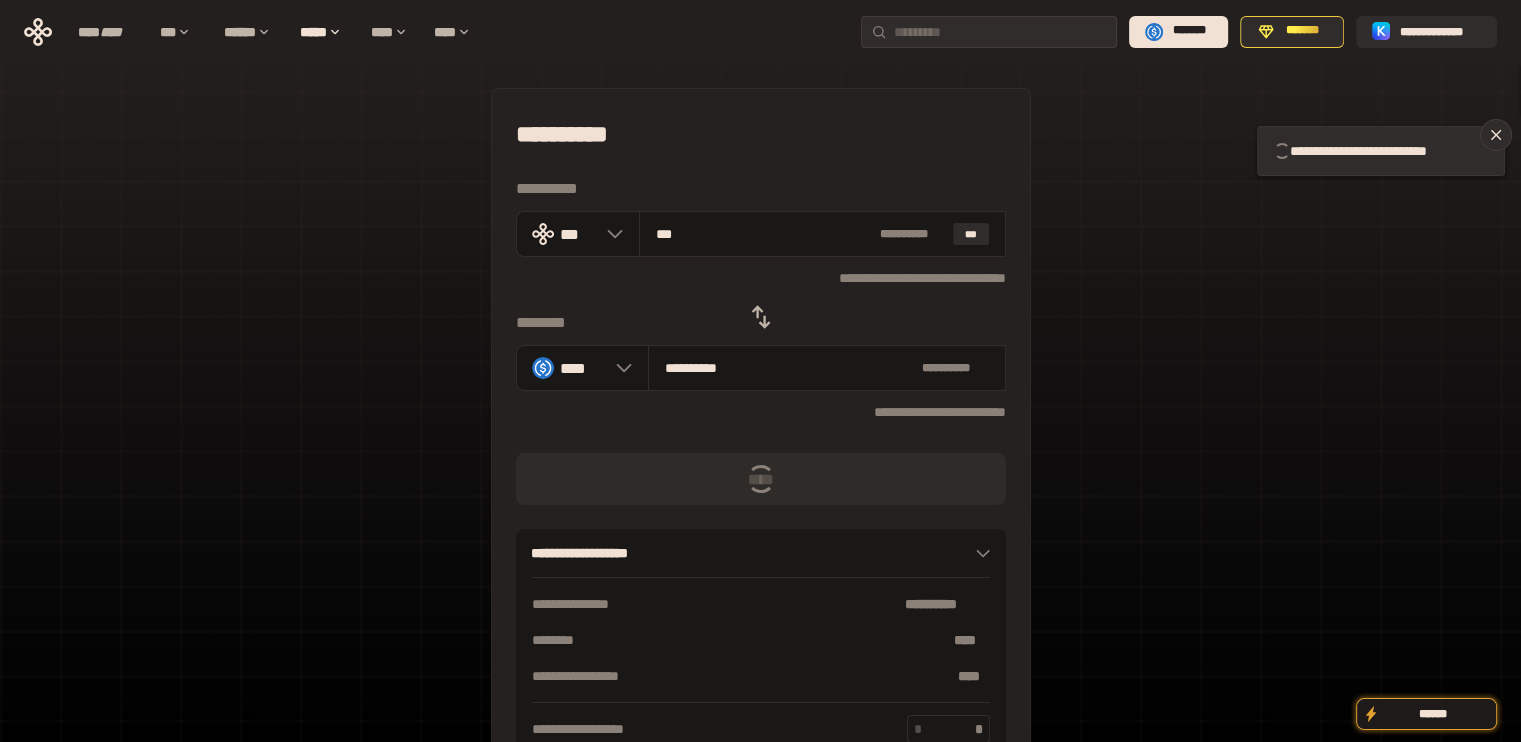 click 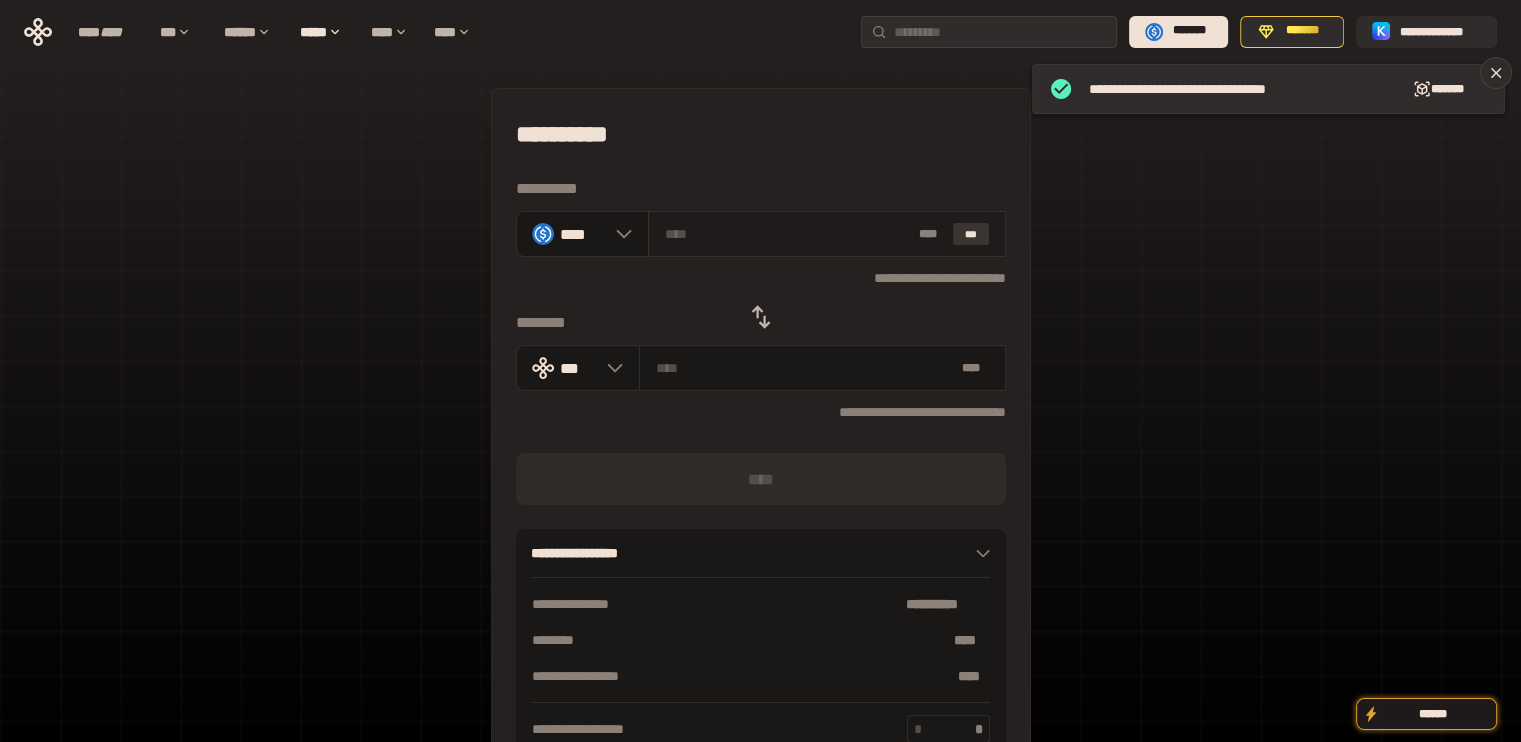 click on "***" at bounding box center [971, 234] 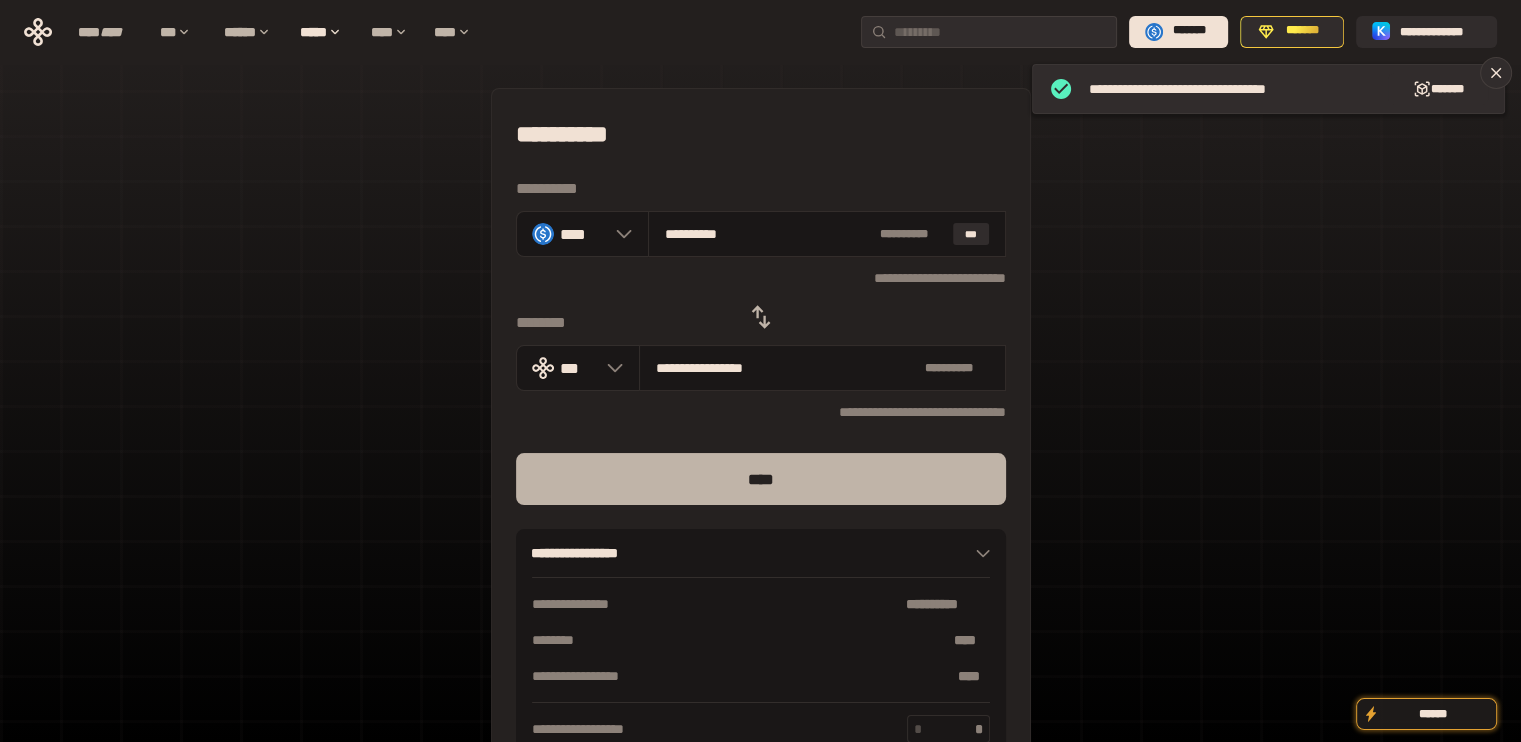 click on "****" at bounding box center (761, 479) 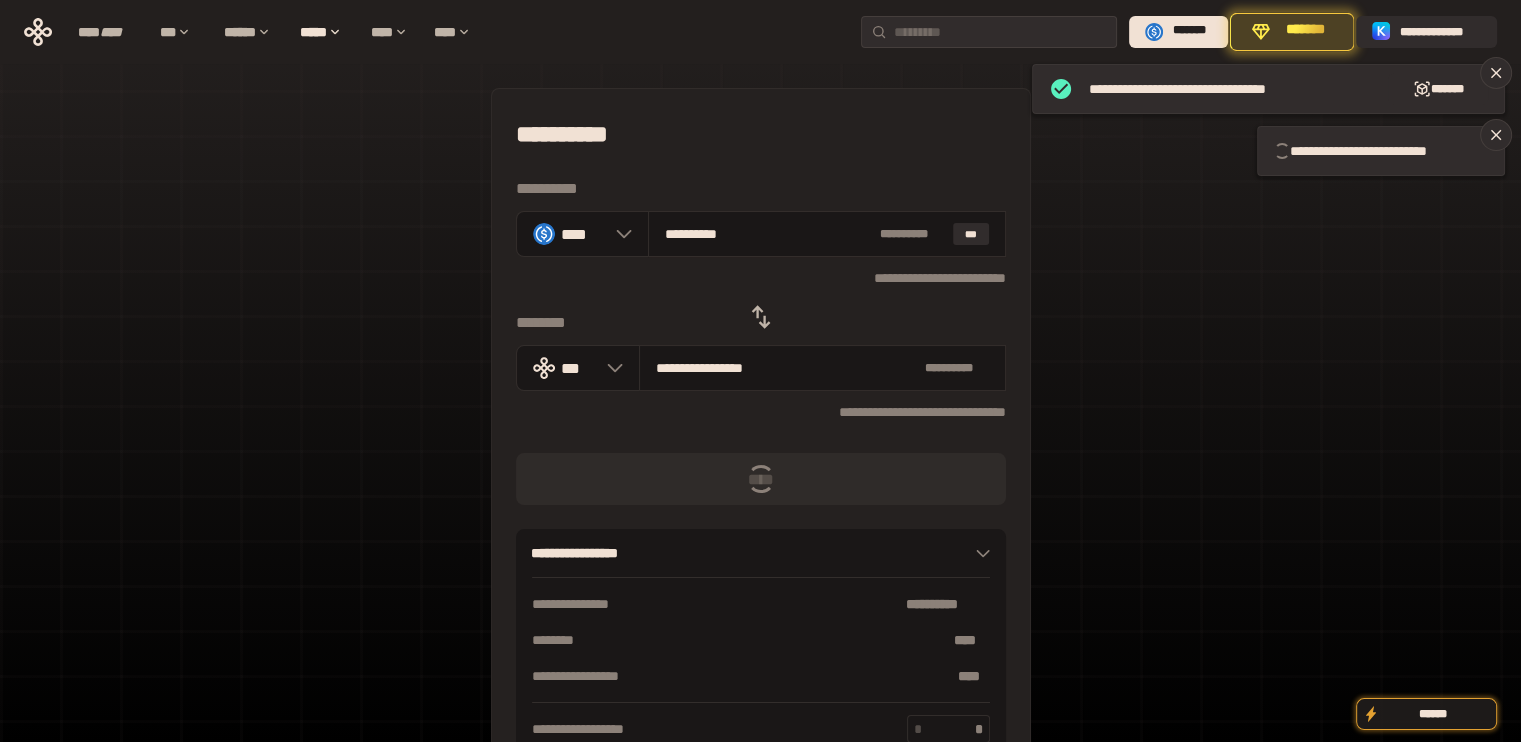 type 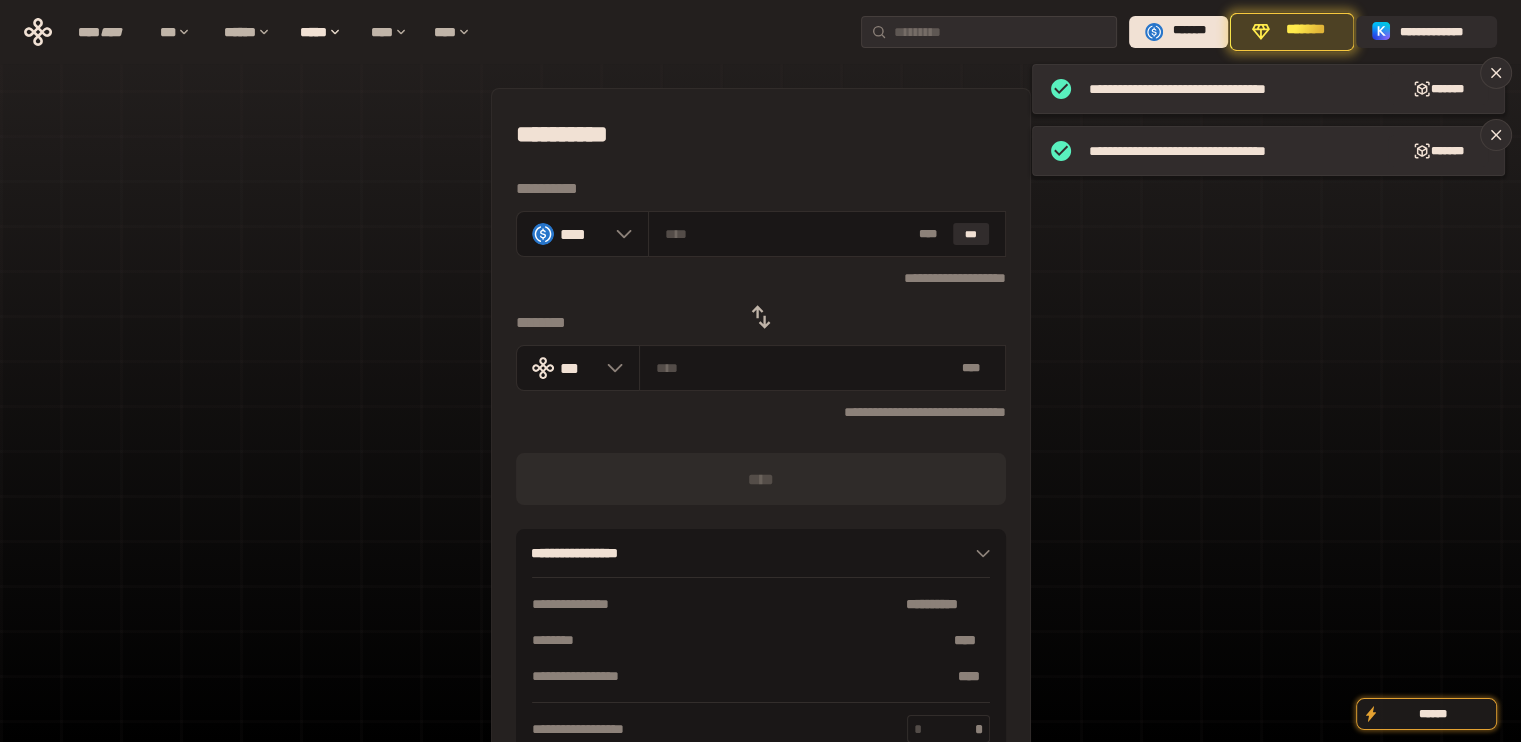 drag, startPoint x: 776, startPoint y: 315, endPoint x: 842, endPoint y: 289, distance: 70.93659 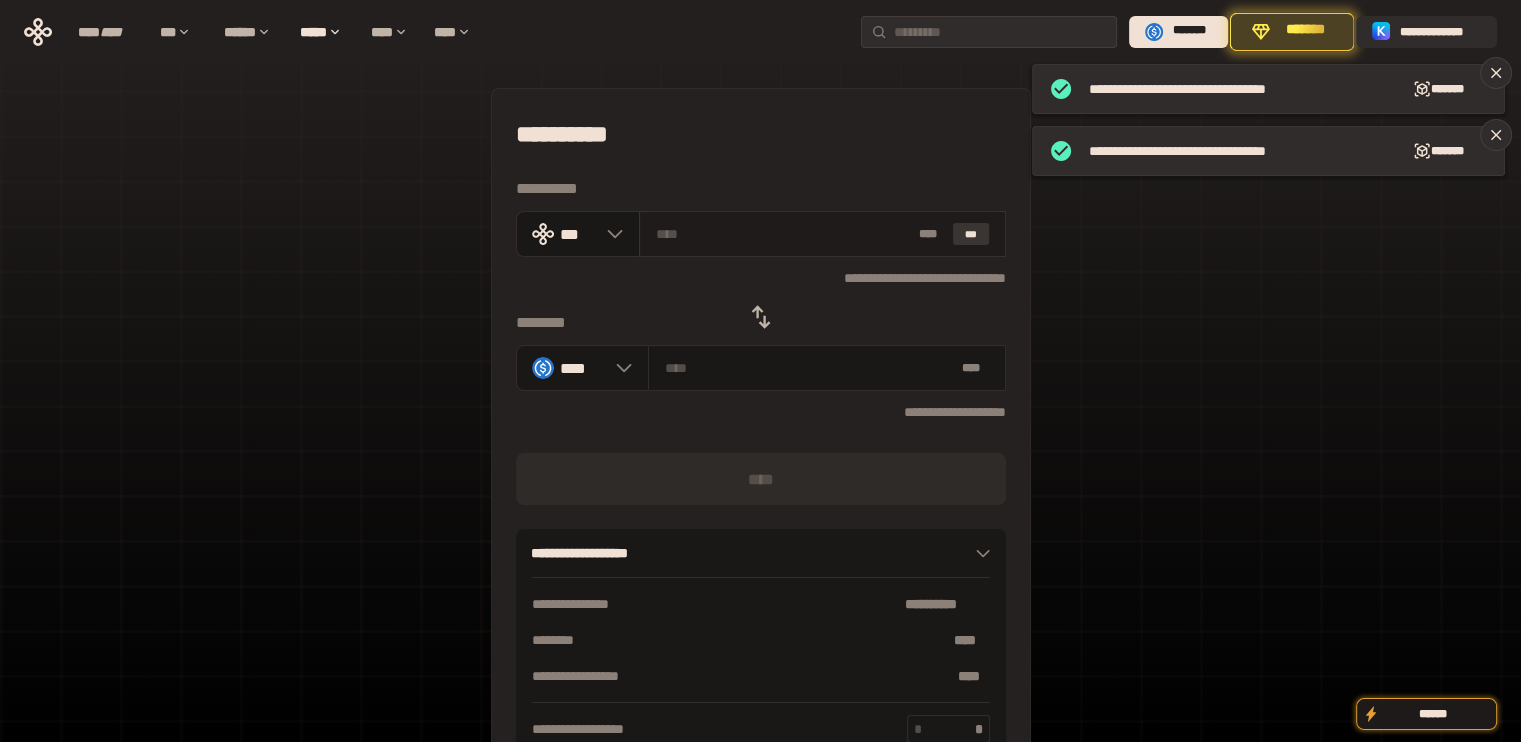 click on "***" at bounding box center [971, 234] 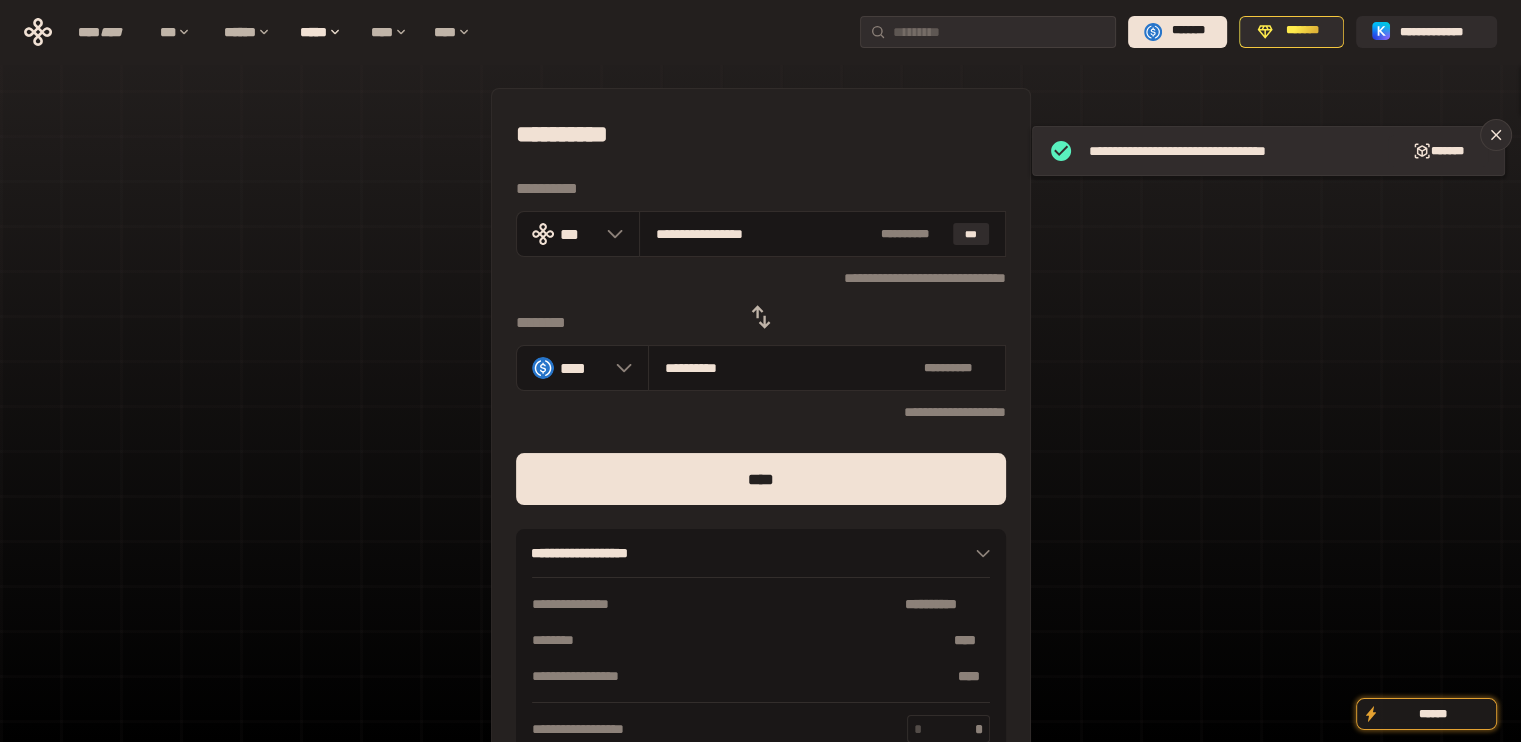 drag, startPoint x: 681, startPoint y: 230, endPoint x: 1061, endPoint y: 256, distance: 380.88843 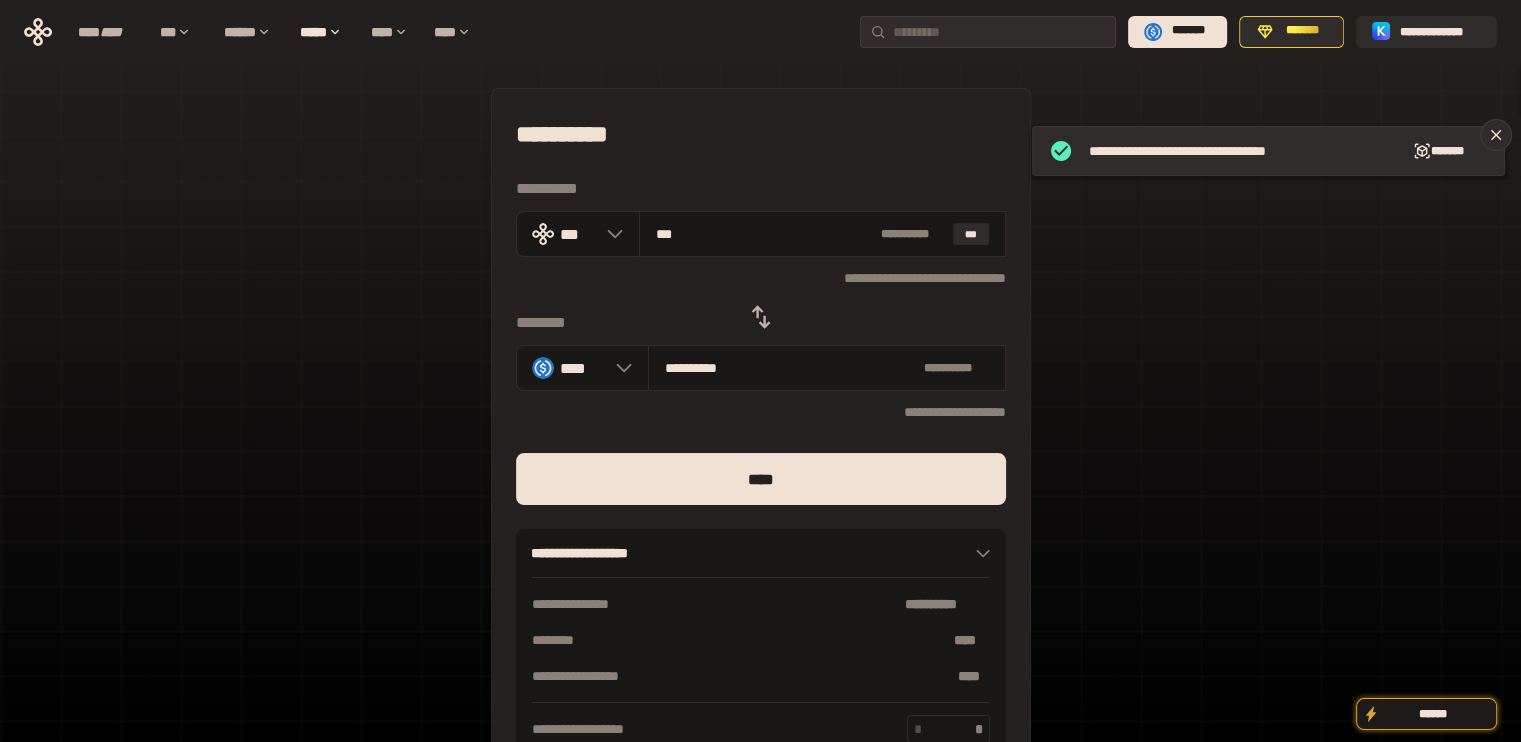 type on "**********" 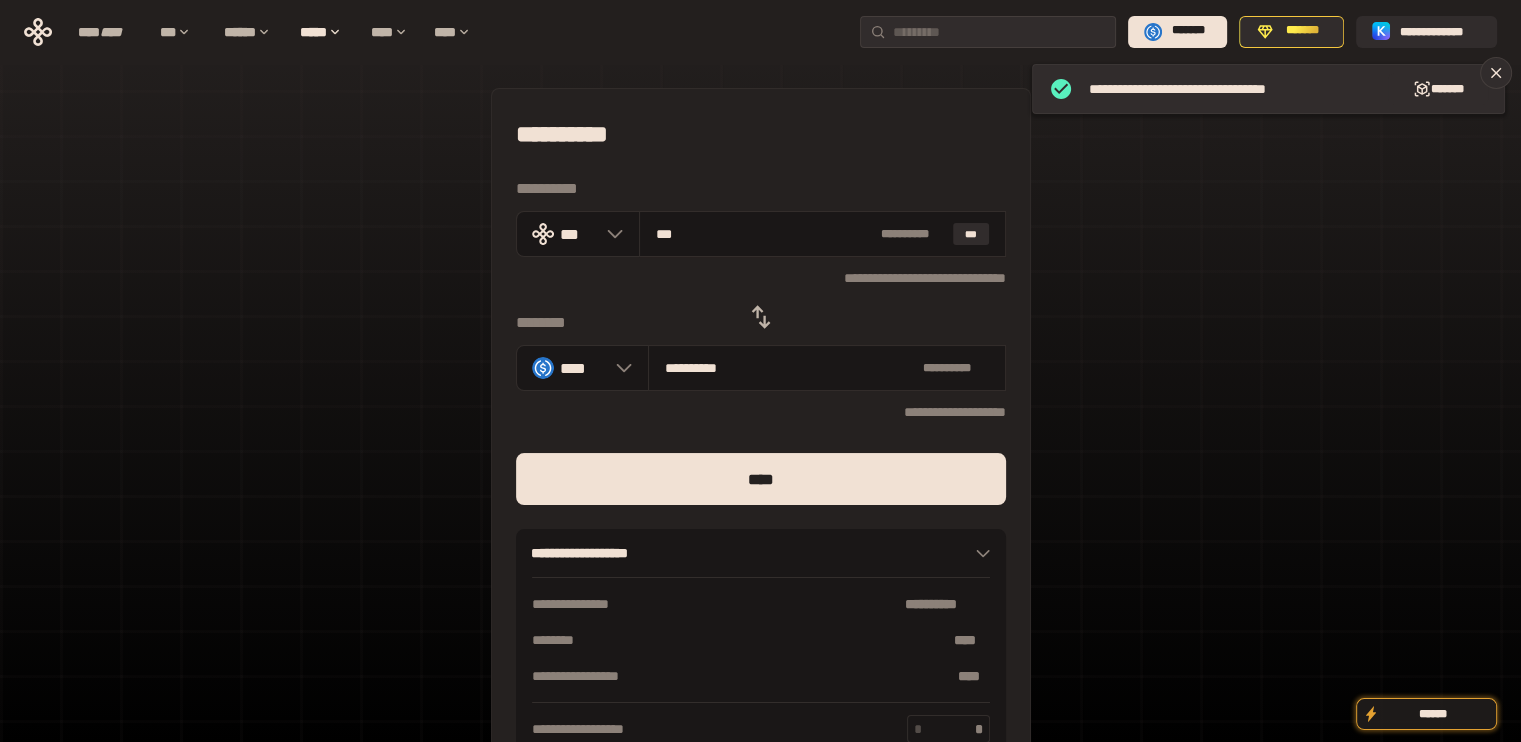 type on "***" 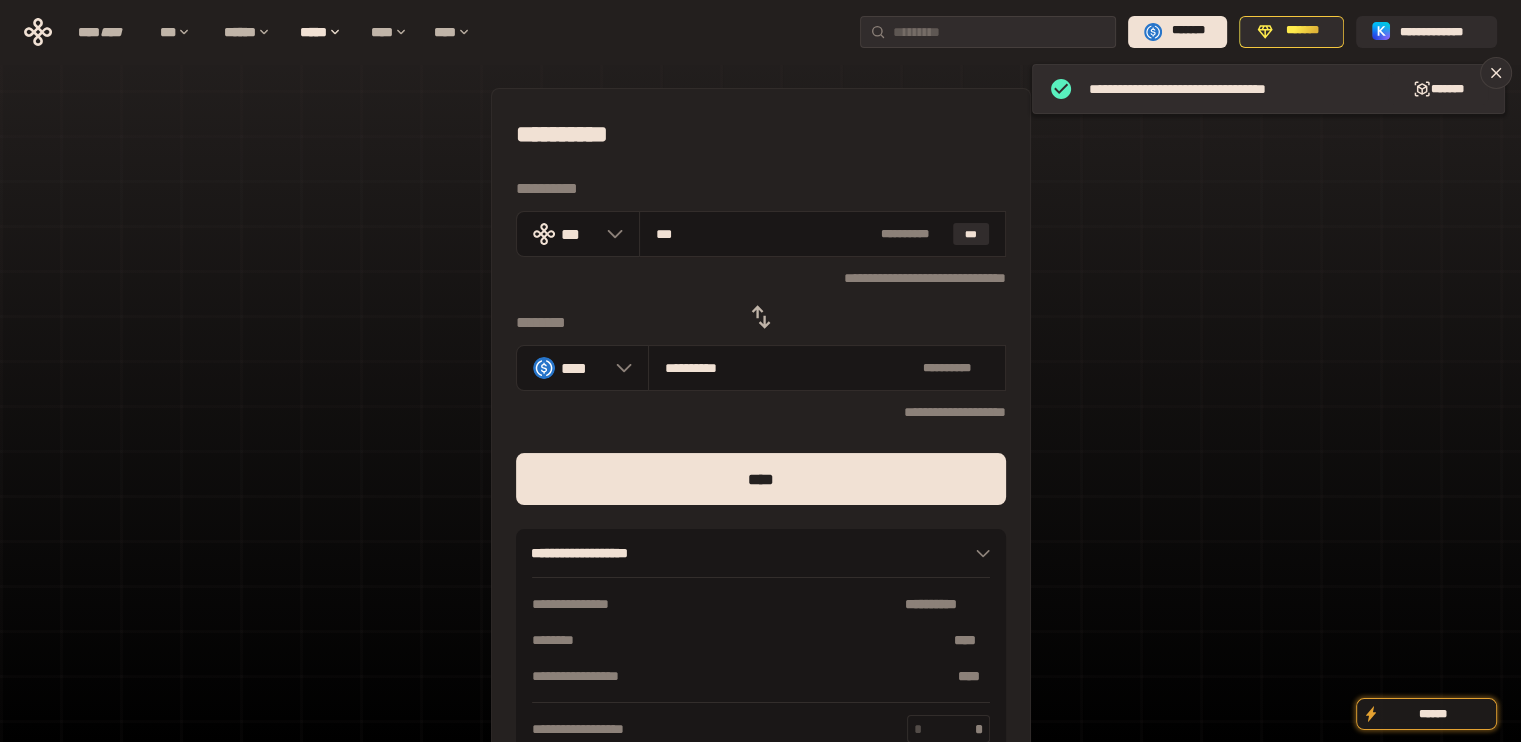 click on "**********" at bounding box center [761, 437] 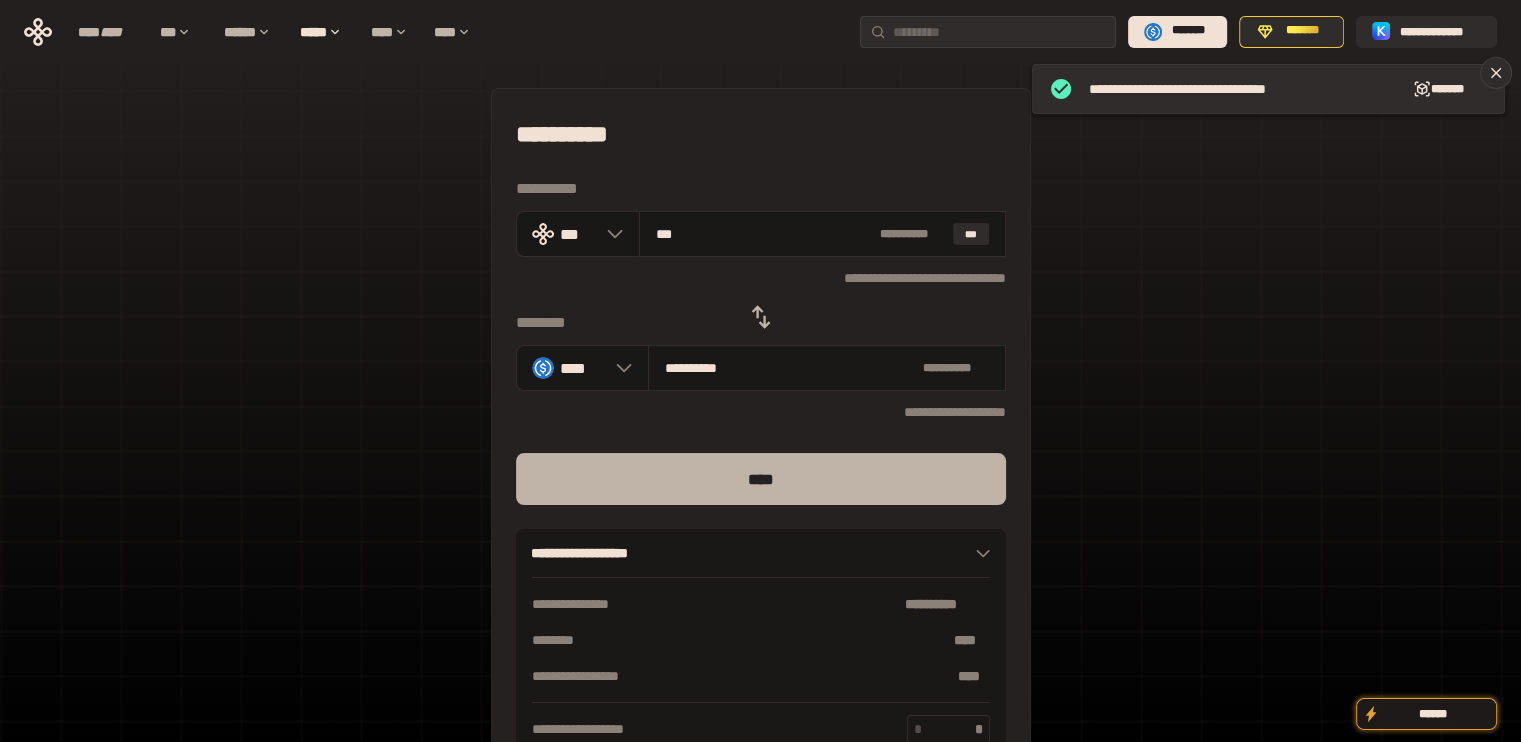 click on "****" at bounding box center [761, 479] 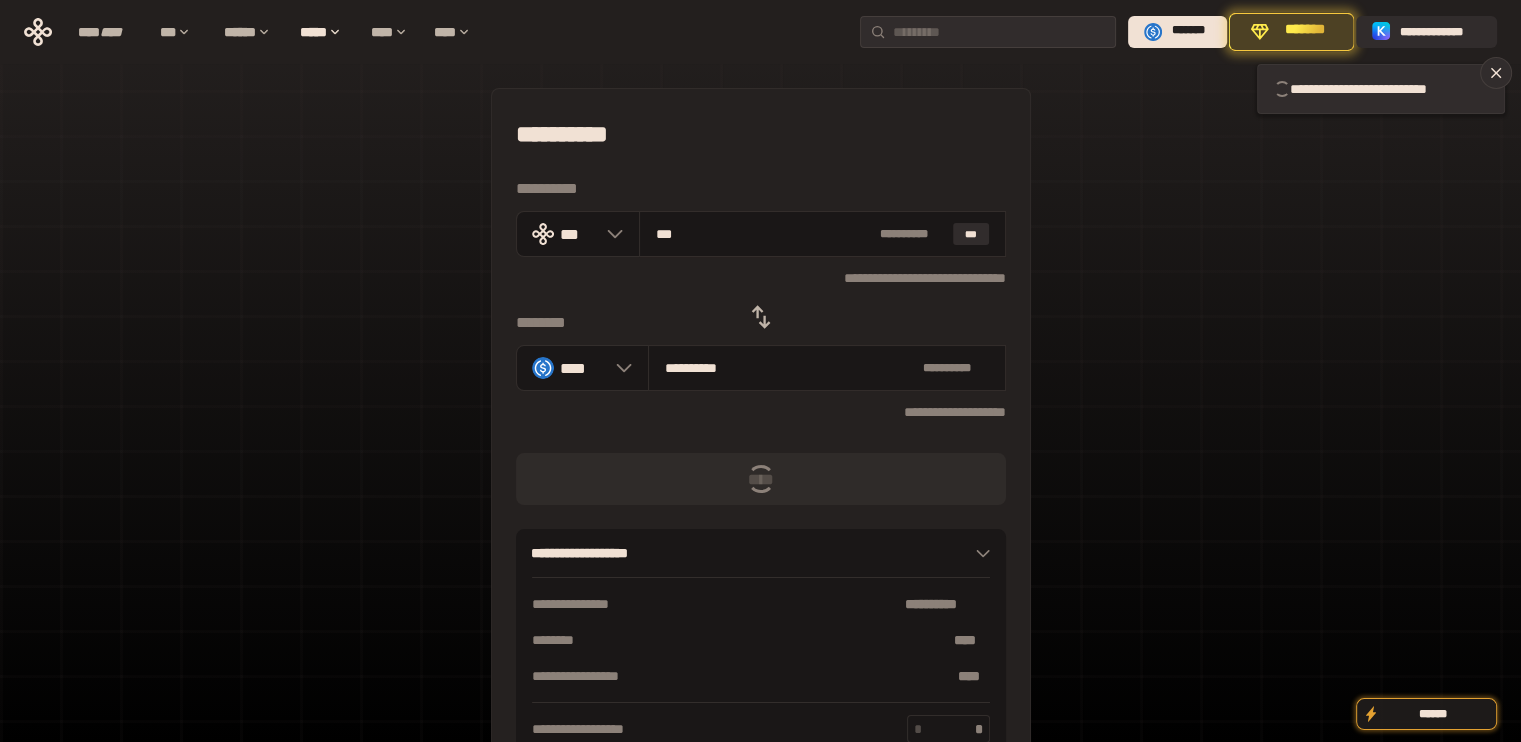 type 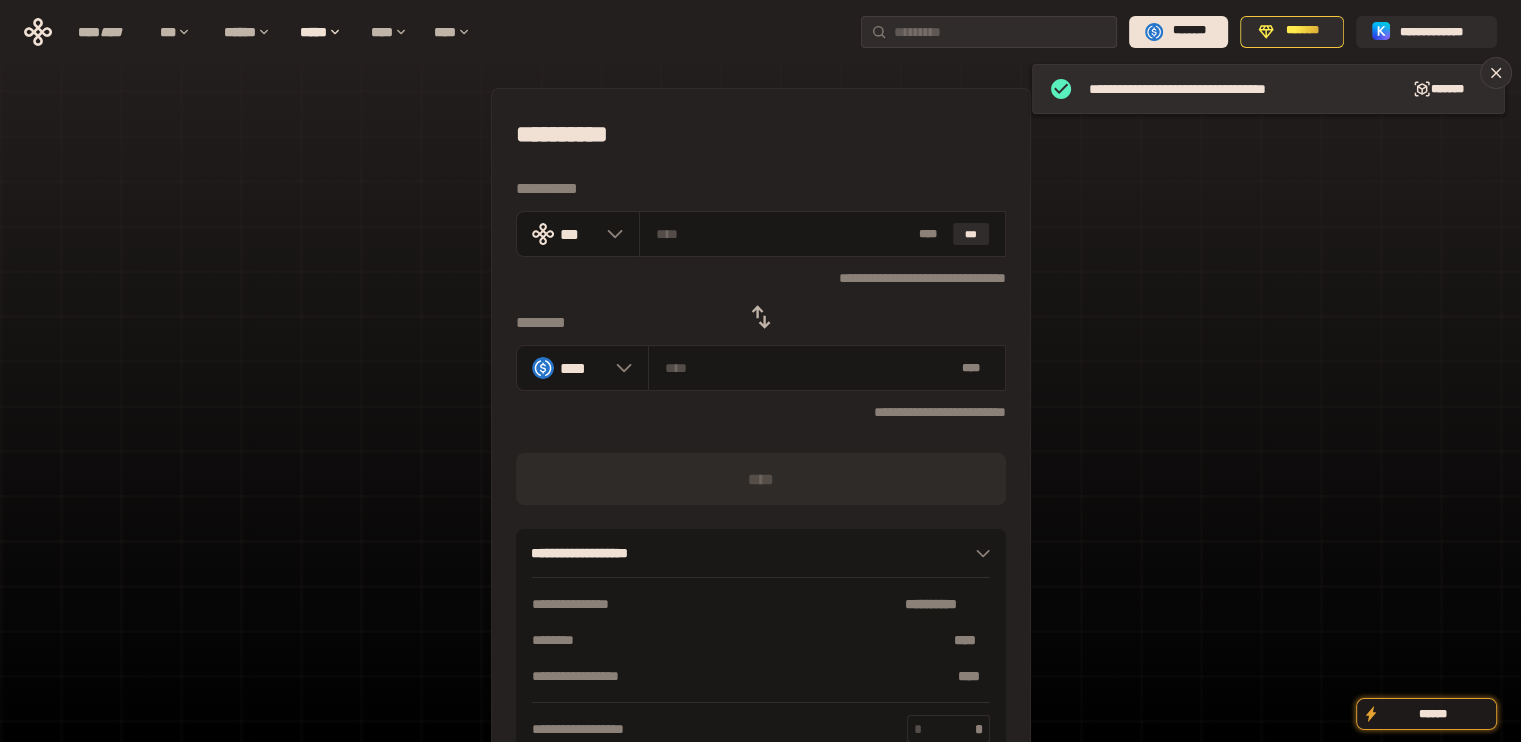 drag, startPoint x: 776, startPoint y: 311, endPoint x: 892, endPoint y: 292, distance: 117.54574 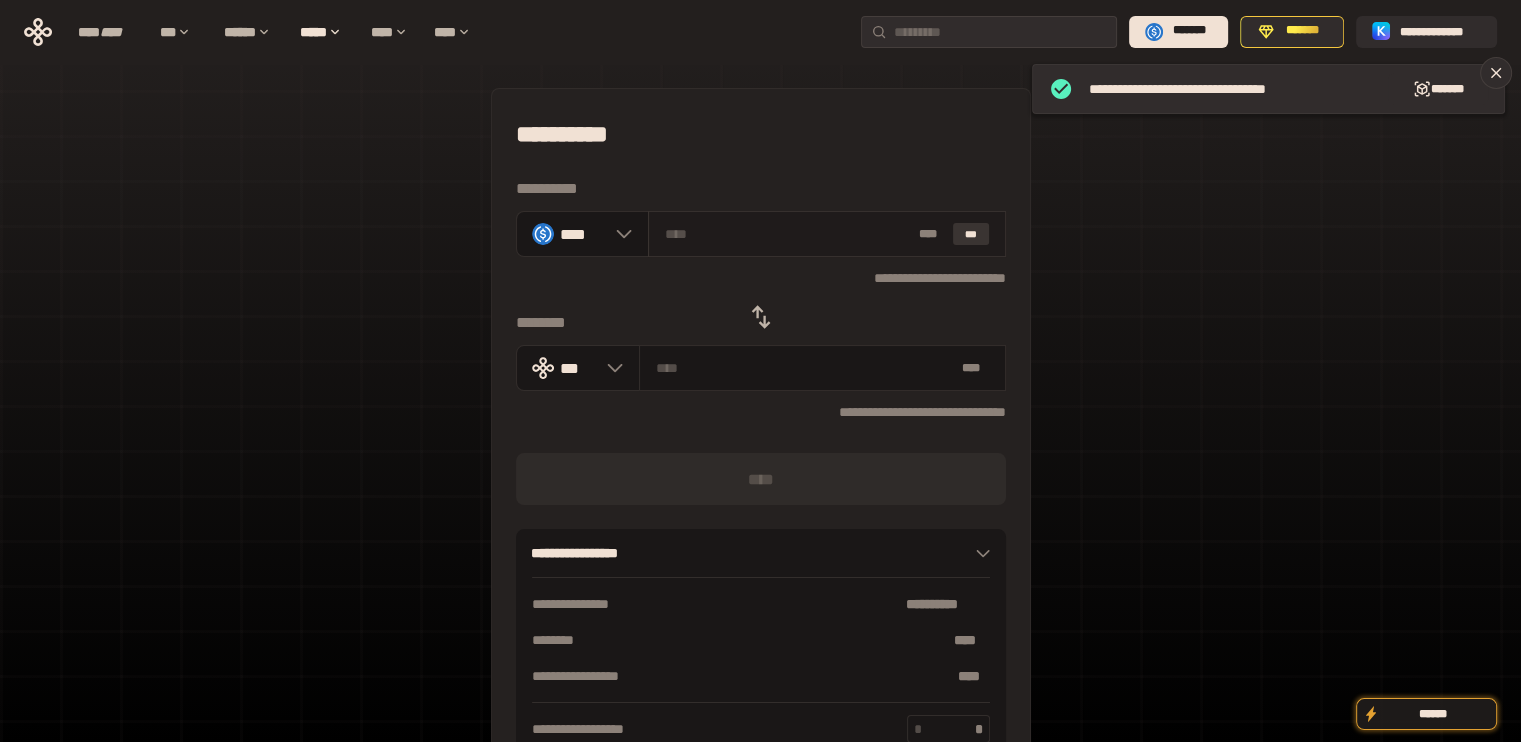 click on "***" at bounding box center (971, 234) 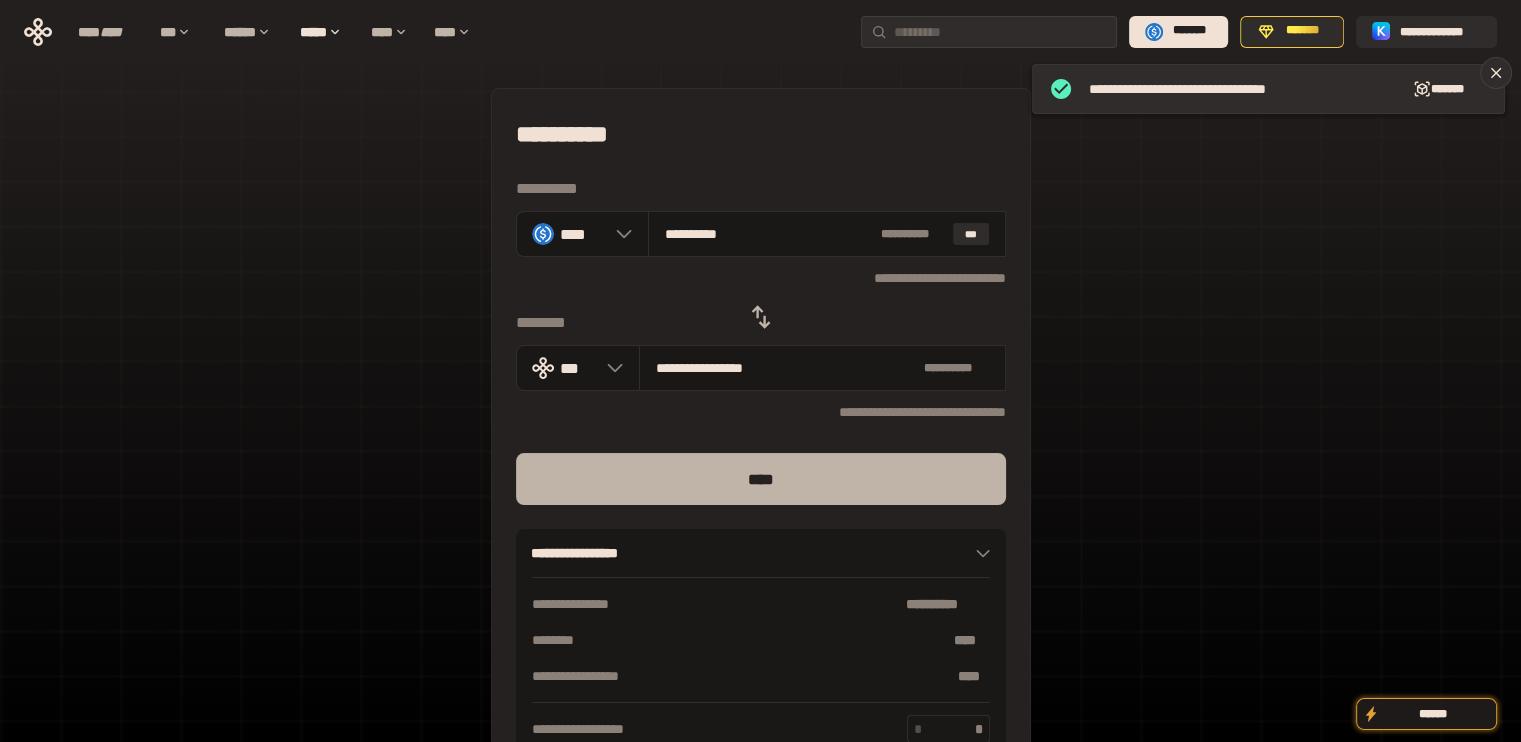 click on "****" at bounding box center (761, 479) 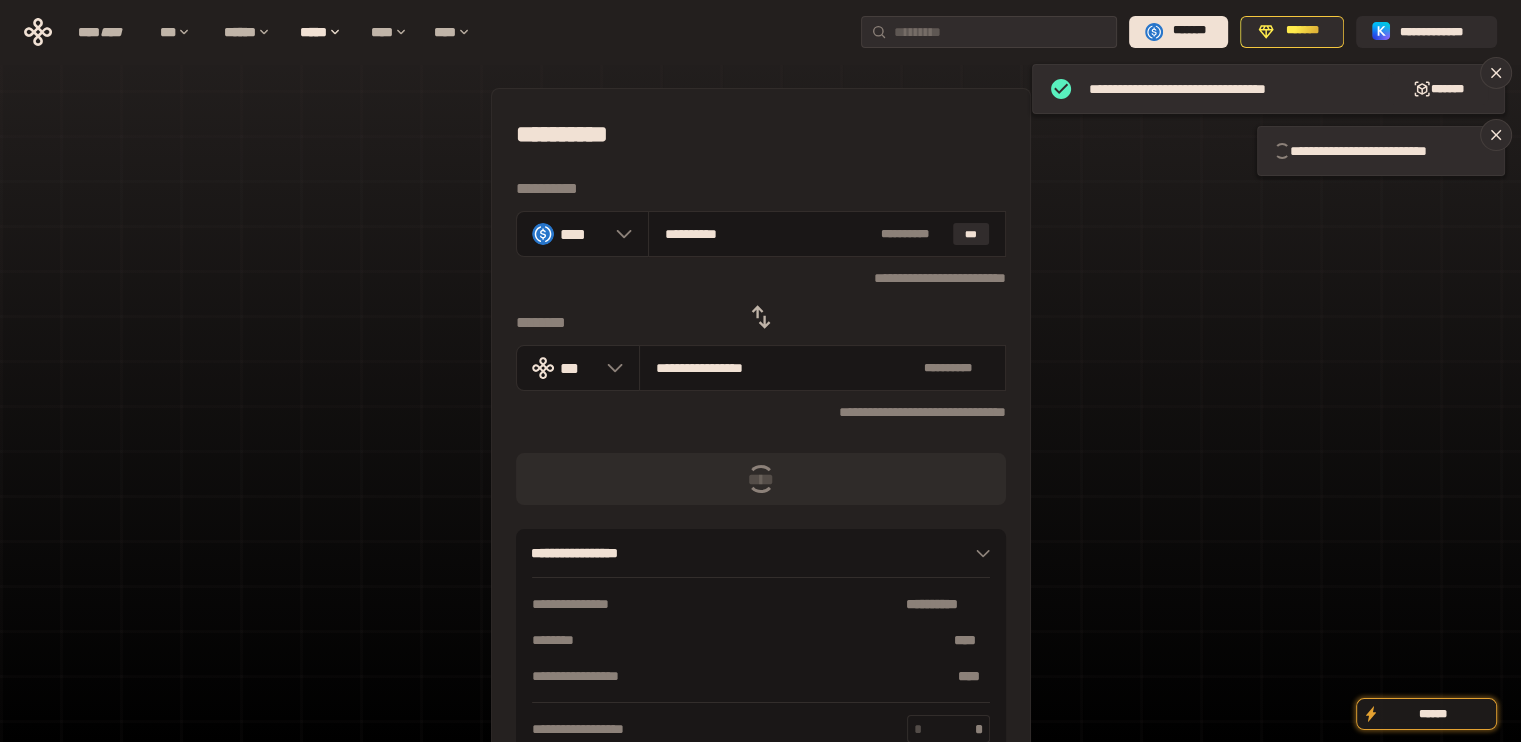 type 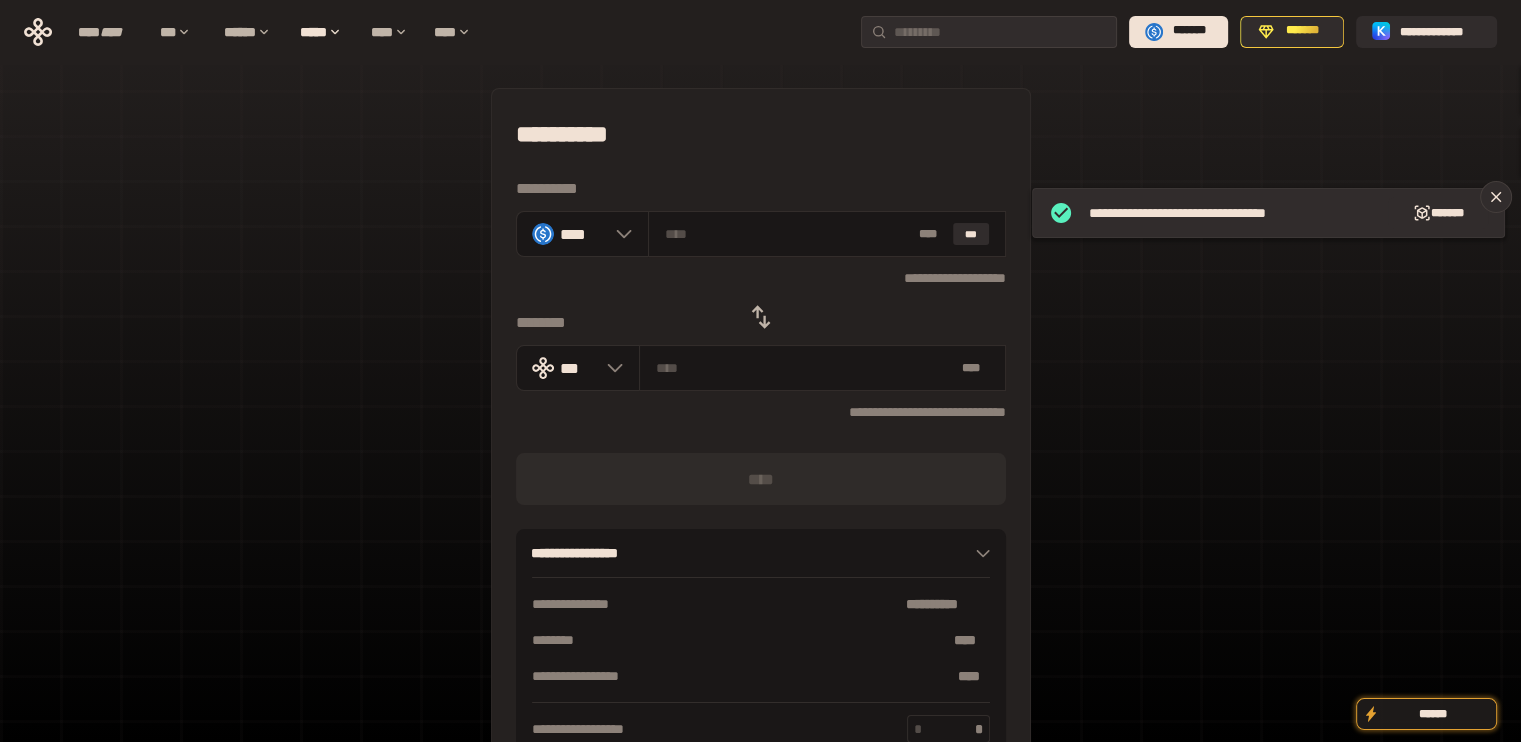 click 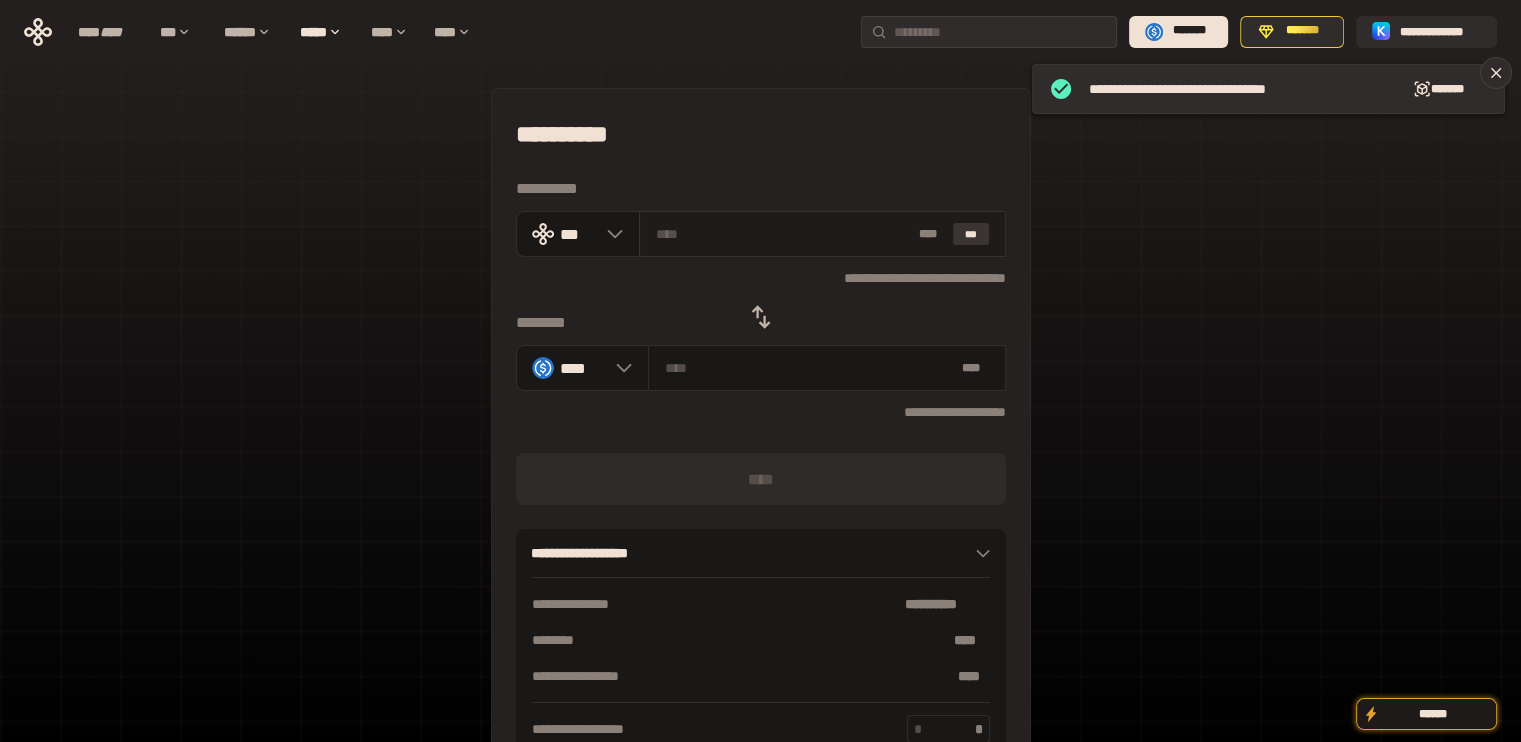 click on "***" at bounding box center [971, 234] 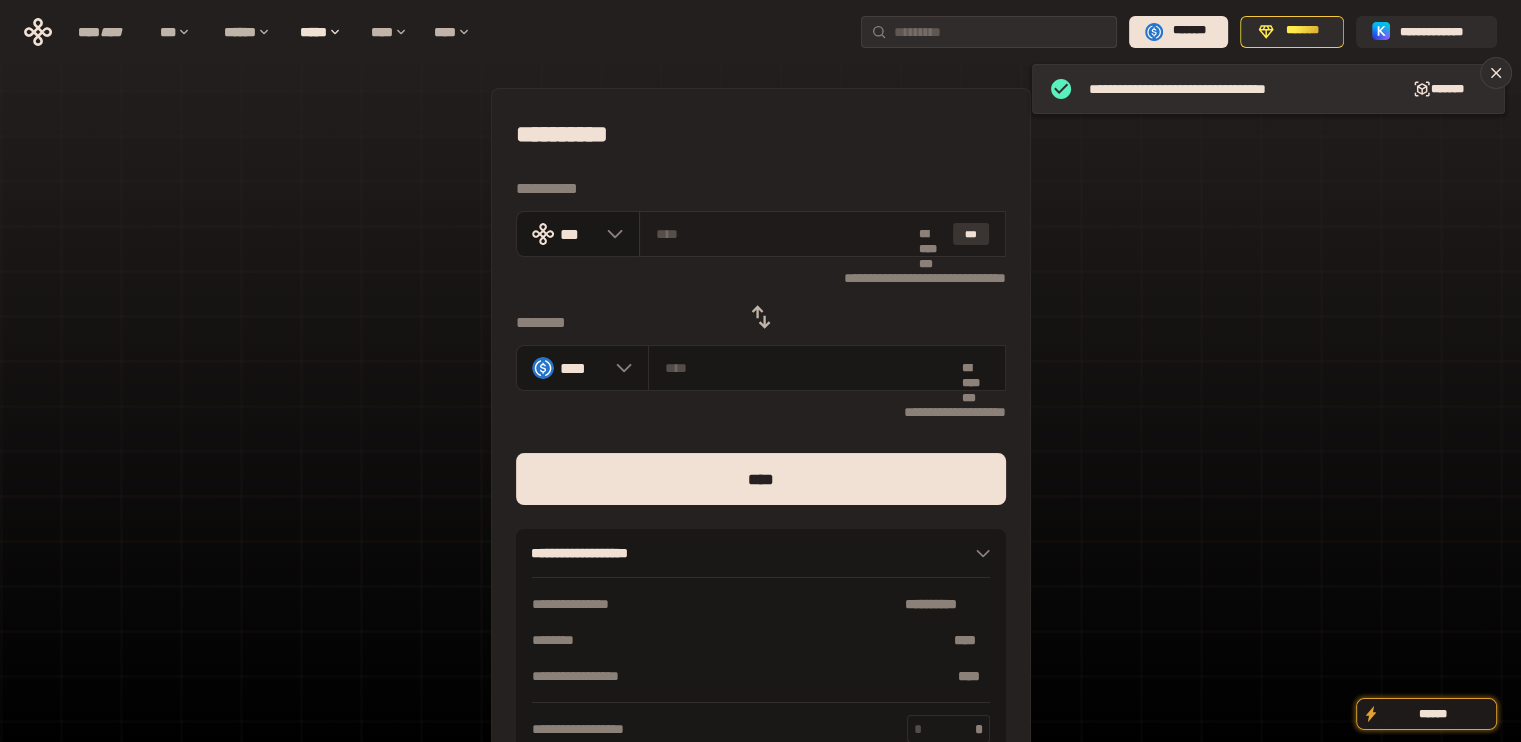 type on "**********" 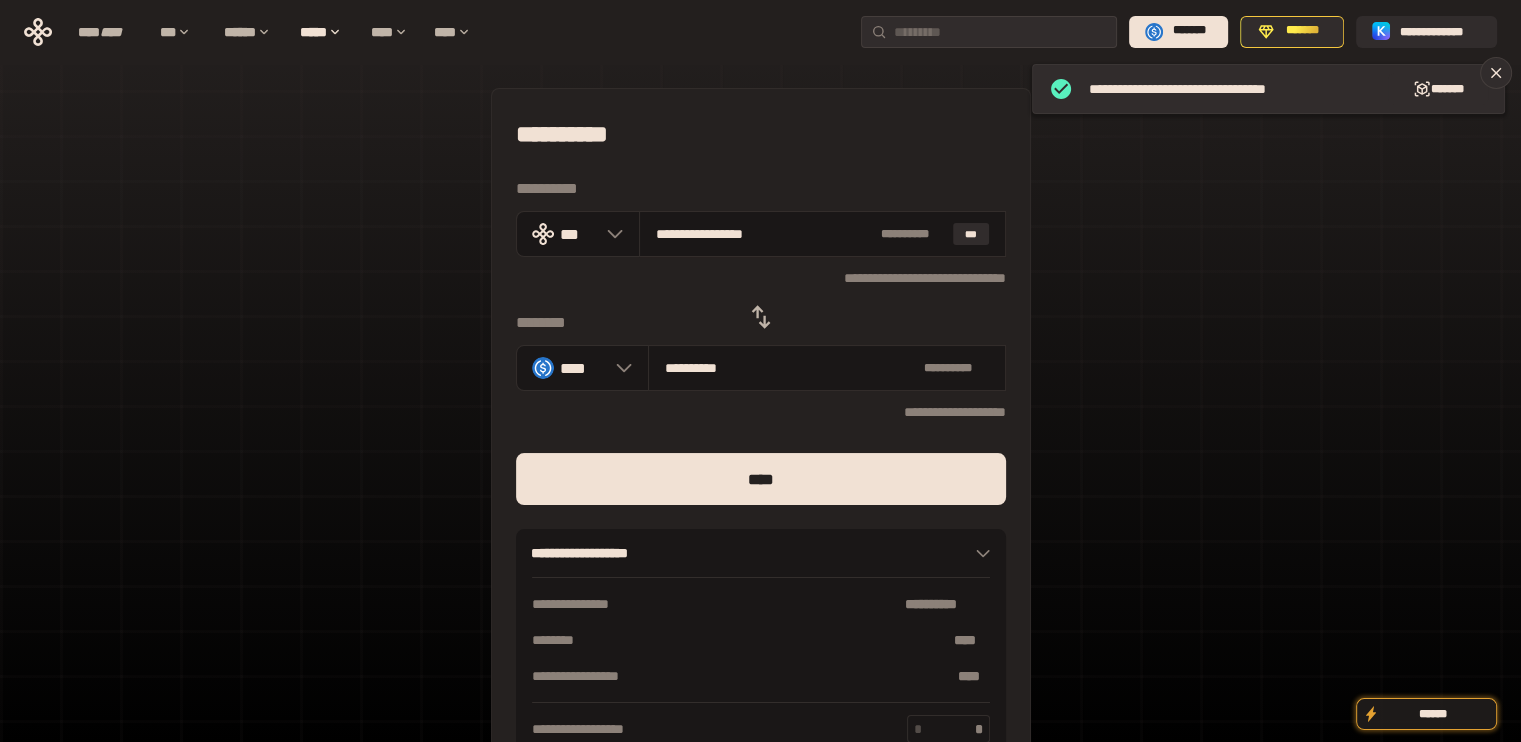 drag, startPoint x: 680, startPoint y: 236, endPoint x: 980, endPoint y: 275, distance: 302.52438 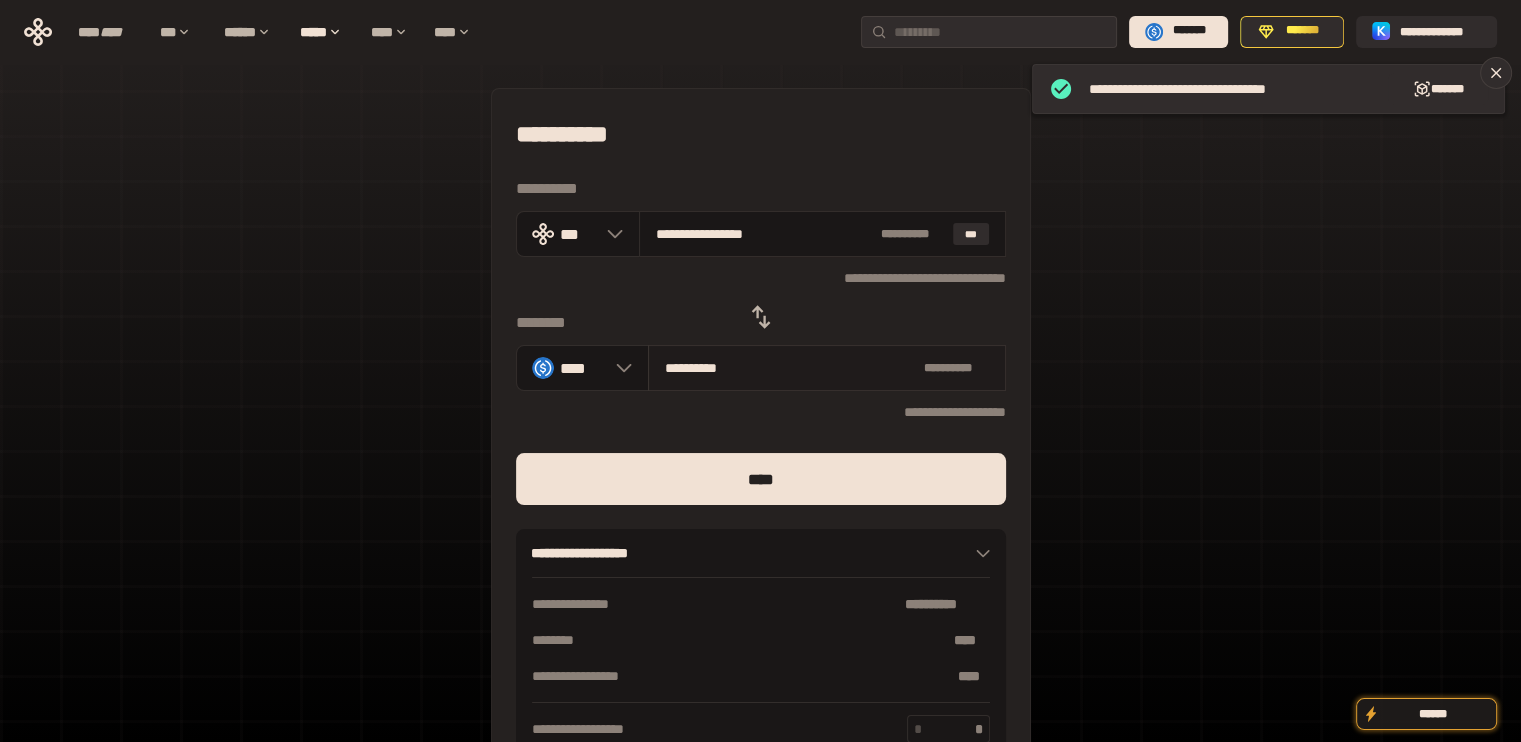 type on "***" 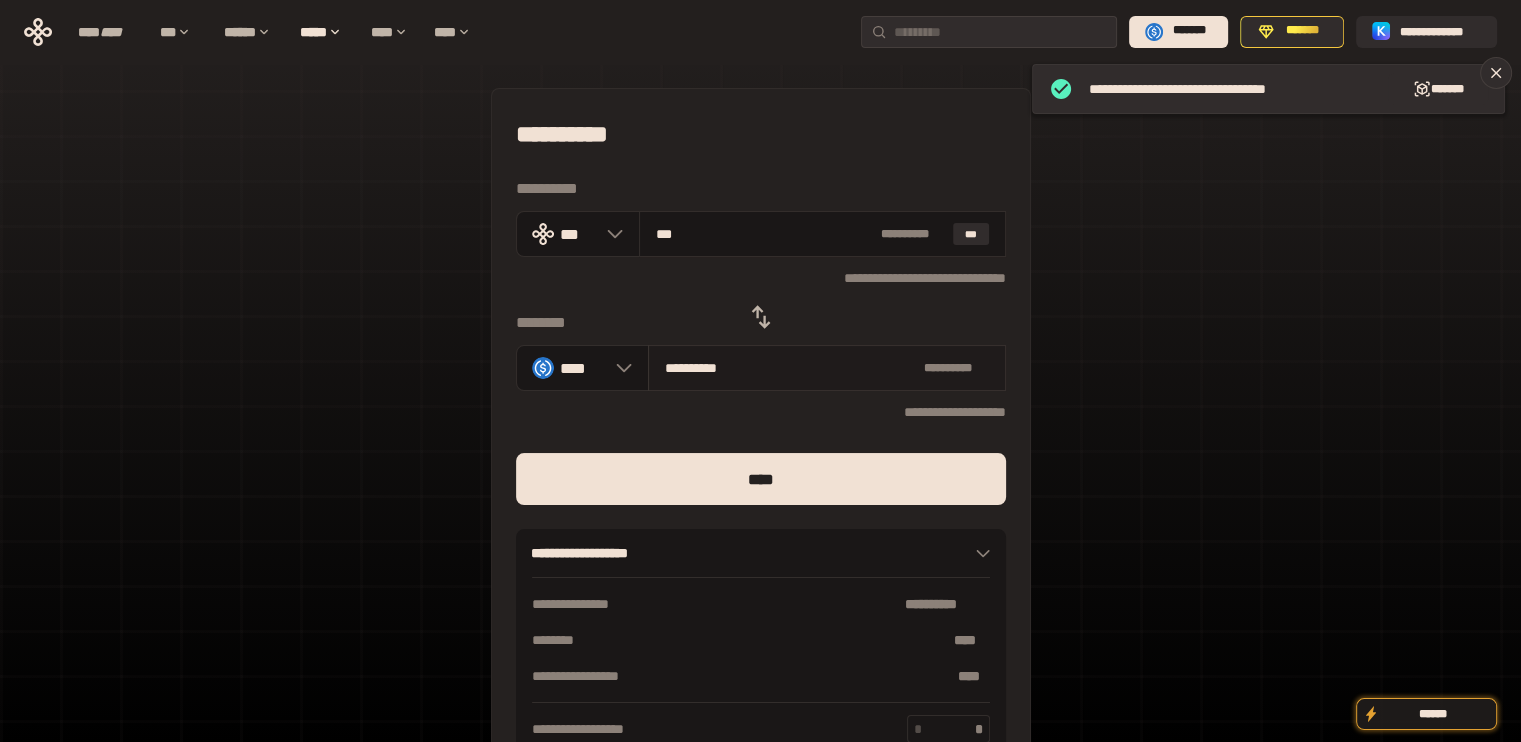 type on "**********" 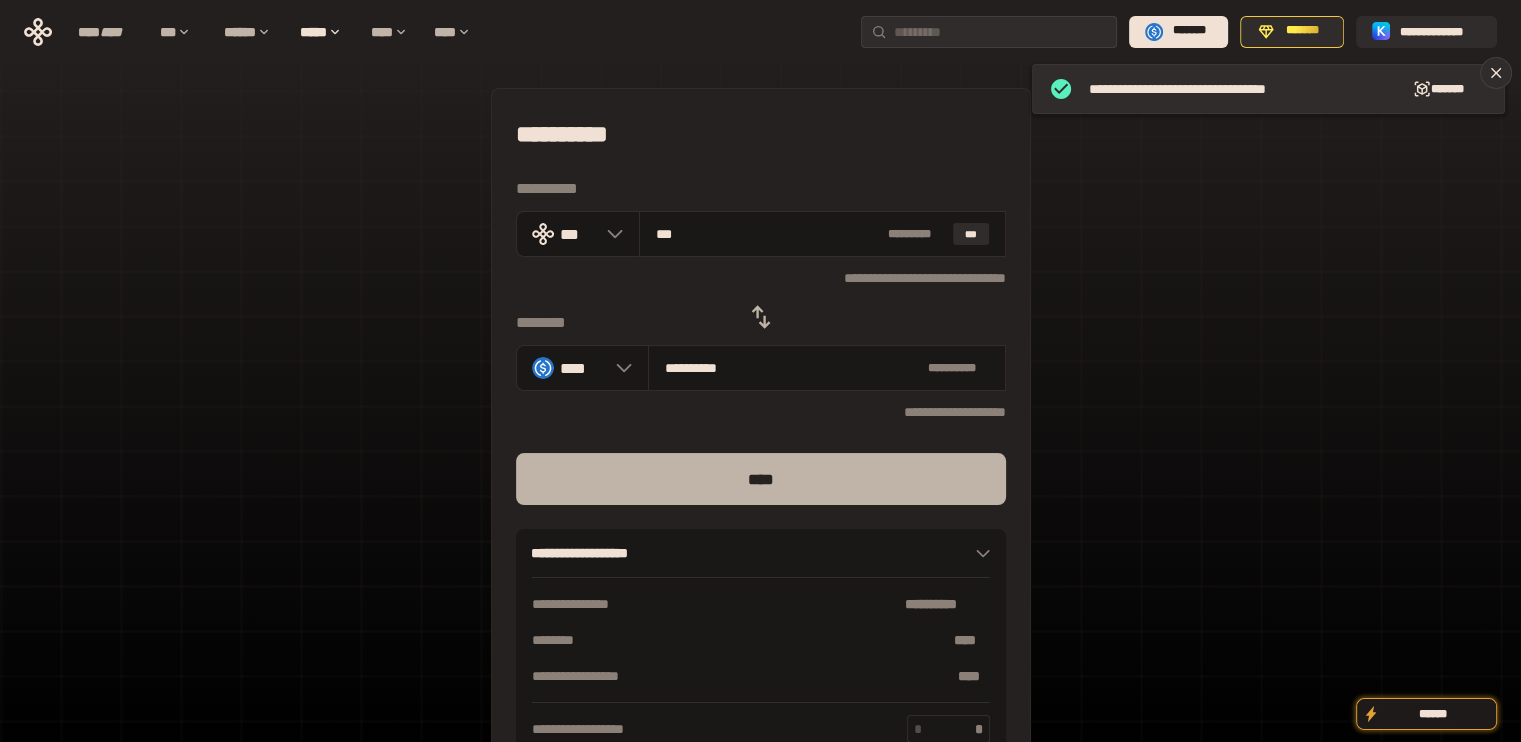 type on "***" 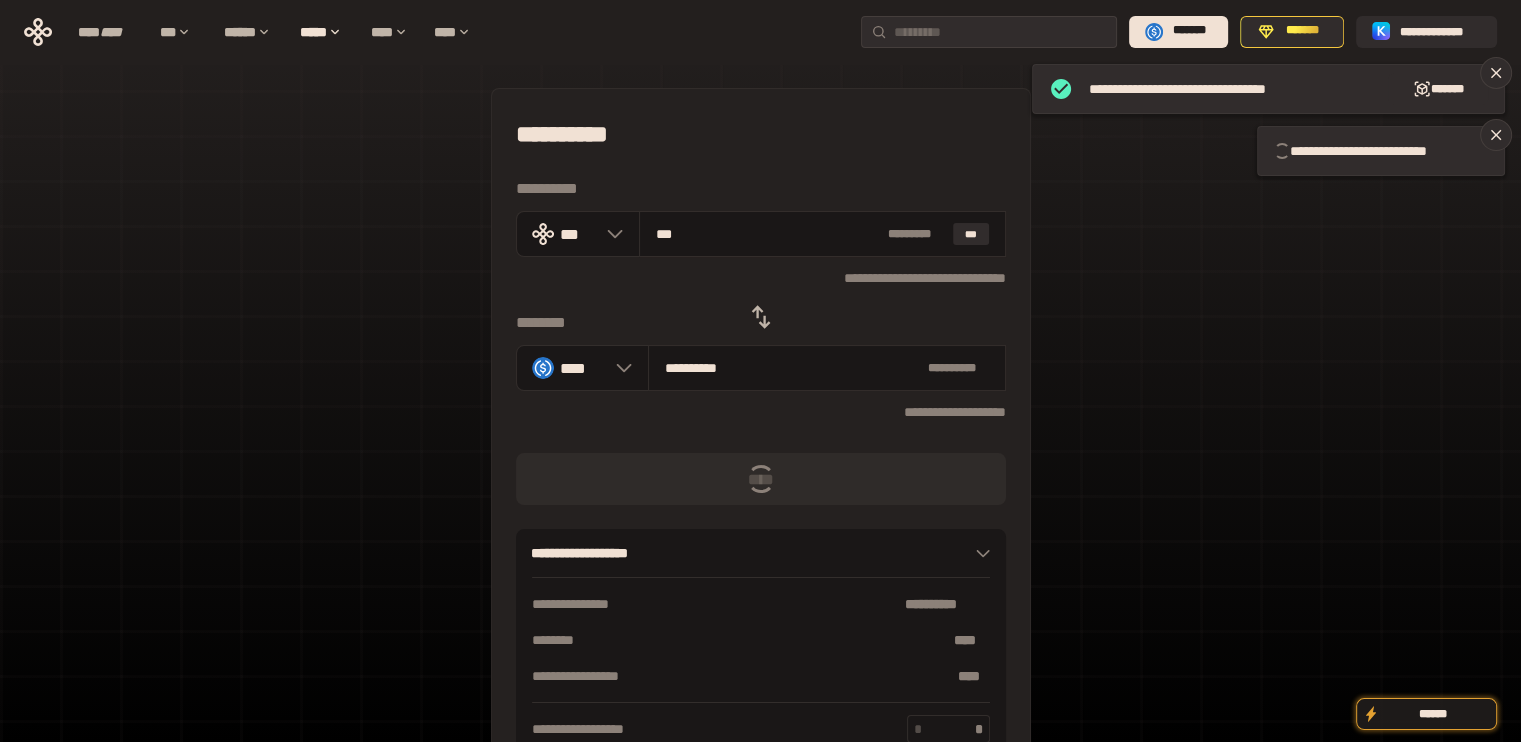 type 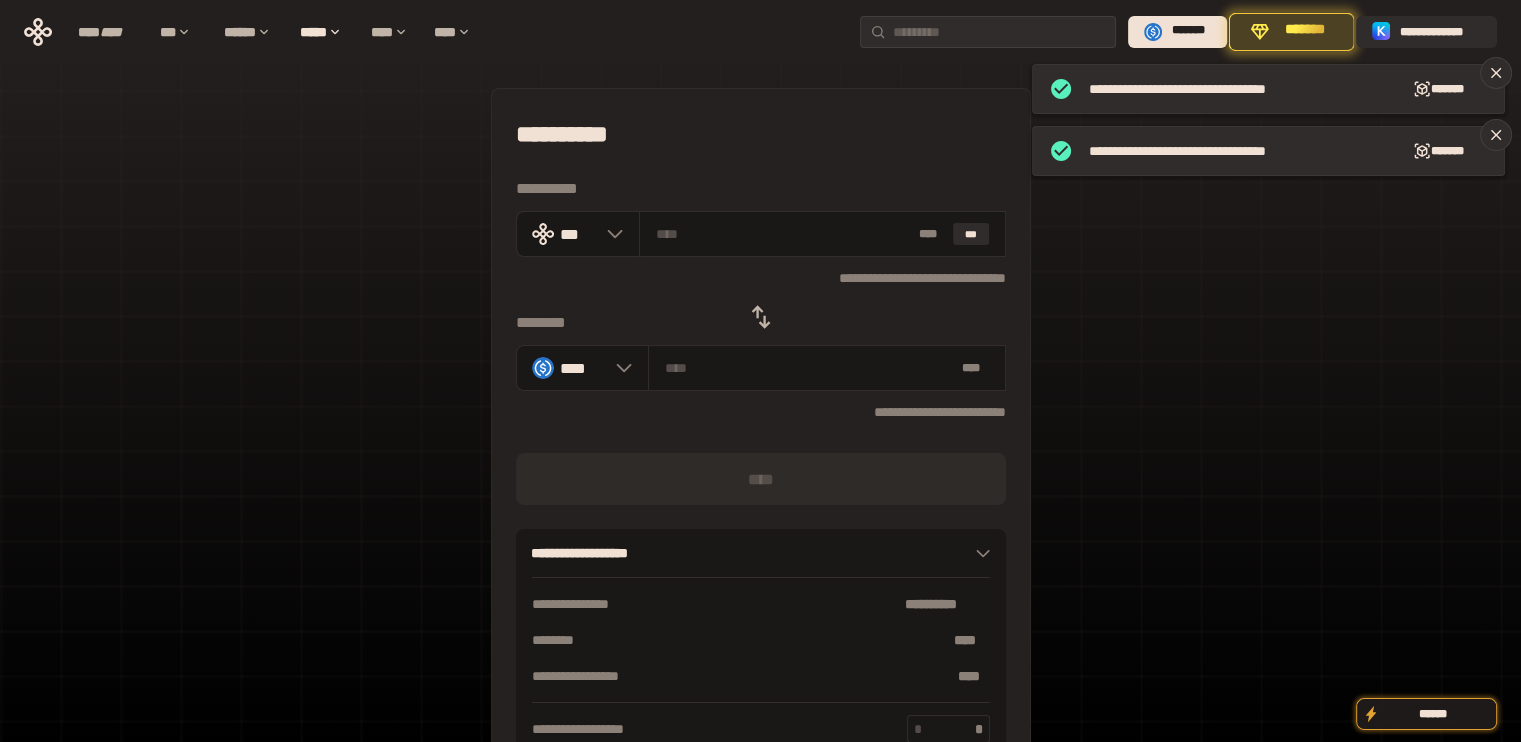 click 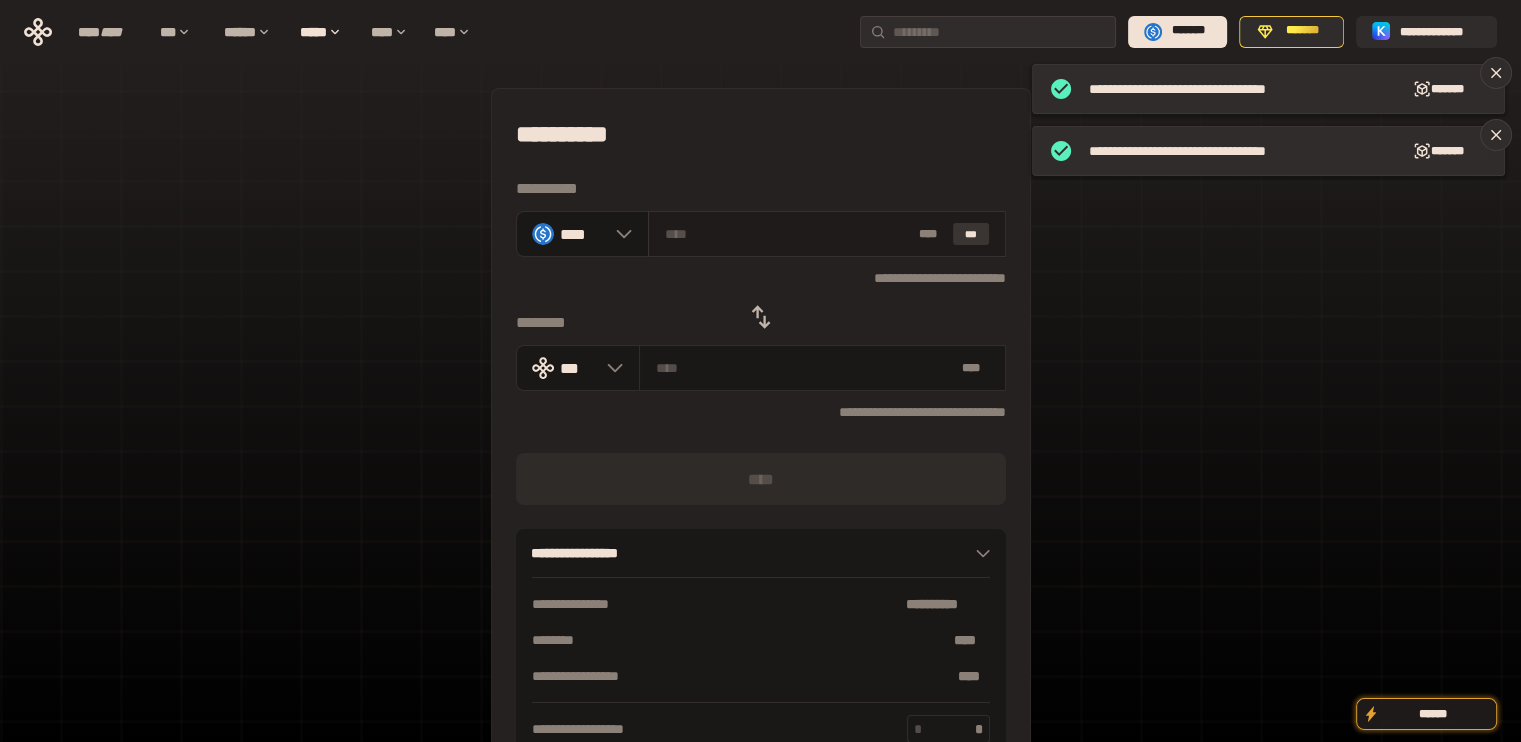 click on "***" at bounding box center [971, 234] 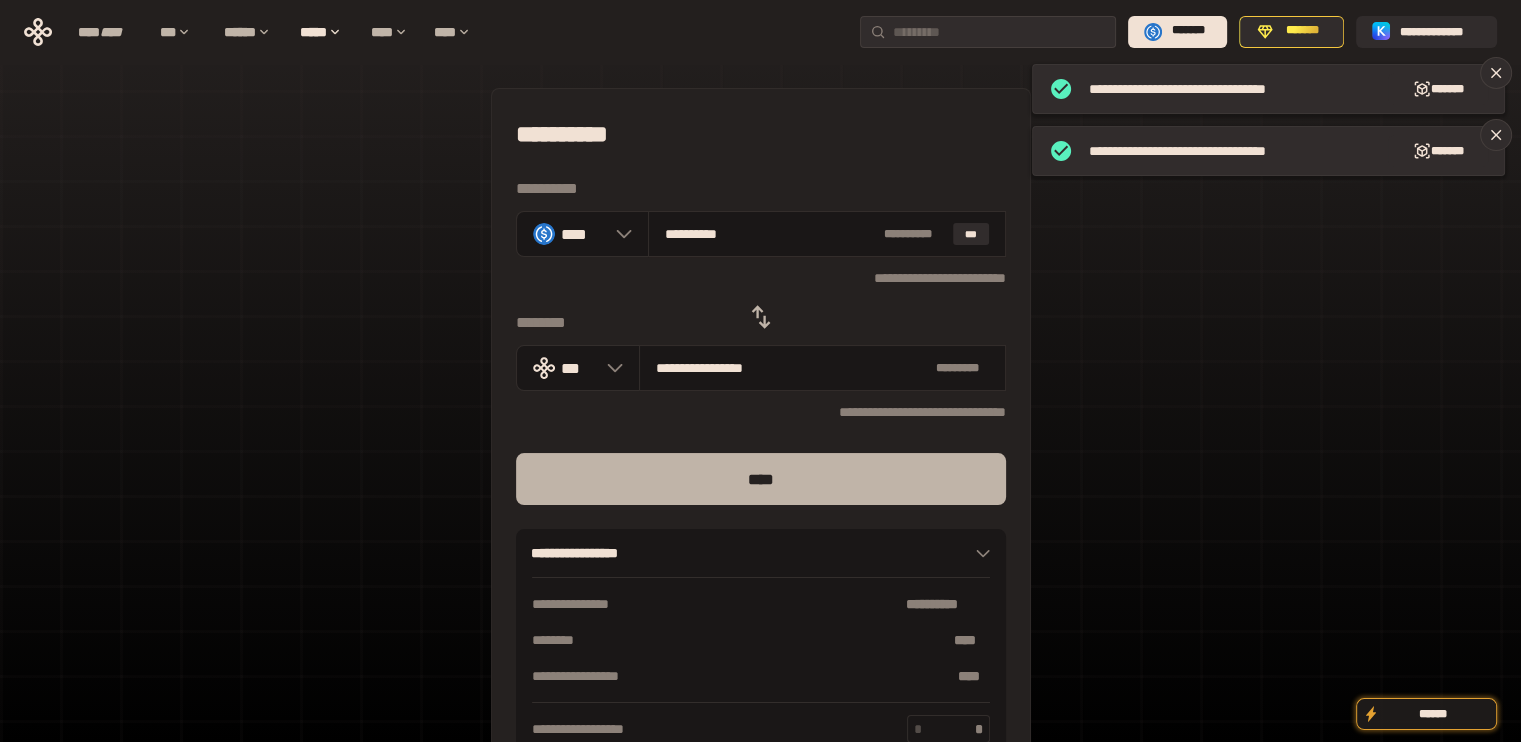 click on "****" at bounding box center (761, 479) 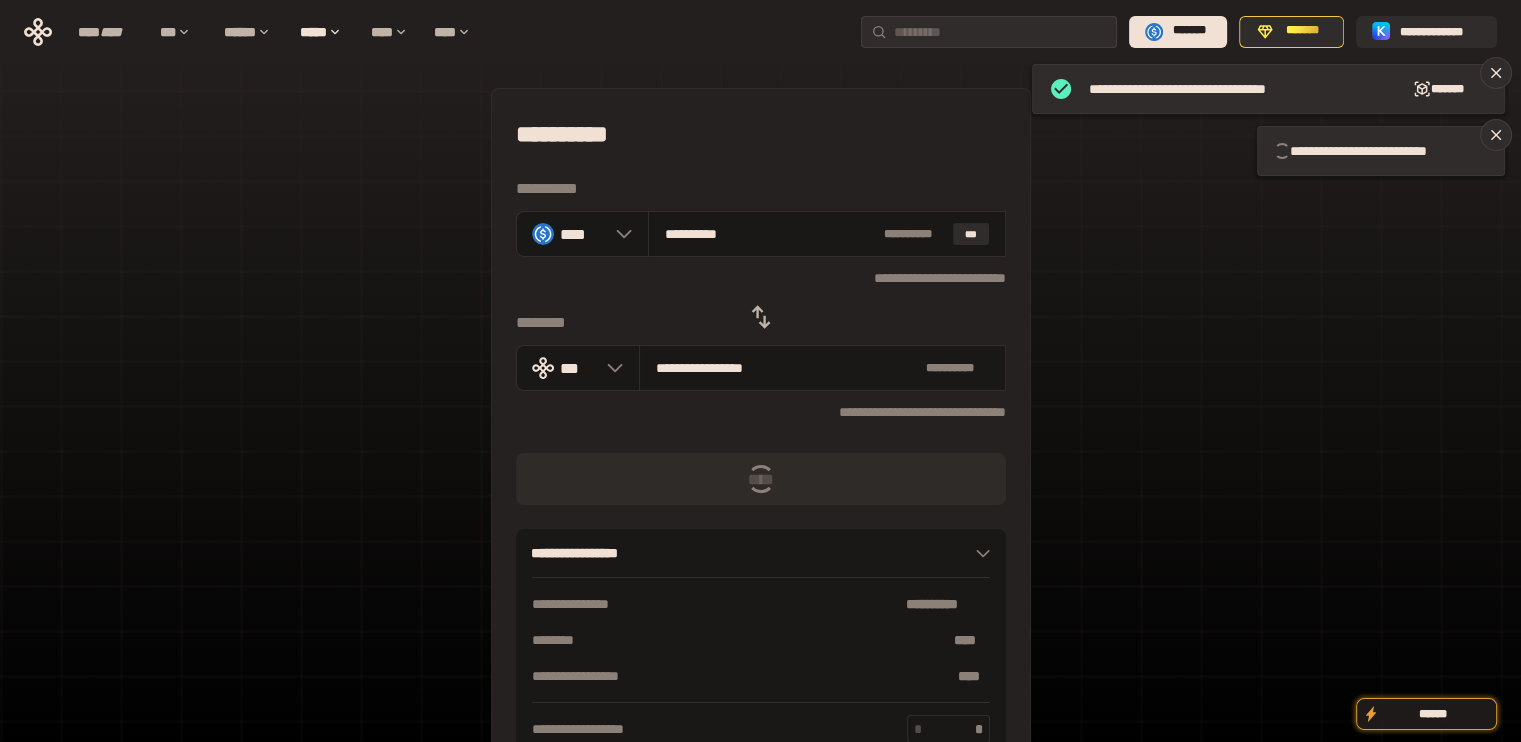 type 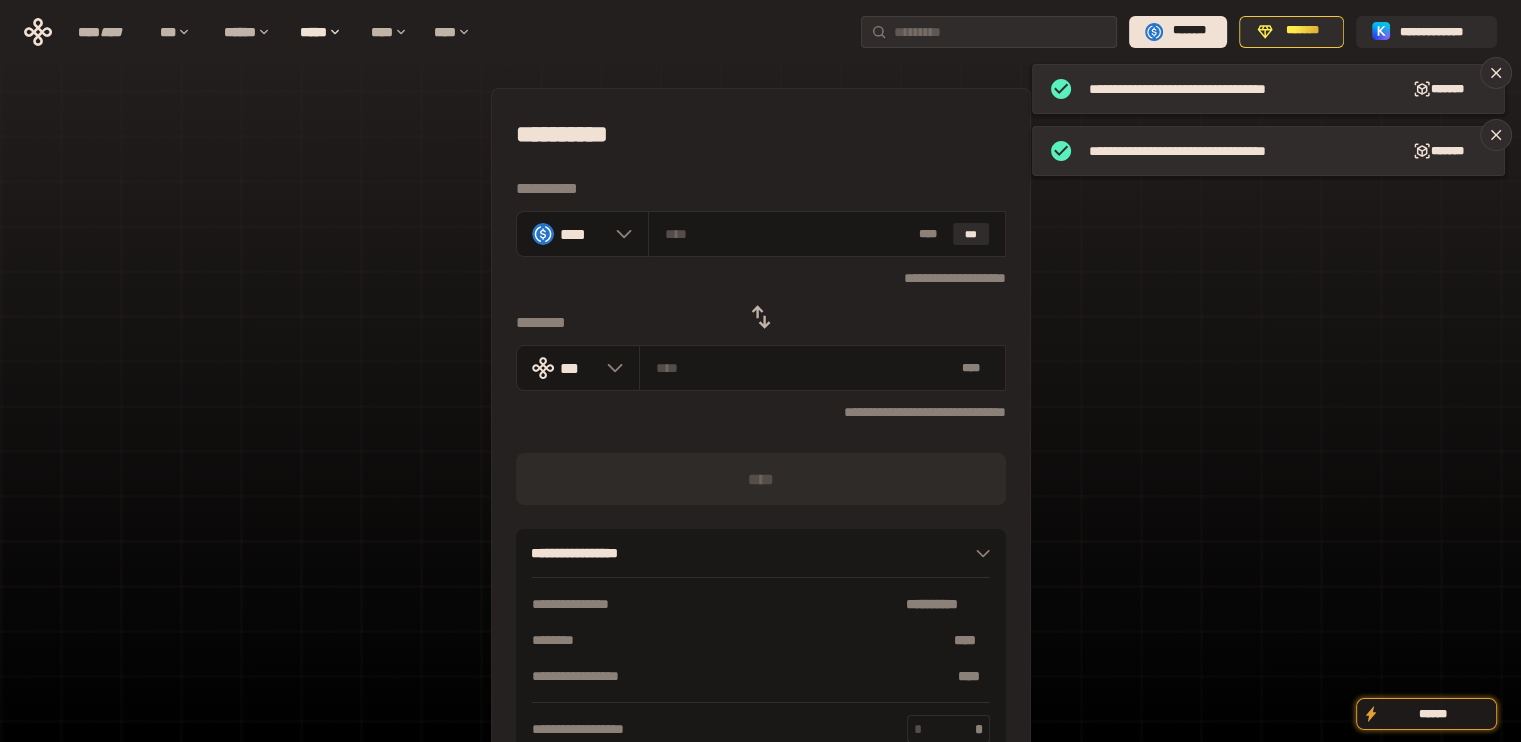 click 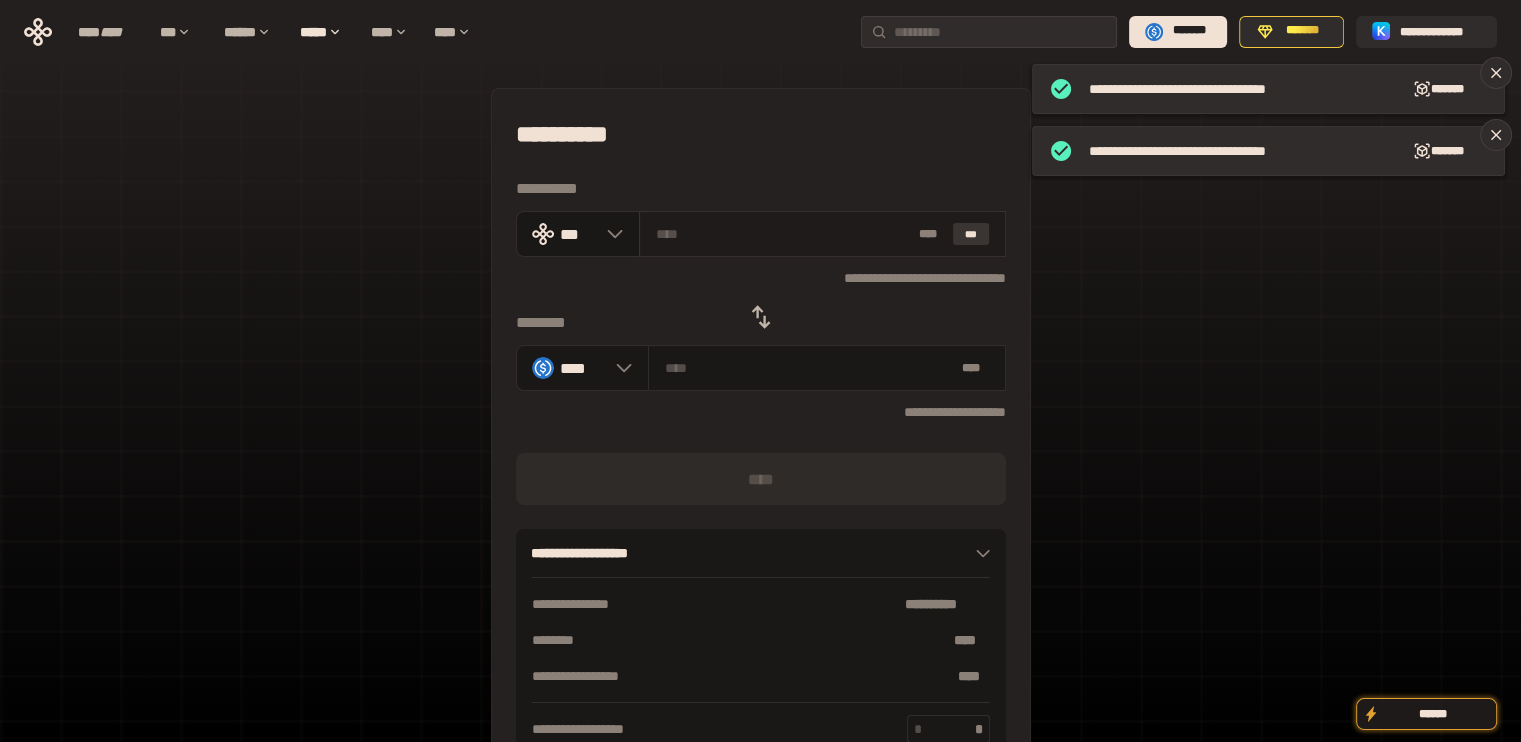 click on "***" at bounding box center [971, 234] 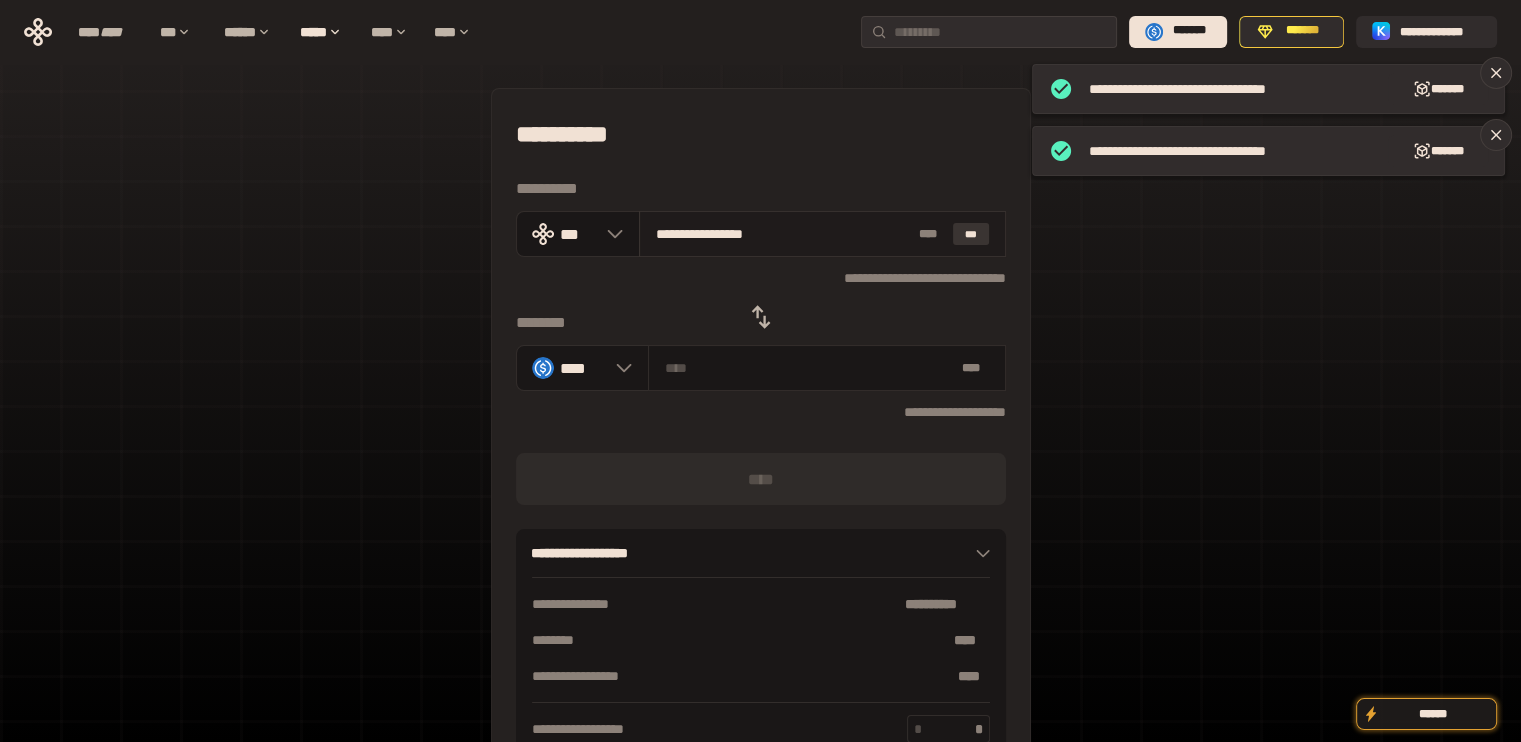 type on "**********" 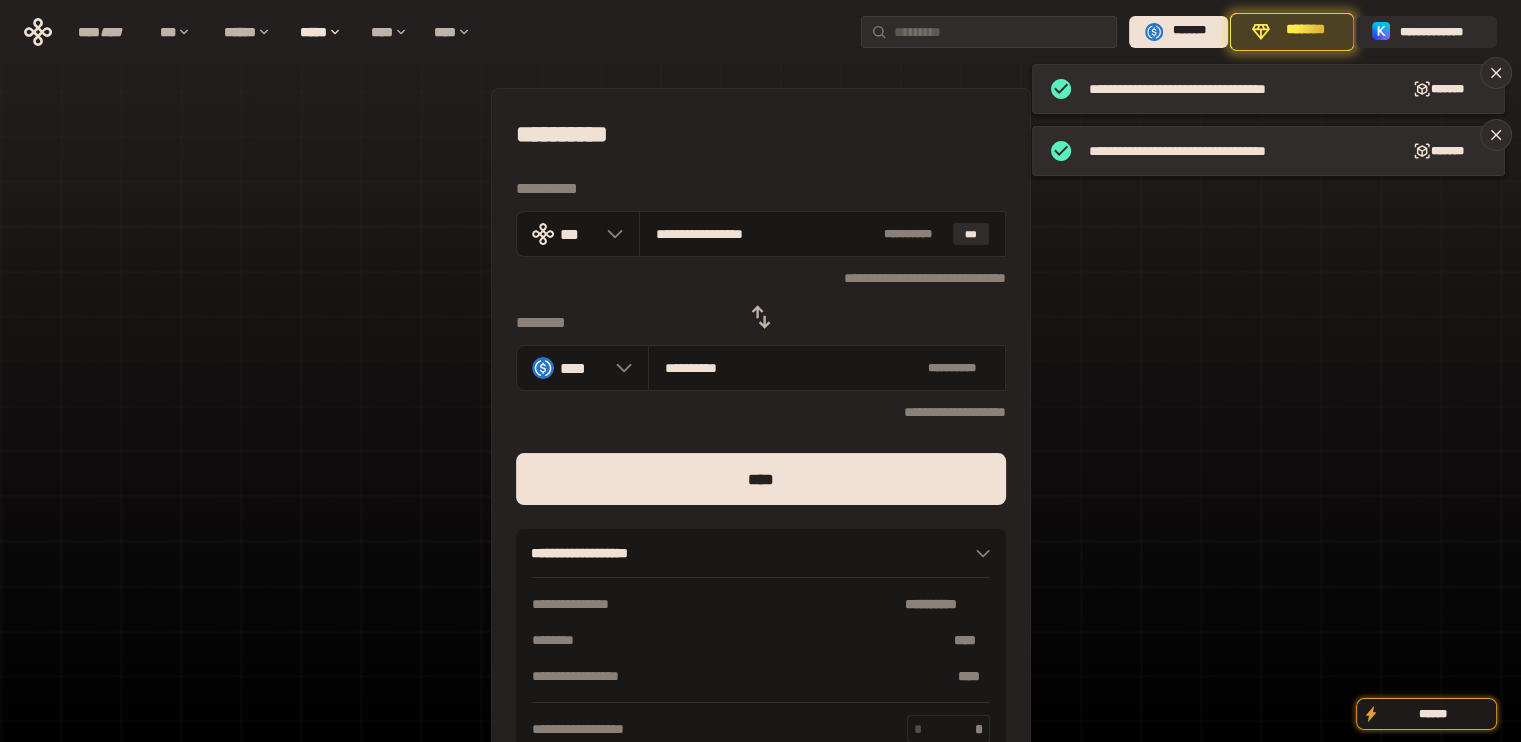 drag, startPoint x: 685, startPoint y: 231, endPoint x: 930, endPoint y: 278, distance: 249.46744 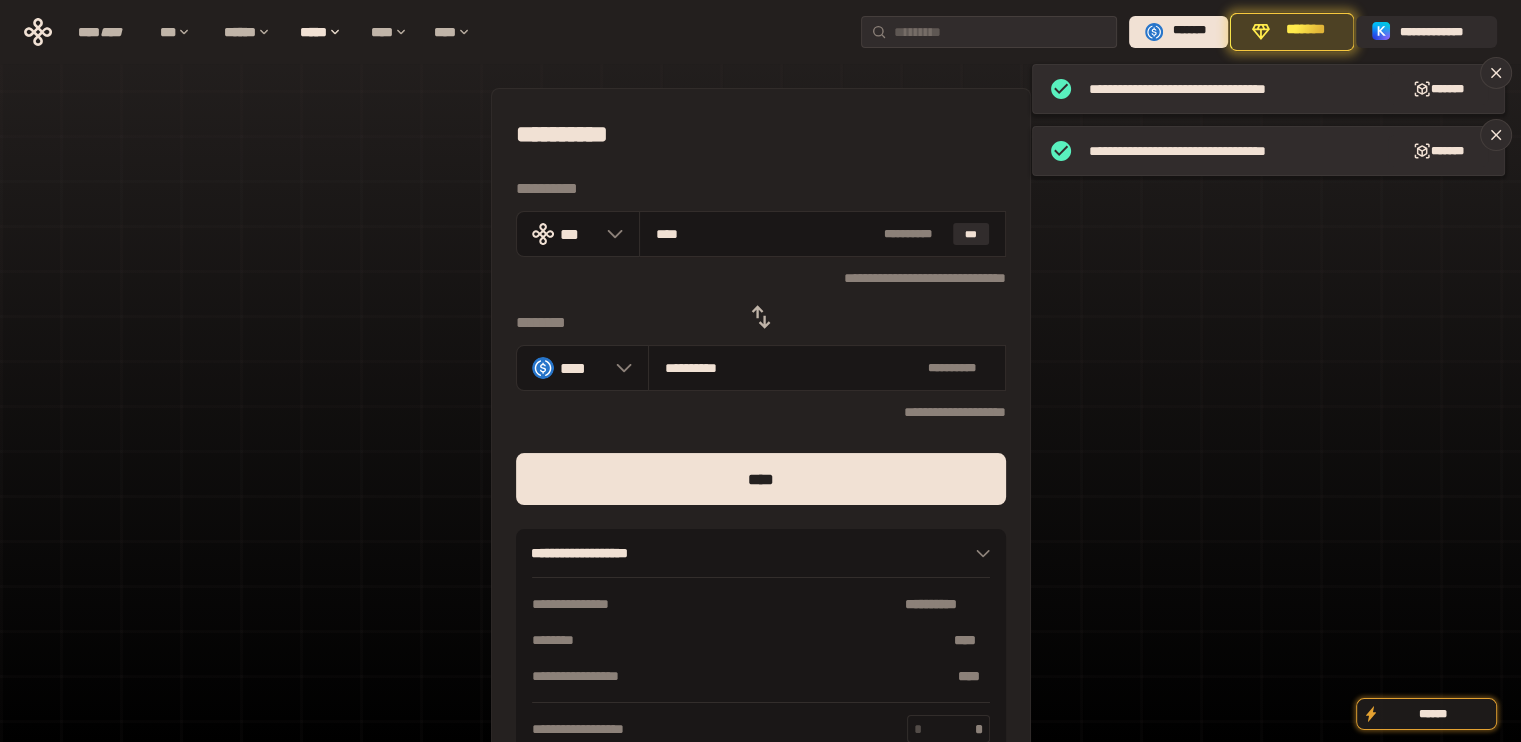 type on "***" 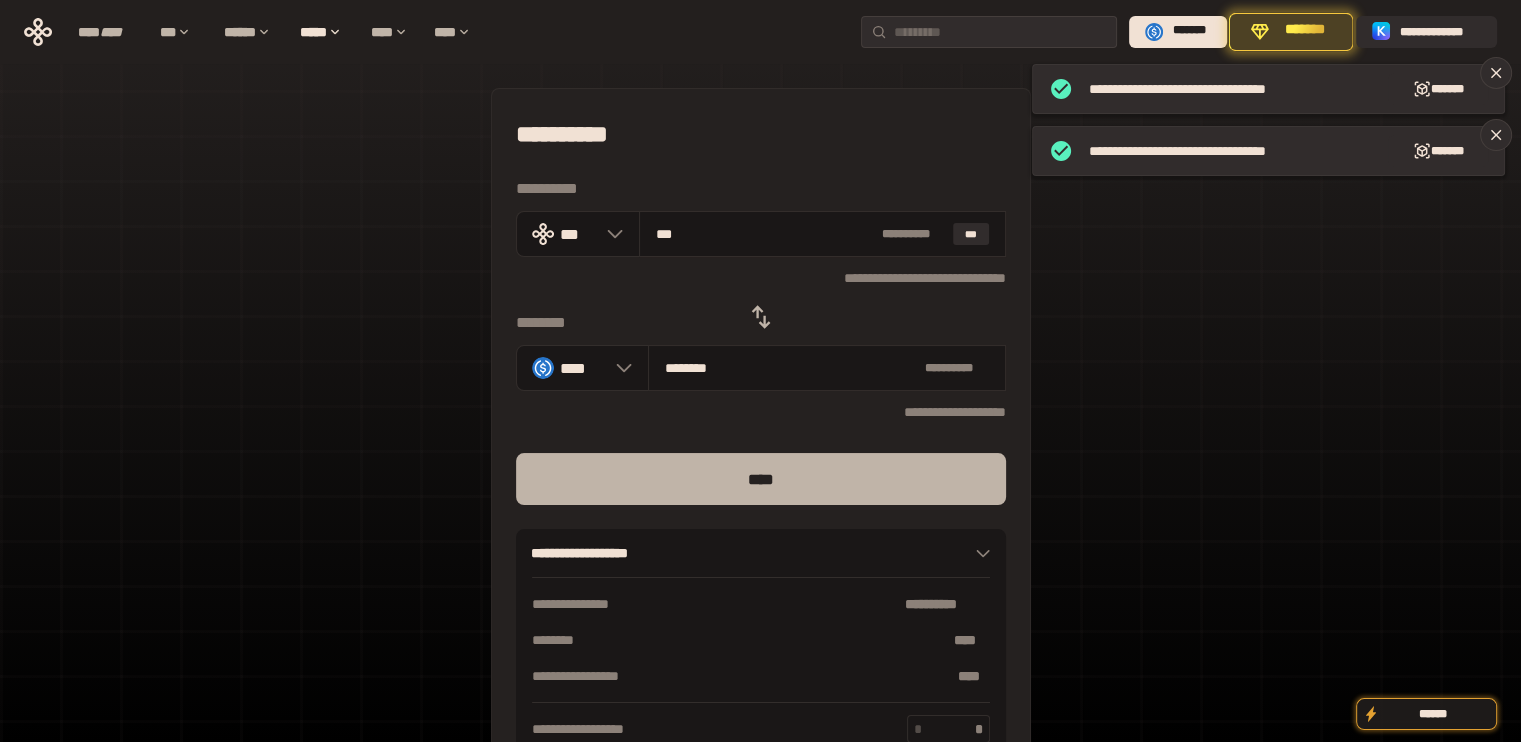 type on "***" 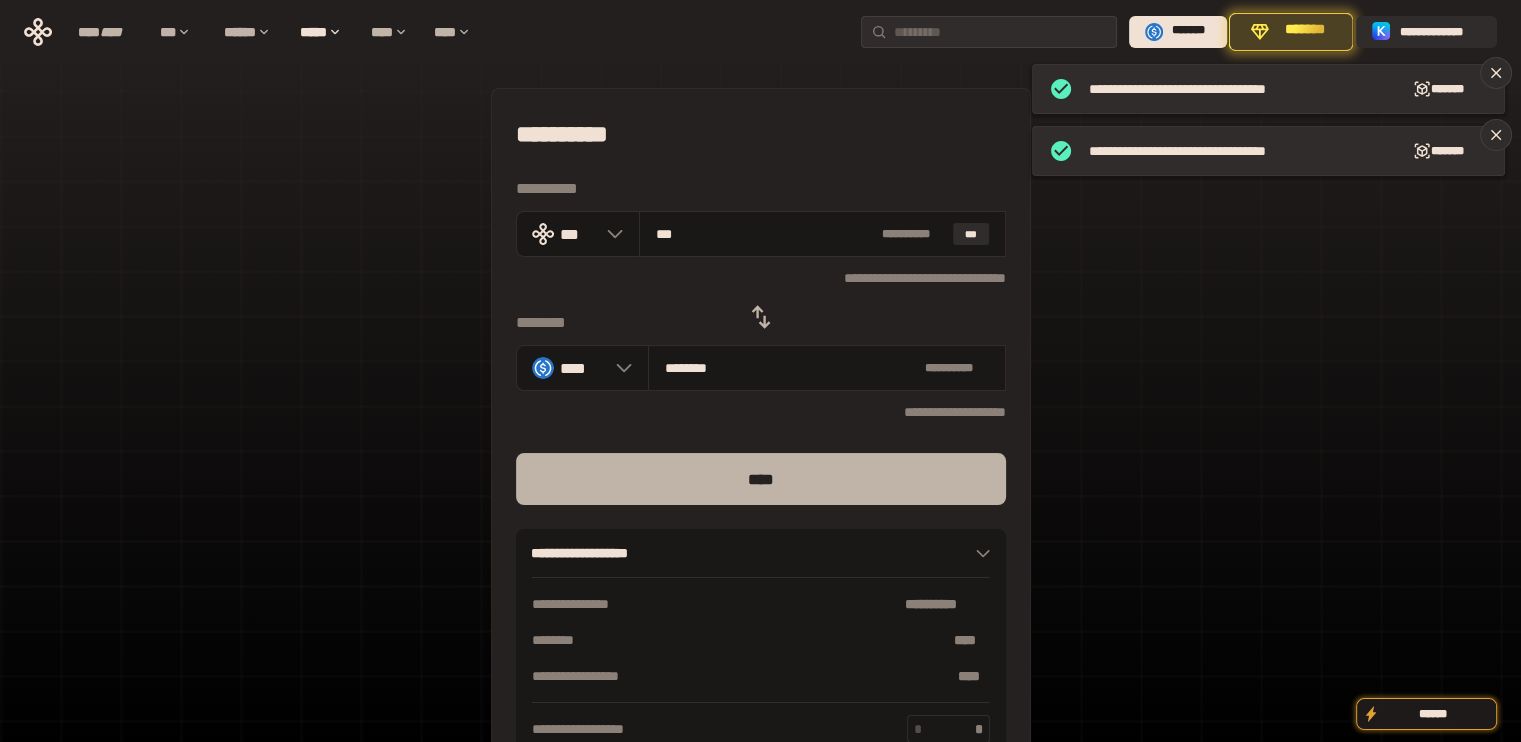 click on "****" at bounding box center (761, 479) 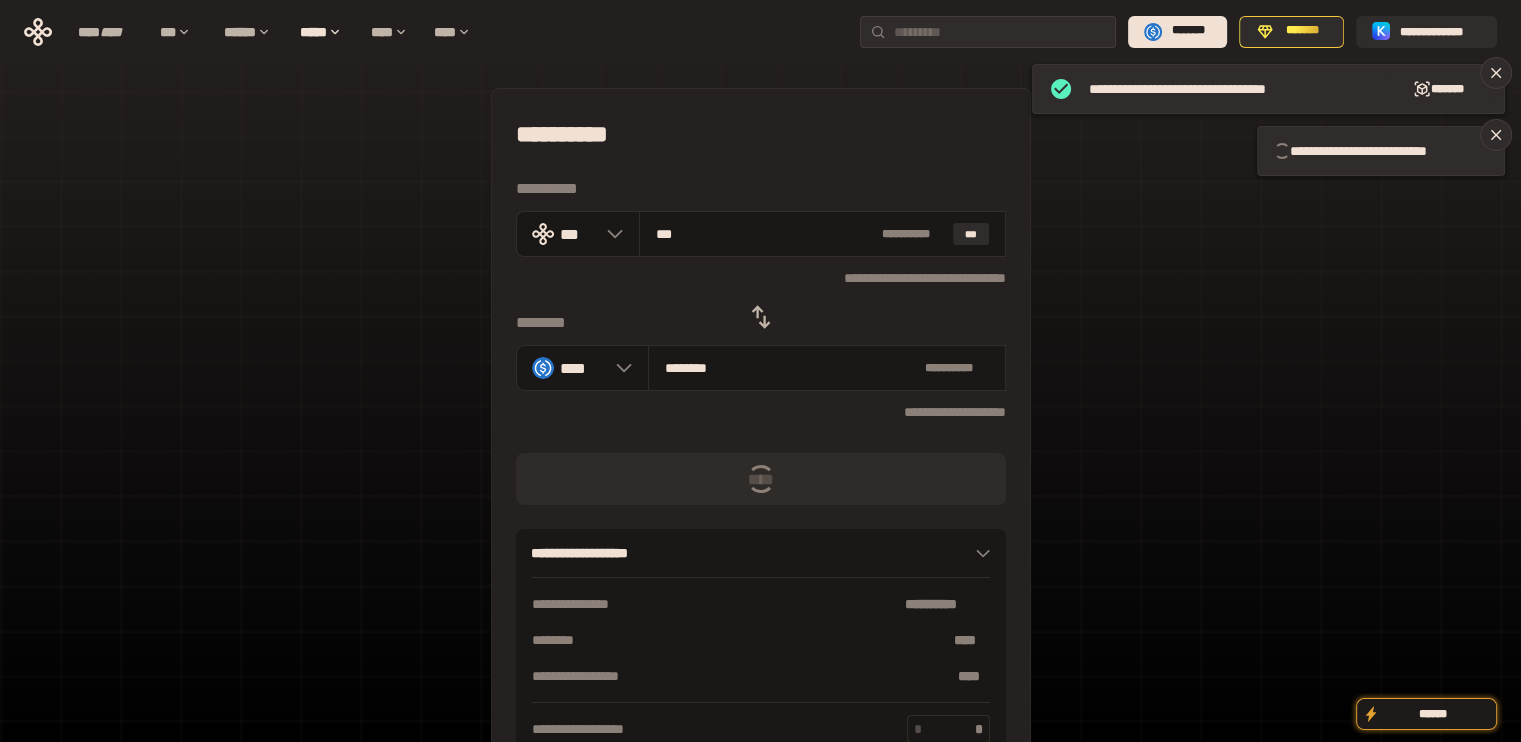 click 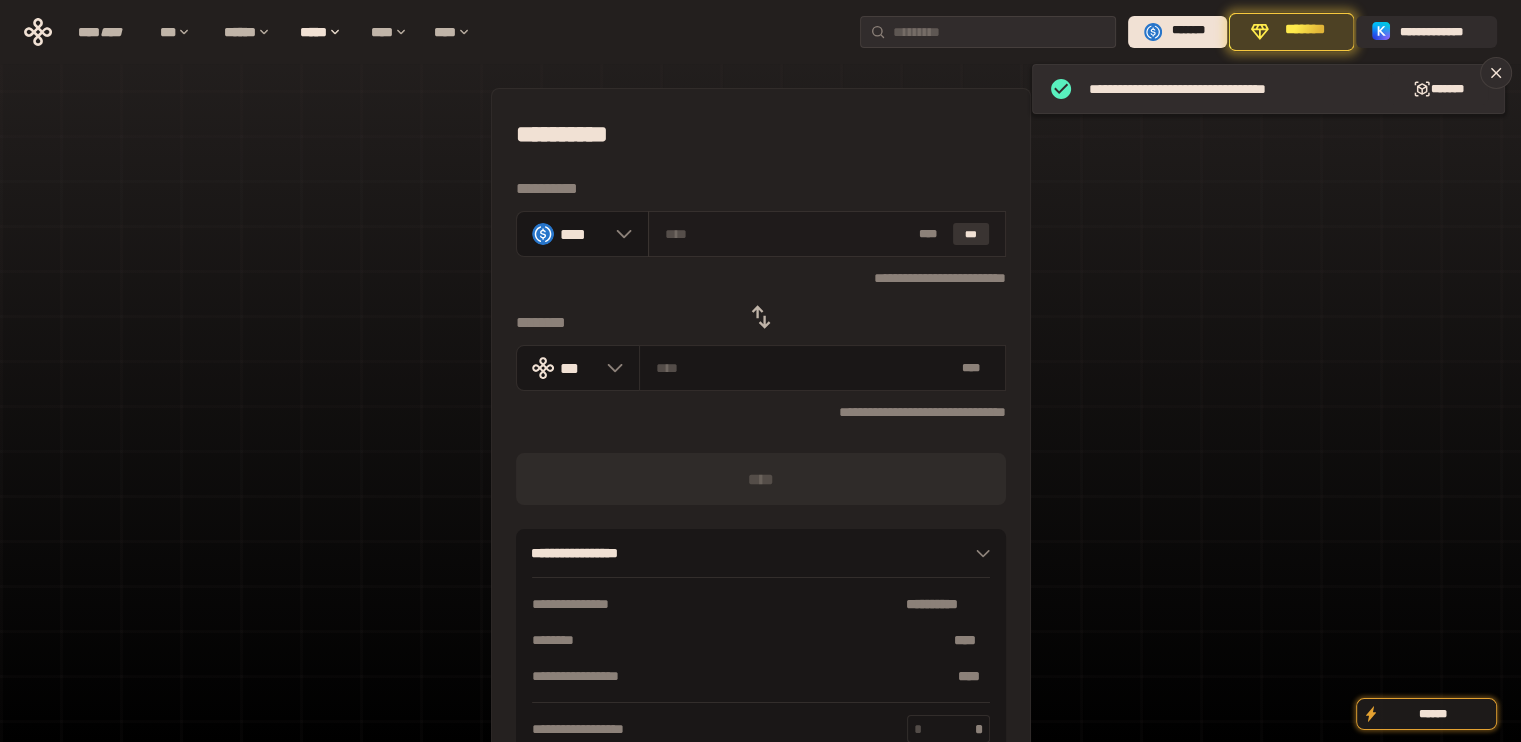 click on "***" at bounding box center (971, 234) 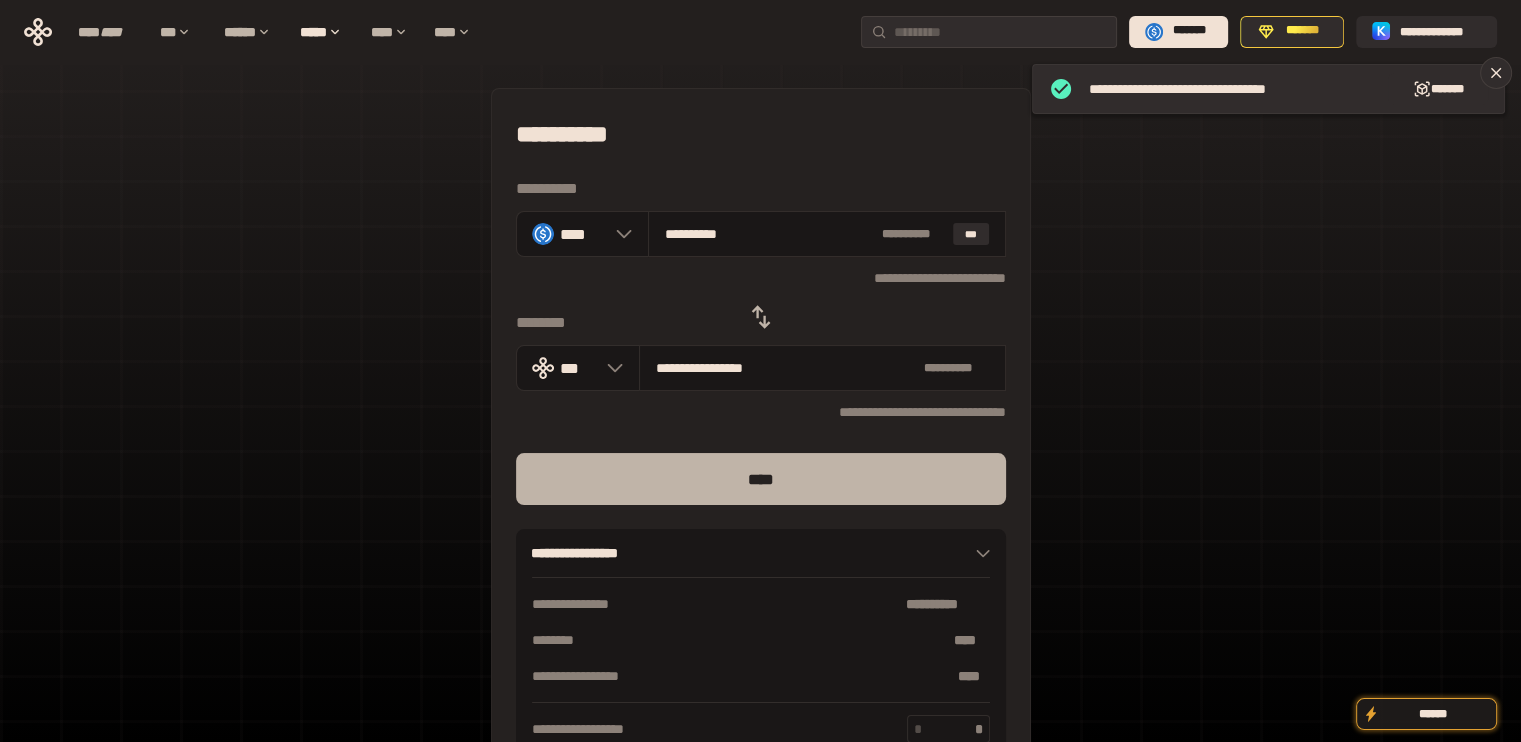 click on "****" at bounding box center [761, 479] 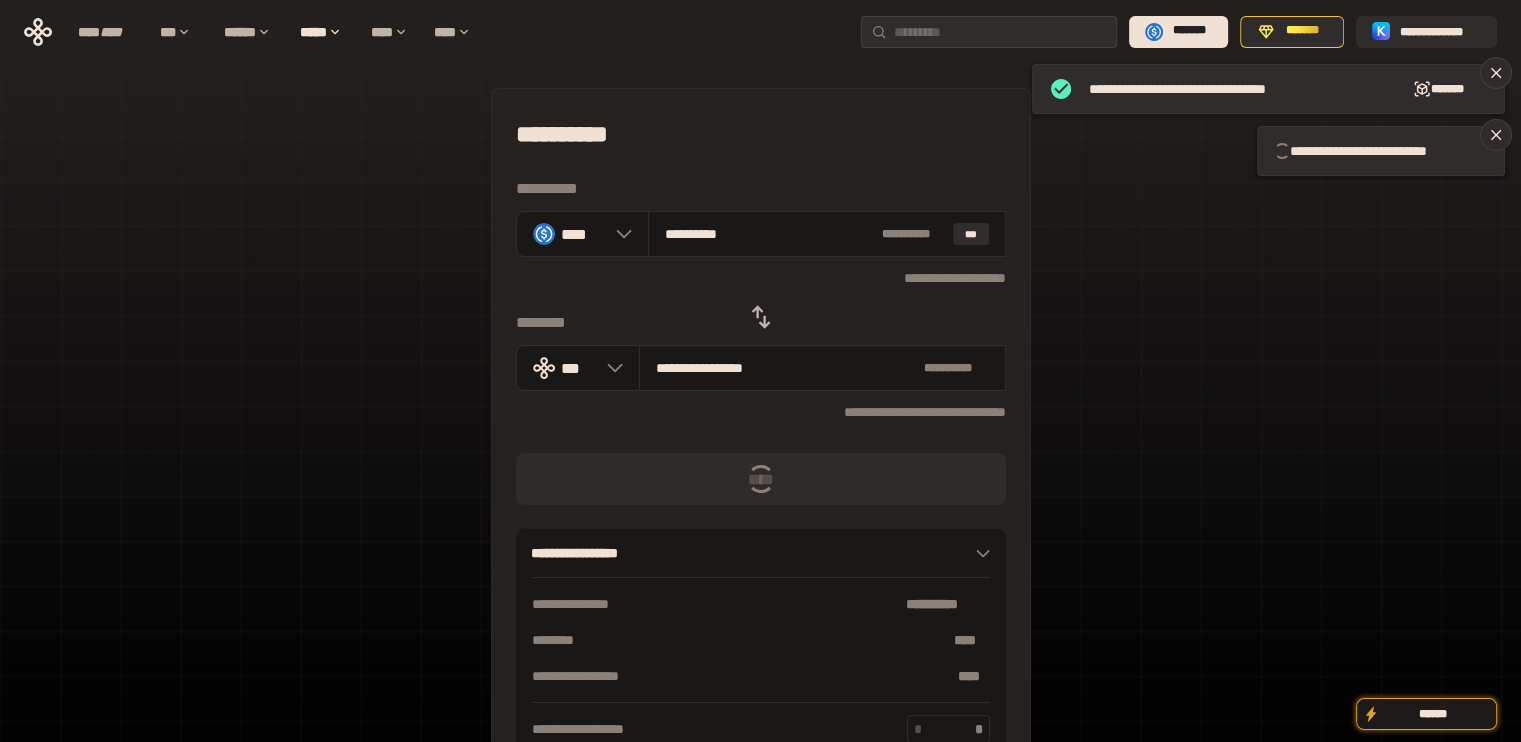 type 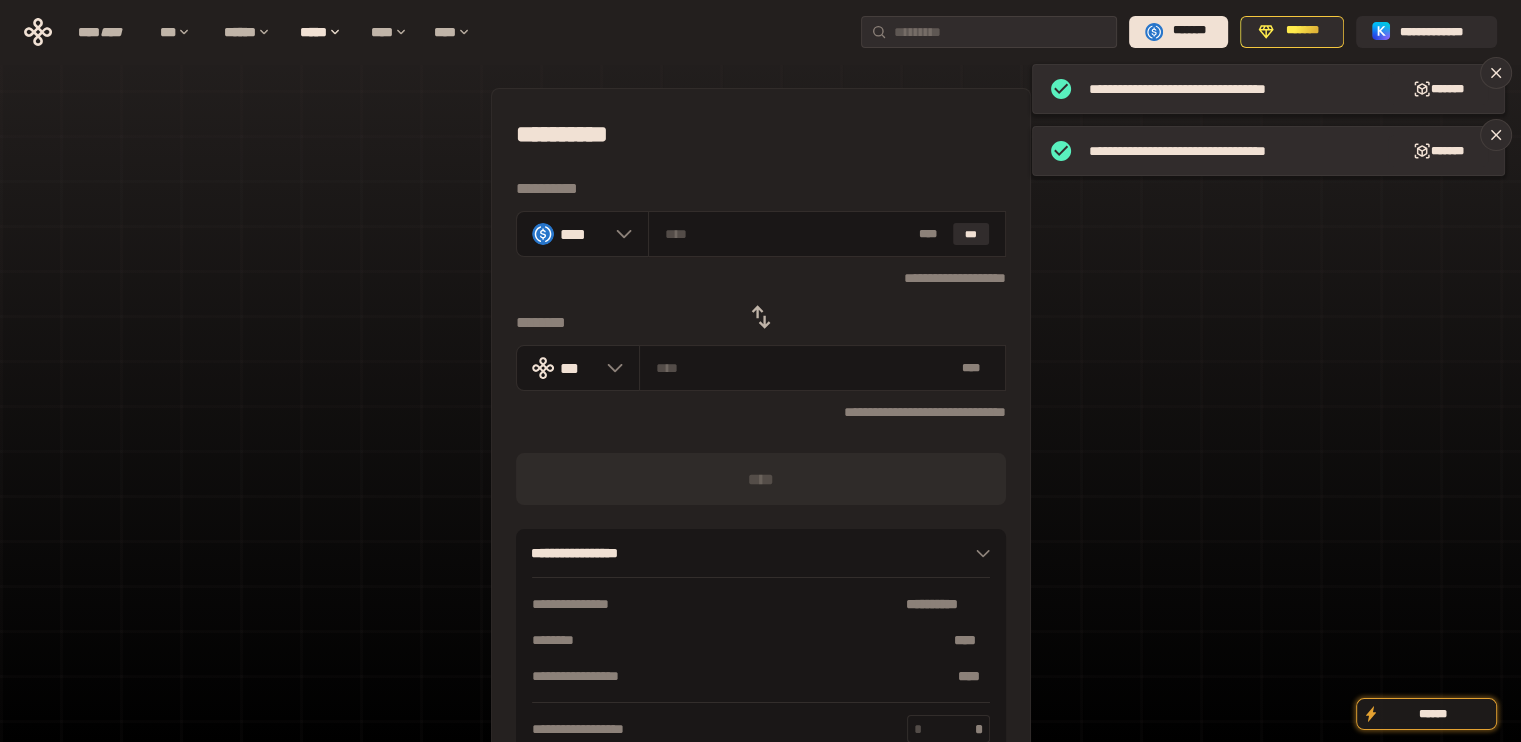 click at bounding box center [761, 317] 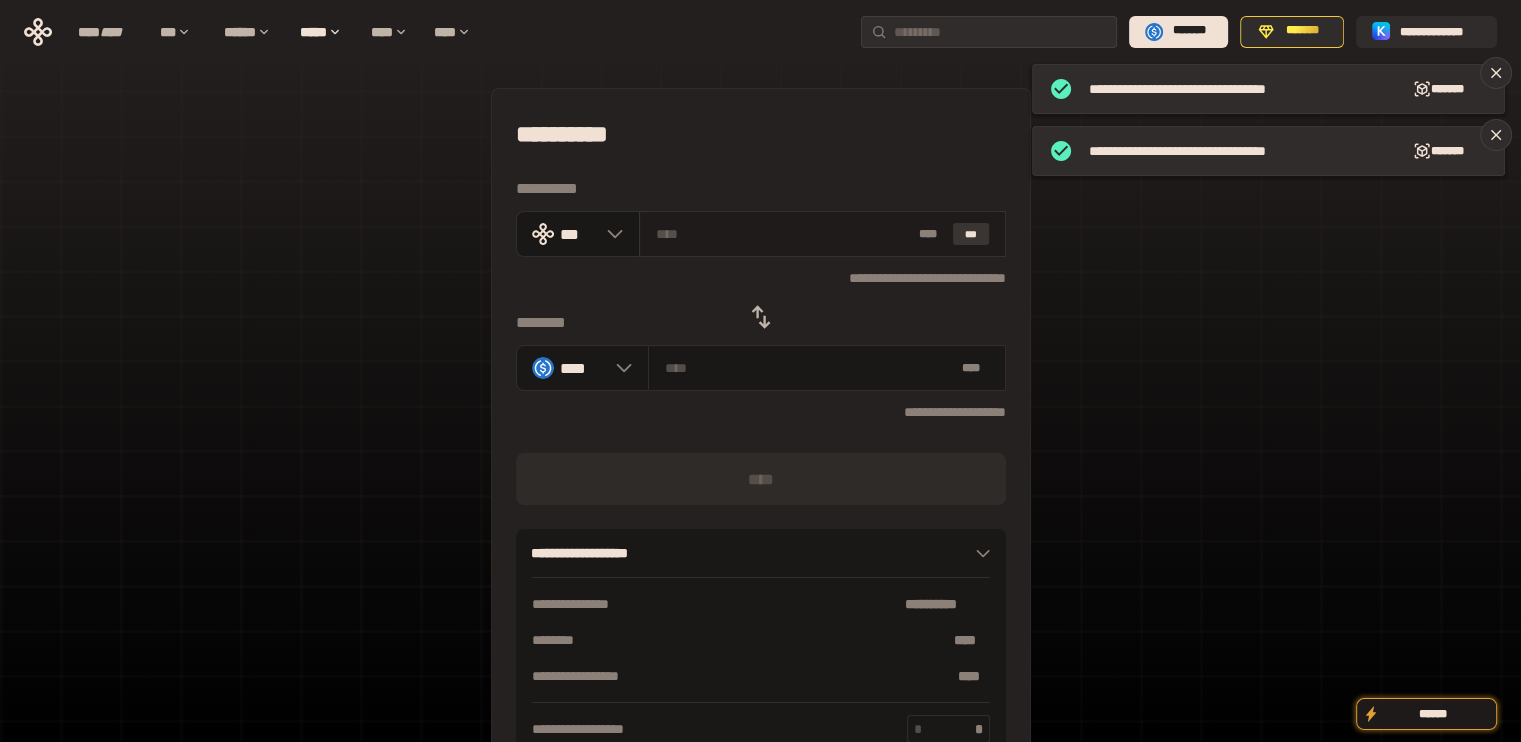 click on "***" at bounding box center (971, 234) 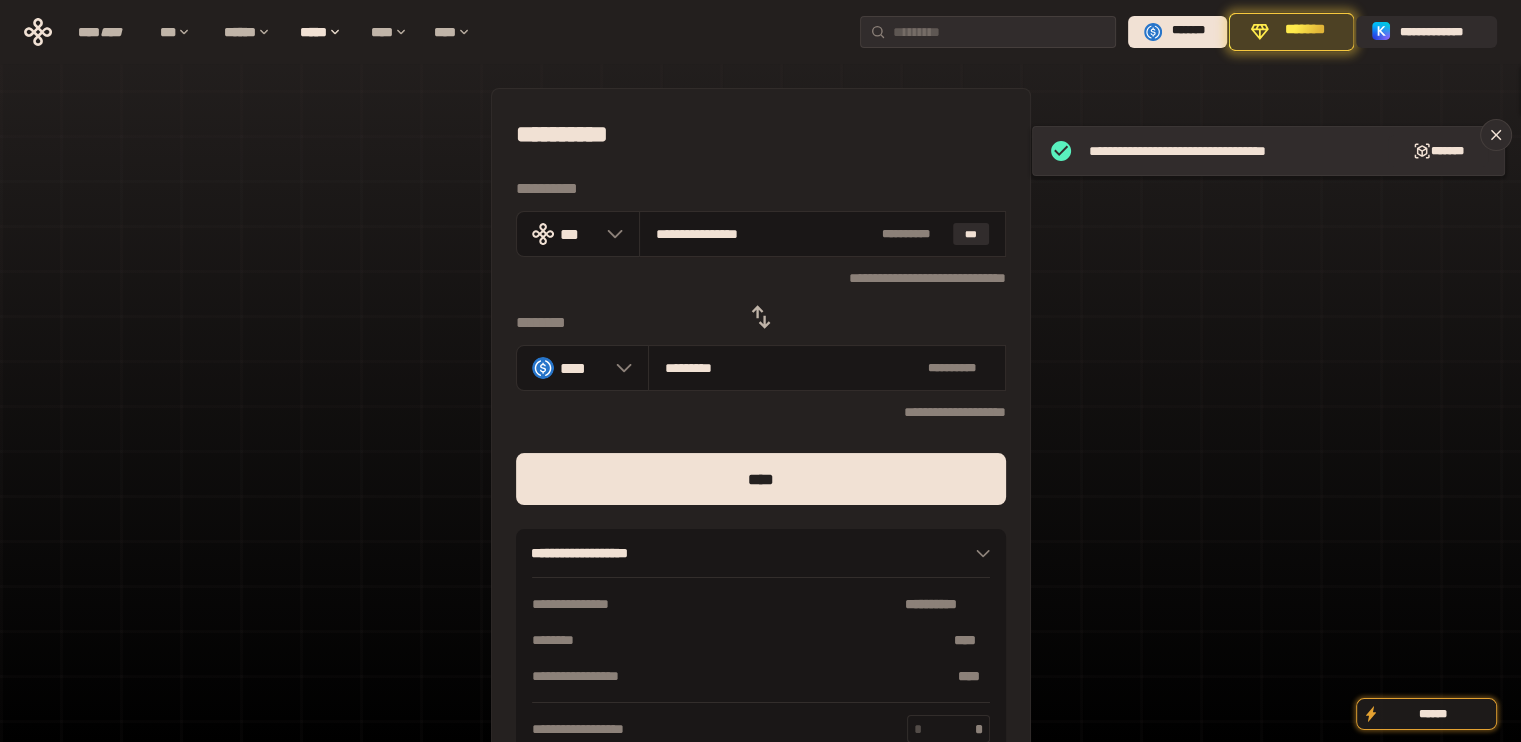 drag, startPoint x: 698, startPoint y: 231, endPoint x: 884, endPoint y: 291, distance: 195.43797 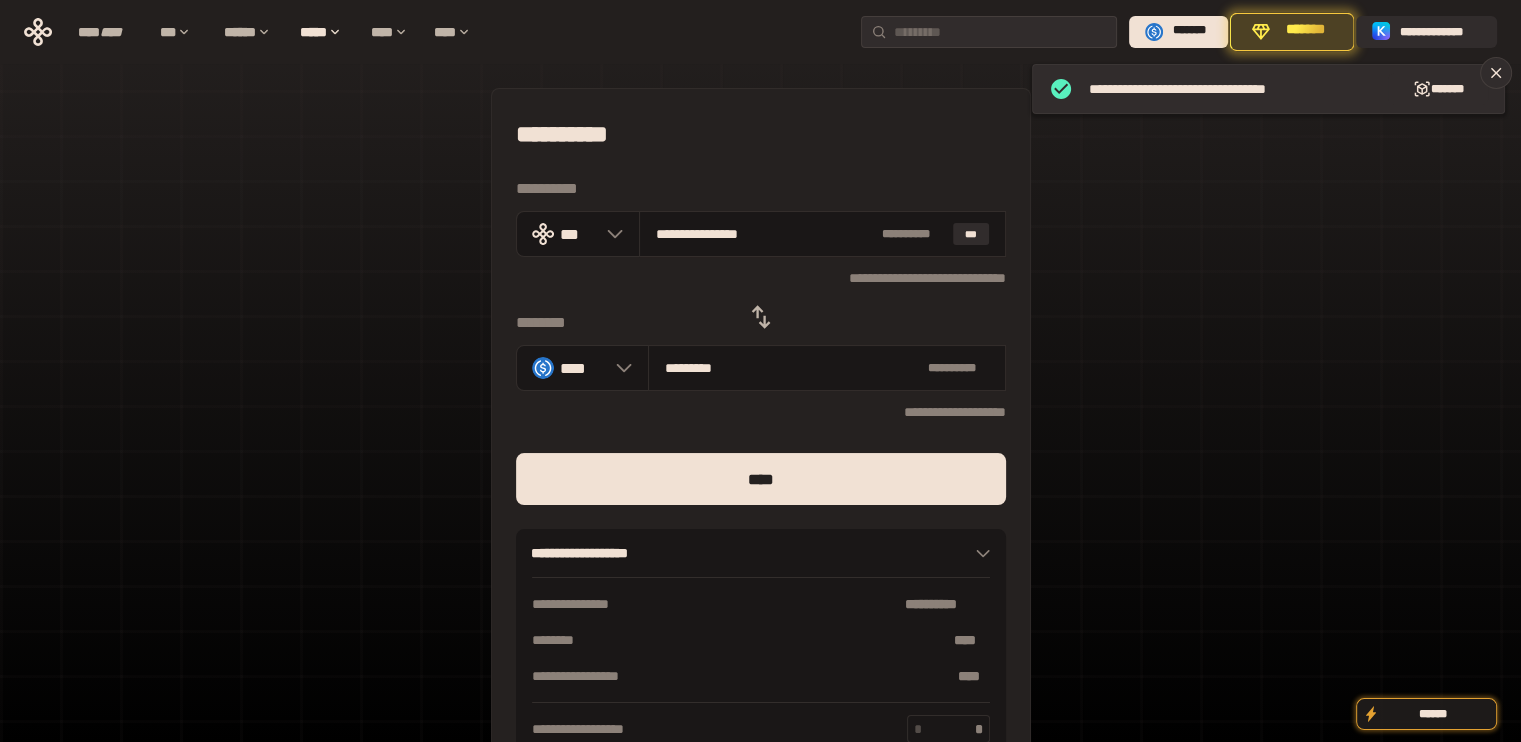 type on "***" 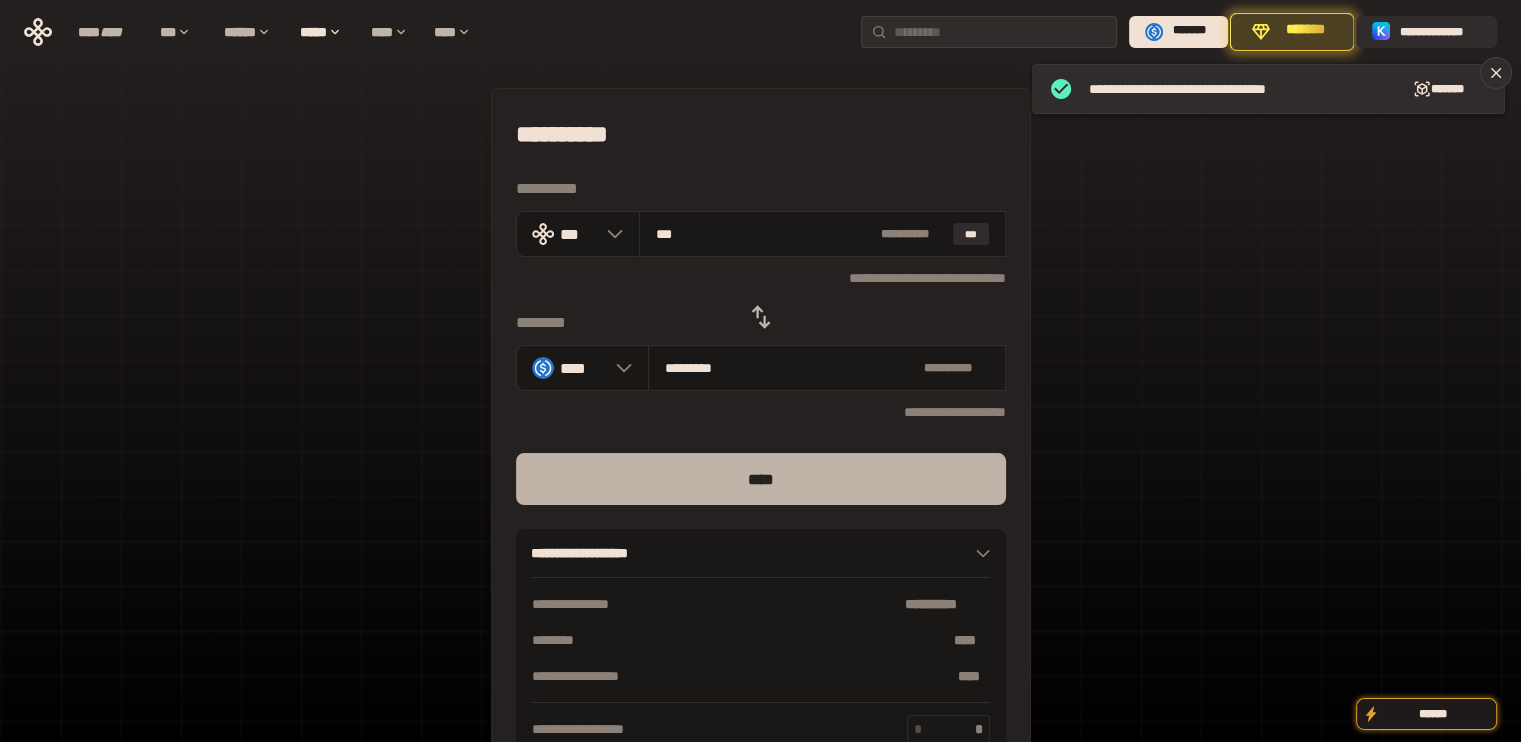 type on "***" 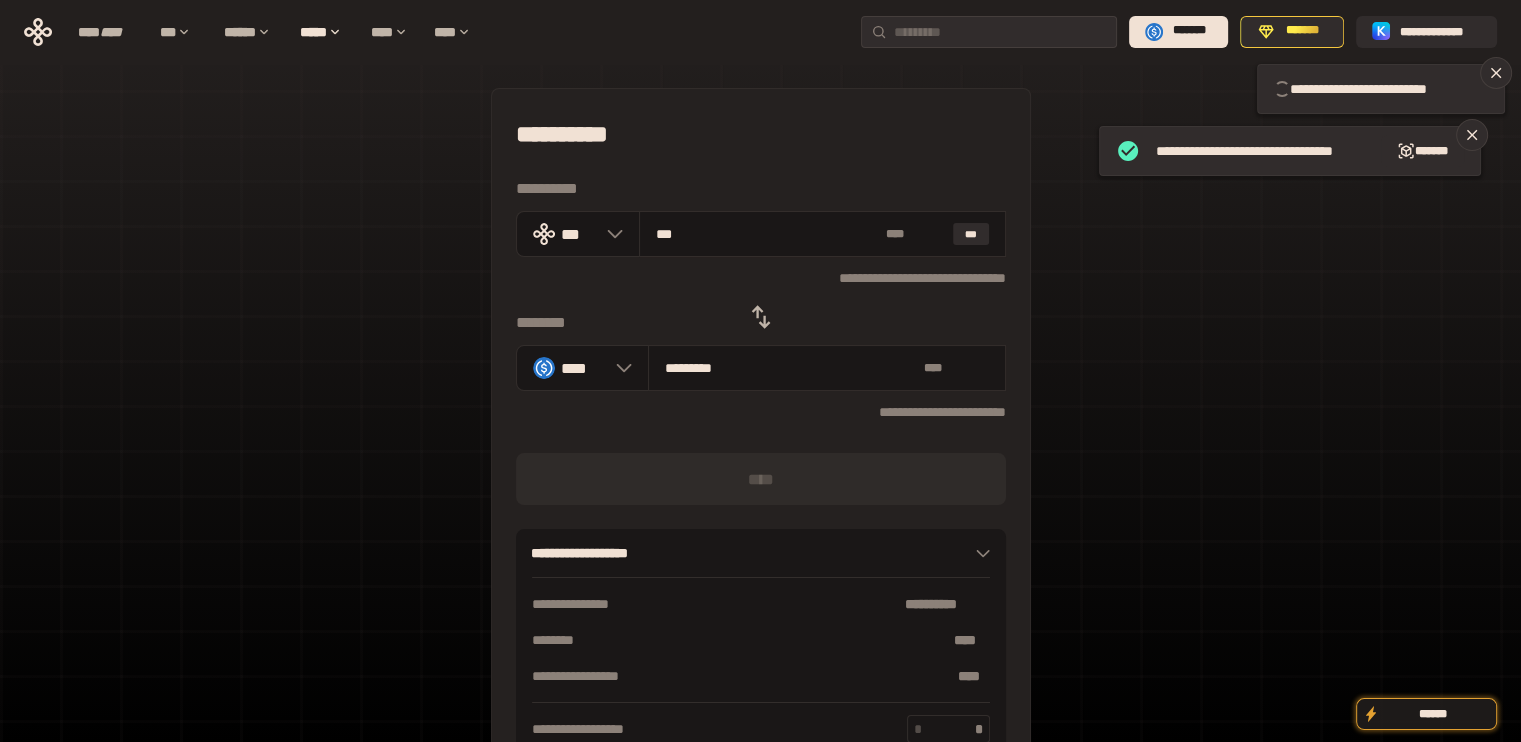 type 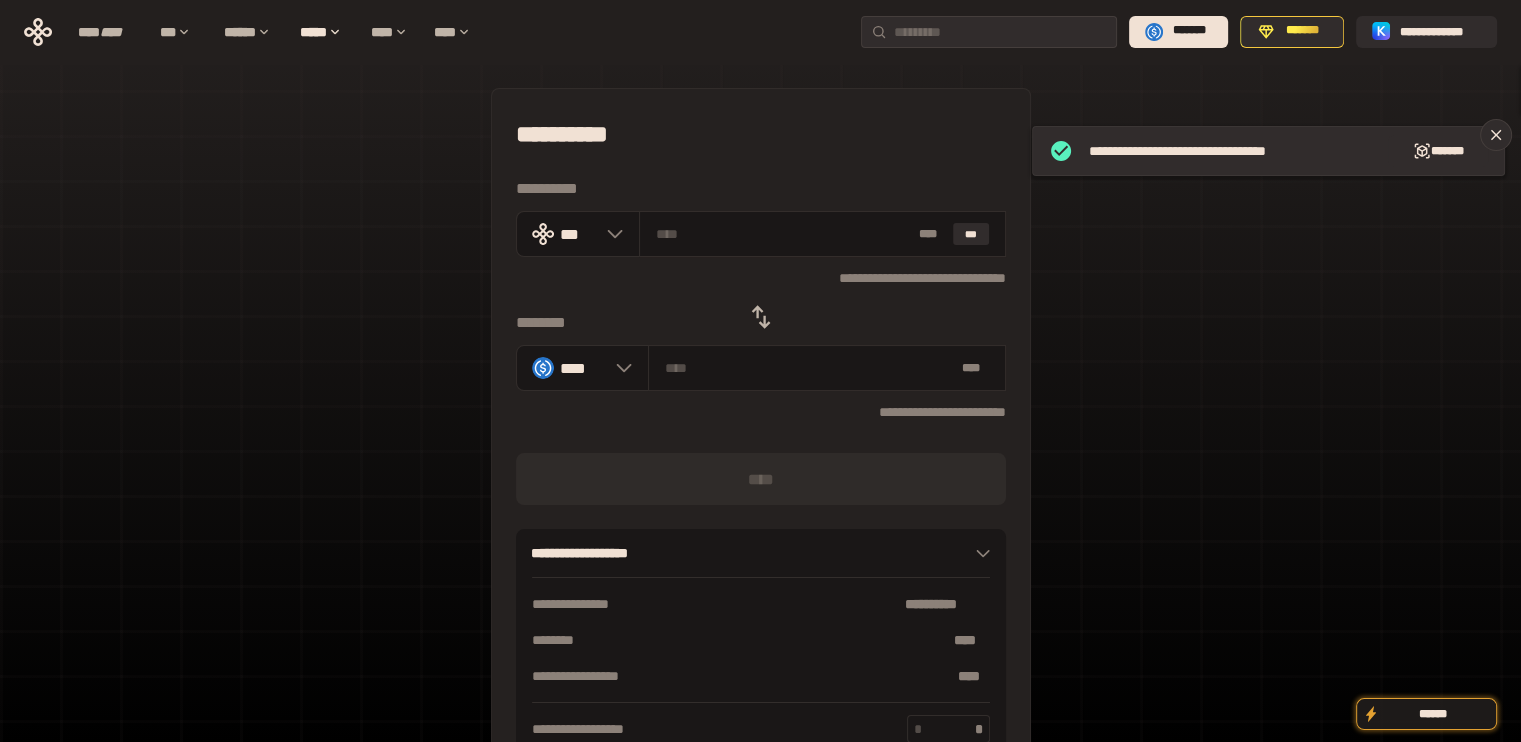 click 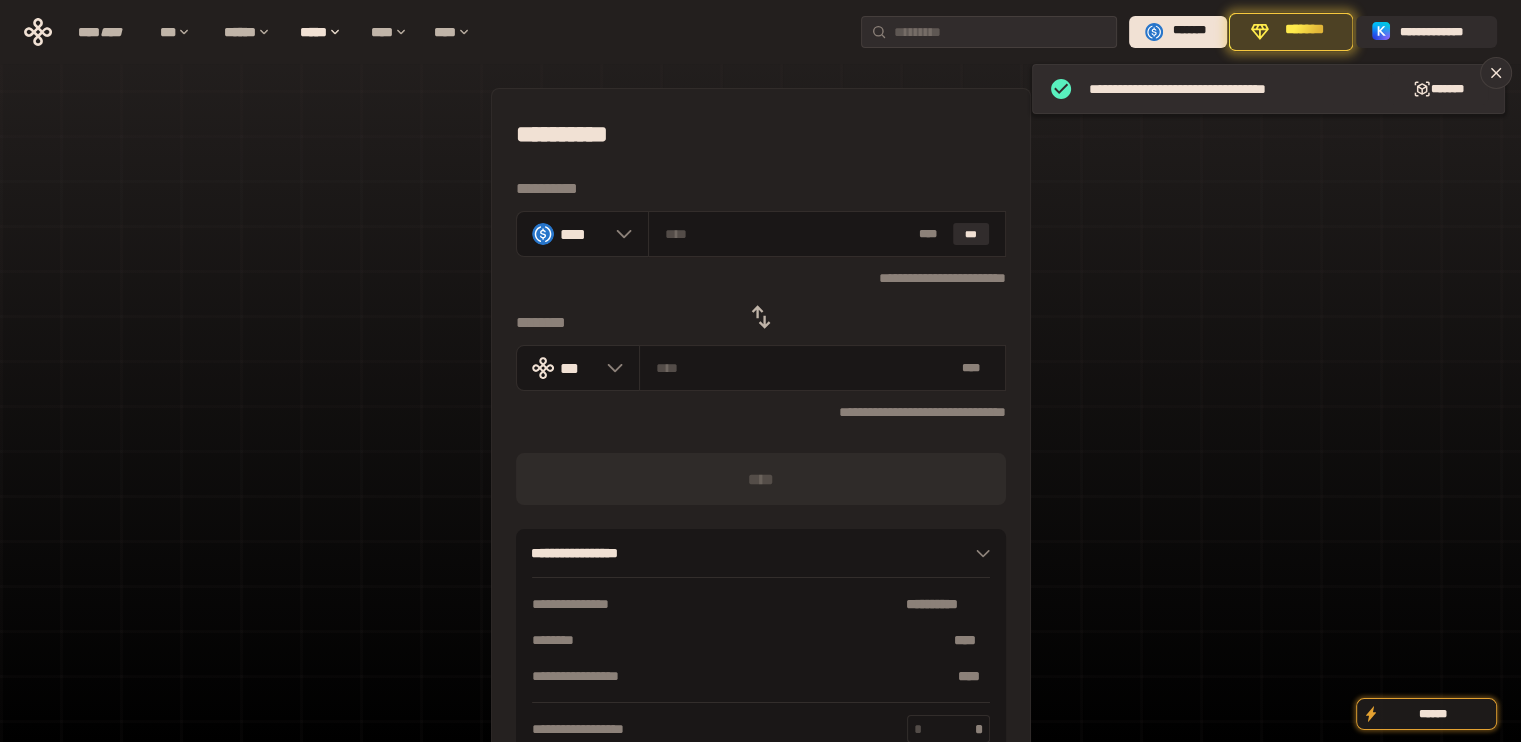 drag, startPoint x: 978, startPoint y: 236, endPoint x: 958, endPoint y: 307, distance: 73.76314 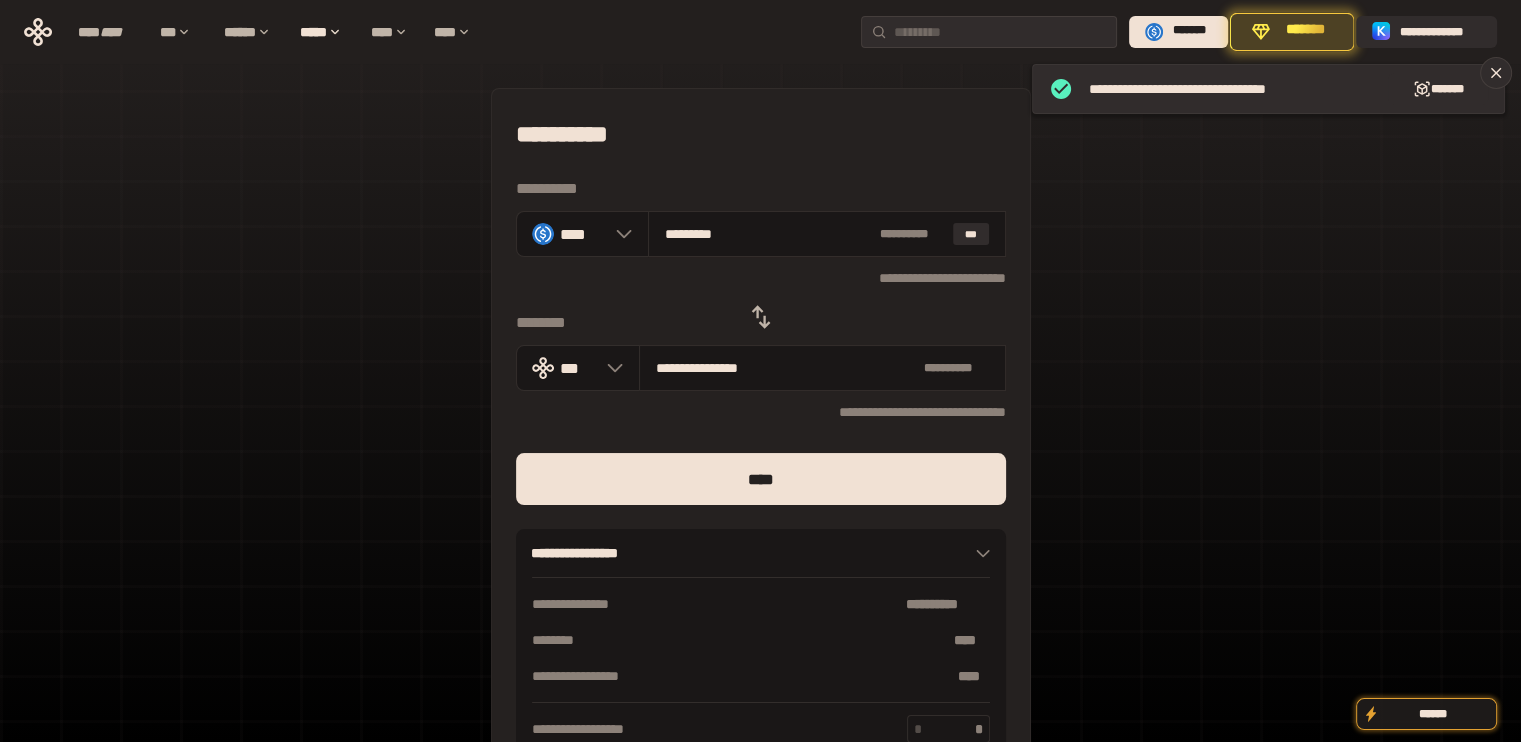 click on "*** [NAME] [NAME] [STREET] [CITY], [STATE] [ZIP]" at bounding box center (761, 437) 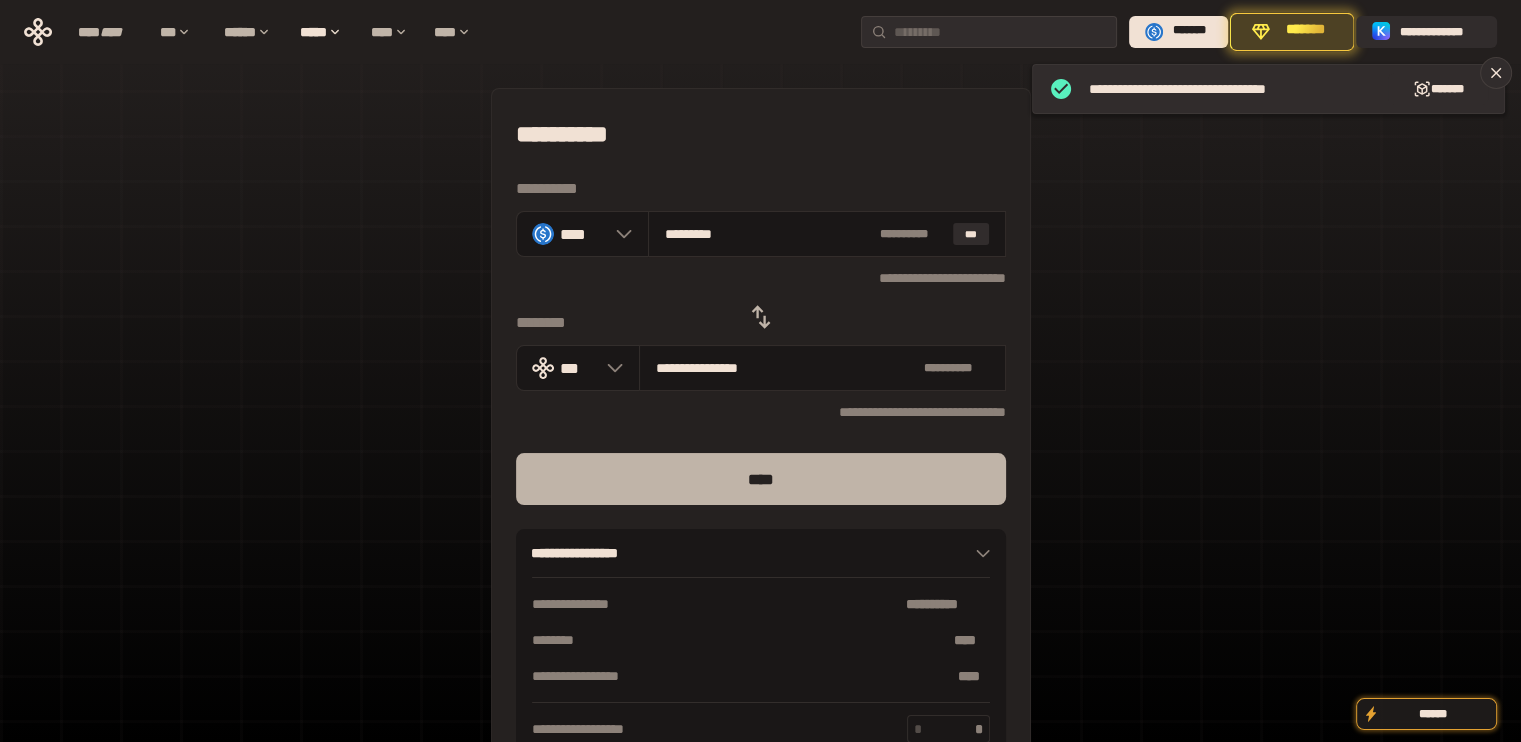 click on "****" at bounding box center (761, 479) 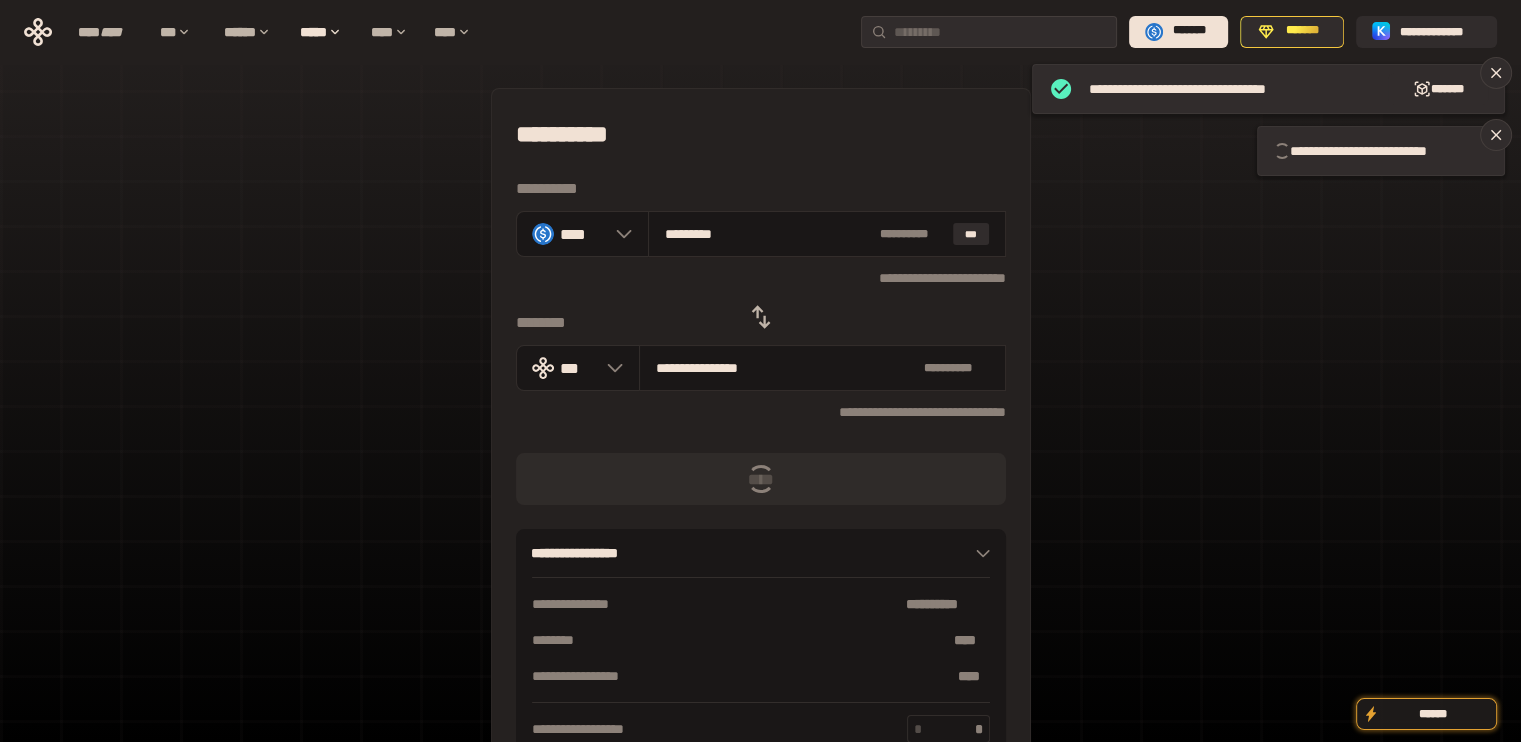 type 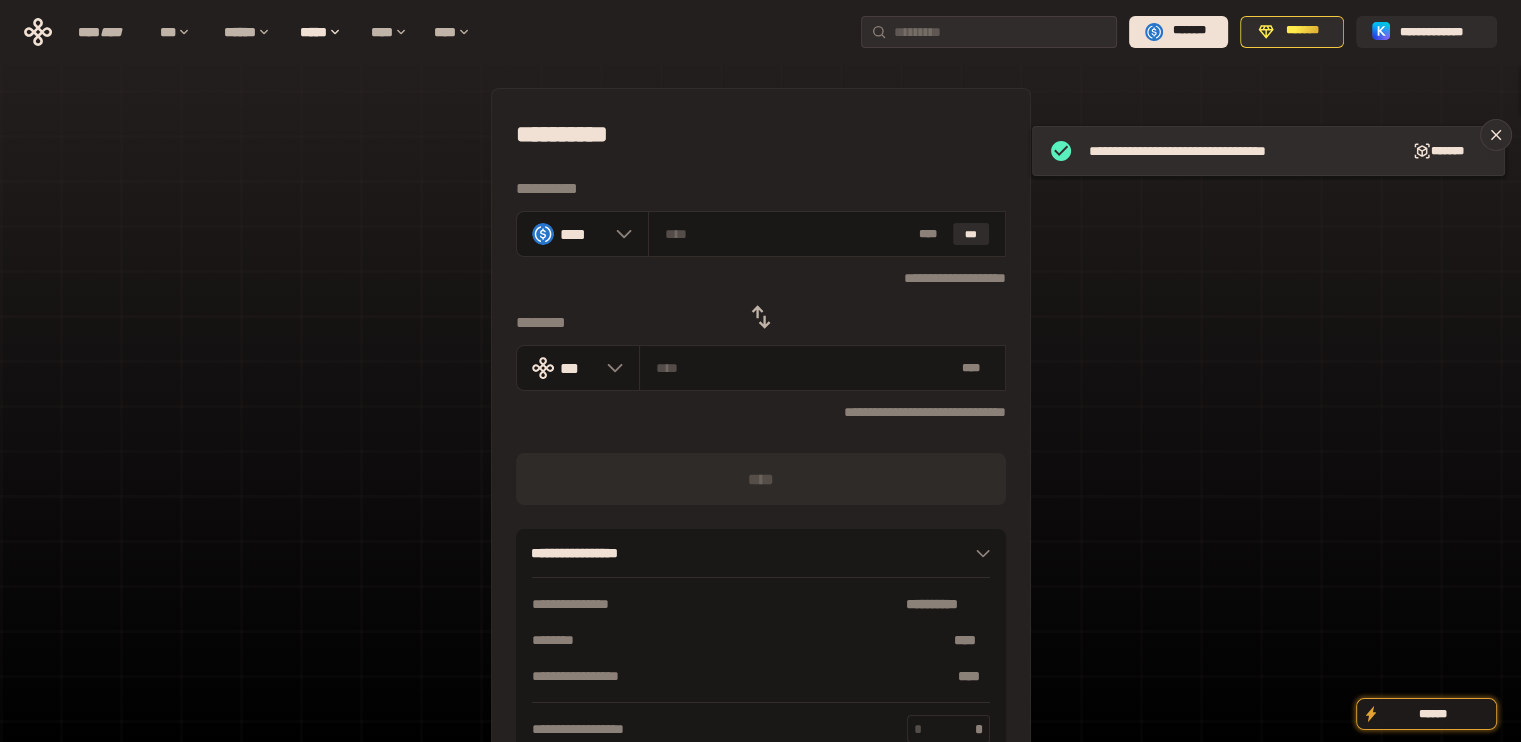 click 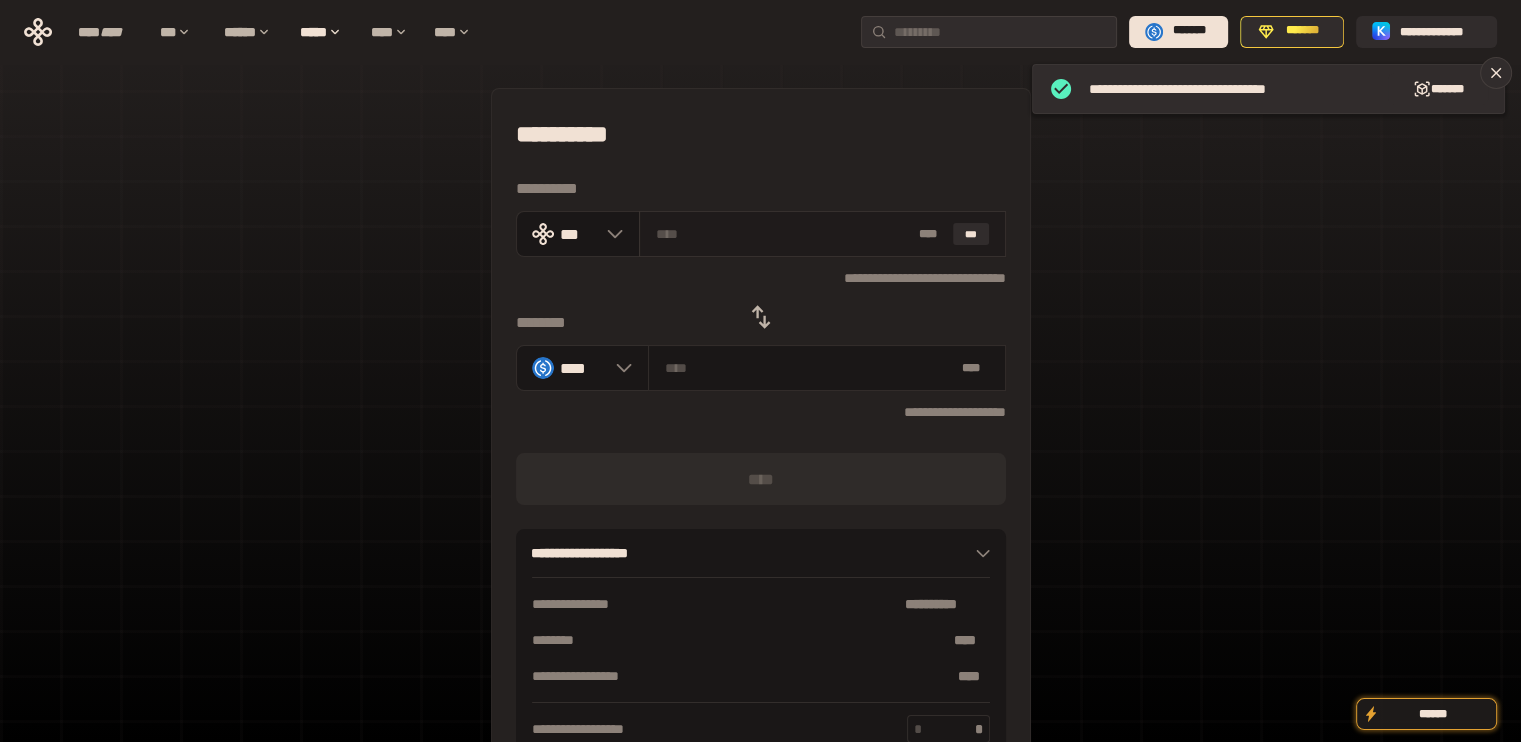 click on "* ** ***" at bounding box center [822, 234] 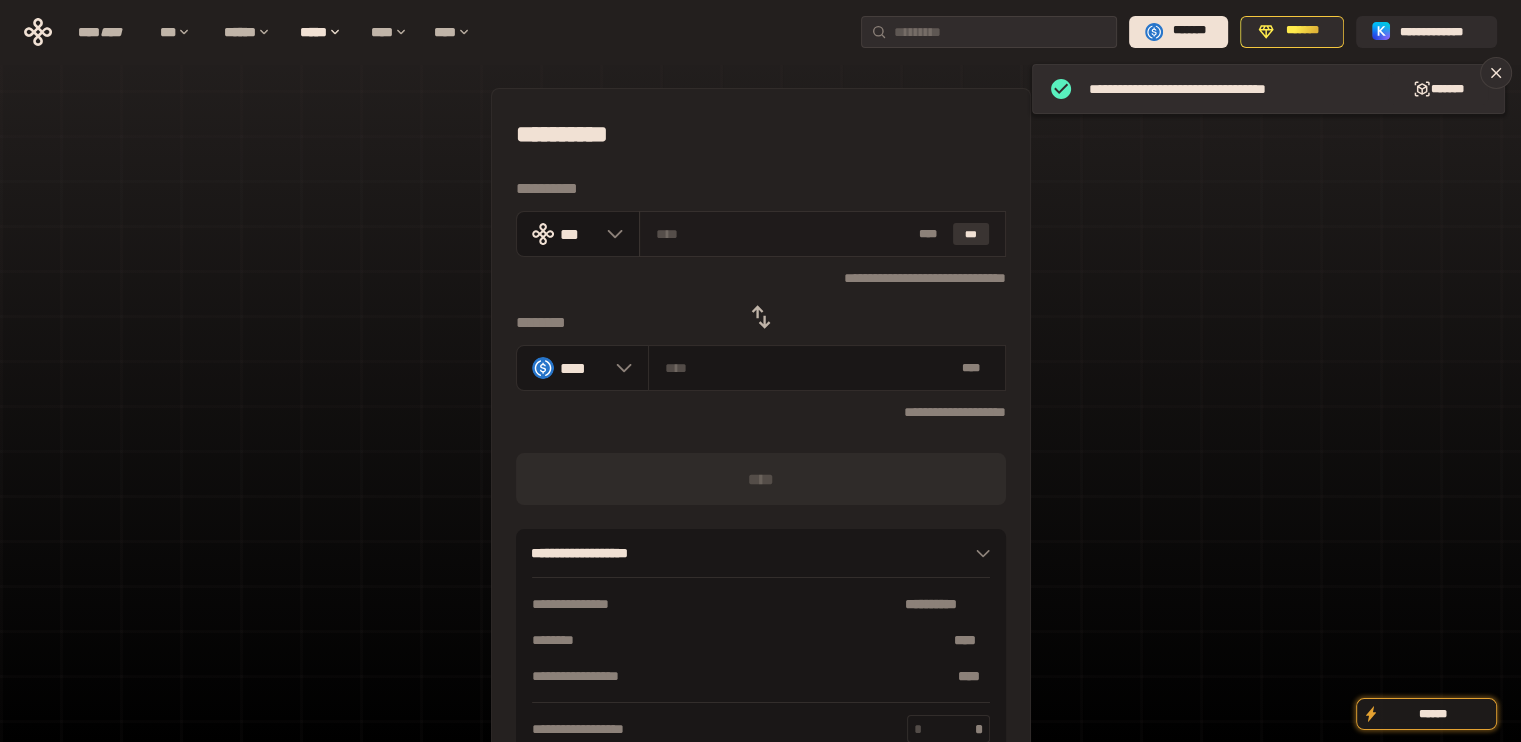 click on "***" at bounding box center (971, 234) 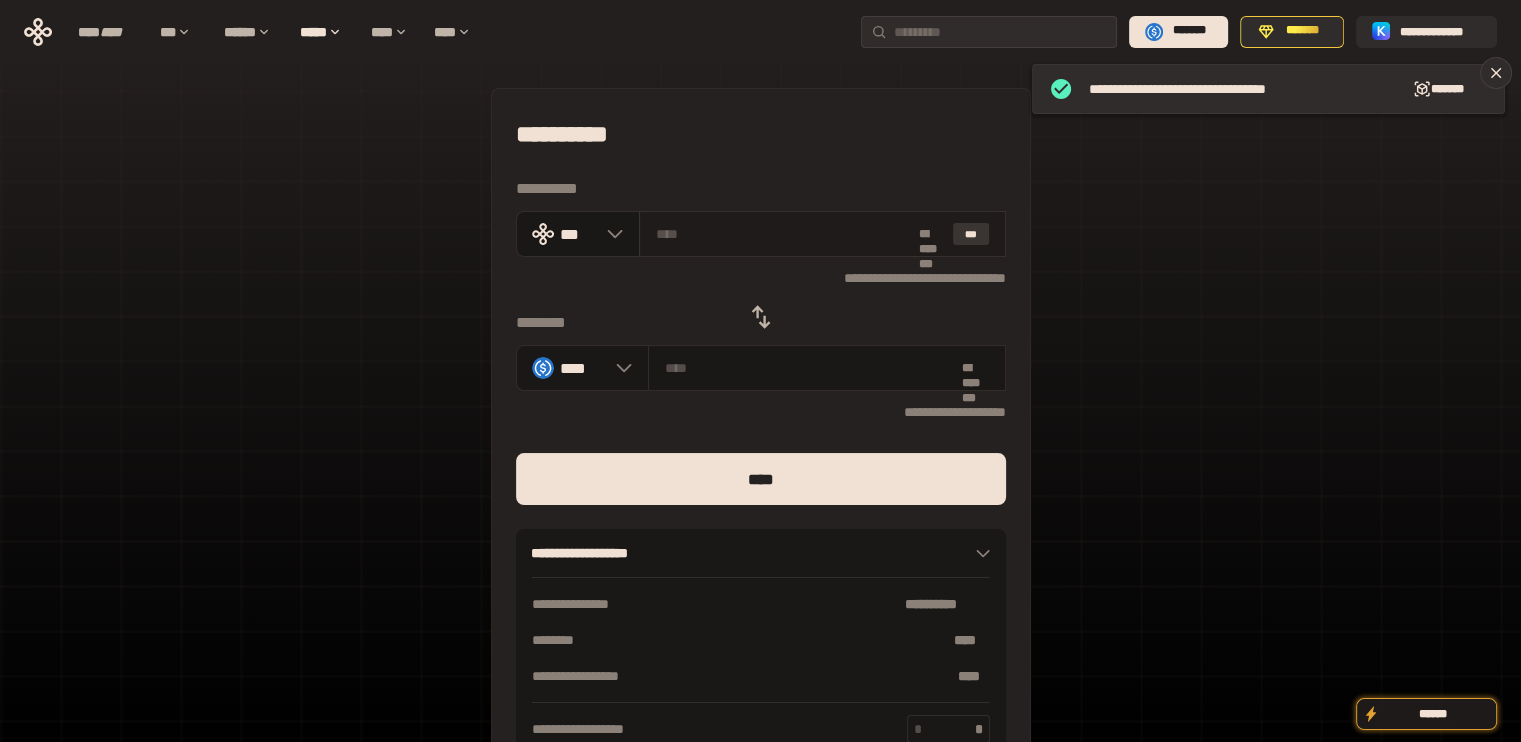type on "**********" 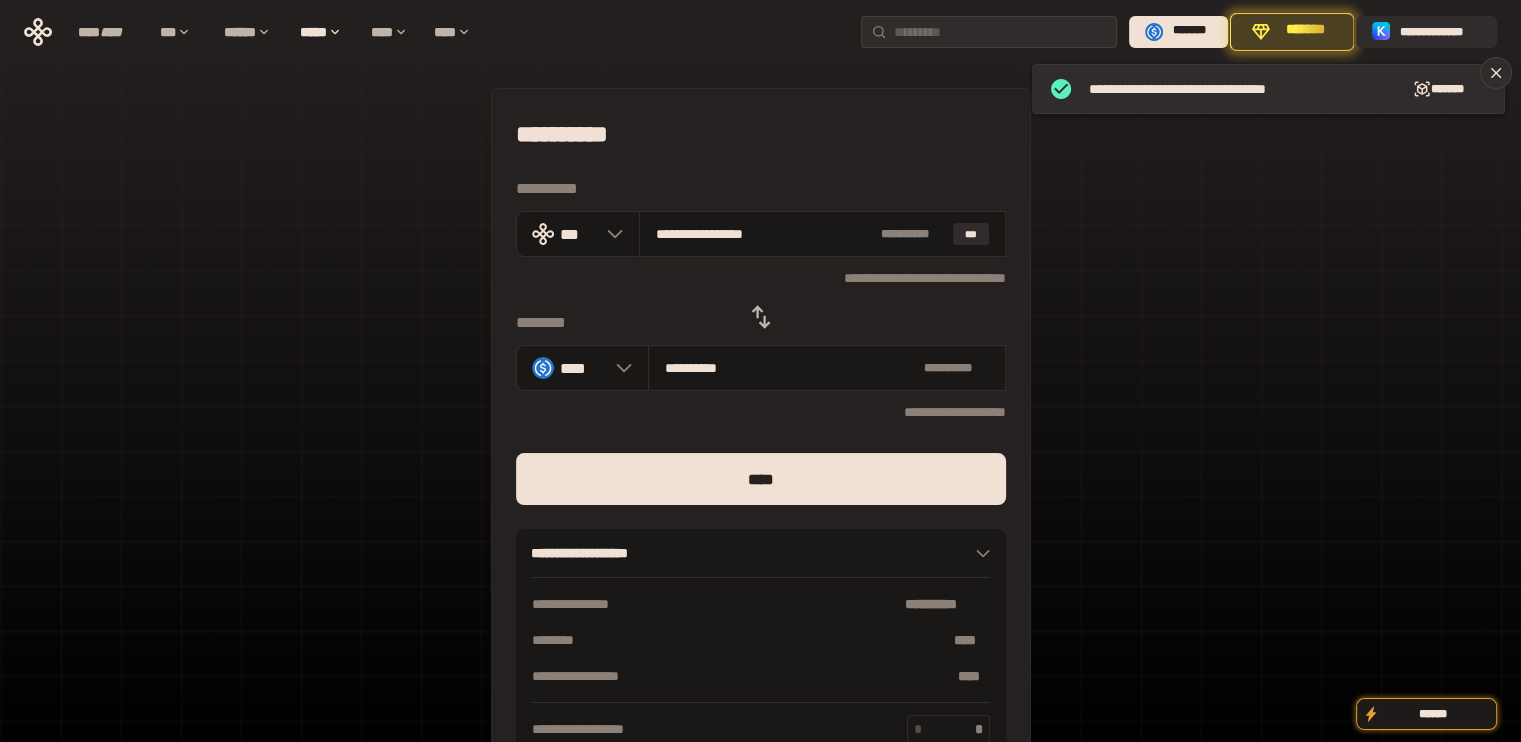 drag, startPoint x: 682, startPoint y: 240, endPoint x: 922, endPoint y: 439, distance: 311.77075 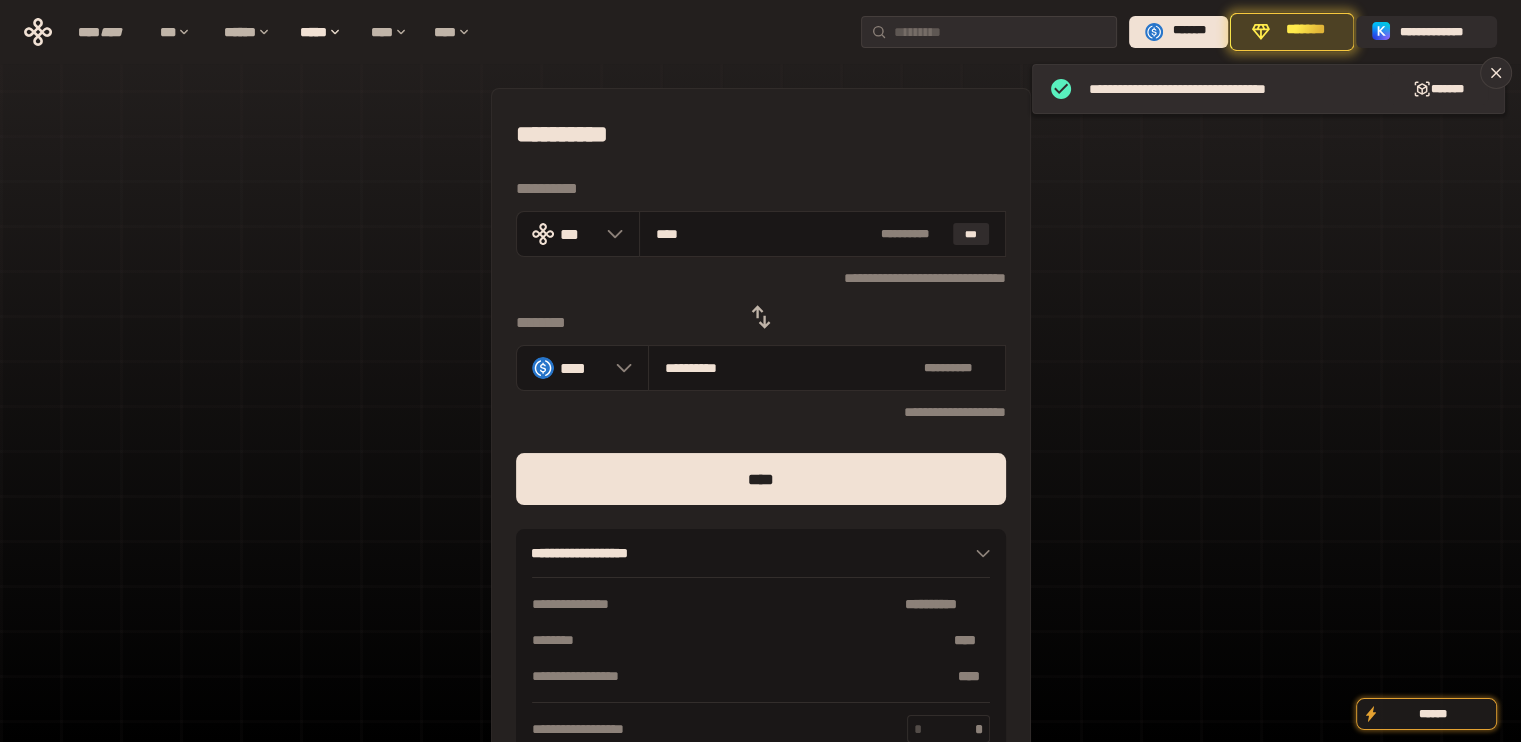 type on "***" 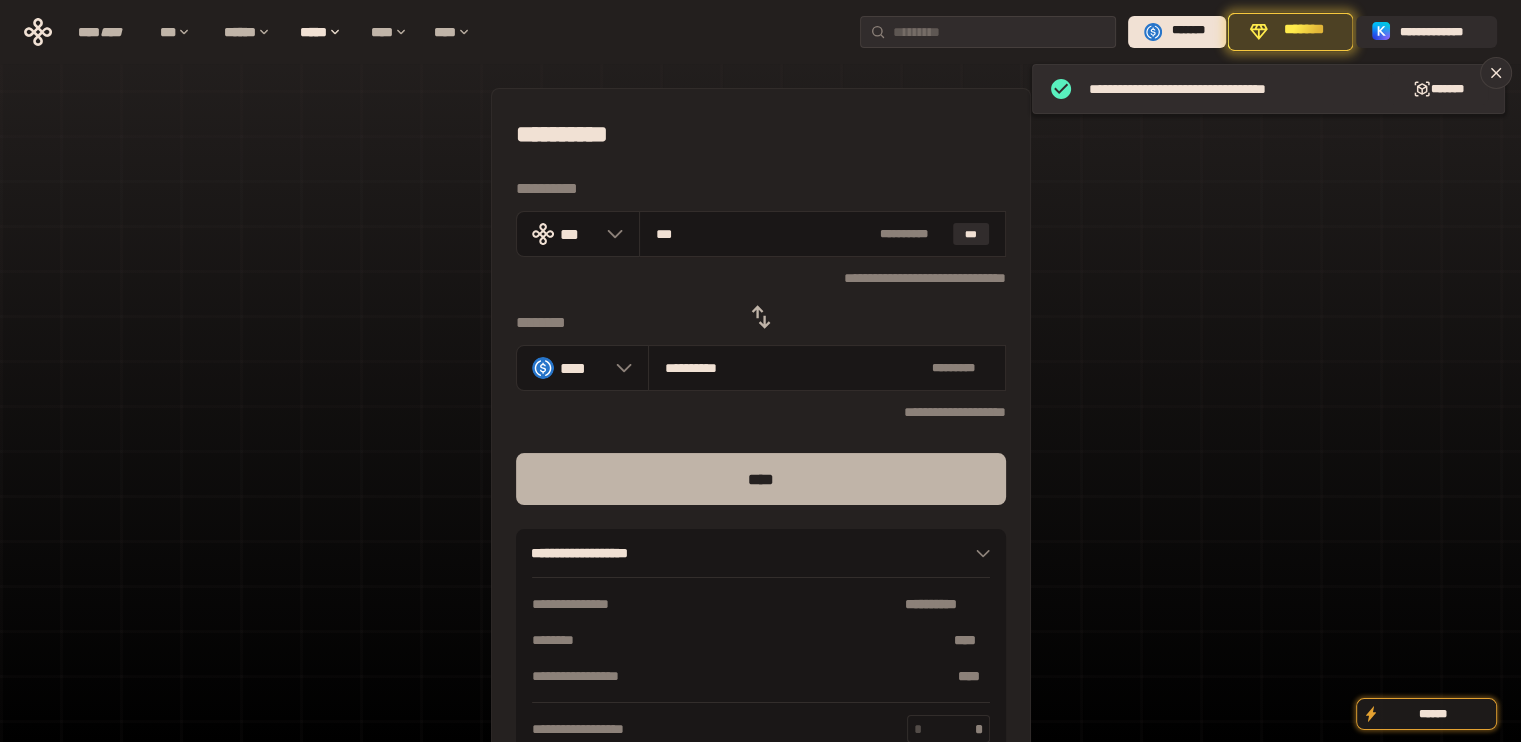 type on "***" 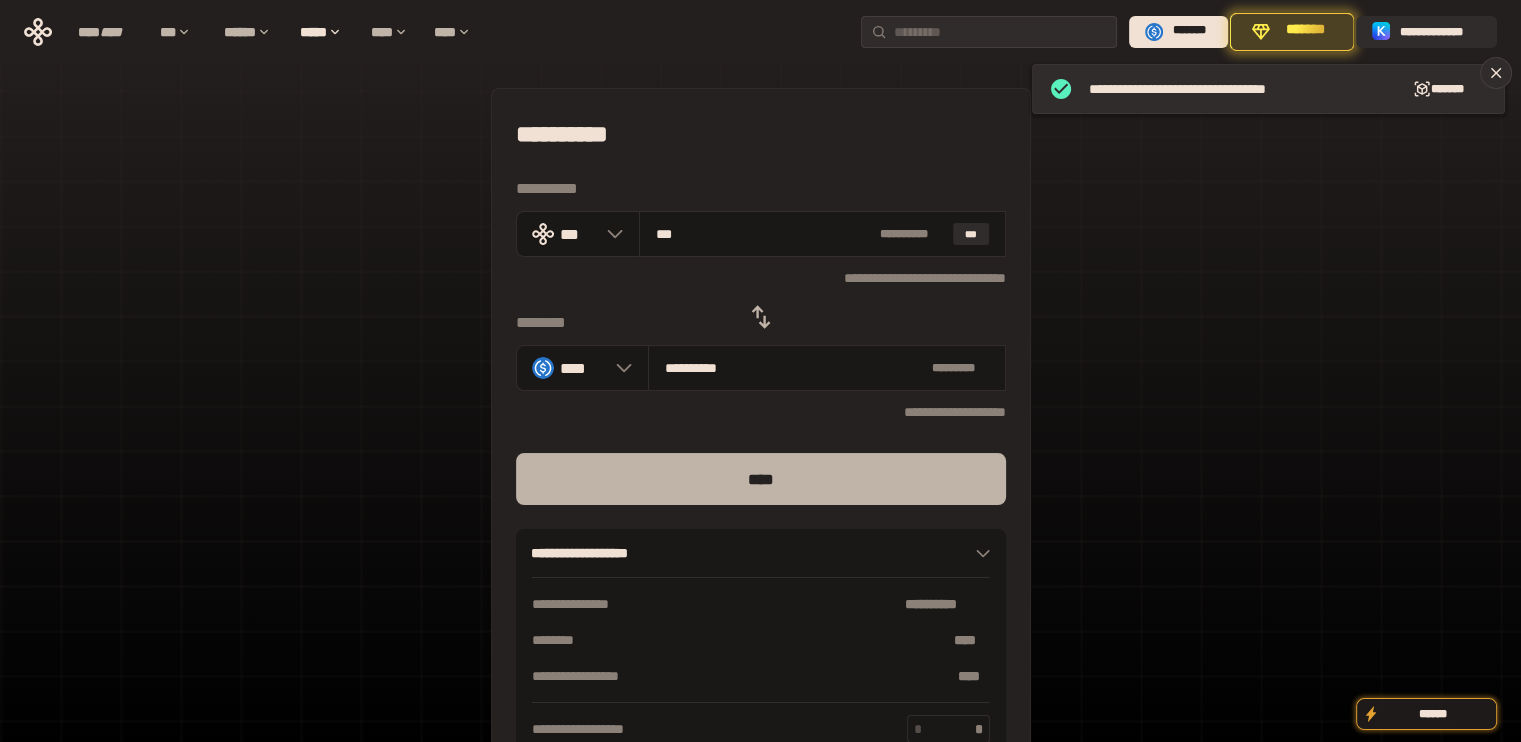 click on "****" at bounding box center (761, 479) 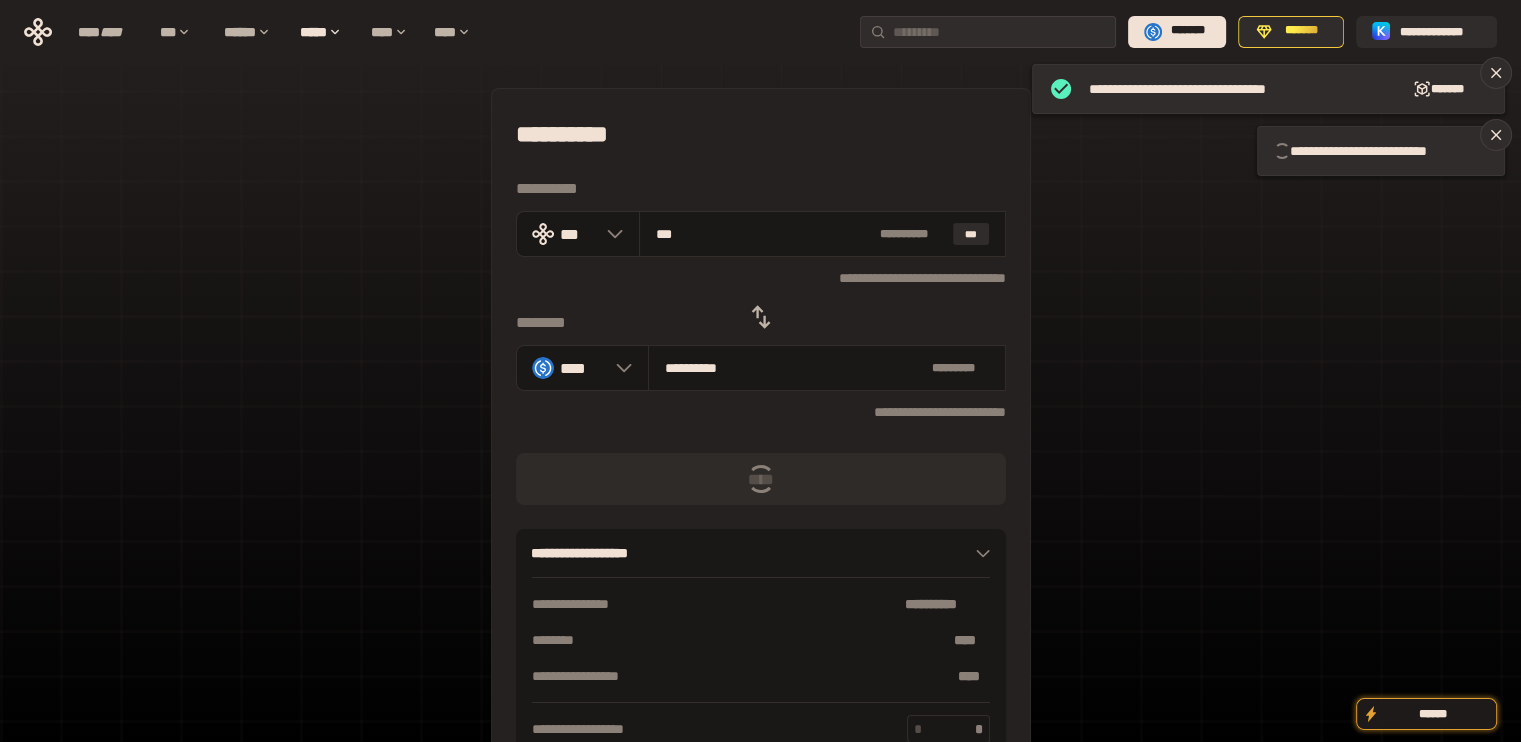 type 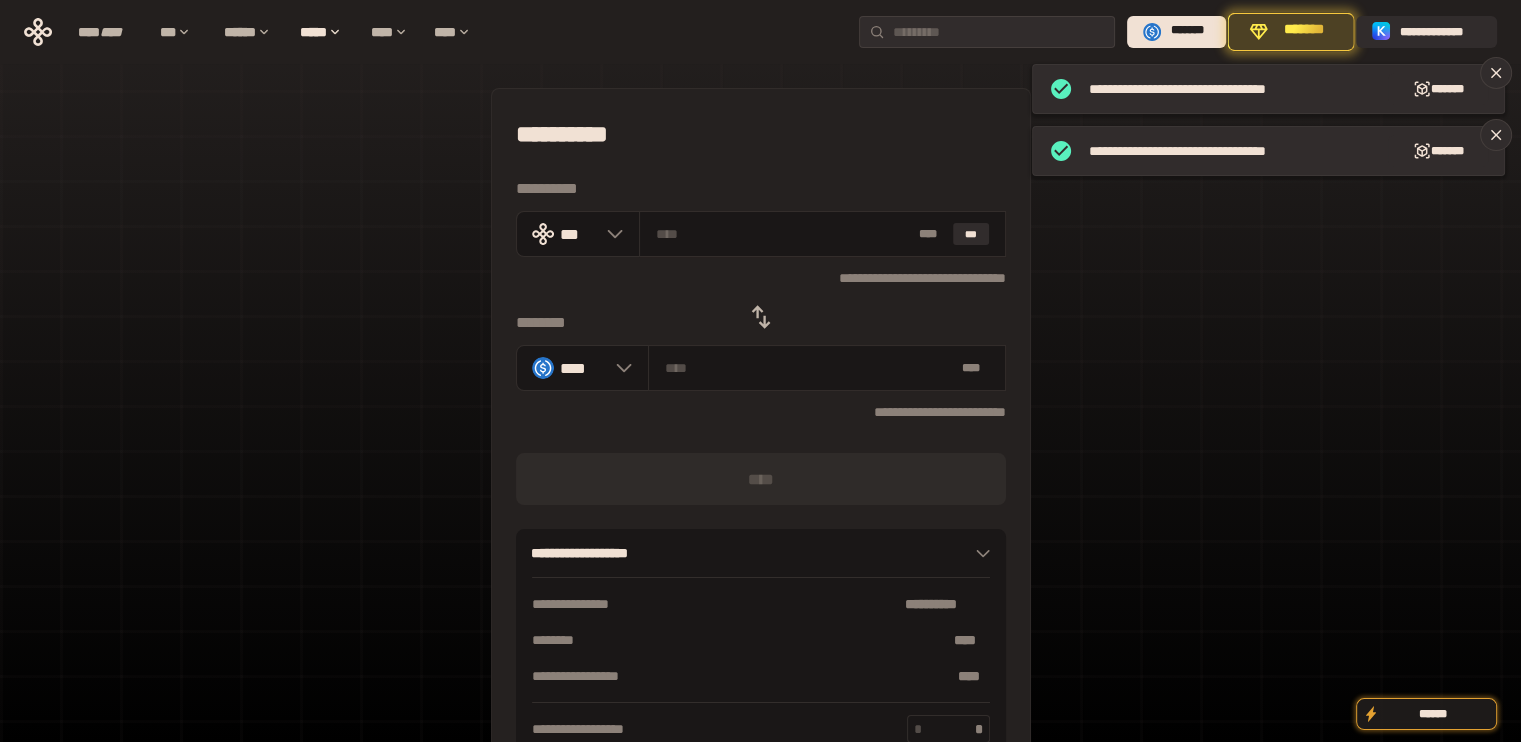 click 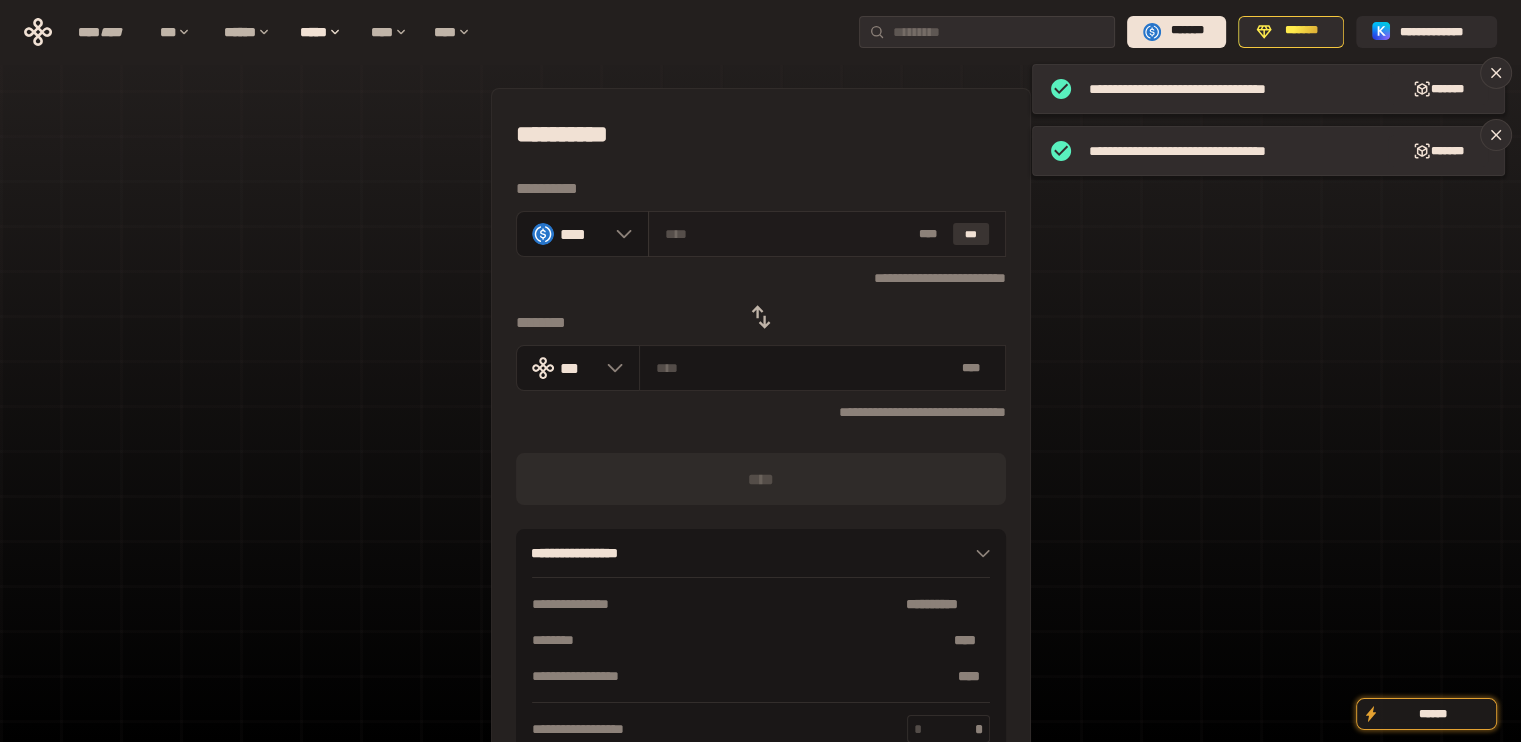 click on "***" at bounding box center [971, 234] 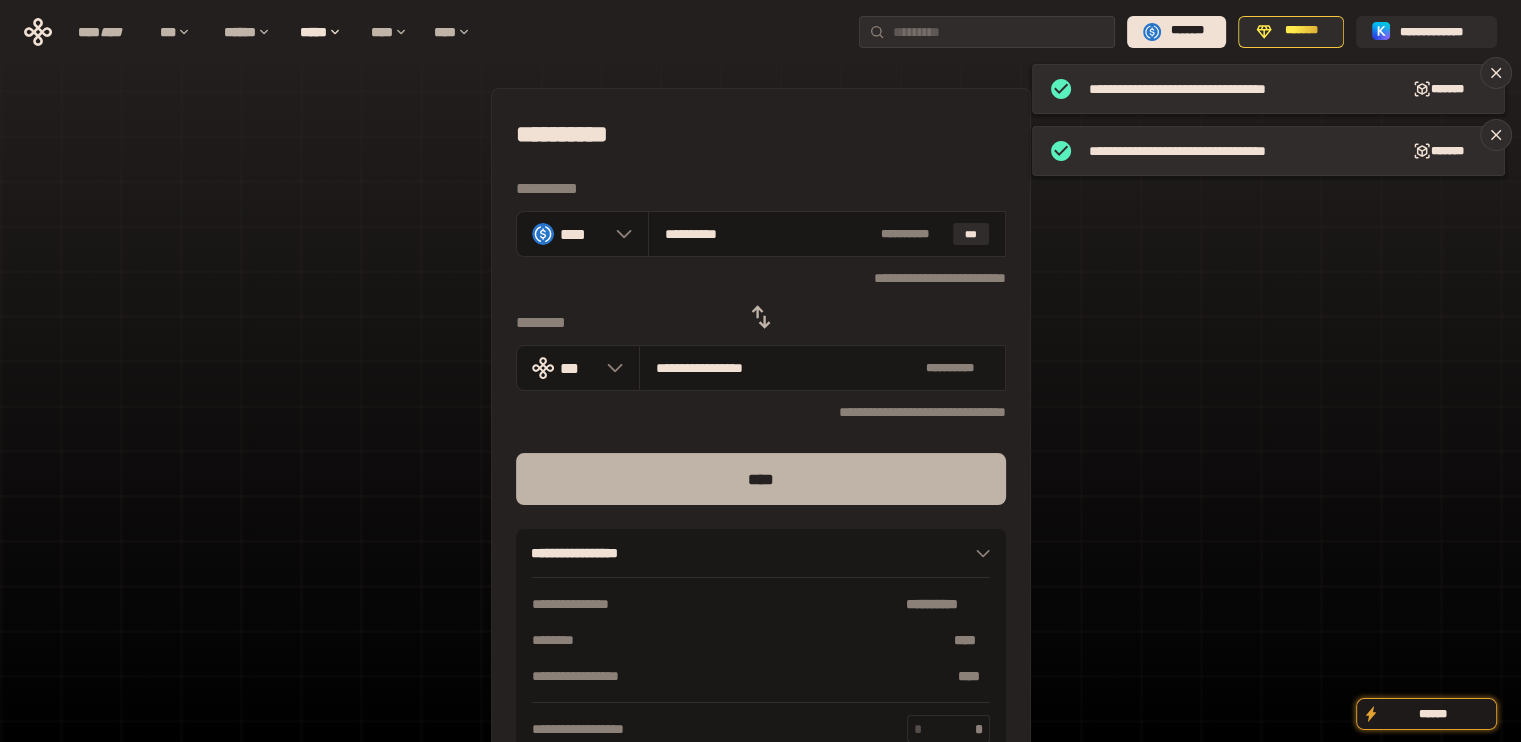 click on "****" at bounding box center (761, 479) 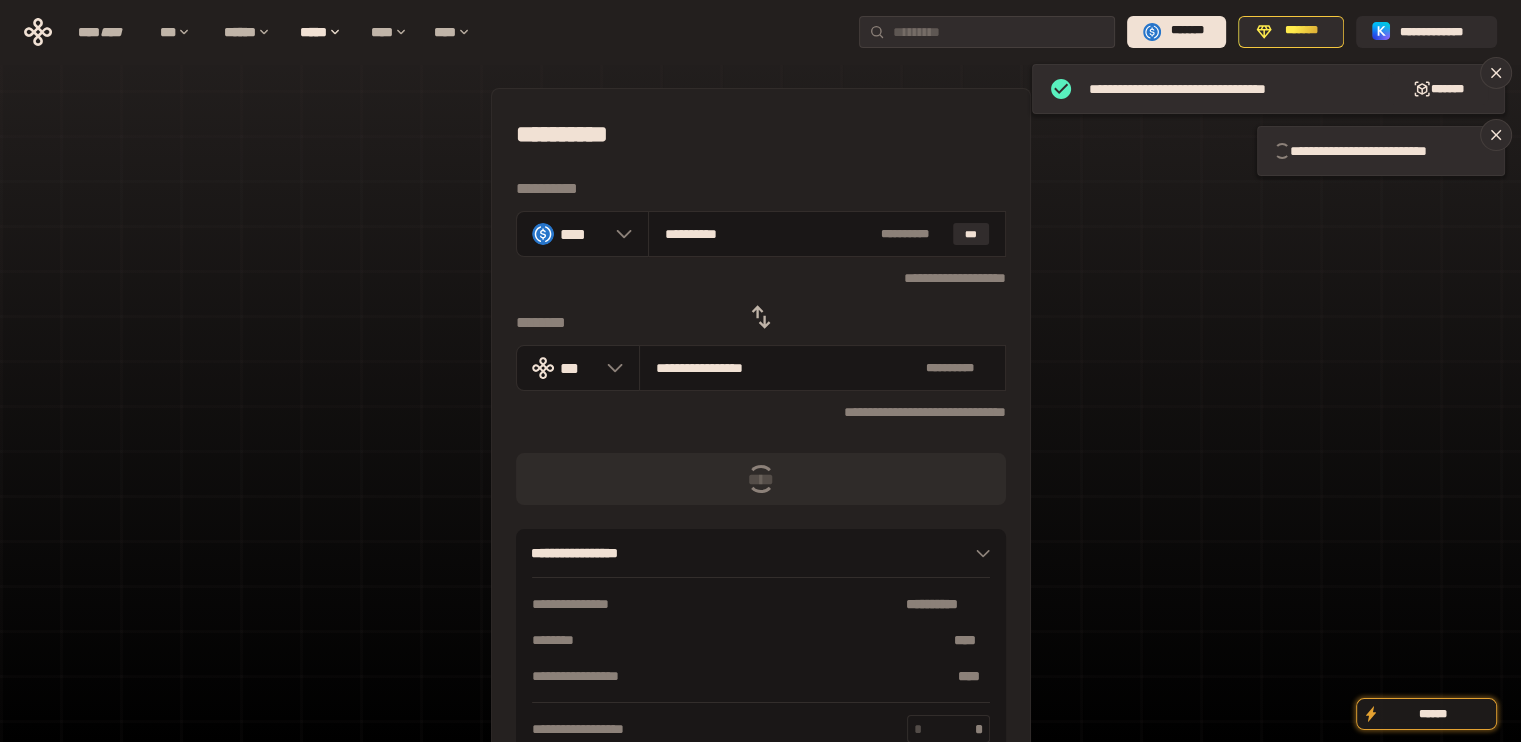 type 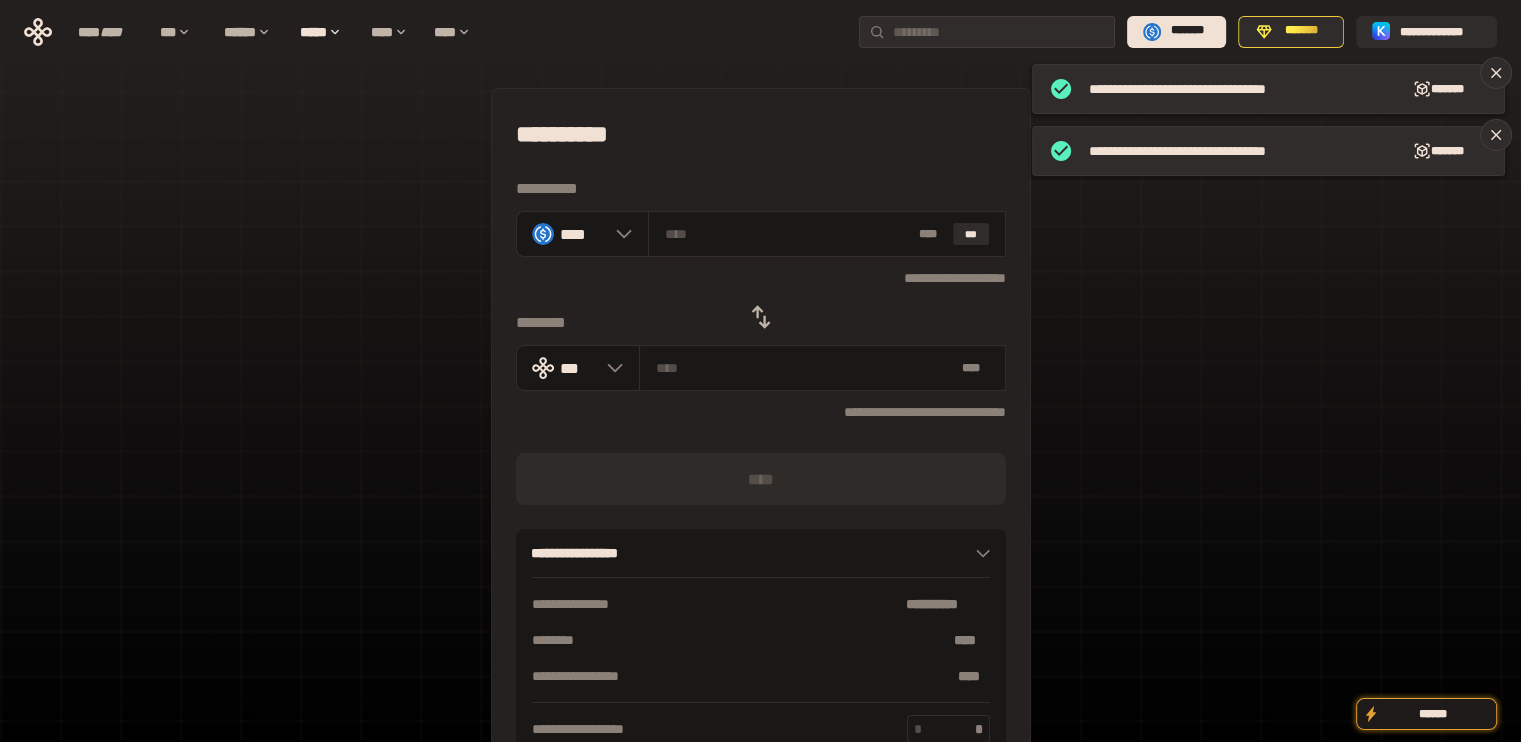 click 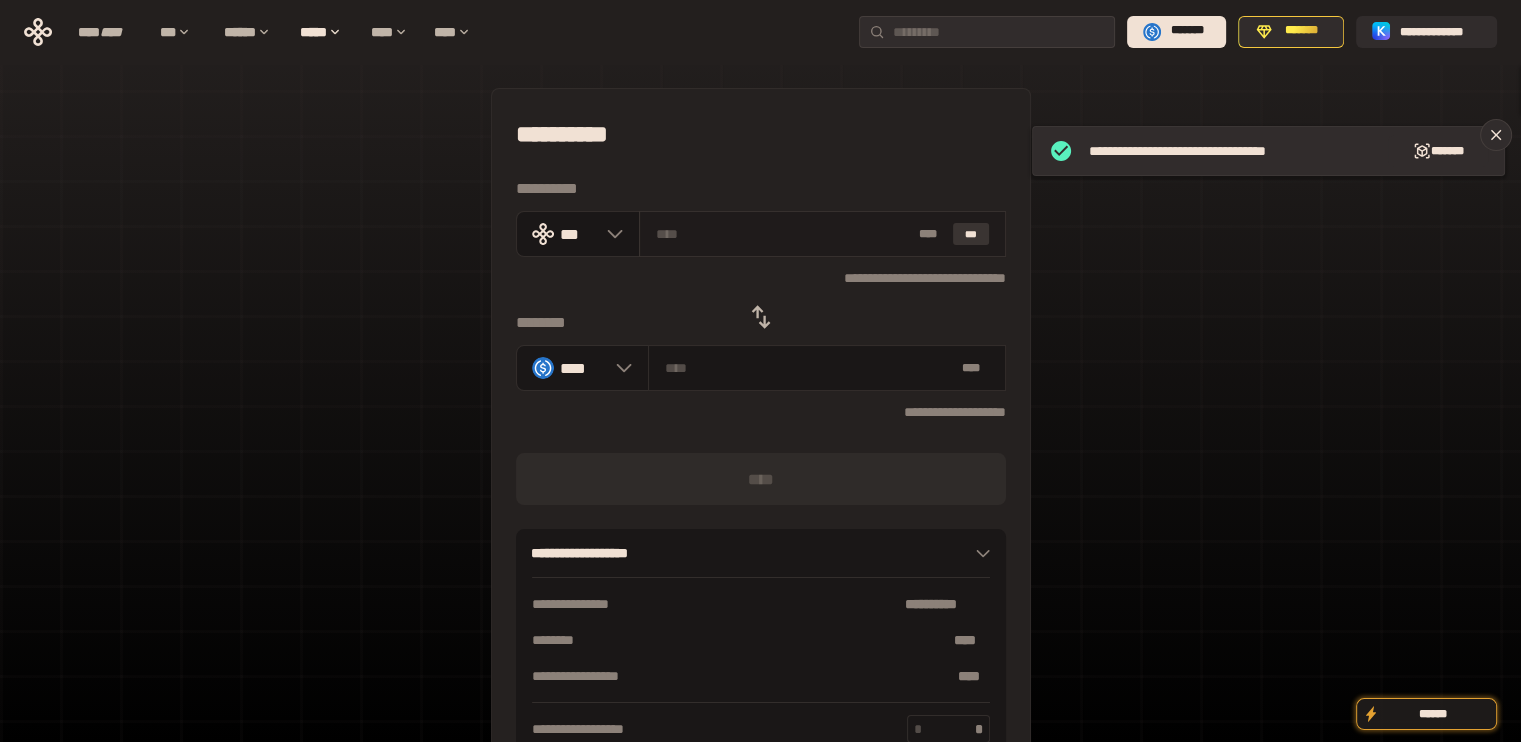 click on "***" at bounding box center (971, 234) 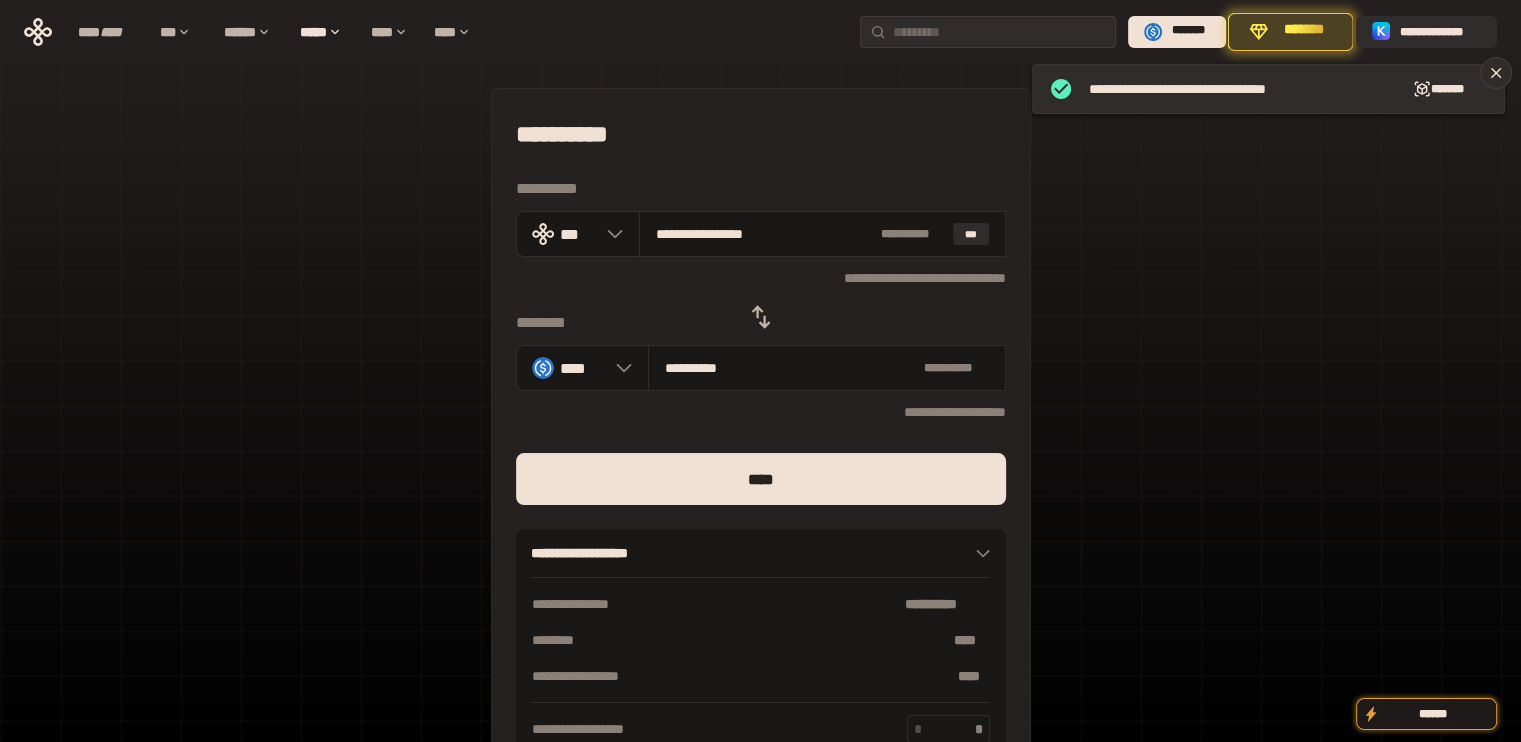 drag, startPoint x: 689, startPoint y: 236, endPoint x: 932, endPoint y: 275, distance: 246.10973 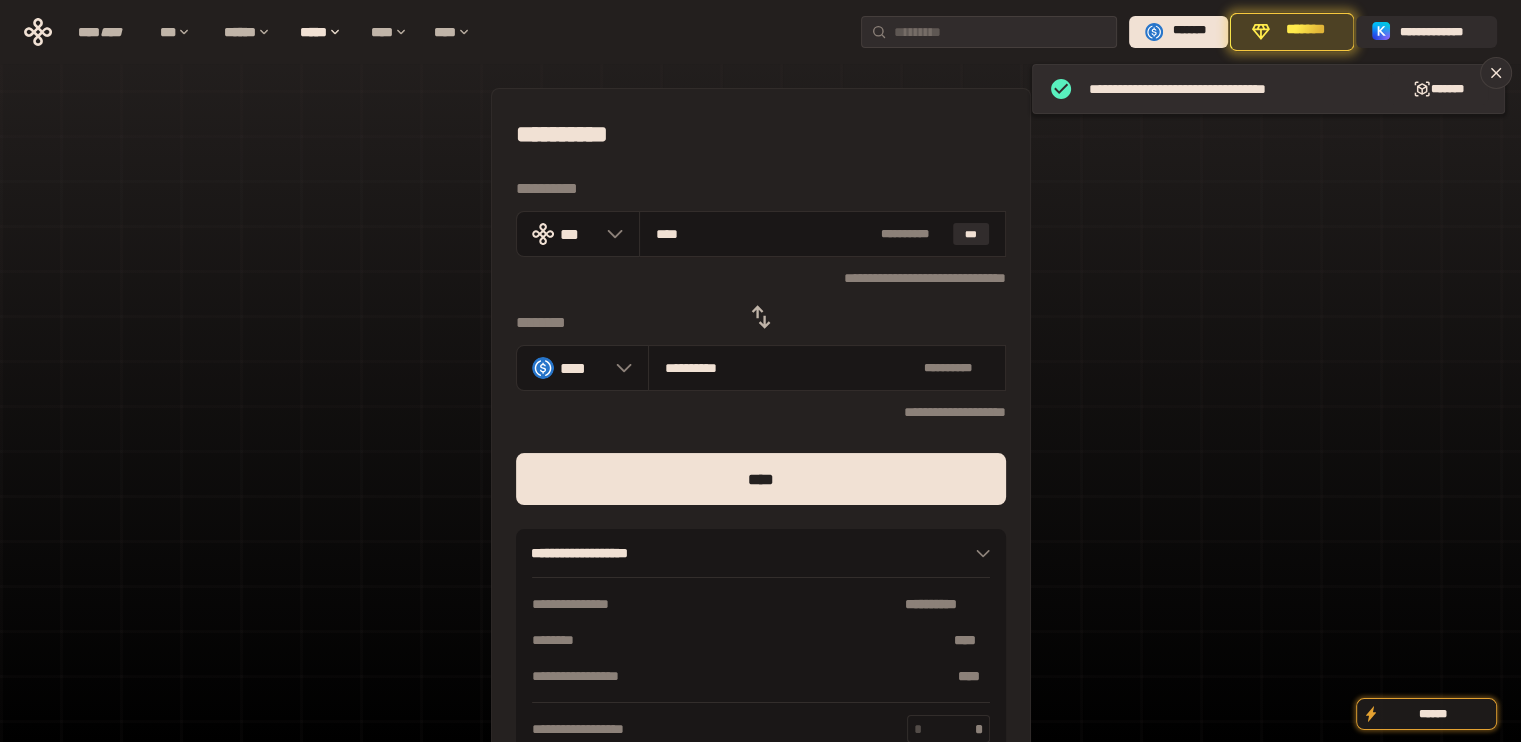 type on "***" 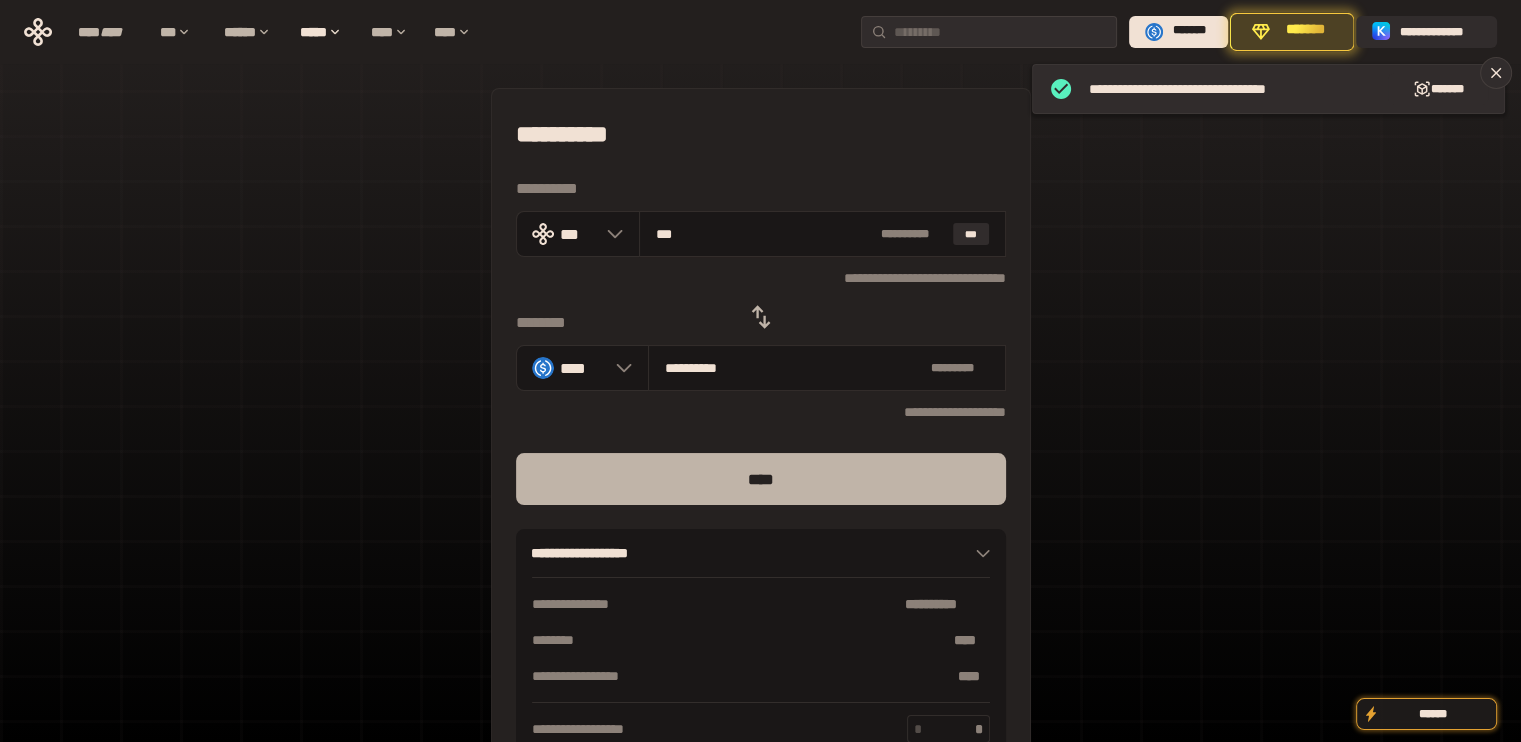 type on "***" 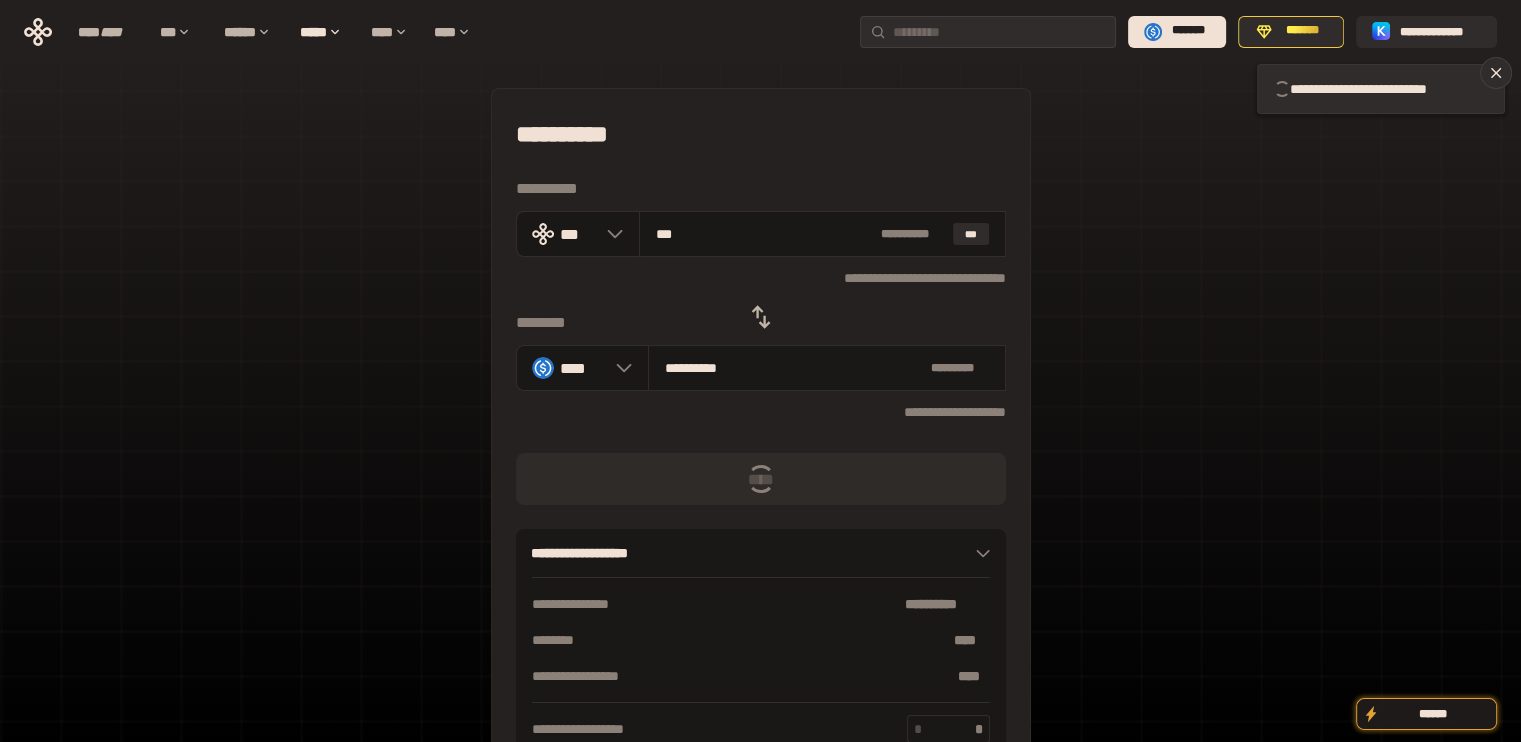 type 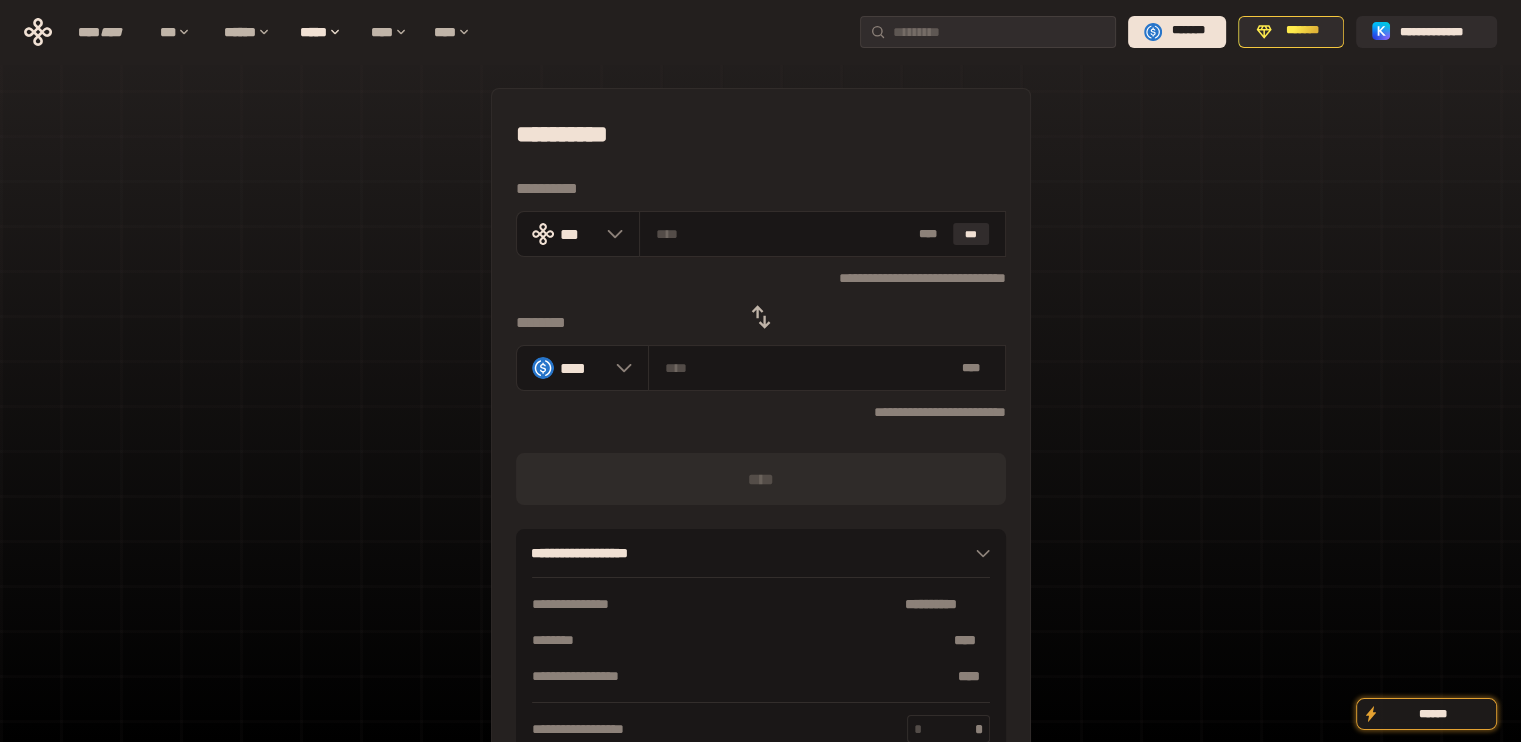 click 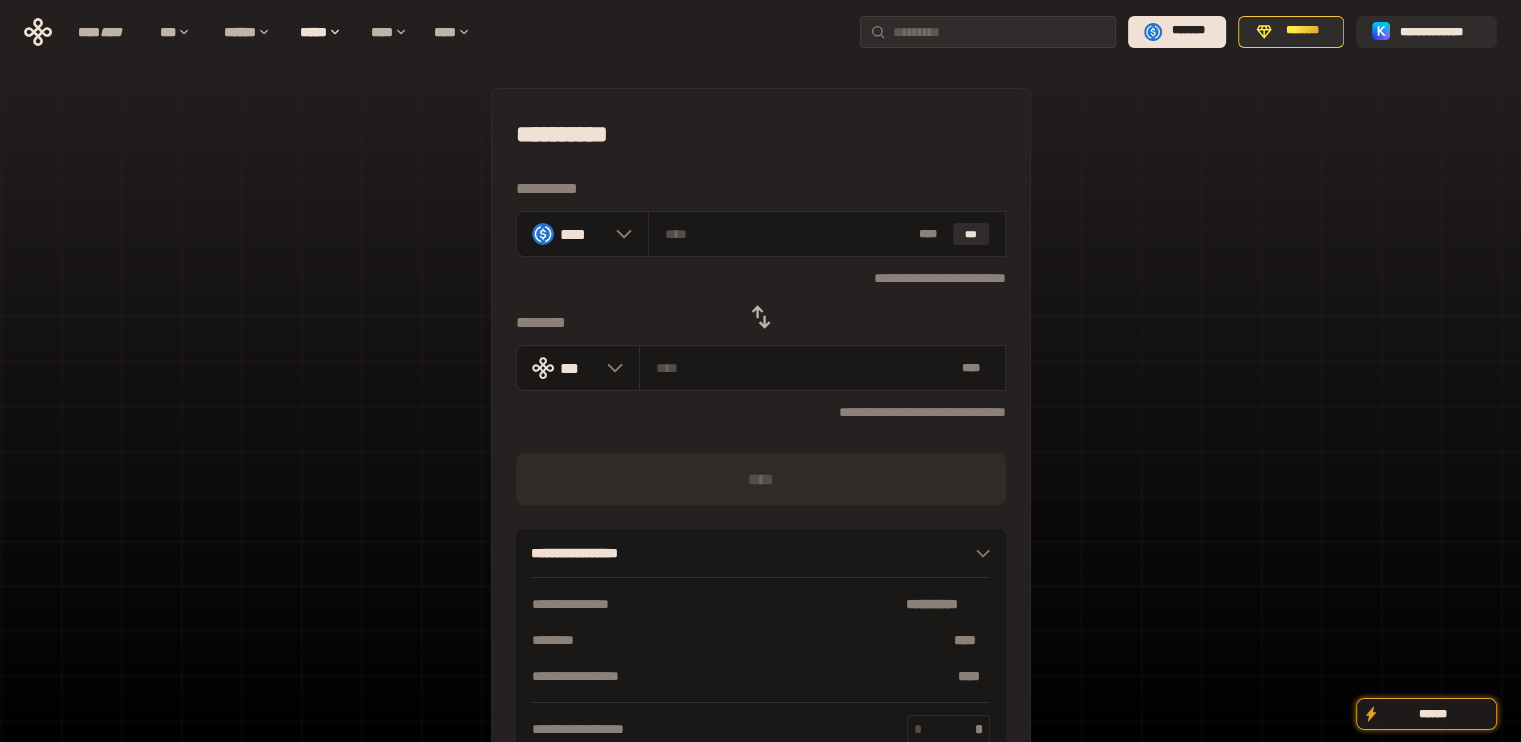 drag, startPoint x: 980, startPoint y: 228, endPoint x: 959, endPoint y: 273, distance: 49.658836 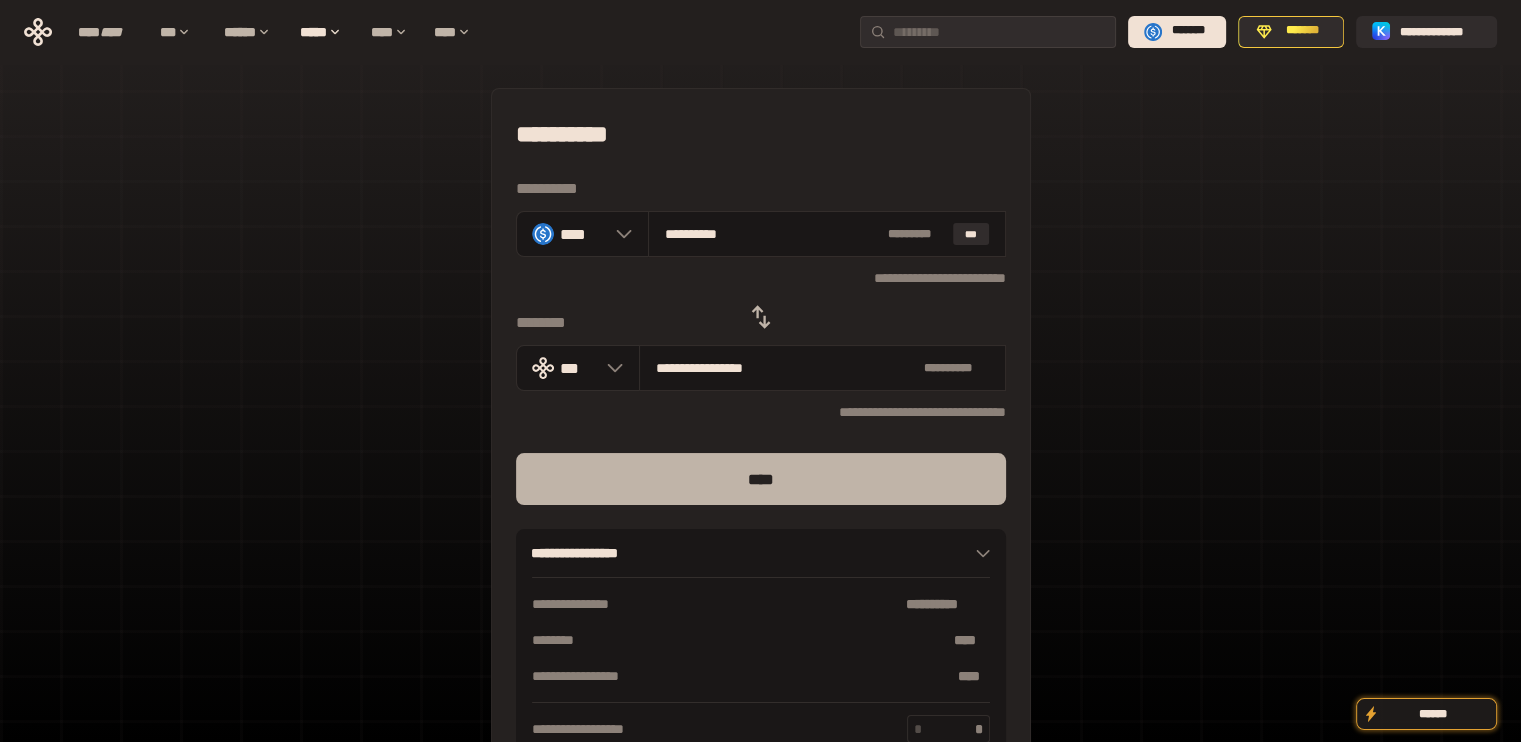 click on "****" at bounding box center [761, 479] 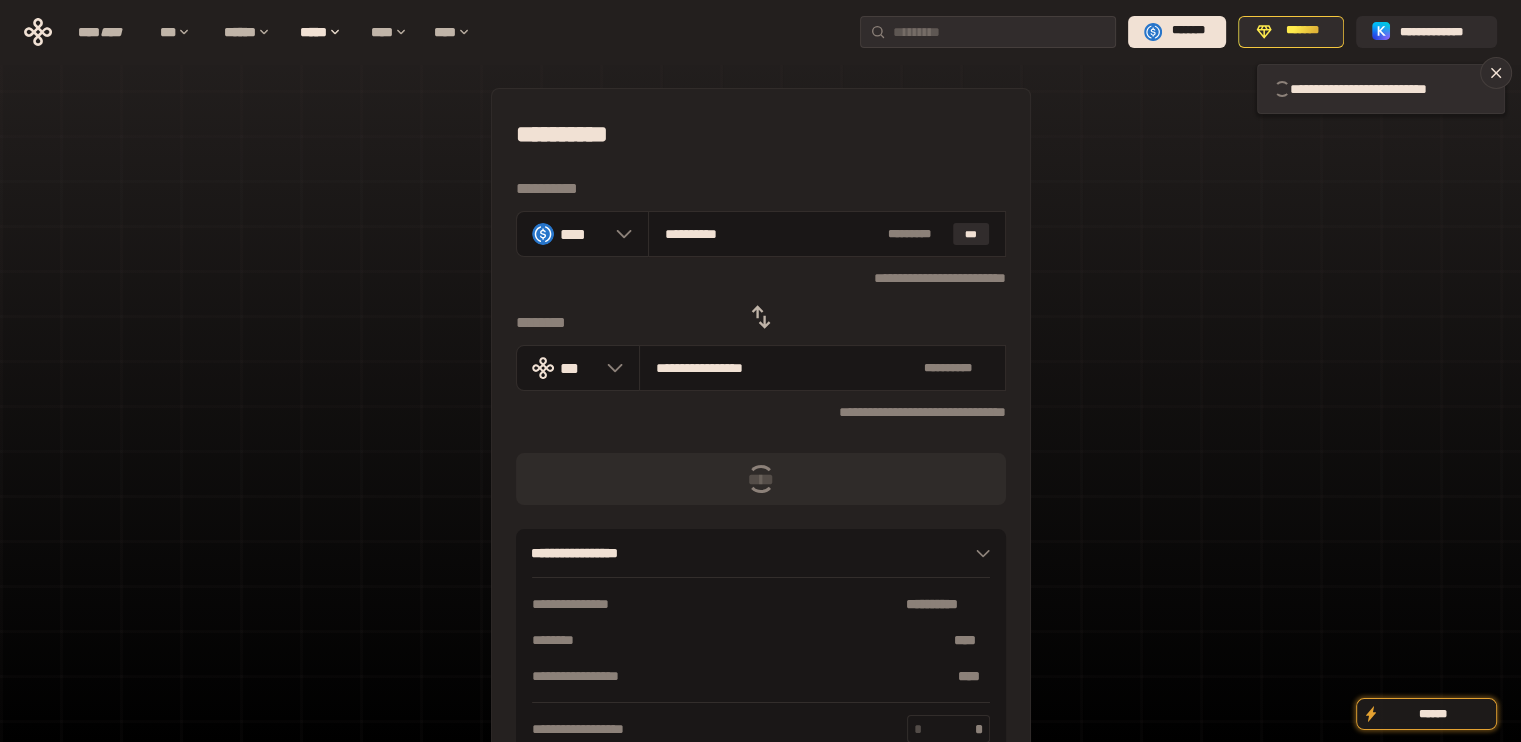 type 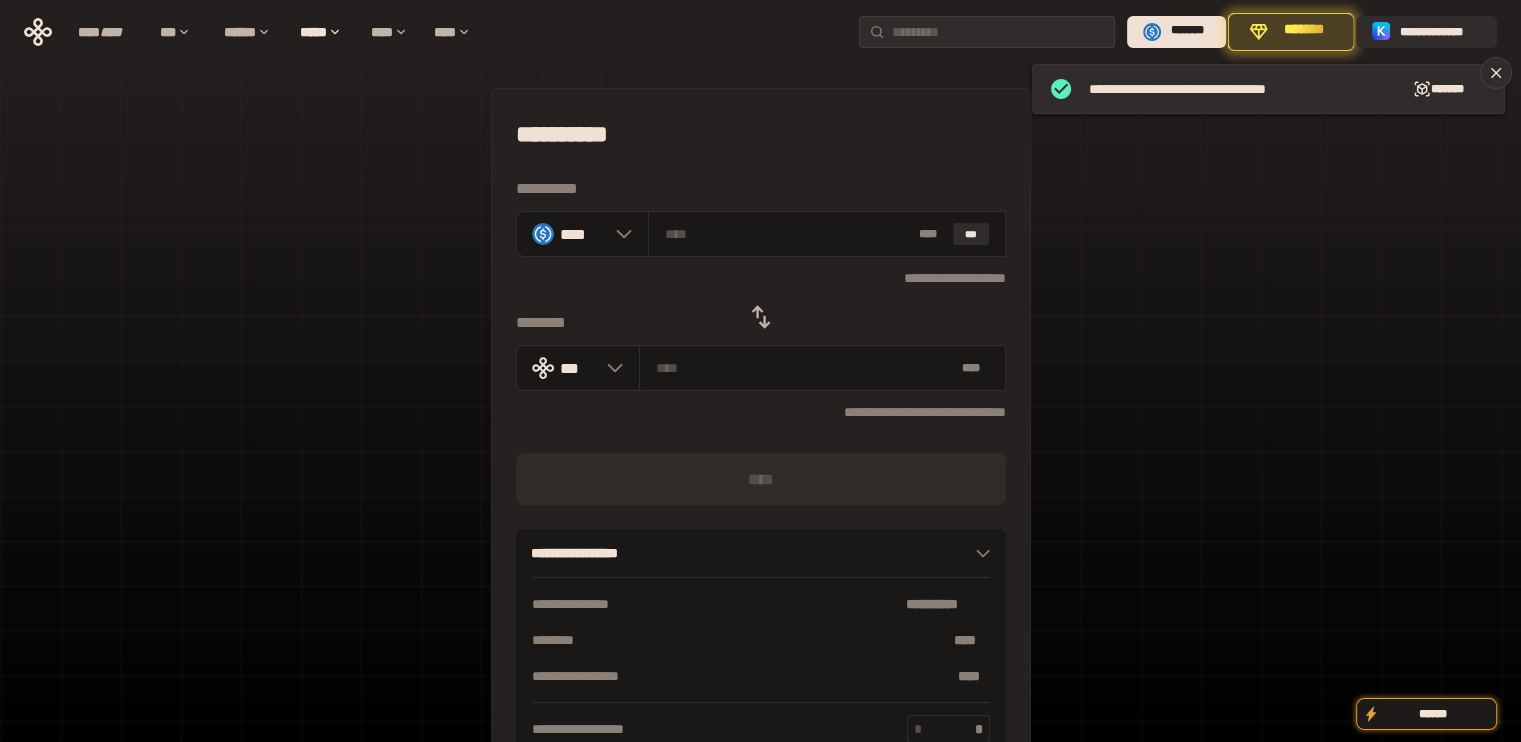 click 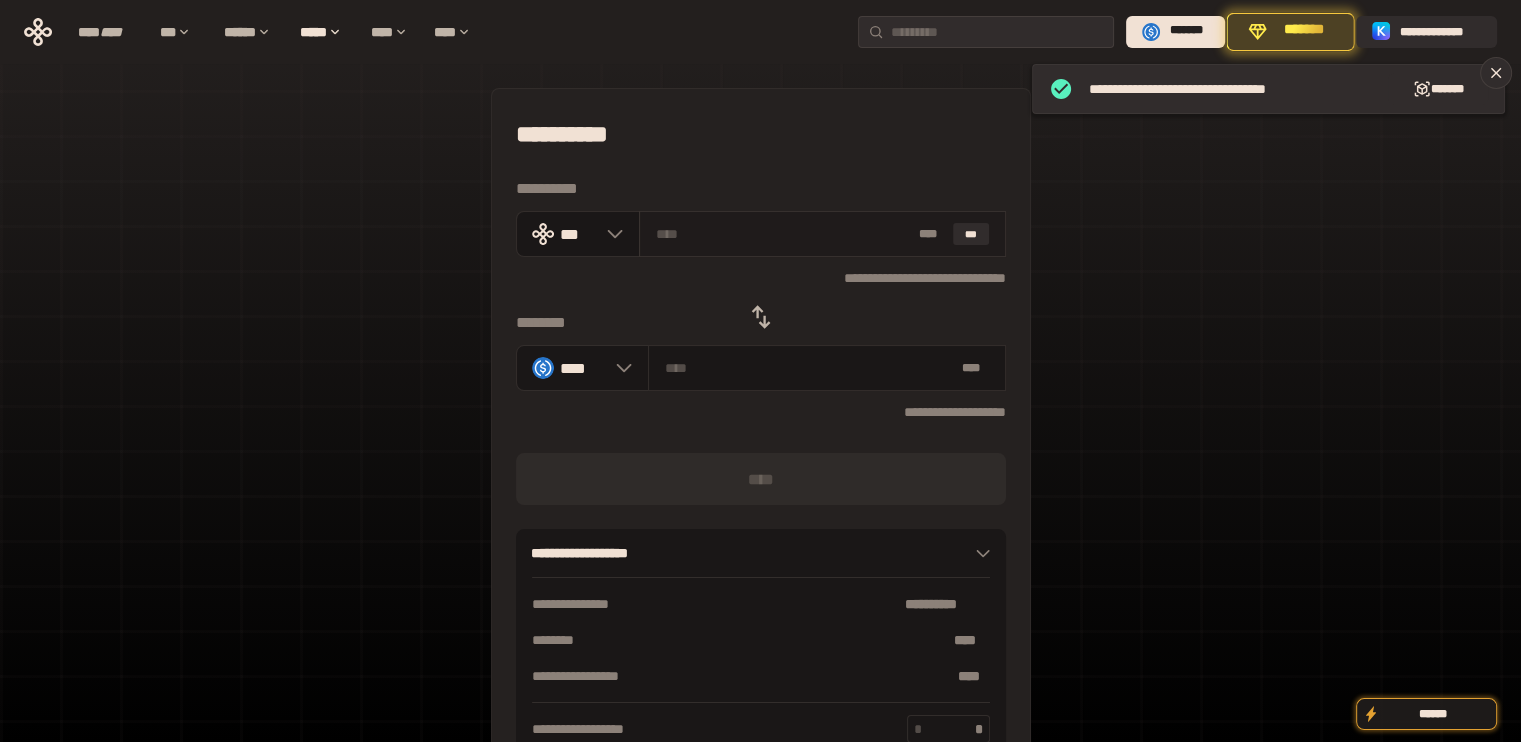 click on "* ** ***" at bounding box center [822, 234] 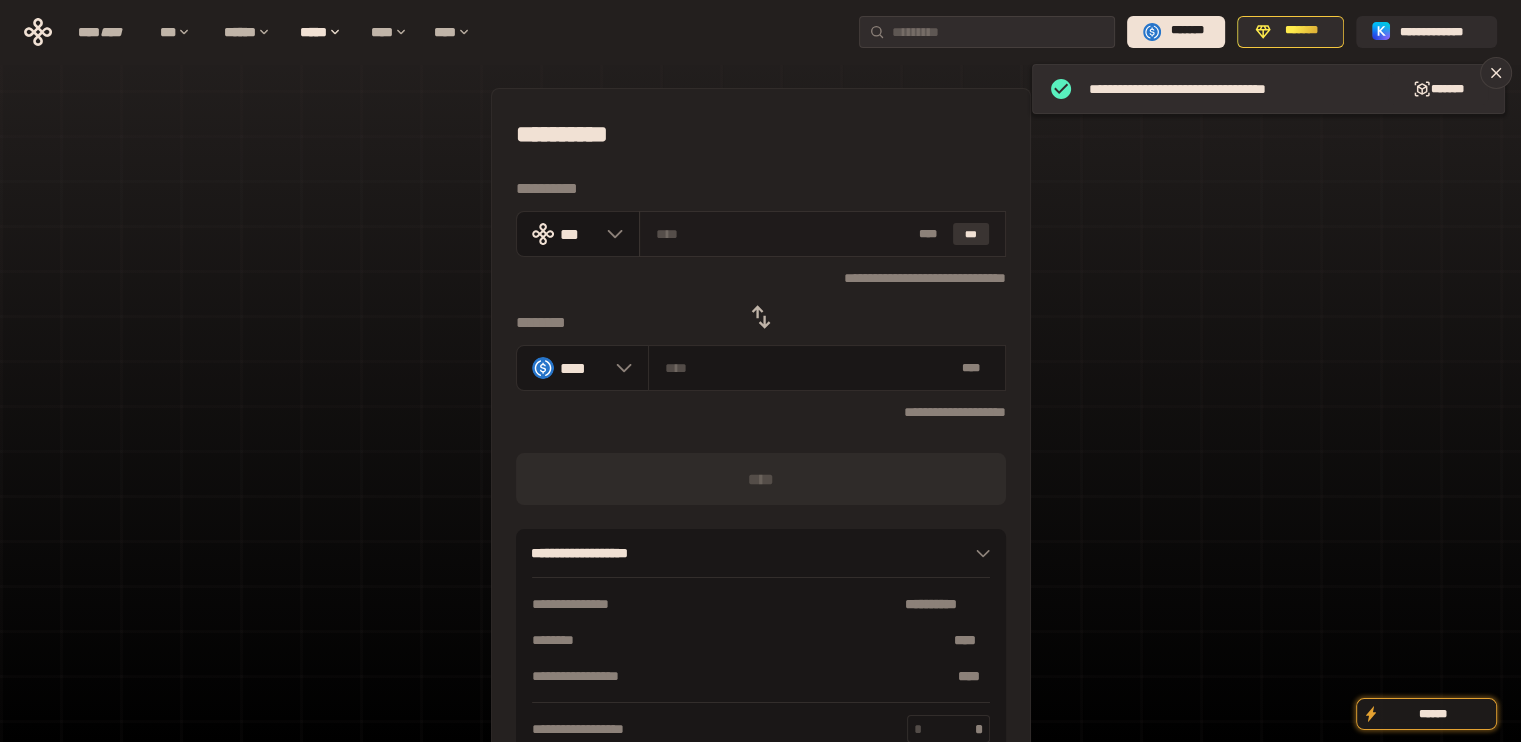 click on "***" at bounding box center (971, 234) 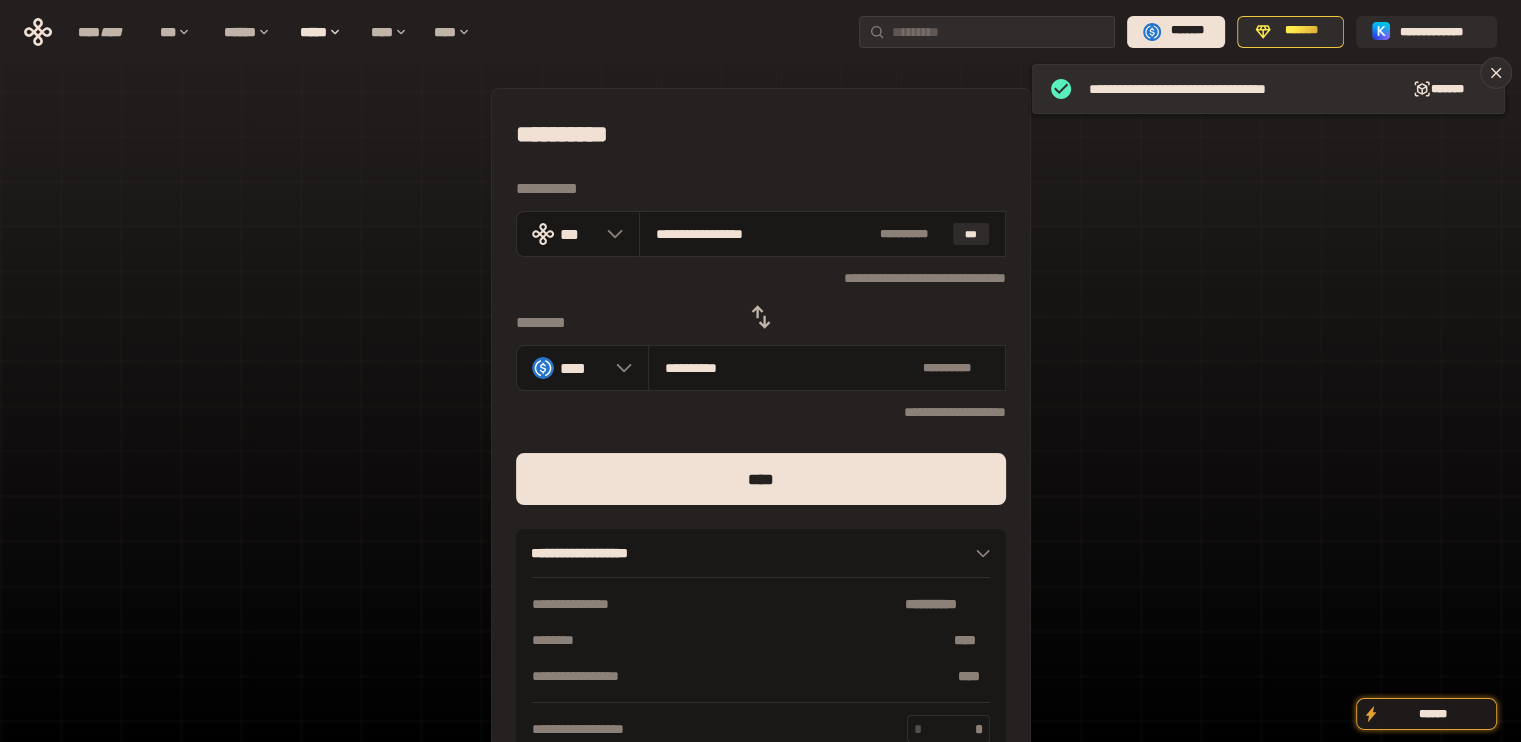 drag, startPoint x: 681, startPoint y: 227, endPoint x: 886, endPoint y: 391, distance: 262.5281 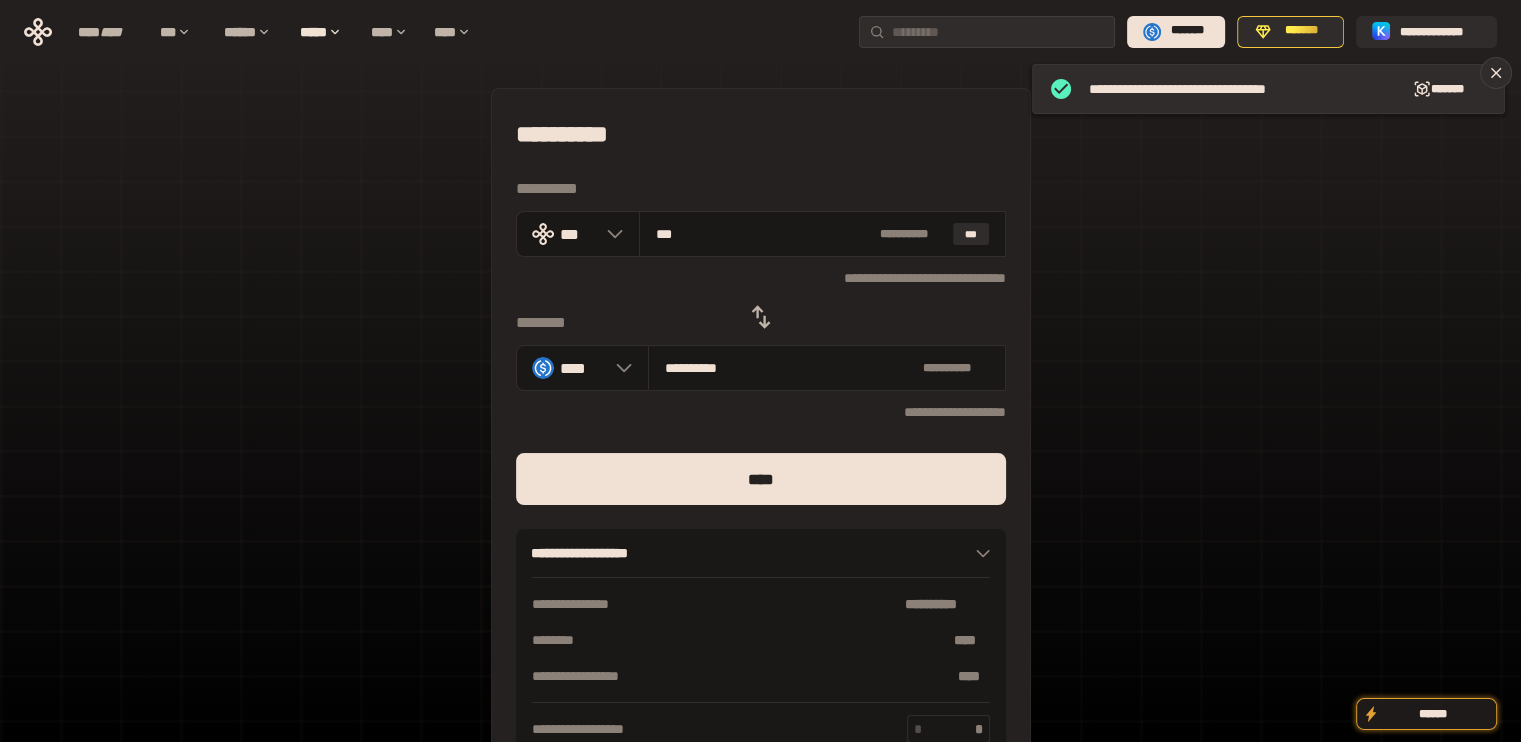 type on "**********" 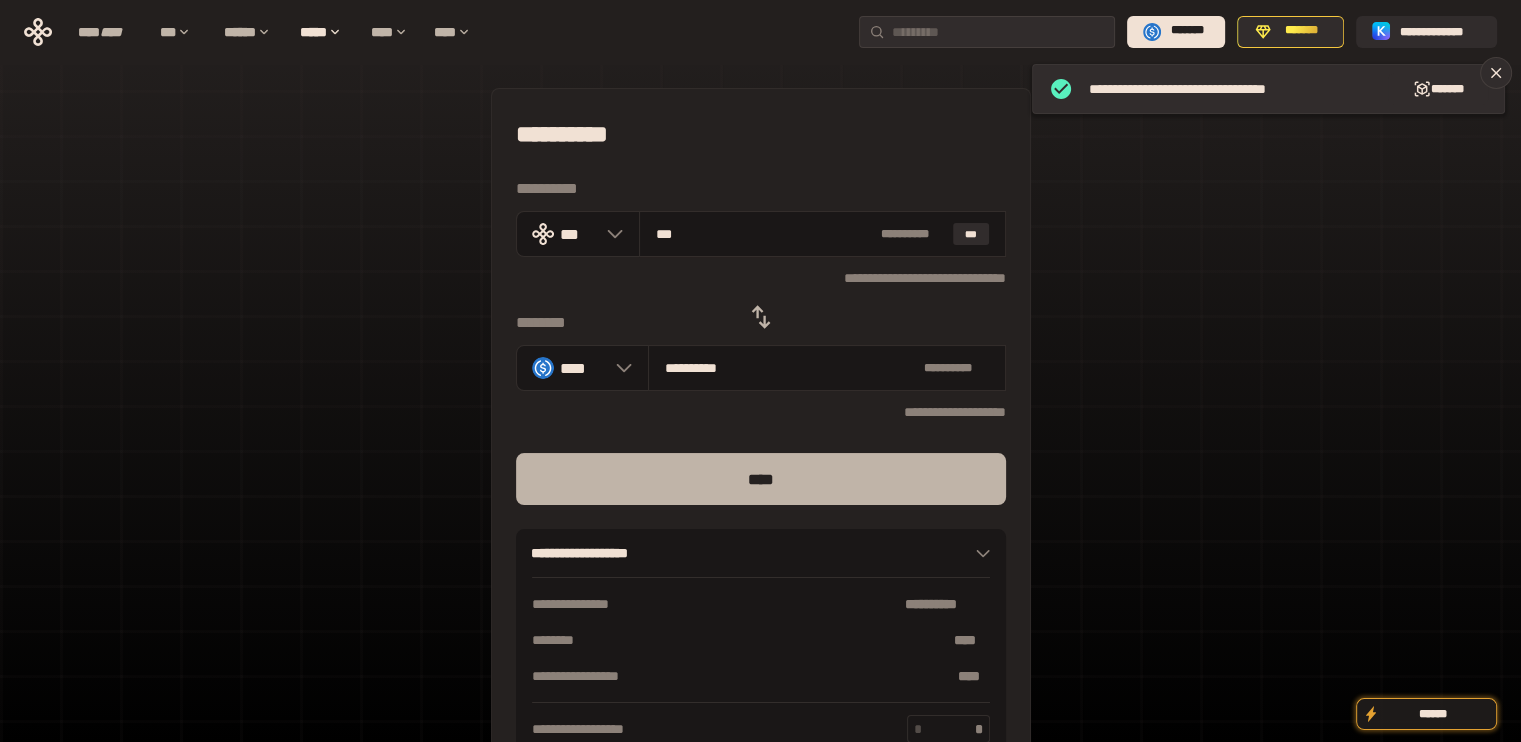 type on "***" 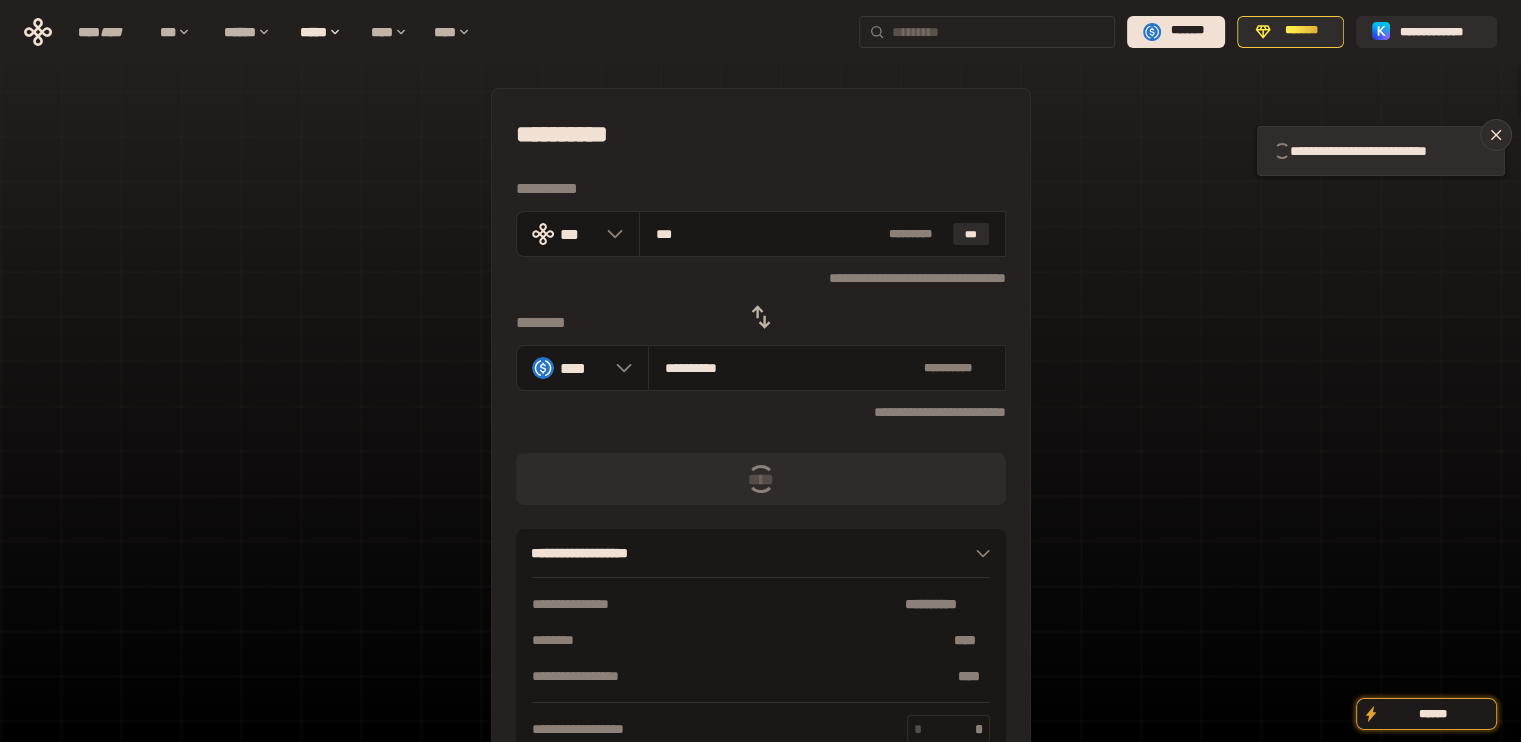 type 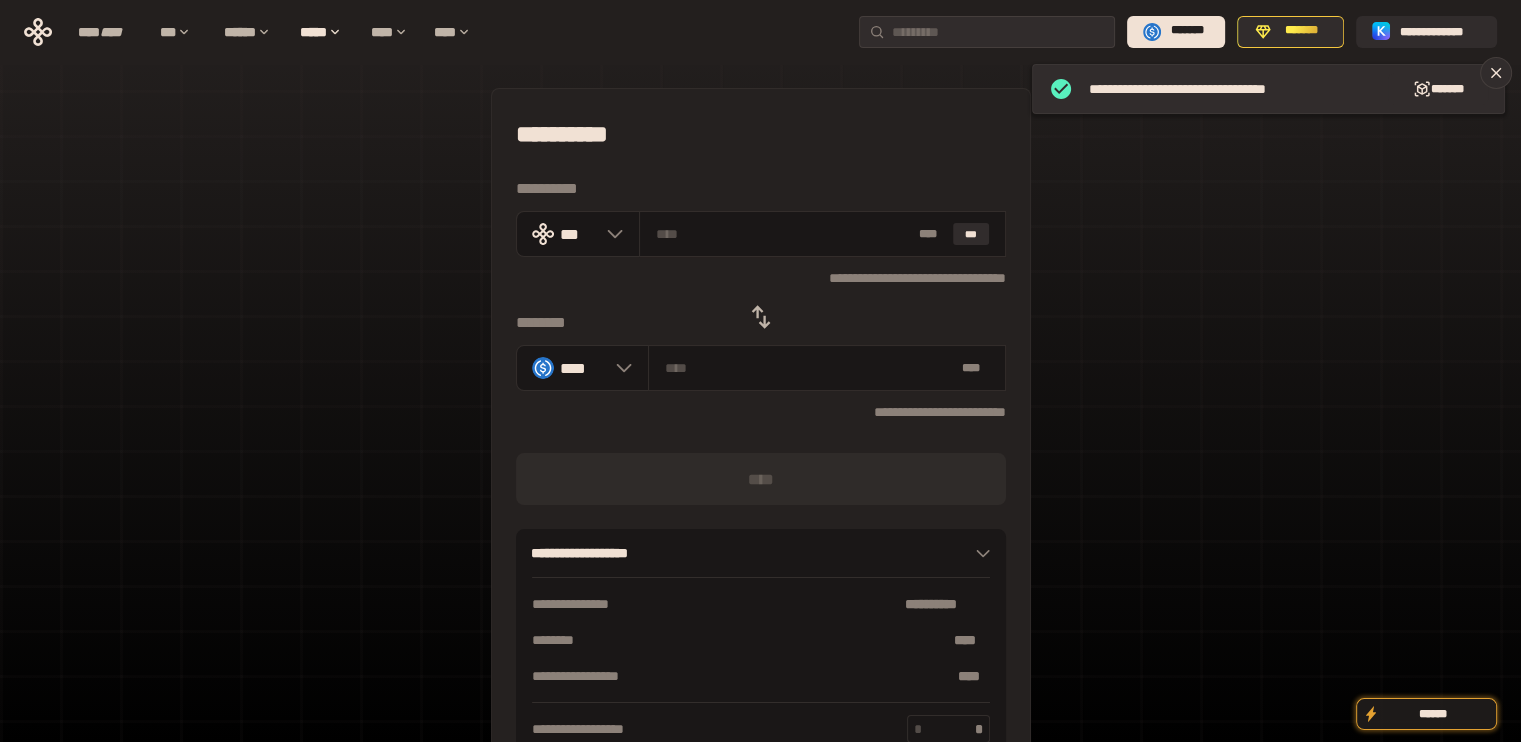 click 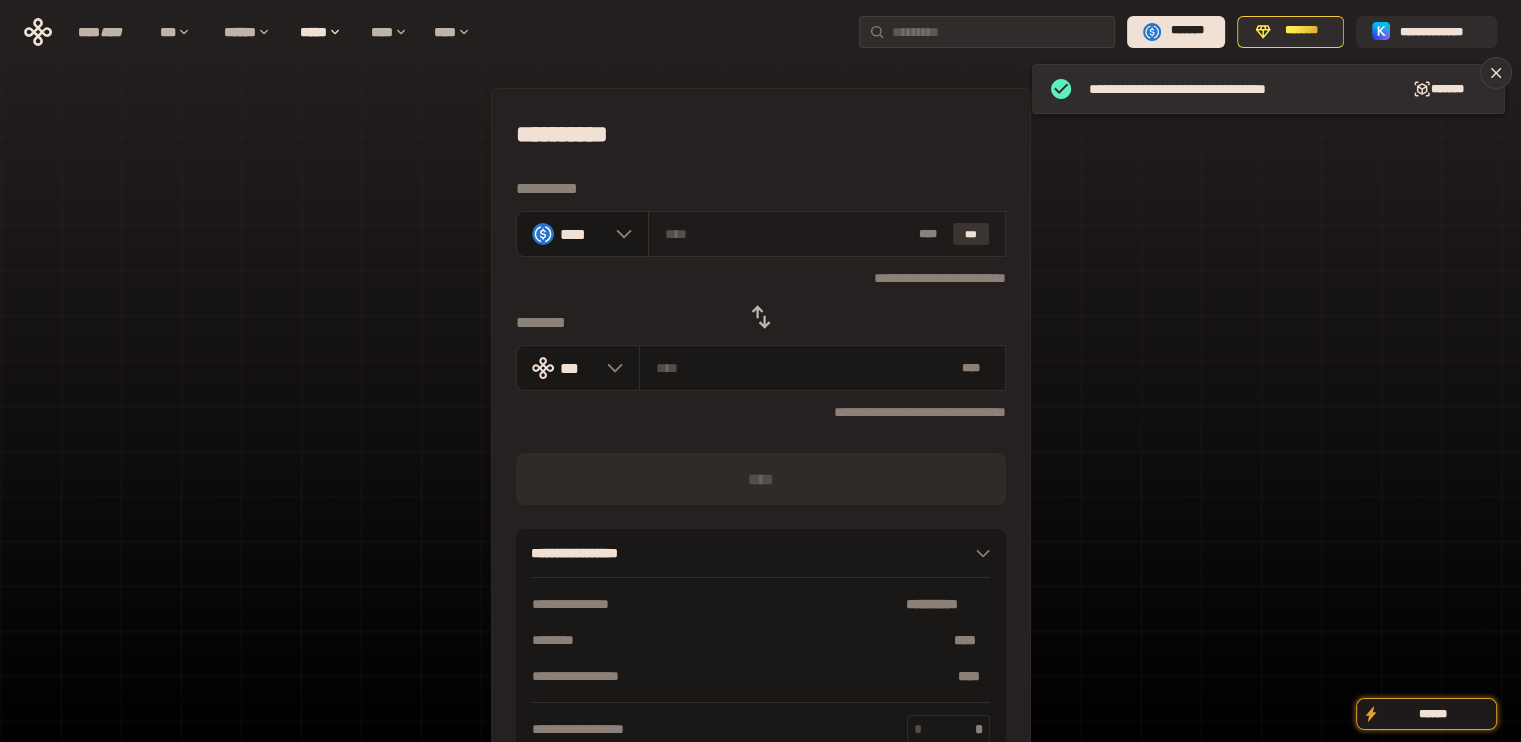 click on "***" at bounding box center (971, 234) 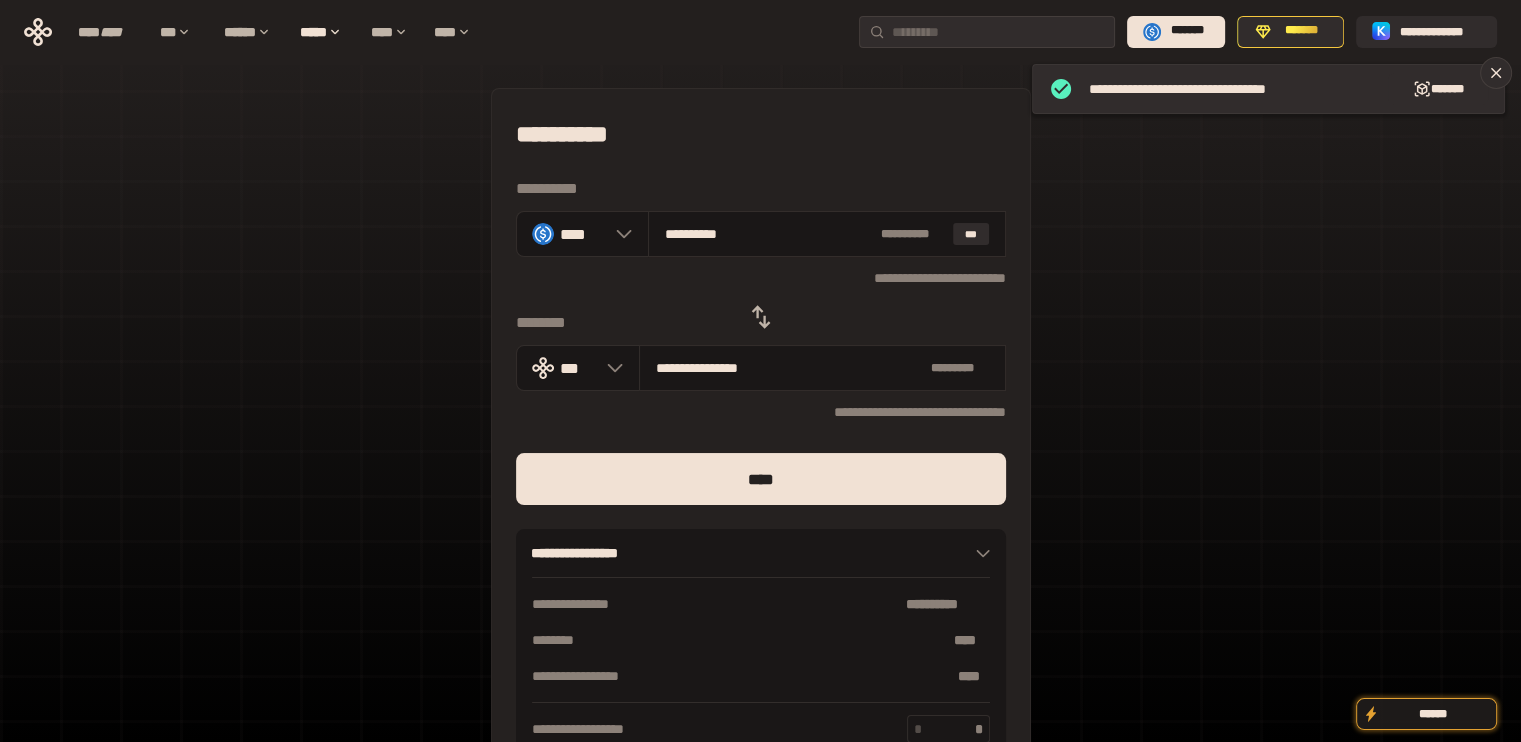 click on "*** [NAME] [NAME] [STREET] [CITY], [STATE] [ZIP]" at bounding box center [761, 437] 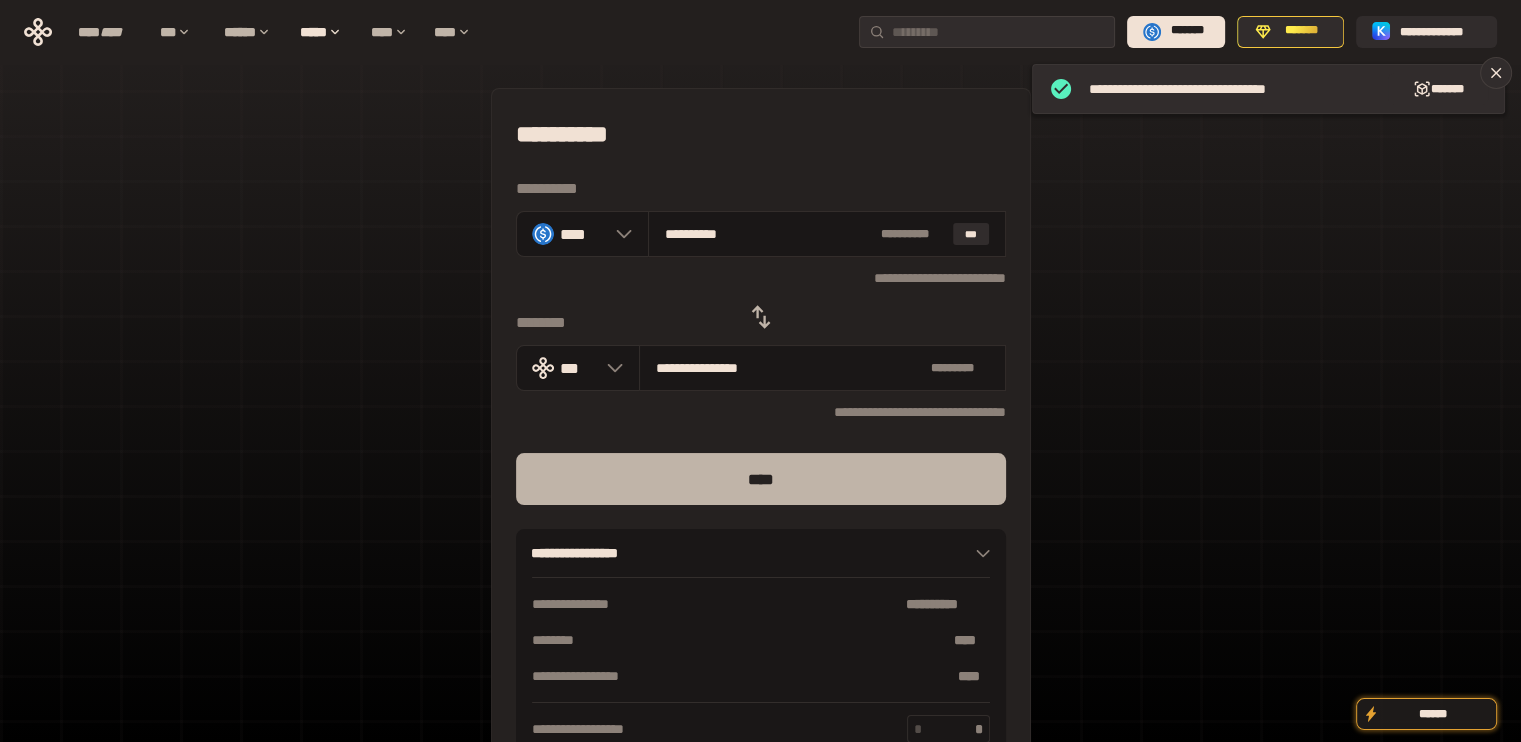 click on "****" at bounding box center (761, 479) 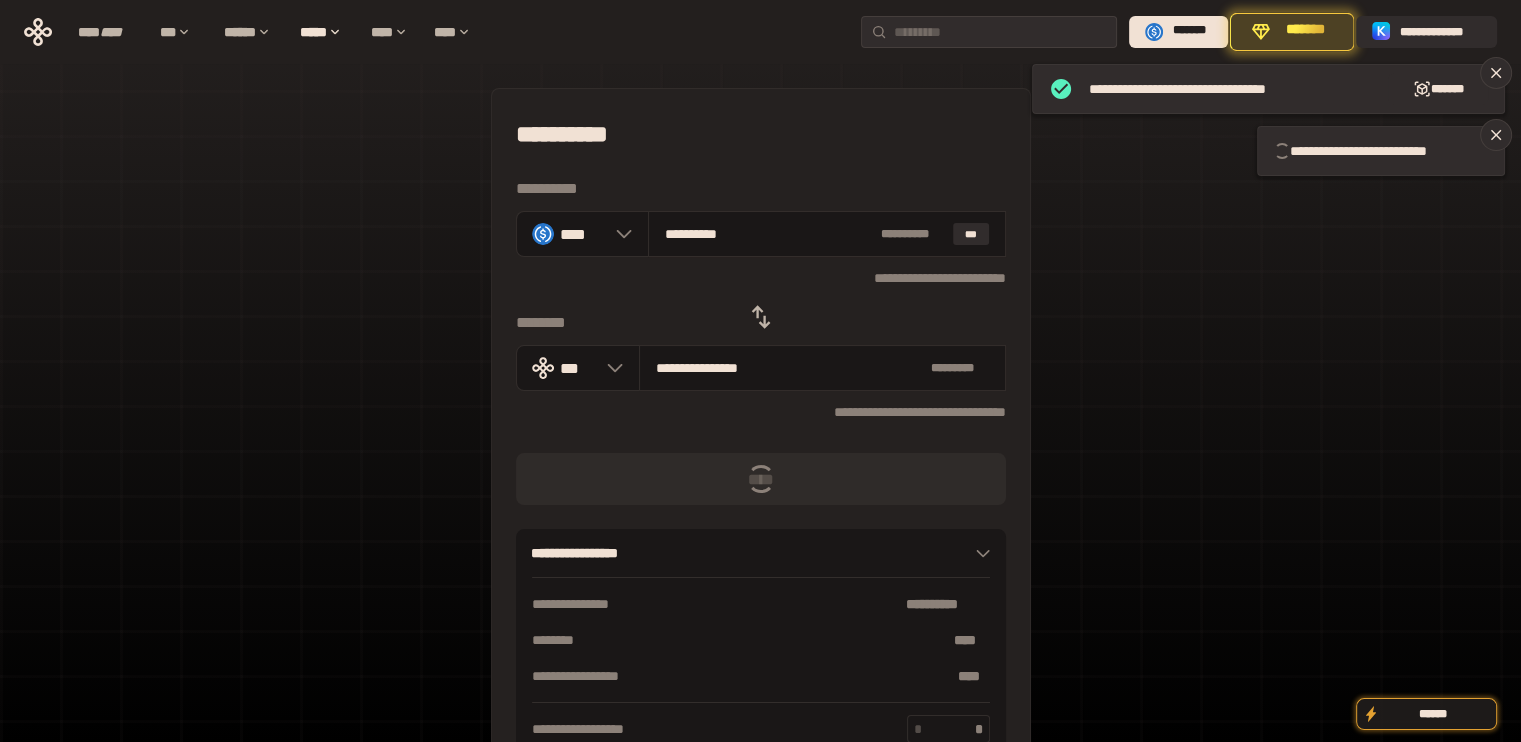 click on "*******" at bounding box center [1305, 32] 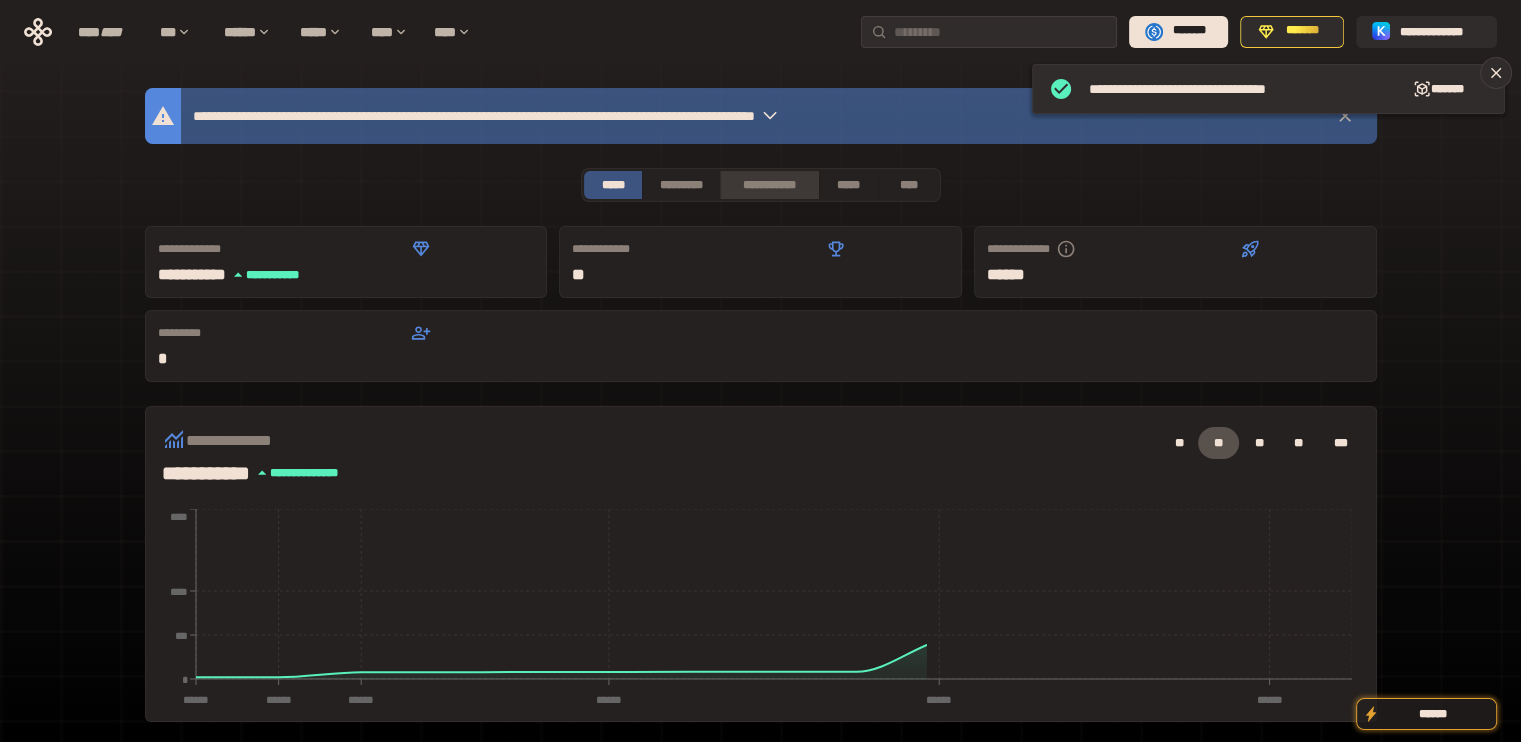 click on "**********" at bounding box center [769, 185] 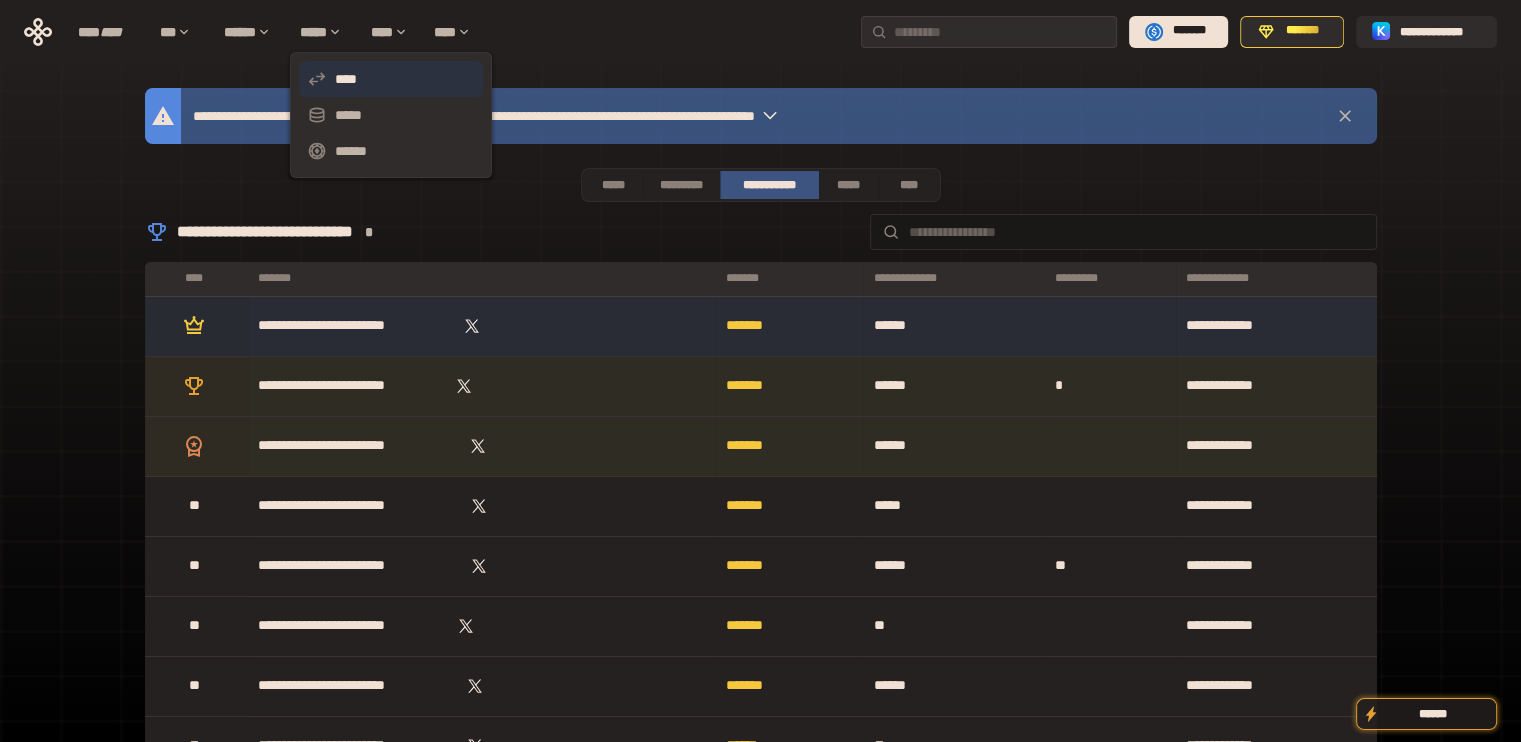 click on "****" at bounding box center [391, 79] 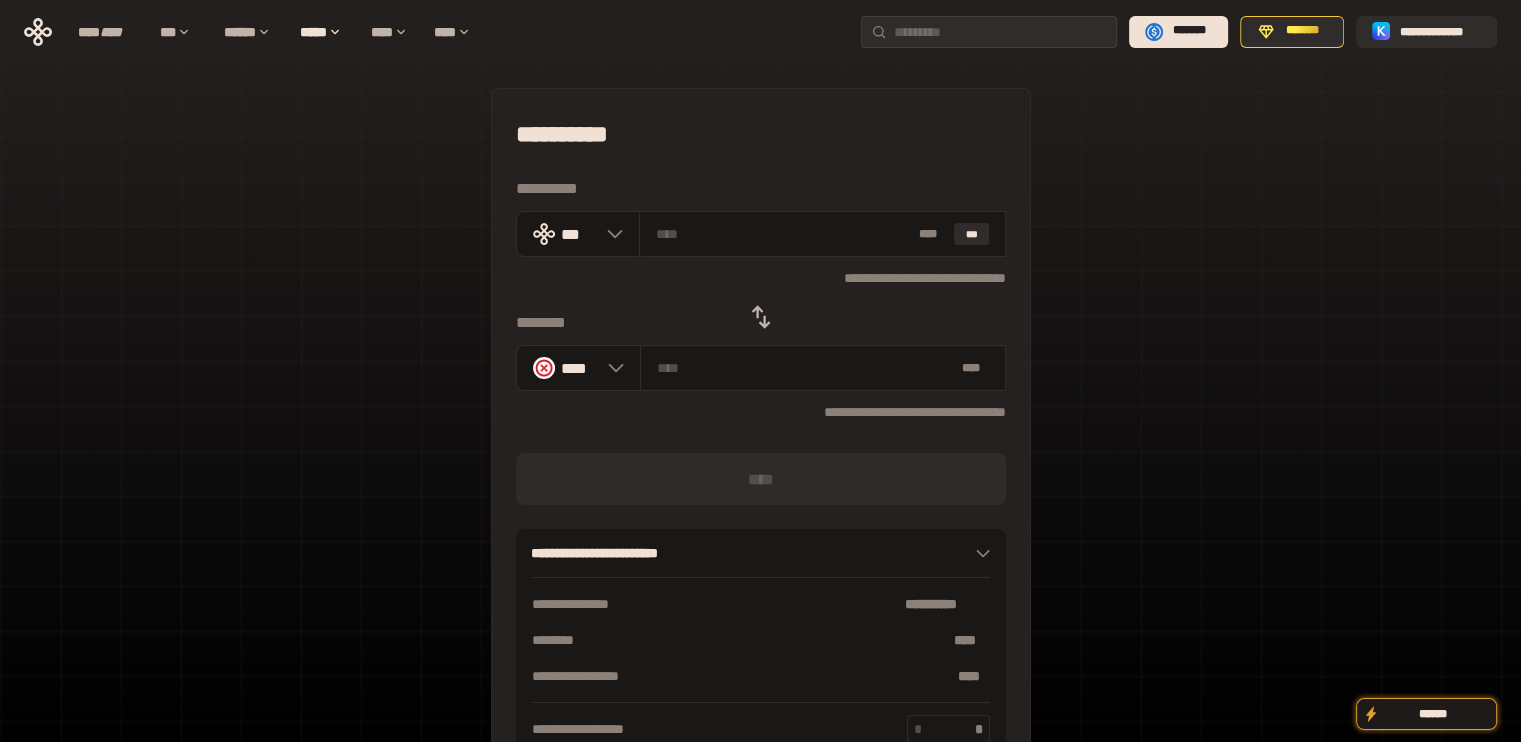 click 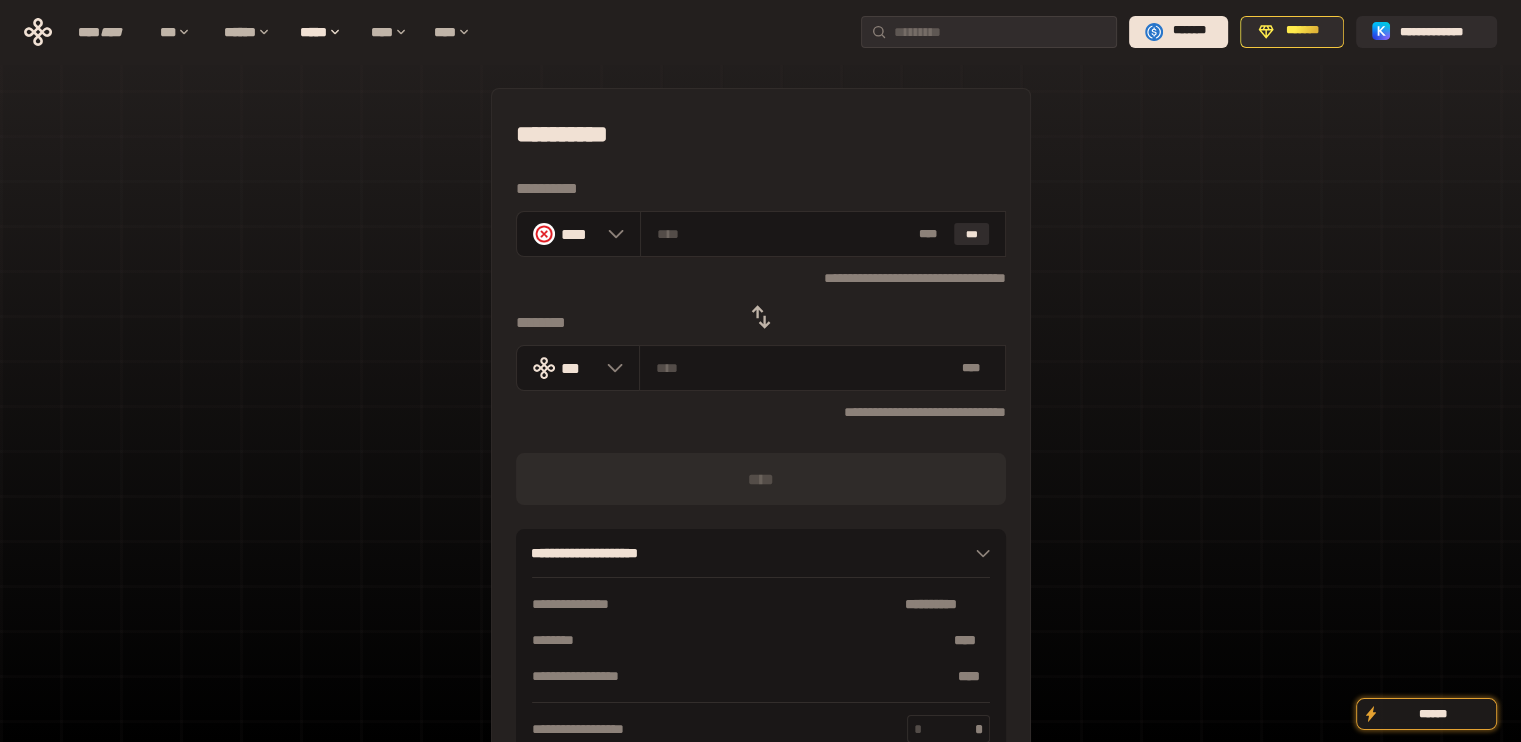 click at bounding box center [761, 317] 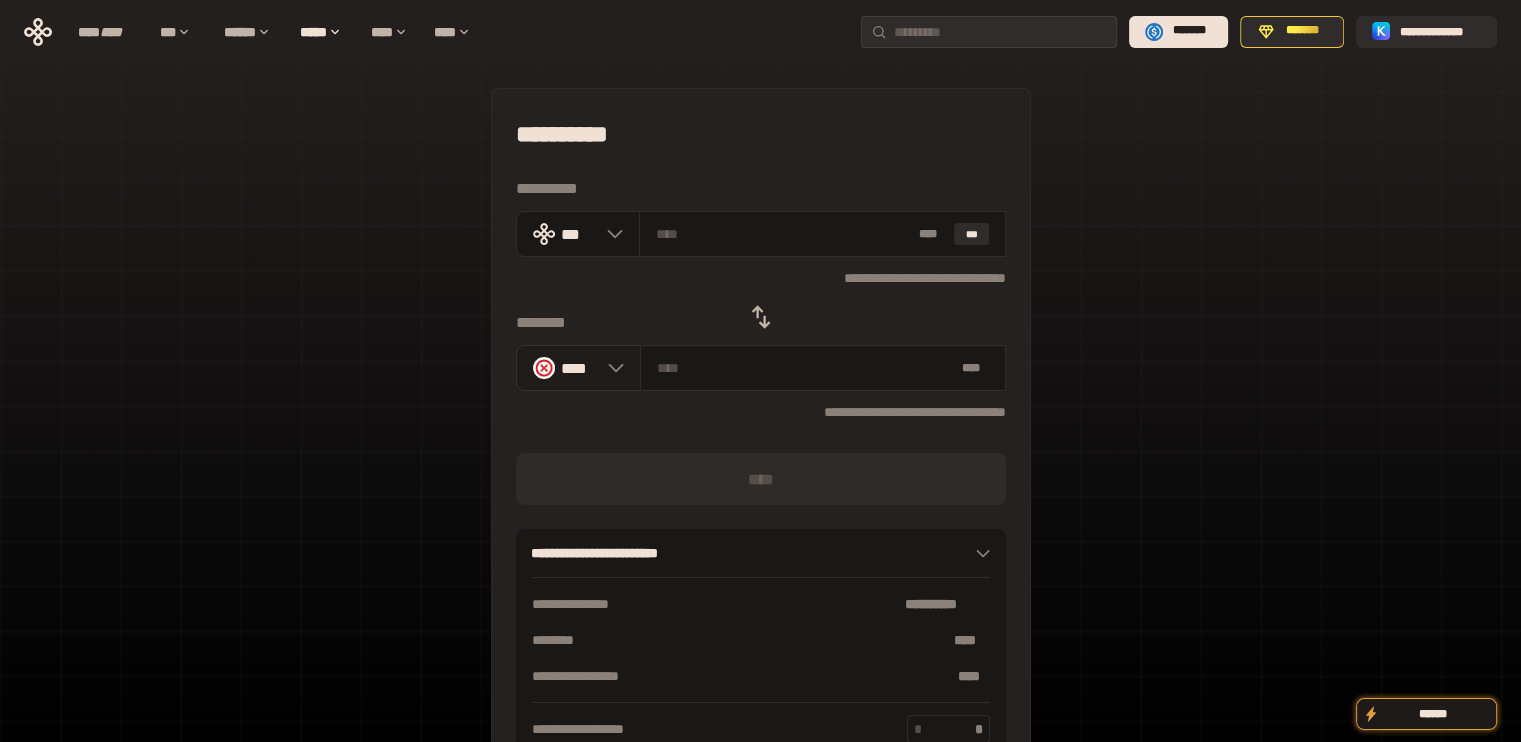 click on "****" at bounding box center [578, 368] 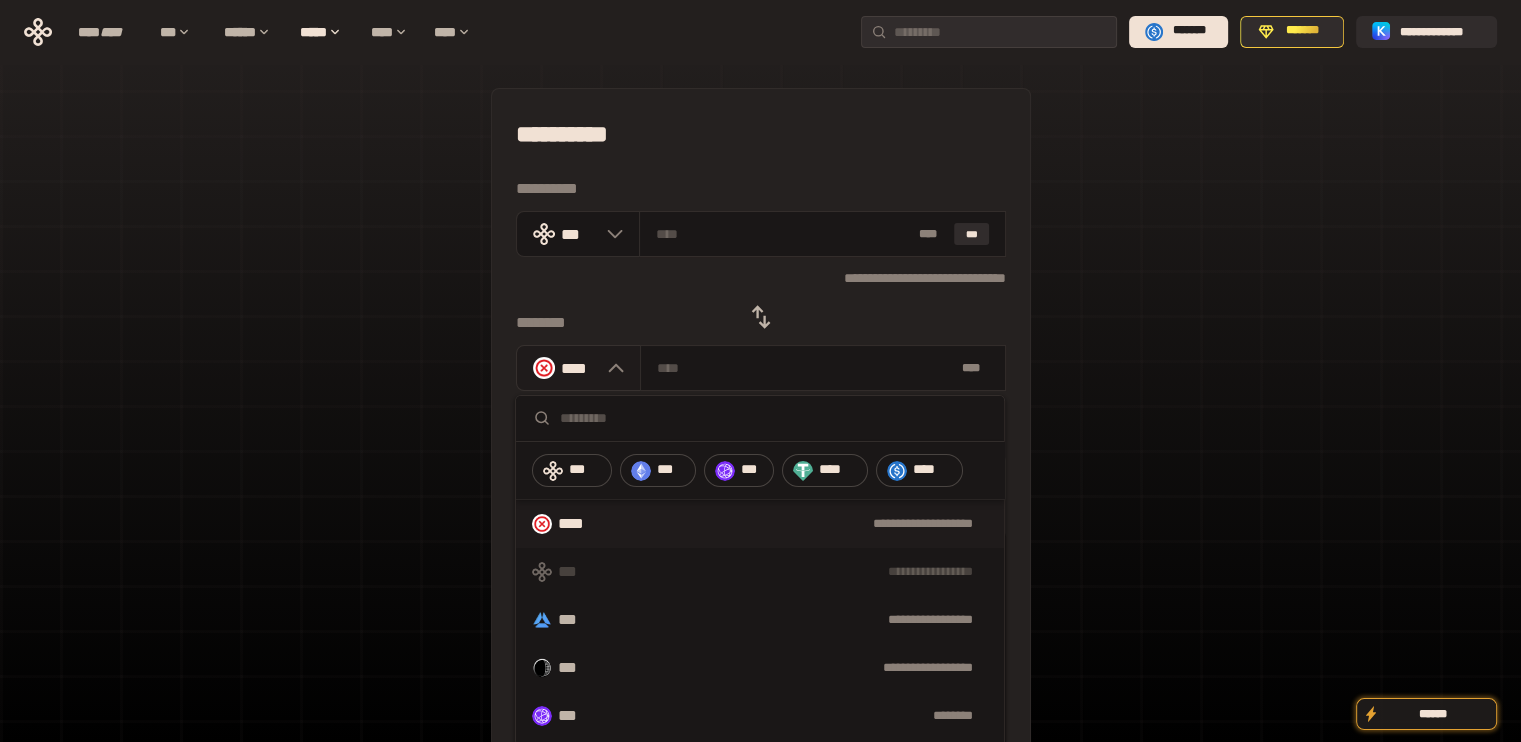 type 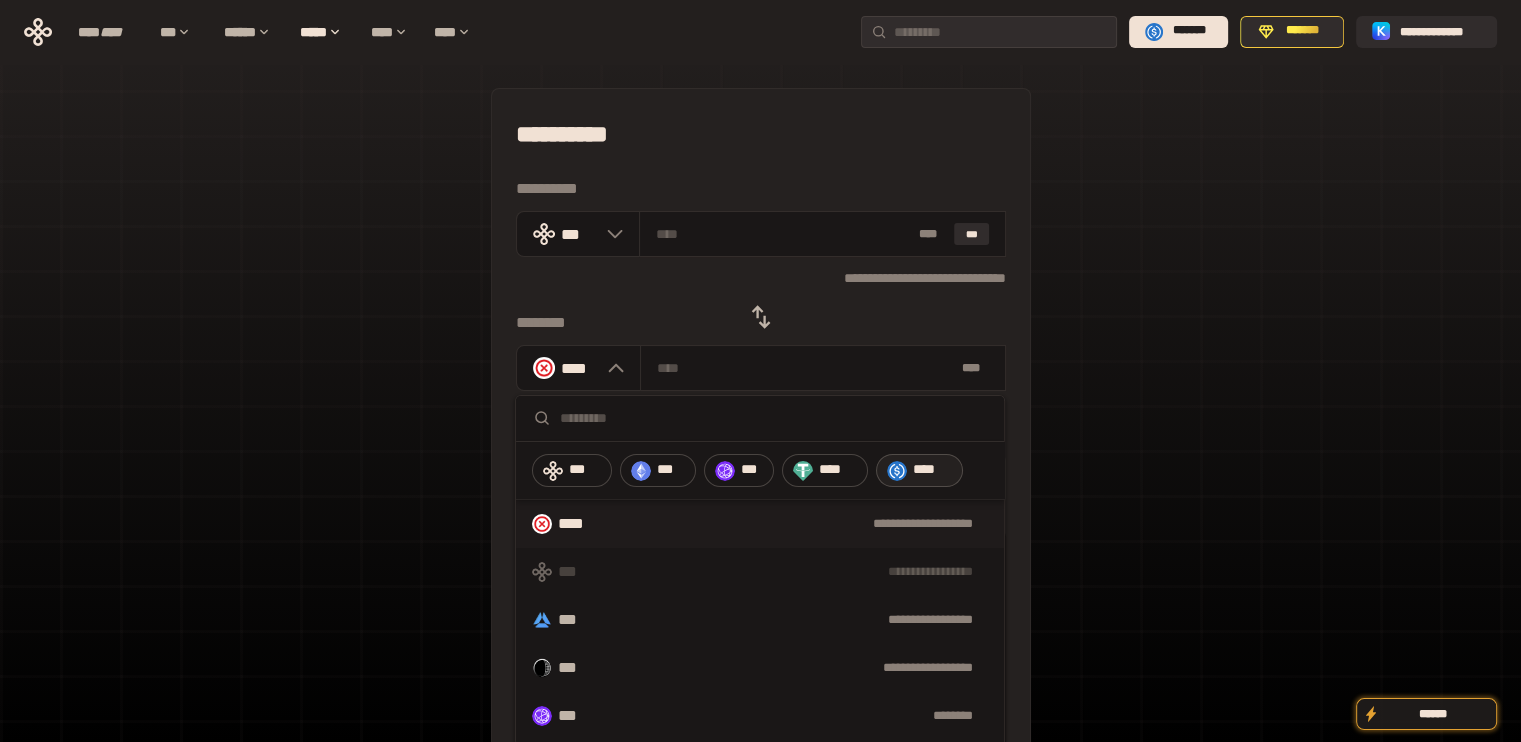 click at bounding box center (897, 471) 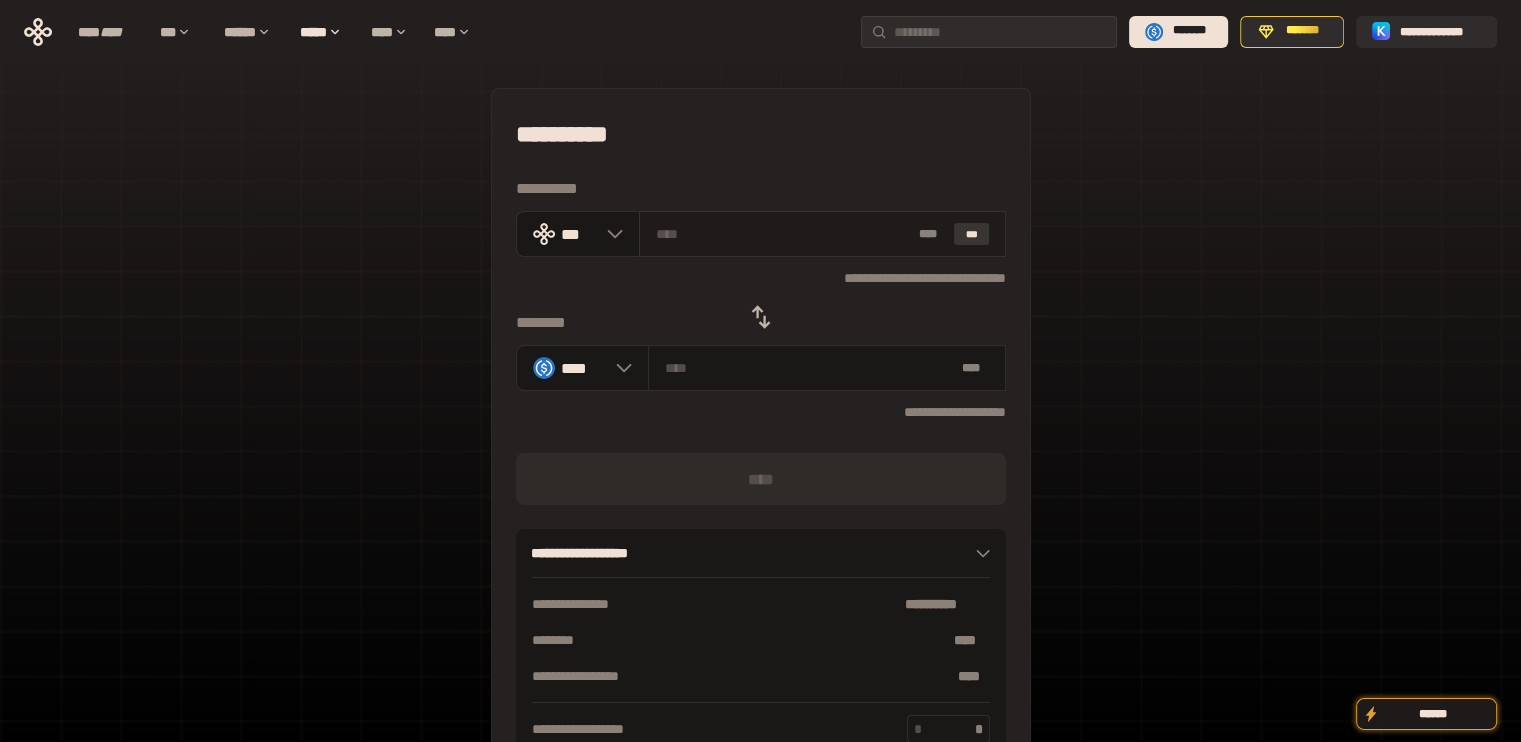 click on "***" at bounding box center [972, 234] 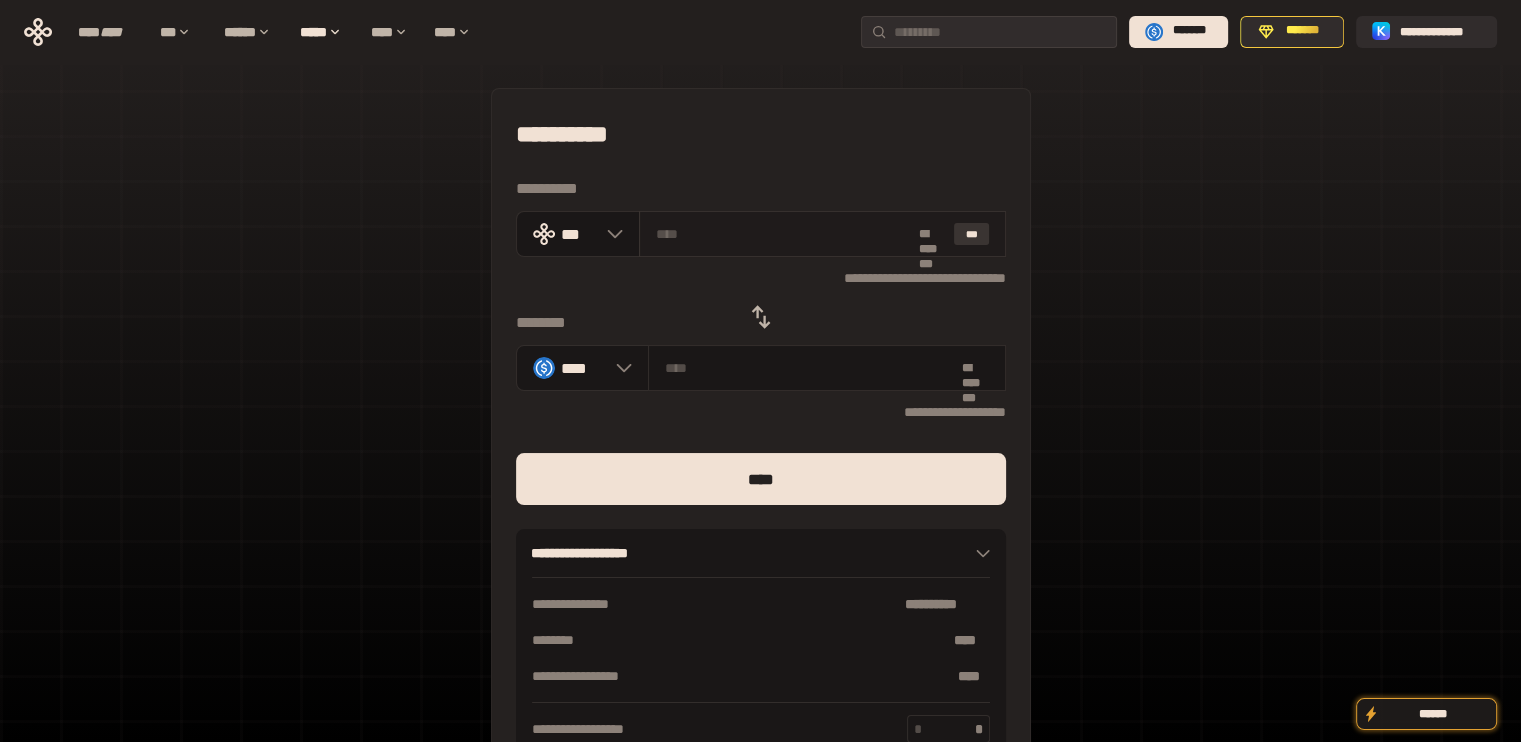 type on "**********" 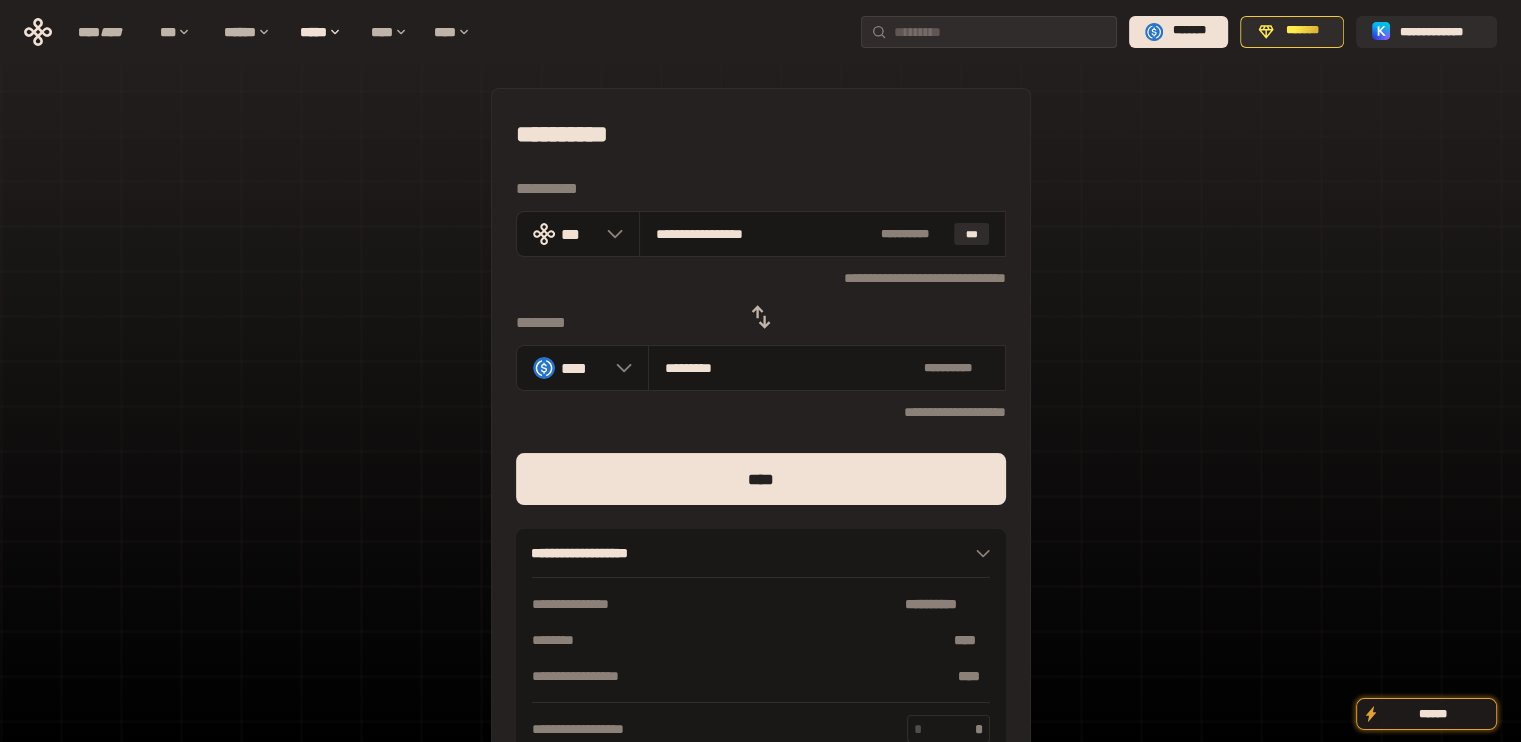 drag, startPoint x: 688, startPoint y: 236, endPoint x: 1189, endPoint y: 326, distance: 509.01965 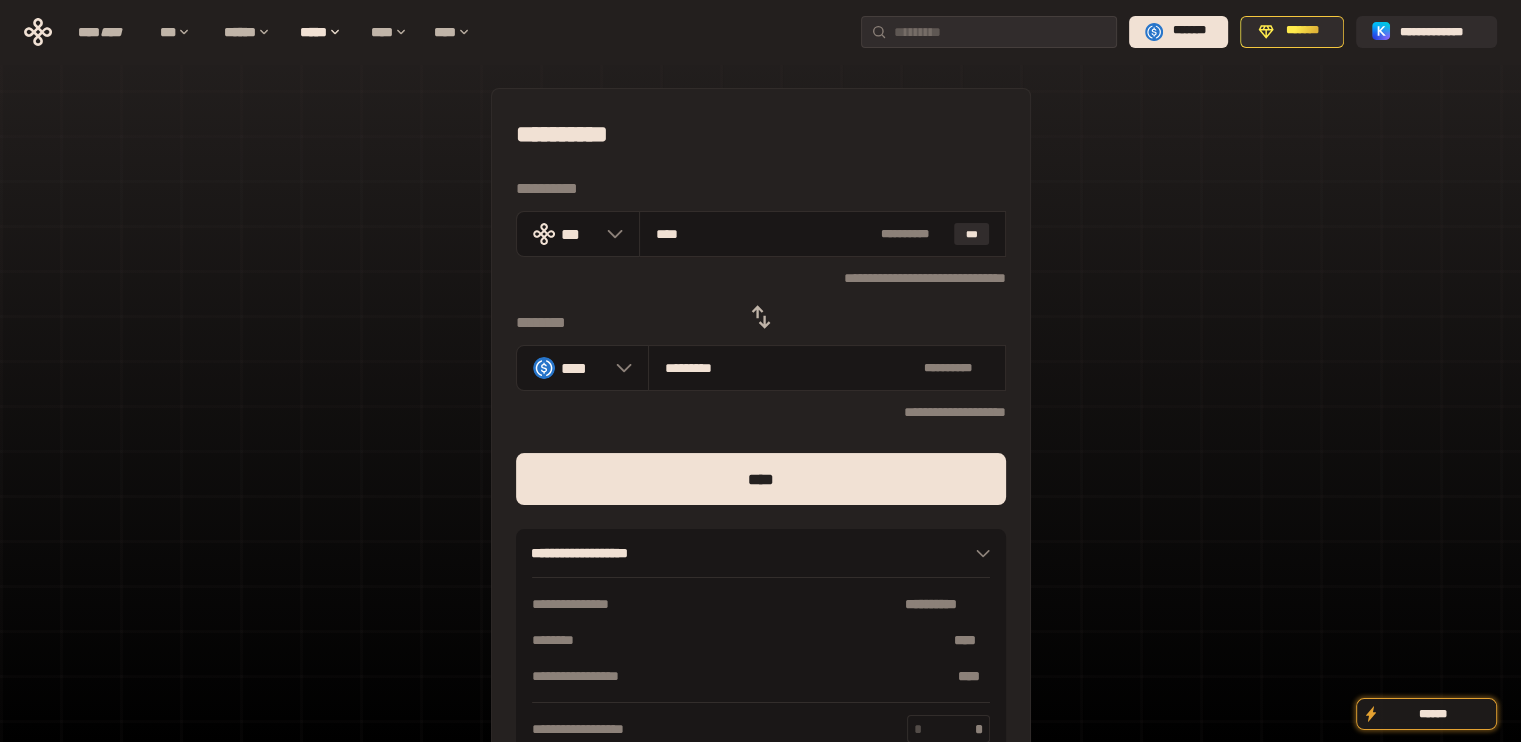 type on "***" 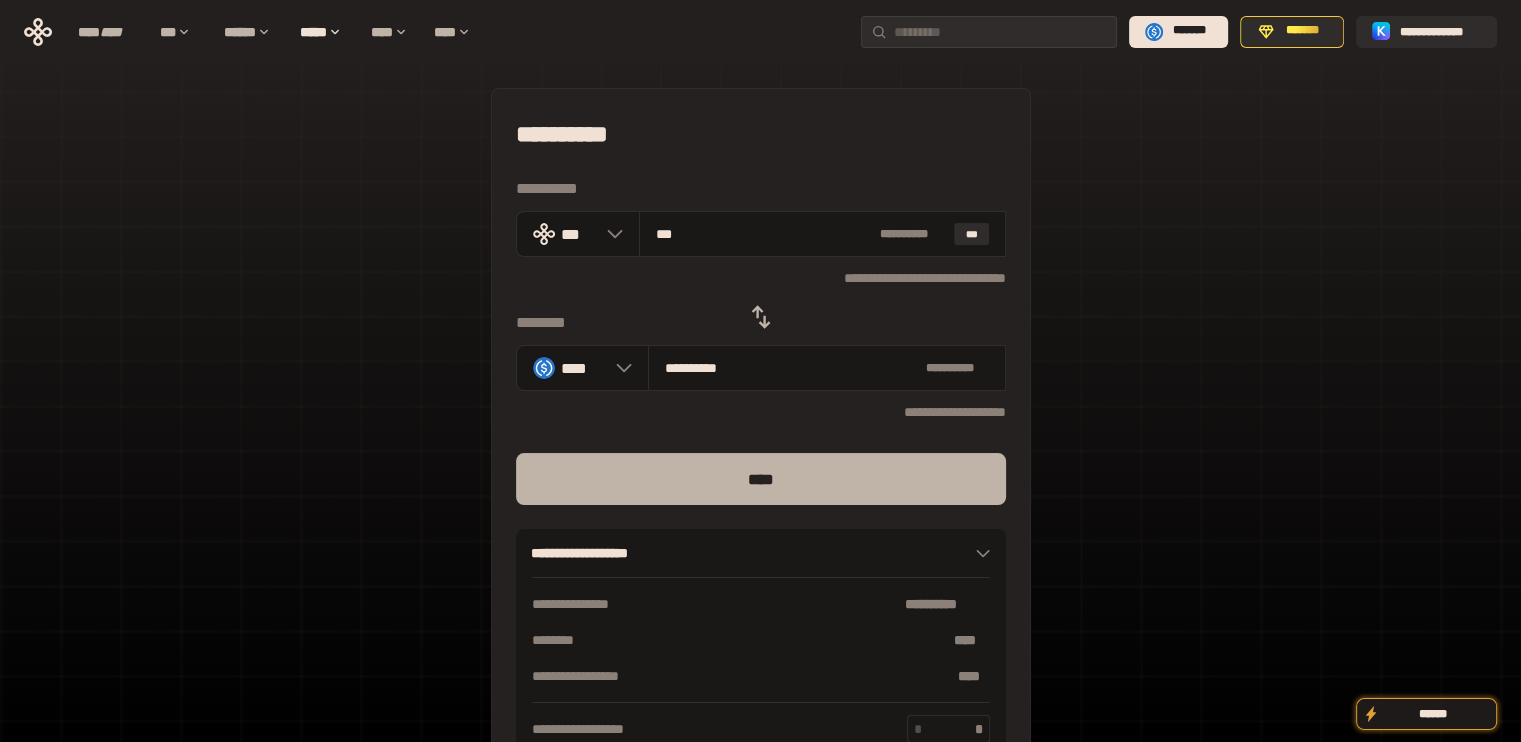 type on "***" 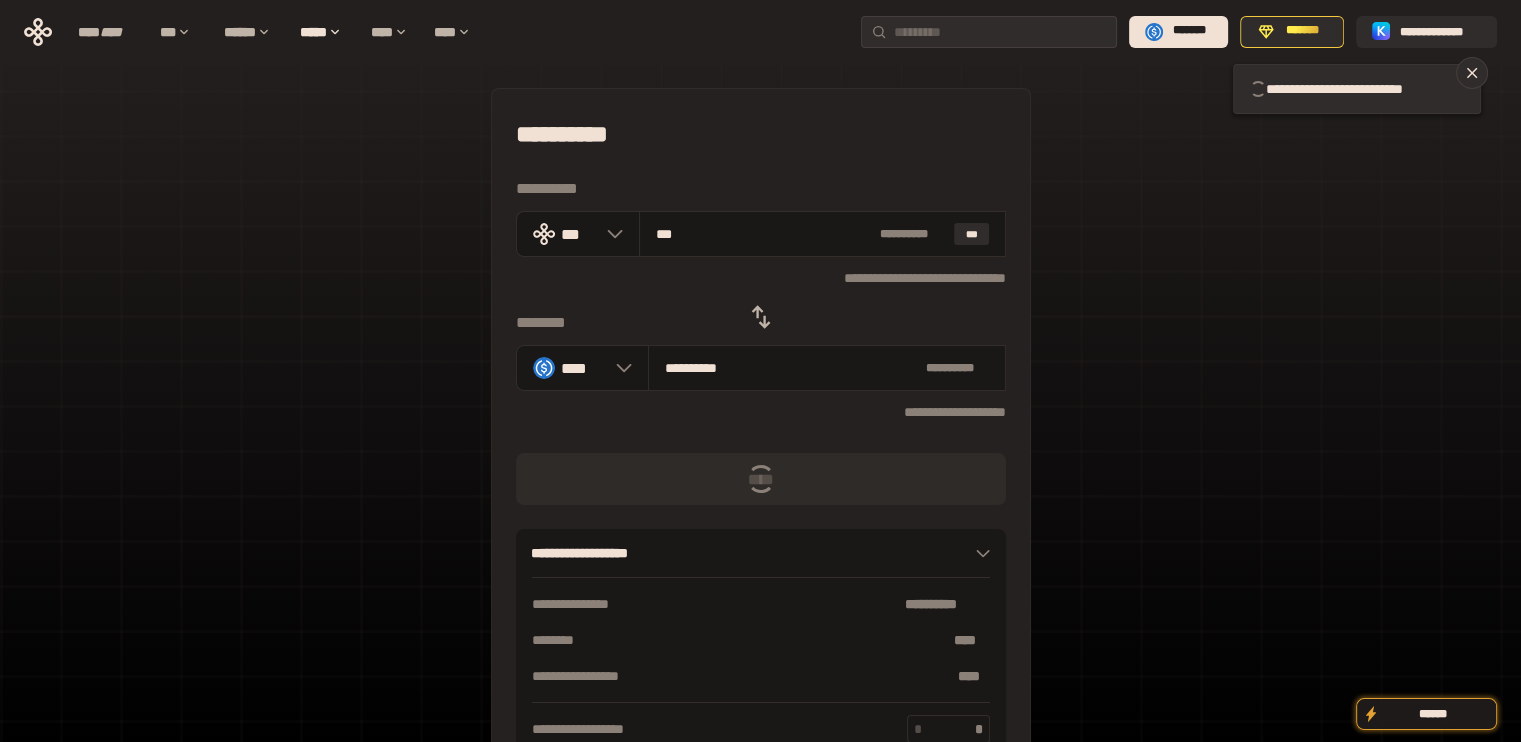 type 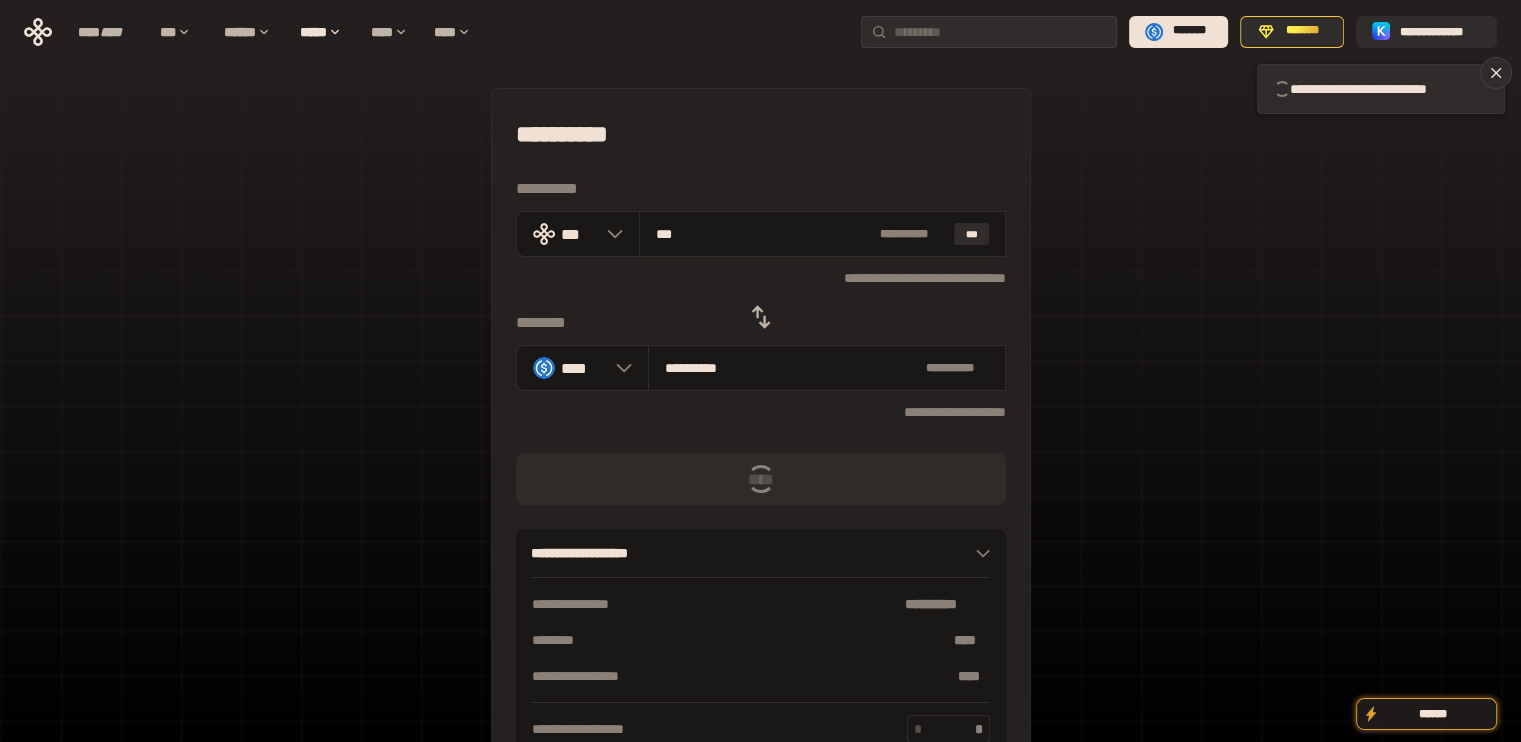 type 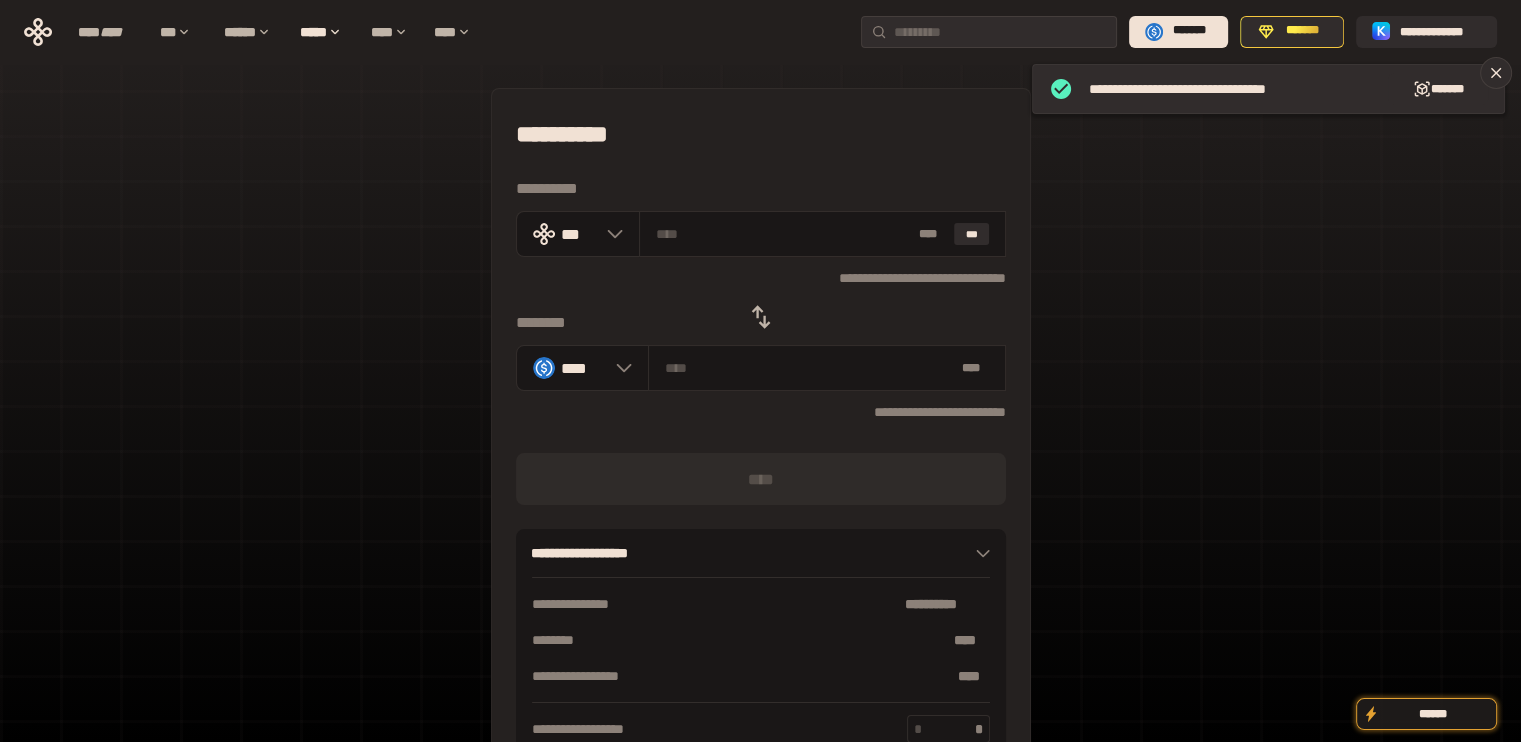 click 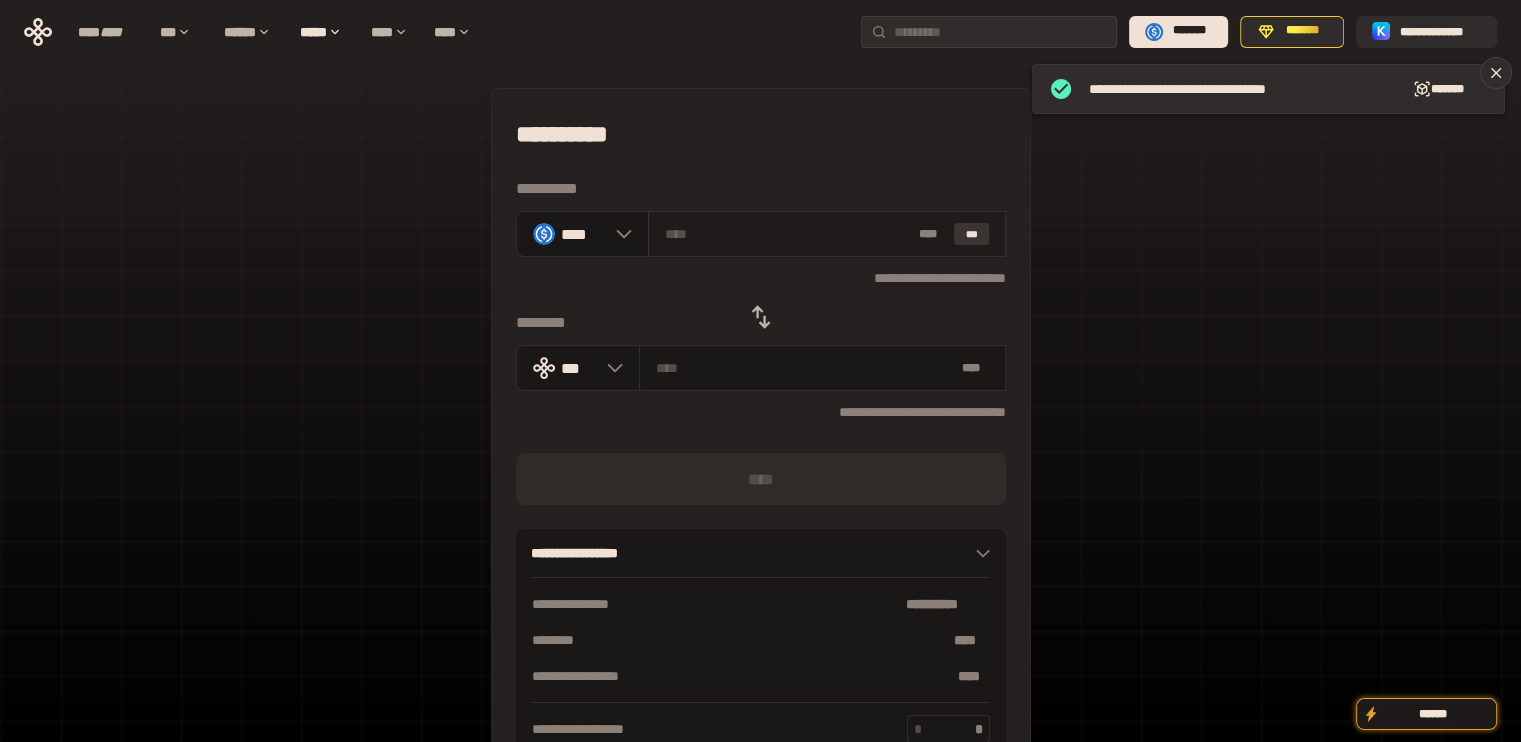 click on "***" at bounding box center (972, 234) 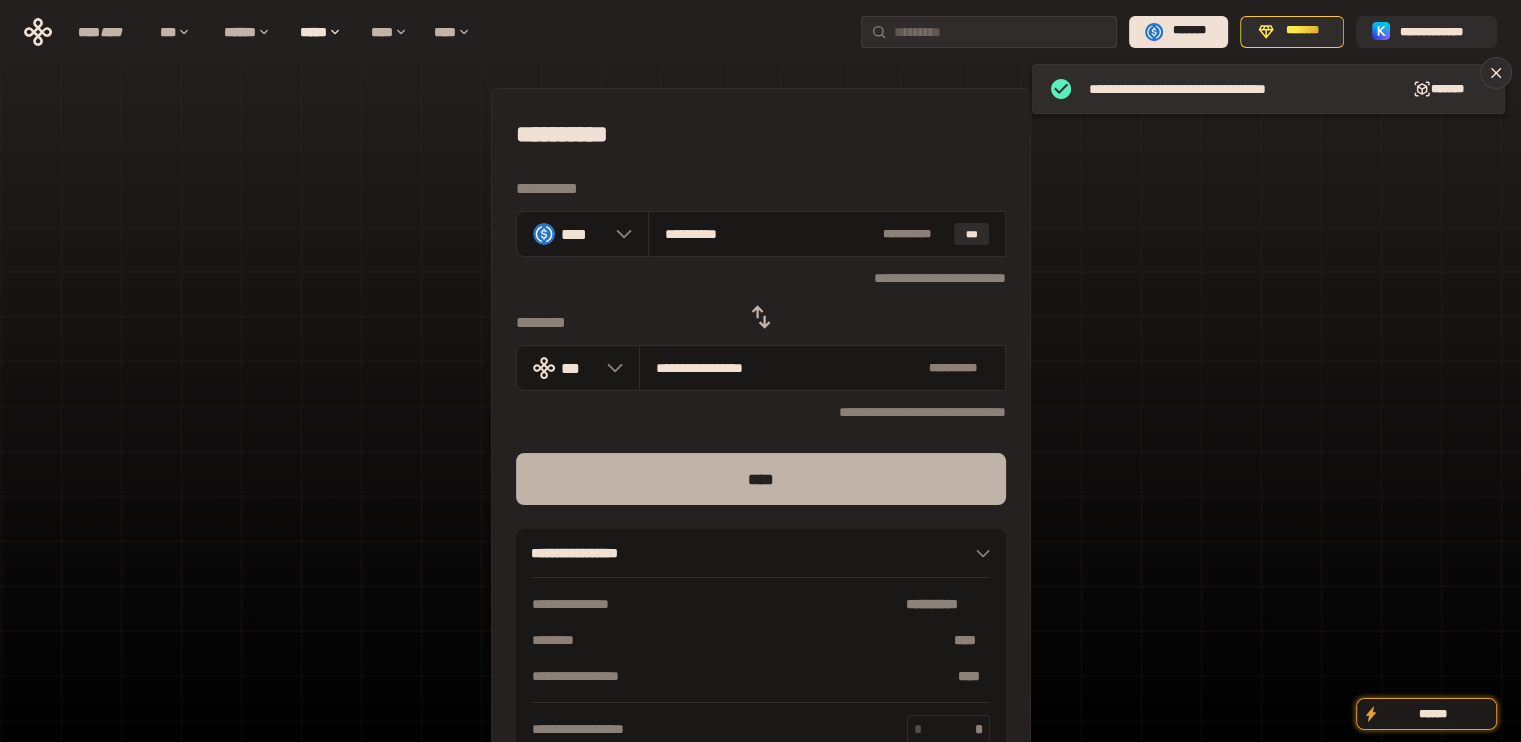 click on "****" at bounding box center (761, 479) 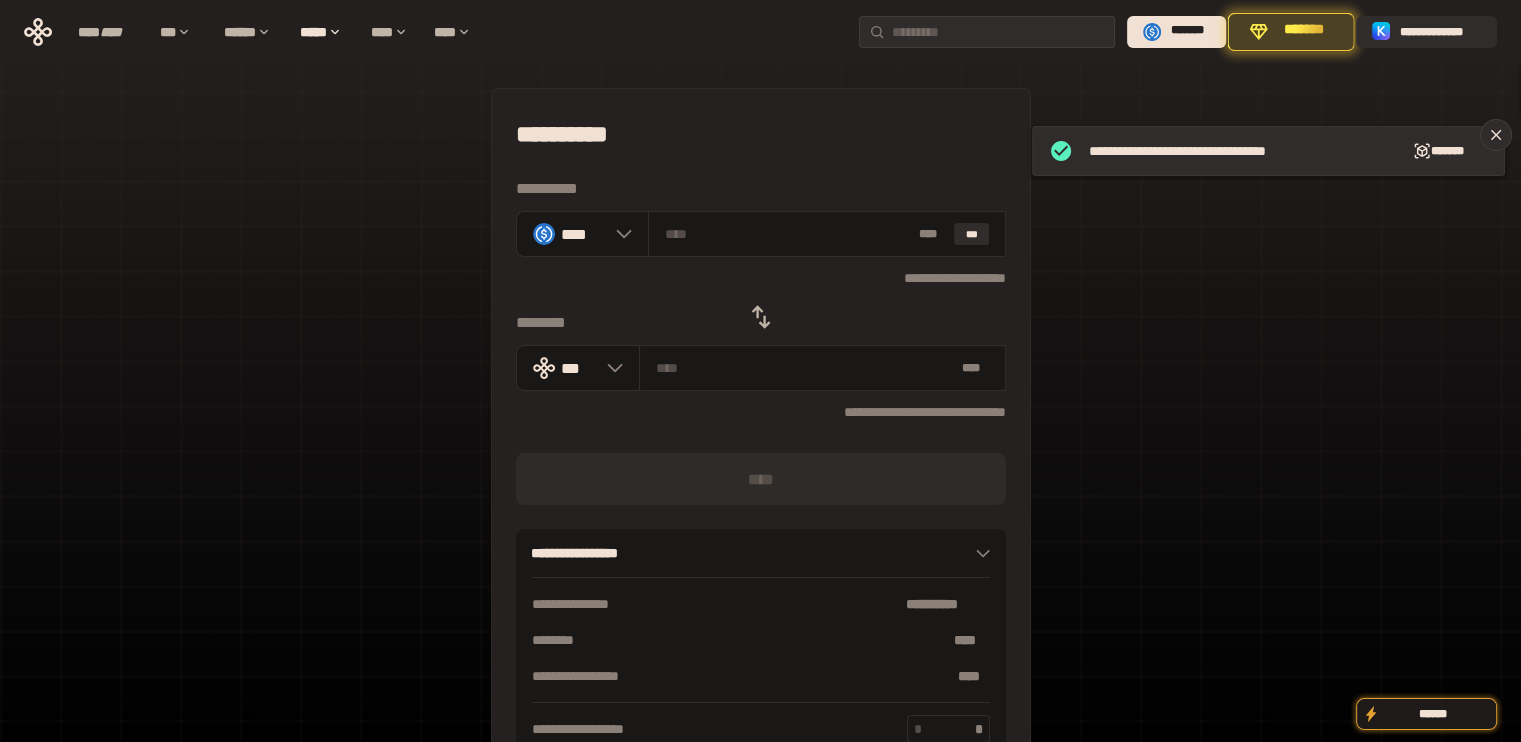 click 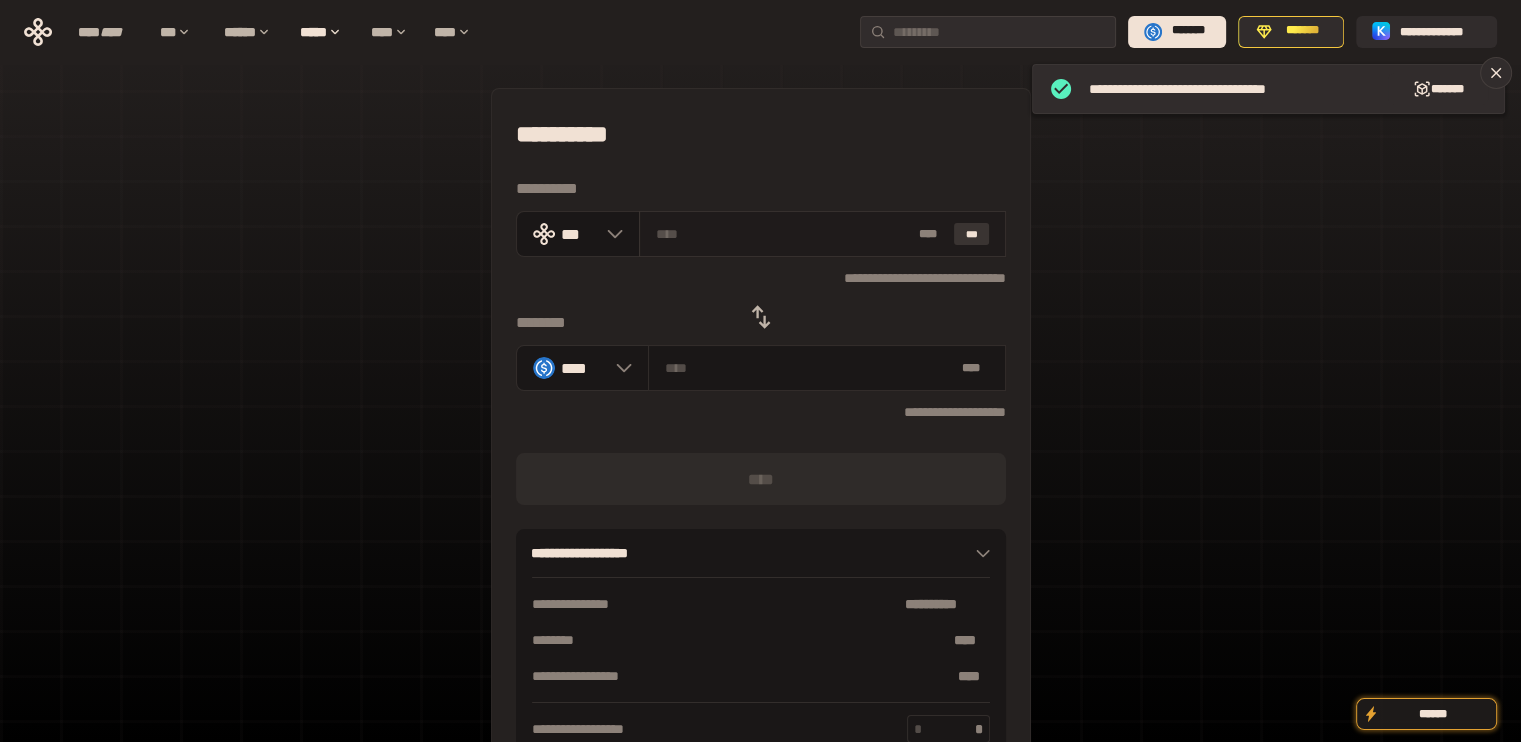click on "***" at bounding box center [972, 234] 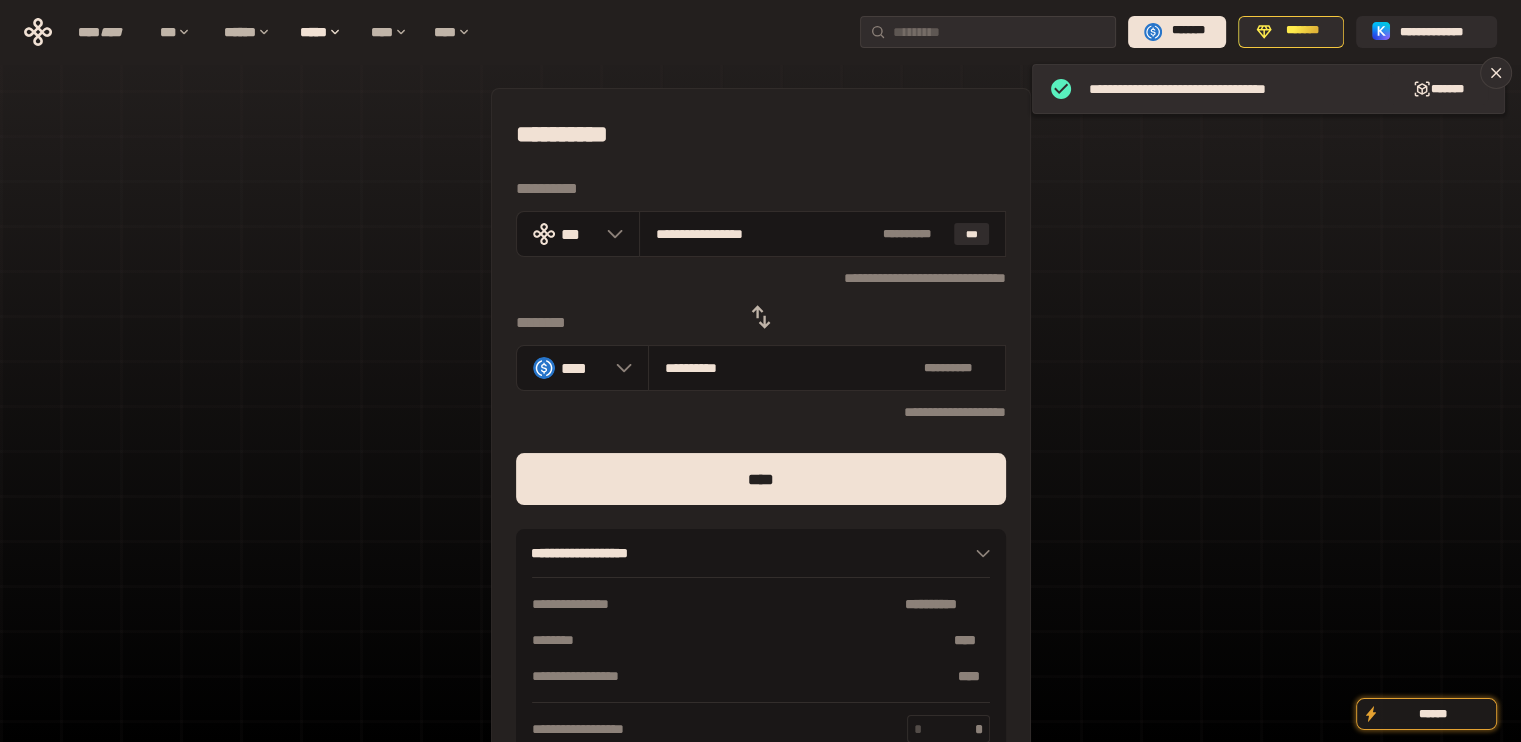 drag, startPoint x: 686, startPoint y: 241, endPoint x: 823, endPoint y: 299, distance: 148.77164 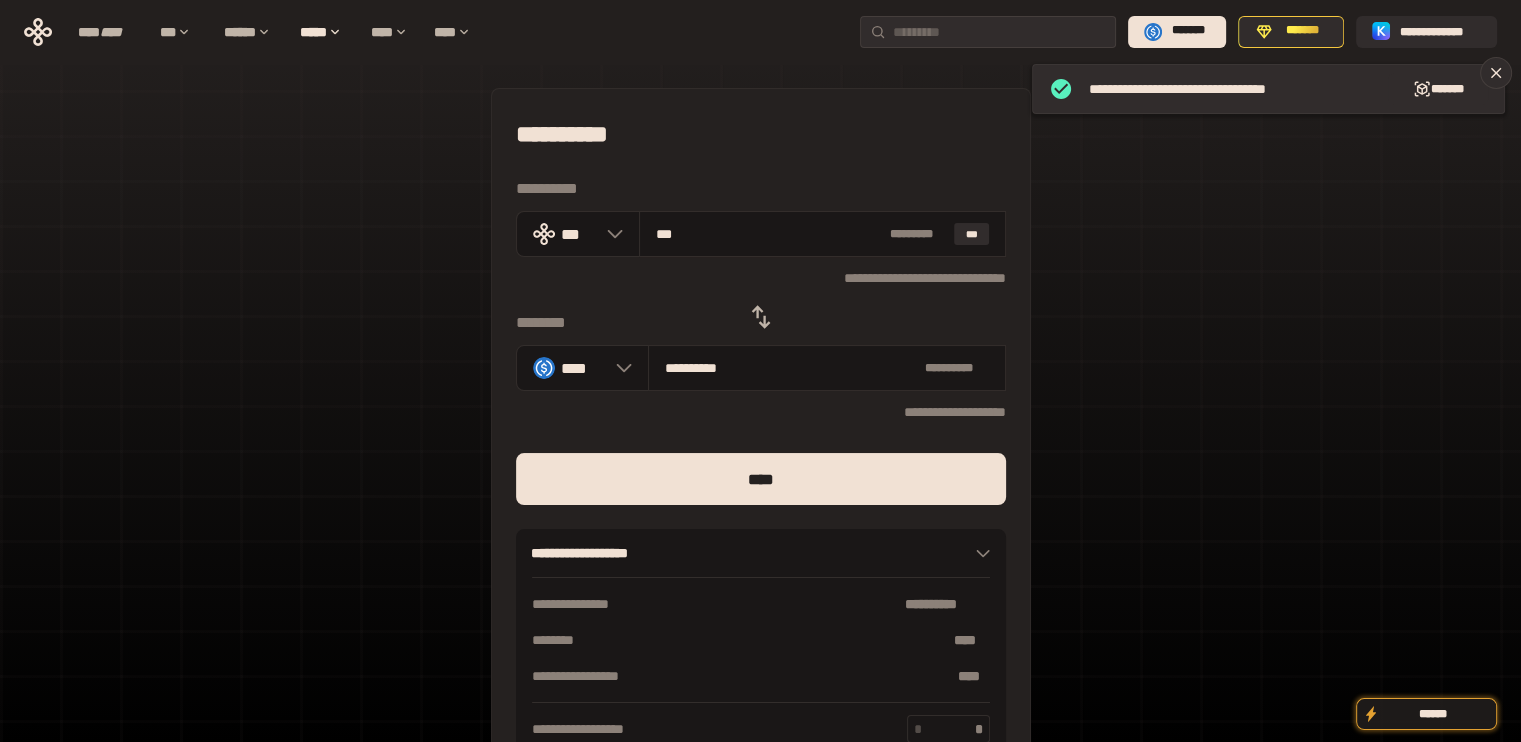 click on "**********" at bounding box center [761, 437] 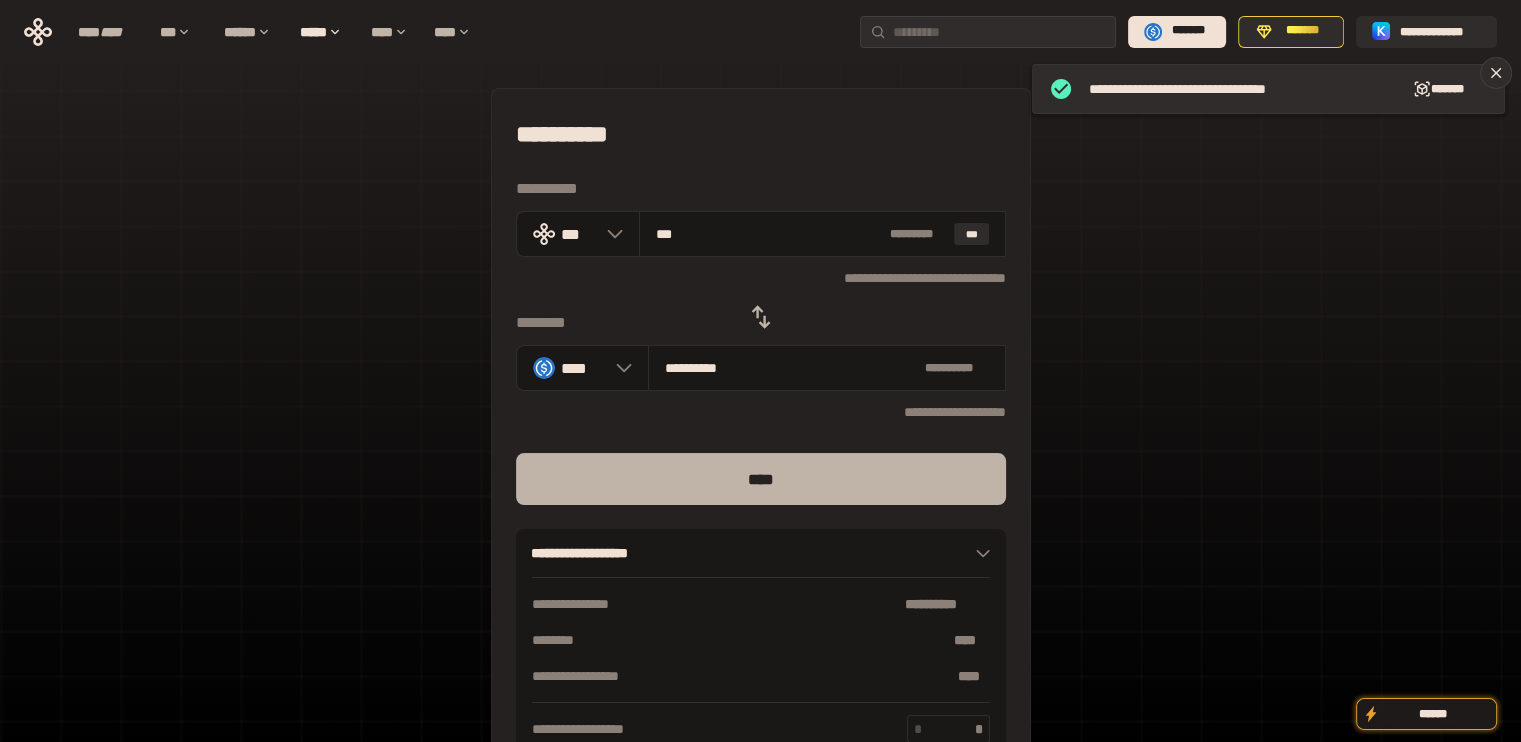 click on "****" at bounding box center (761, 479) 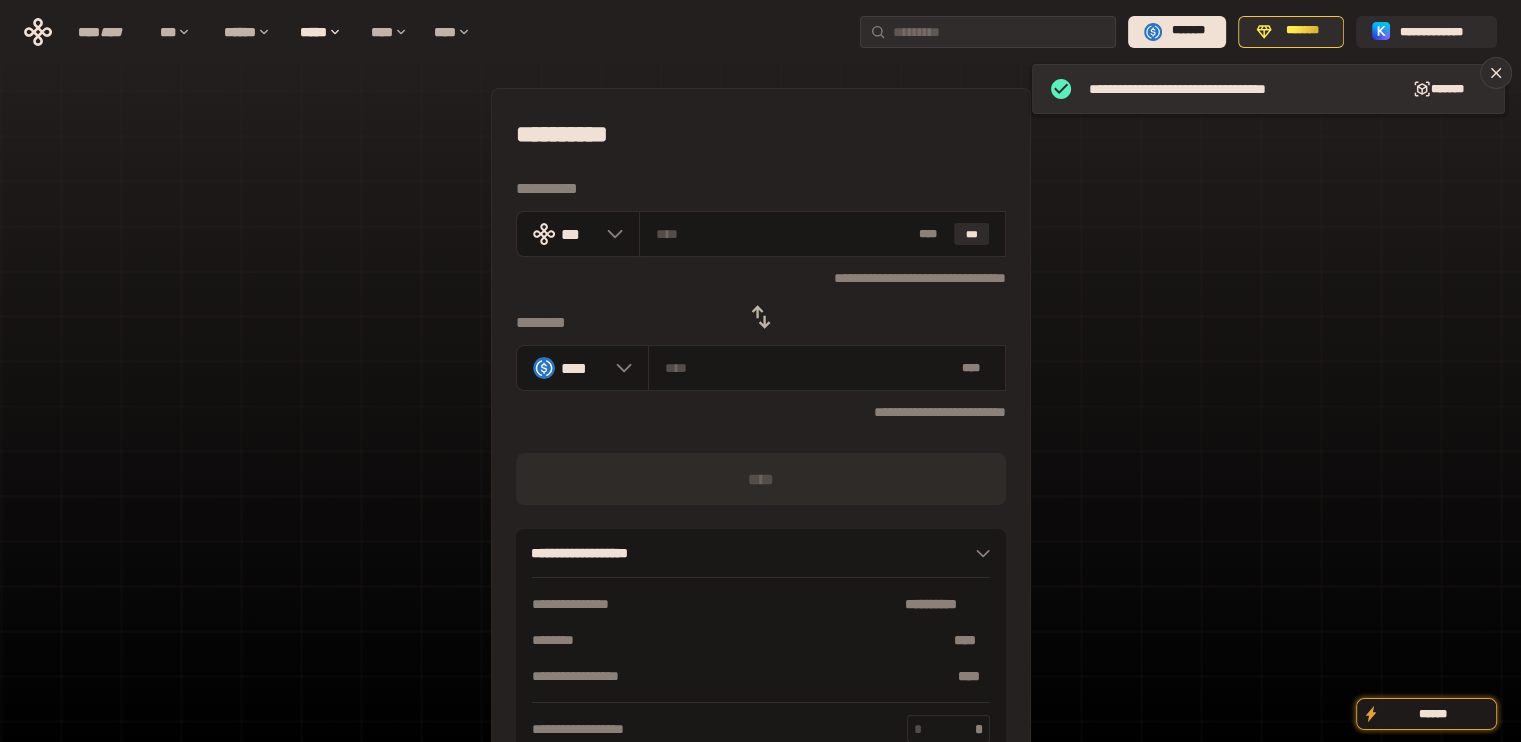 click 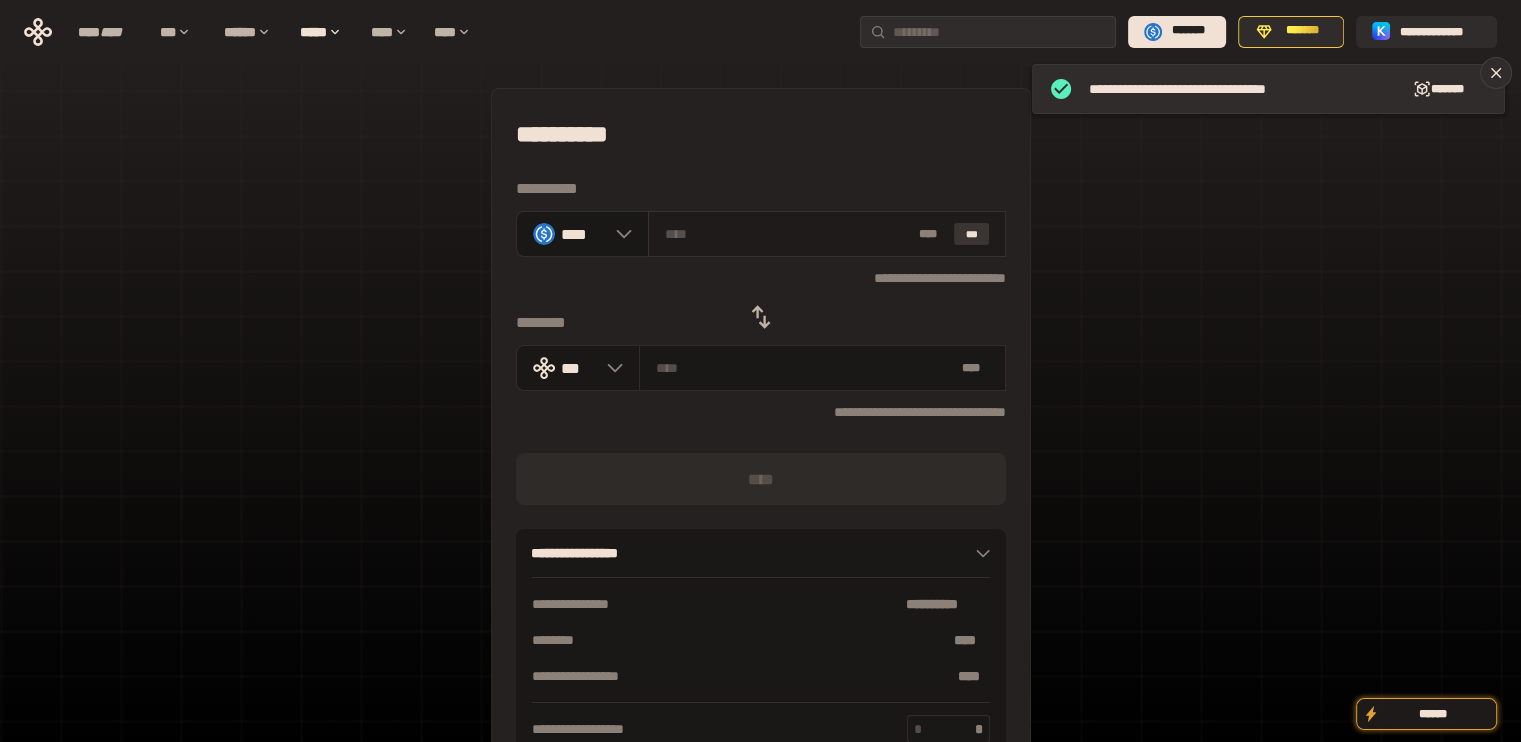 click on "***" at bounding box center (972, 234) 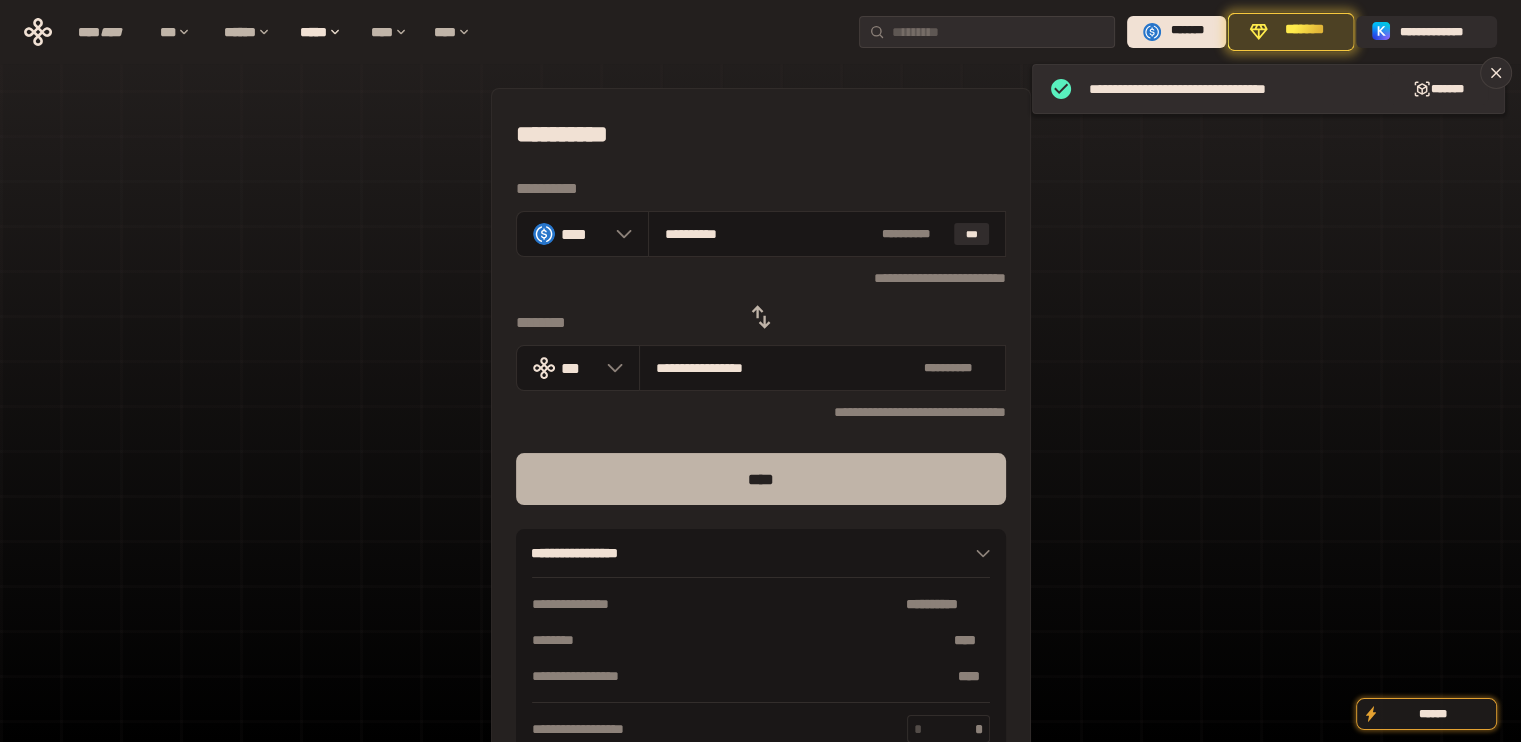 click on "****" at bounding box center [761, 479] 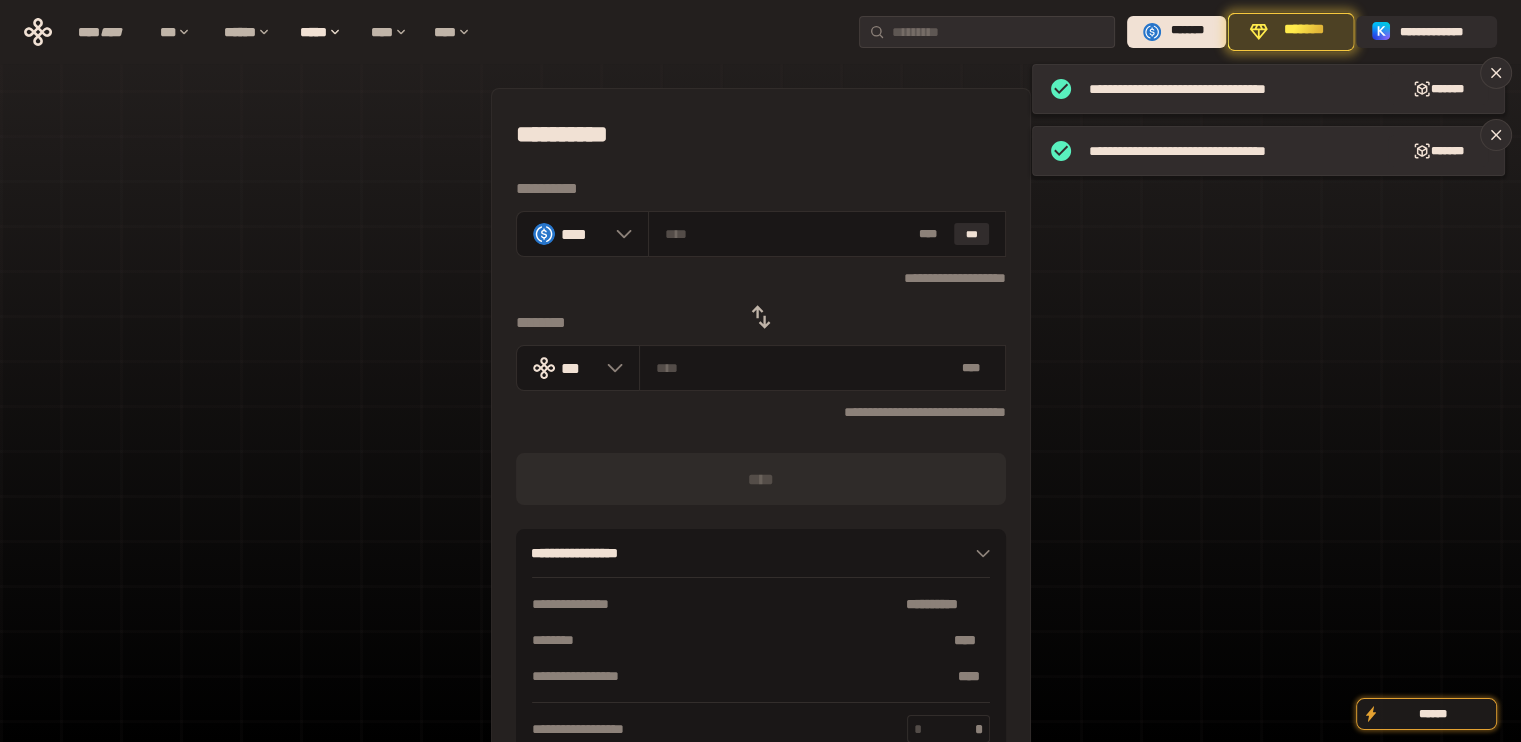 click 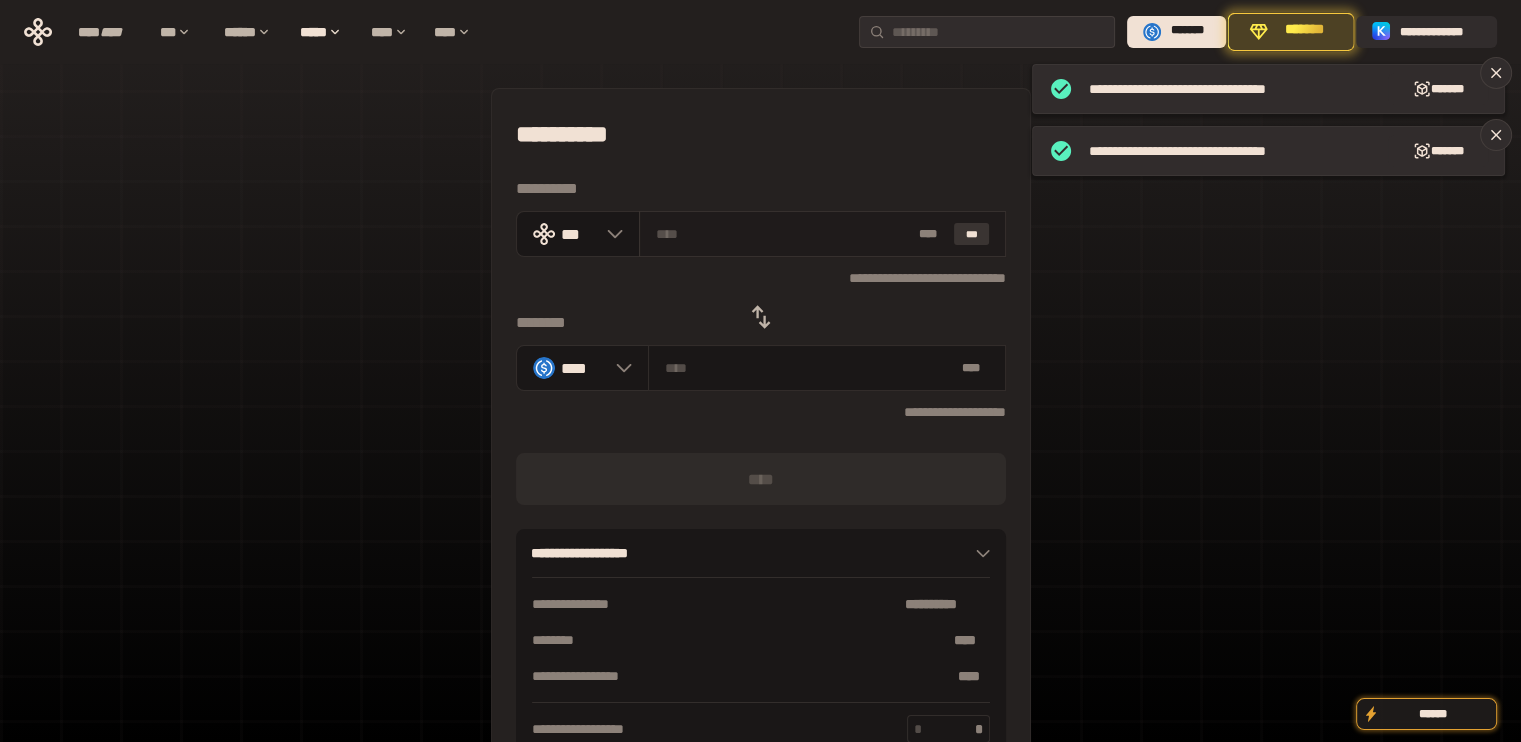click on "***" at bounding box center (972, 234) 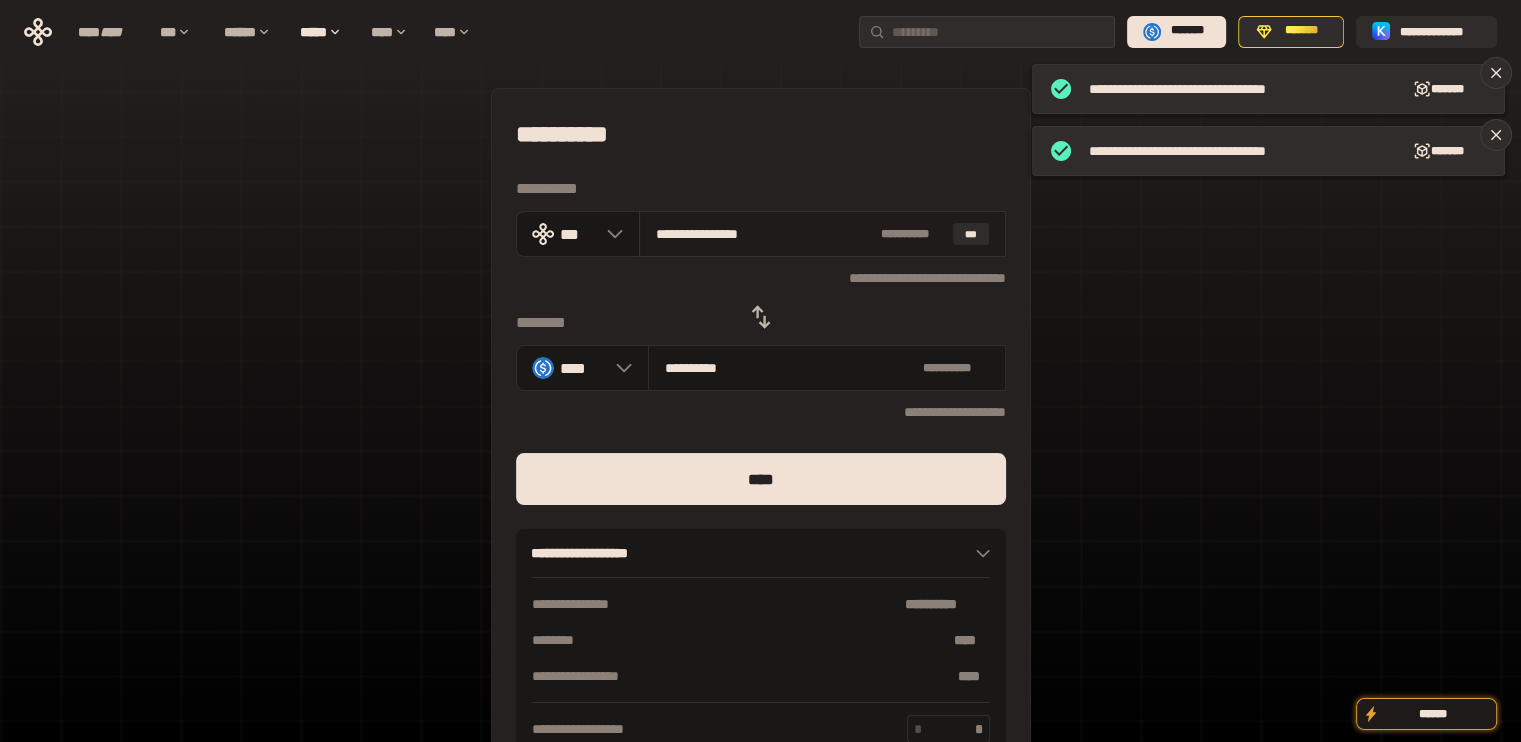 drag, startPoint x: 688, startPoint y: 233, endPoint x: 867, endPoint y: 241, distance: 179.17868 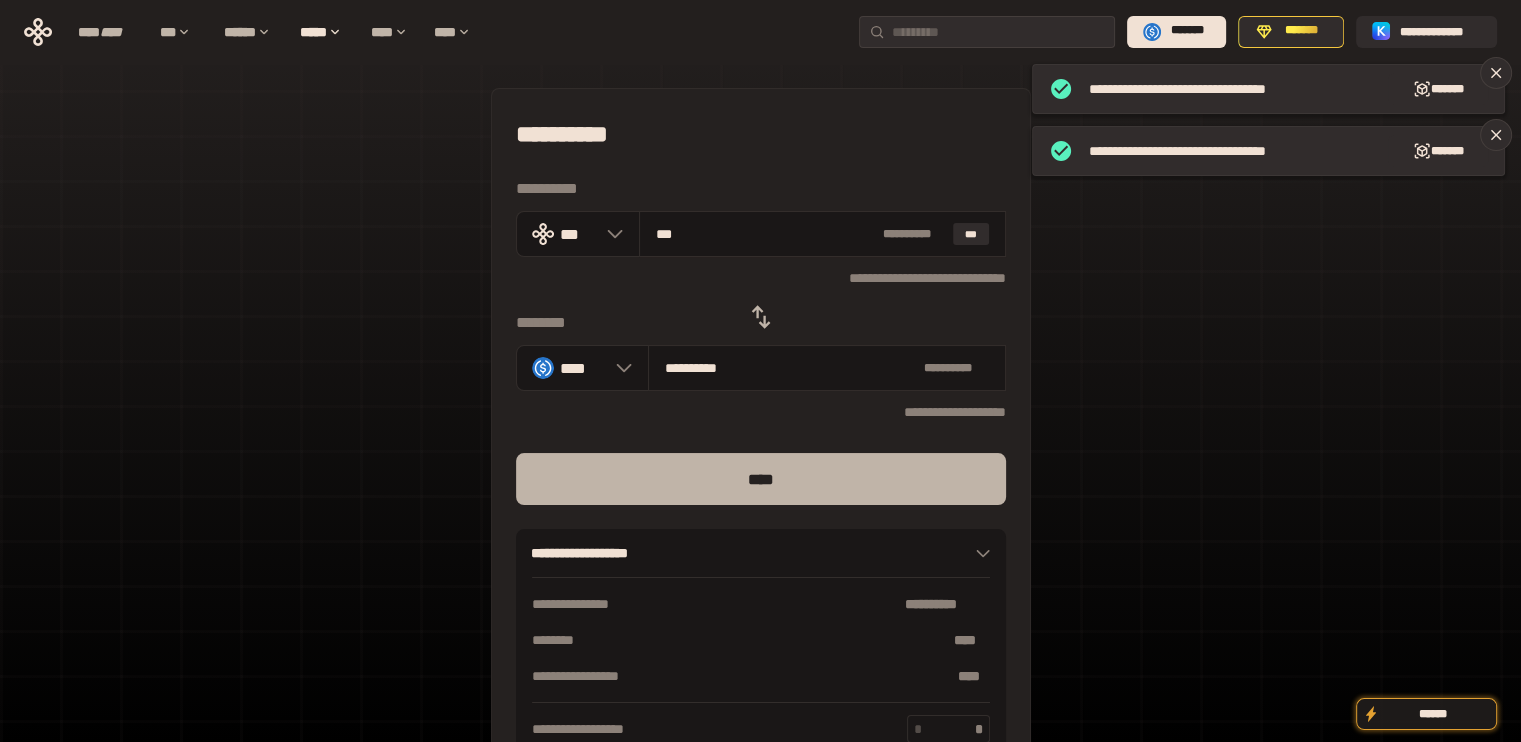 click on "****" at bounding box center (761, 479) 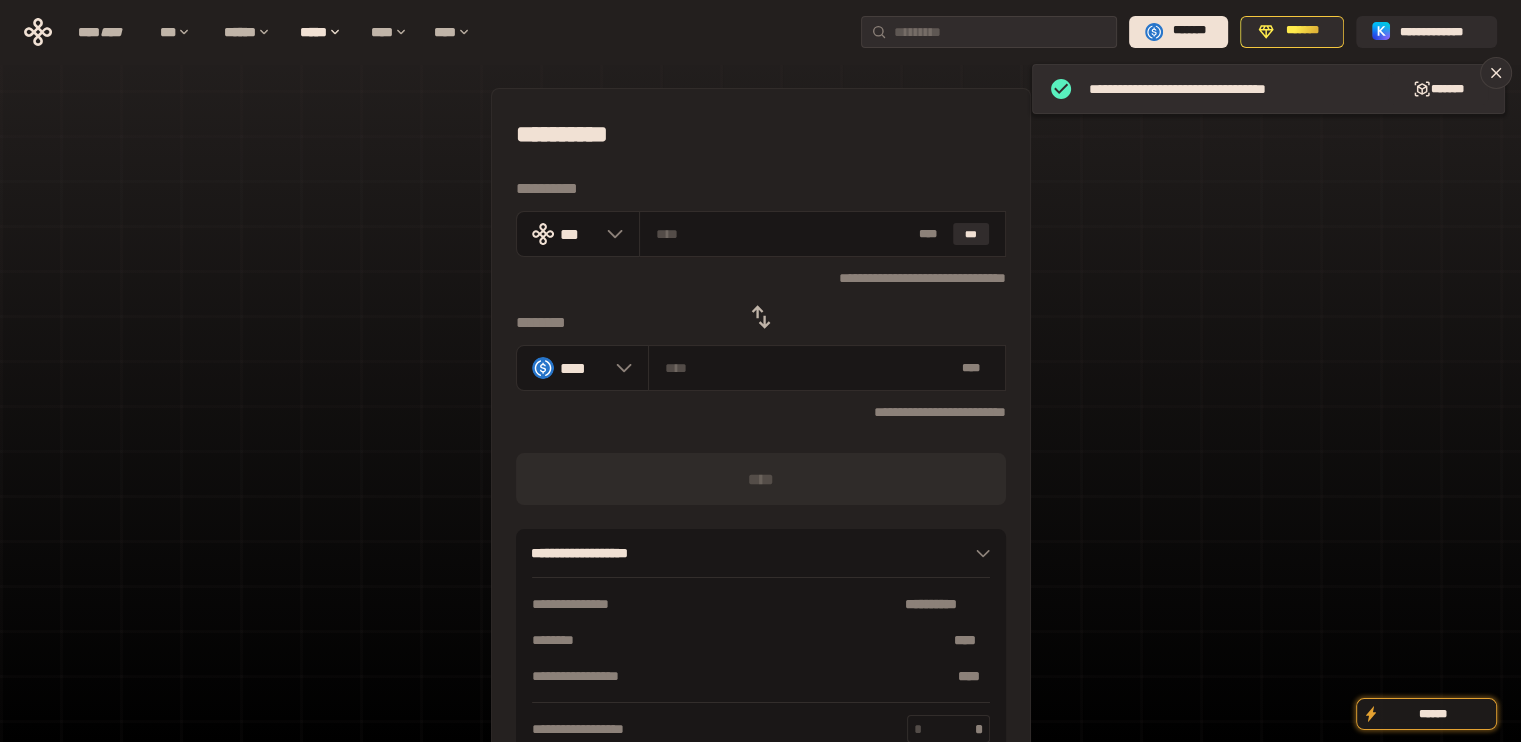 click 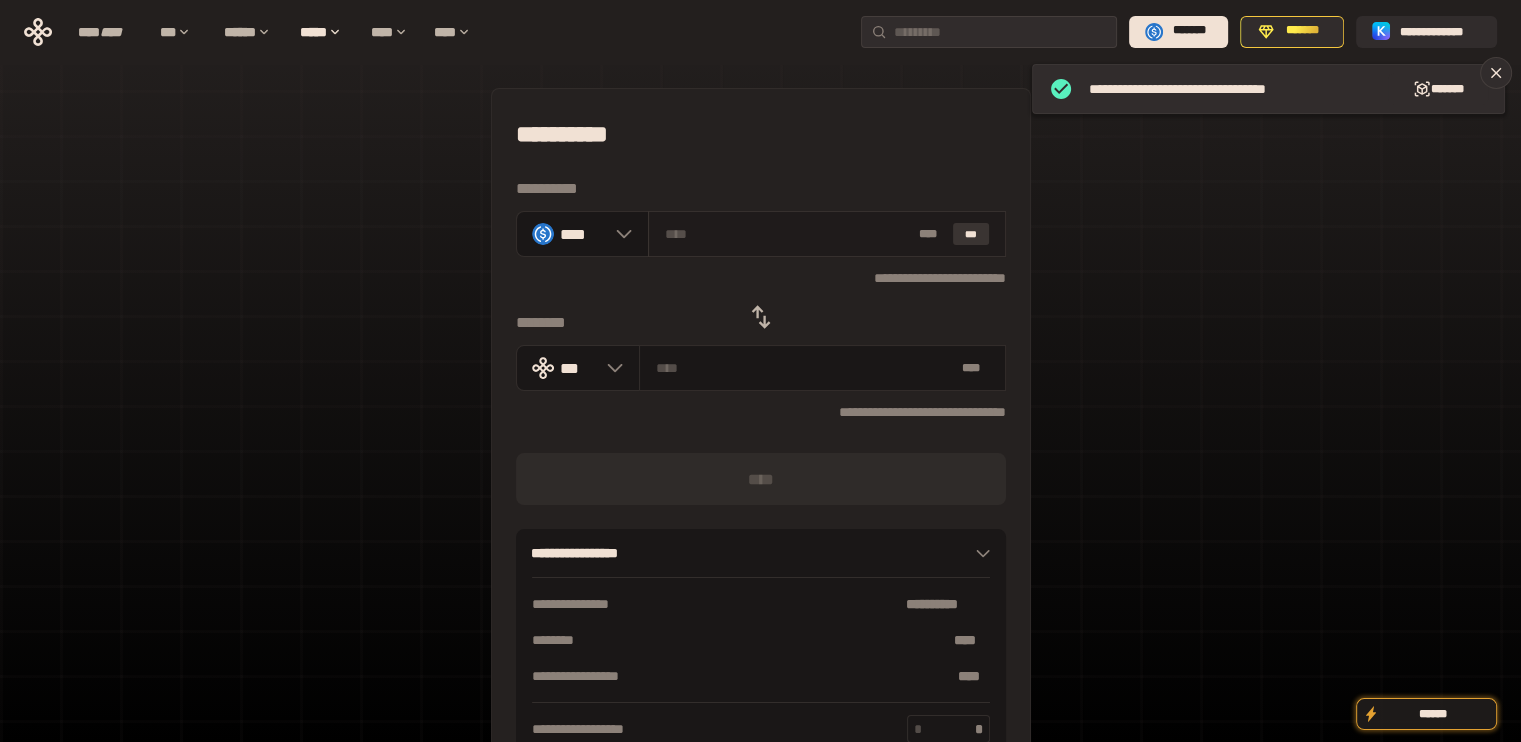 click on "***" at bounding box center [971, 234] 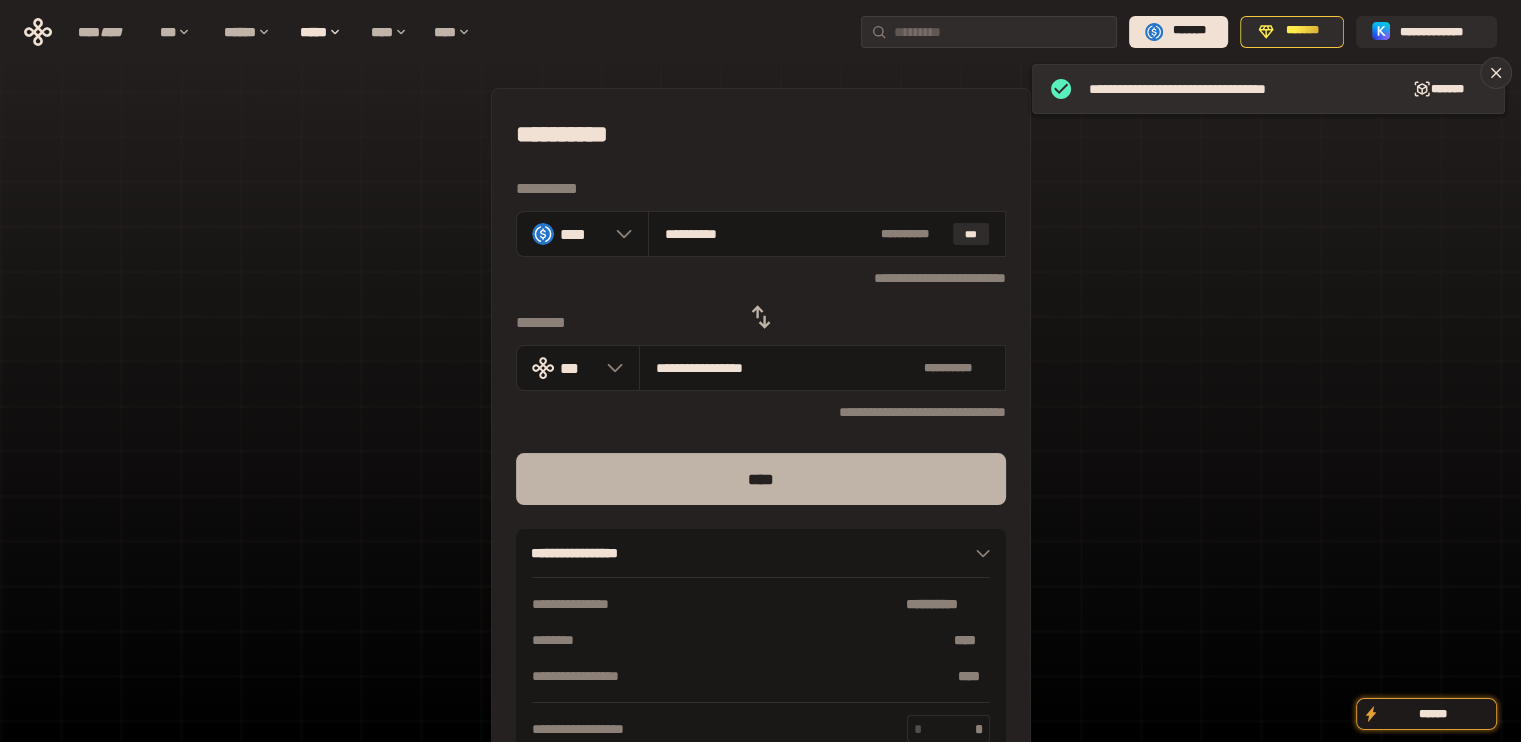 click on "****" at bounding box center [761, 479] 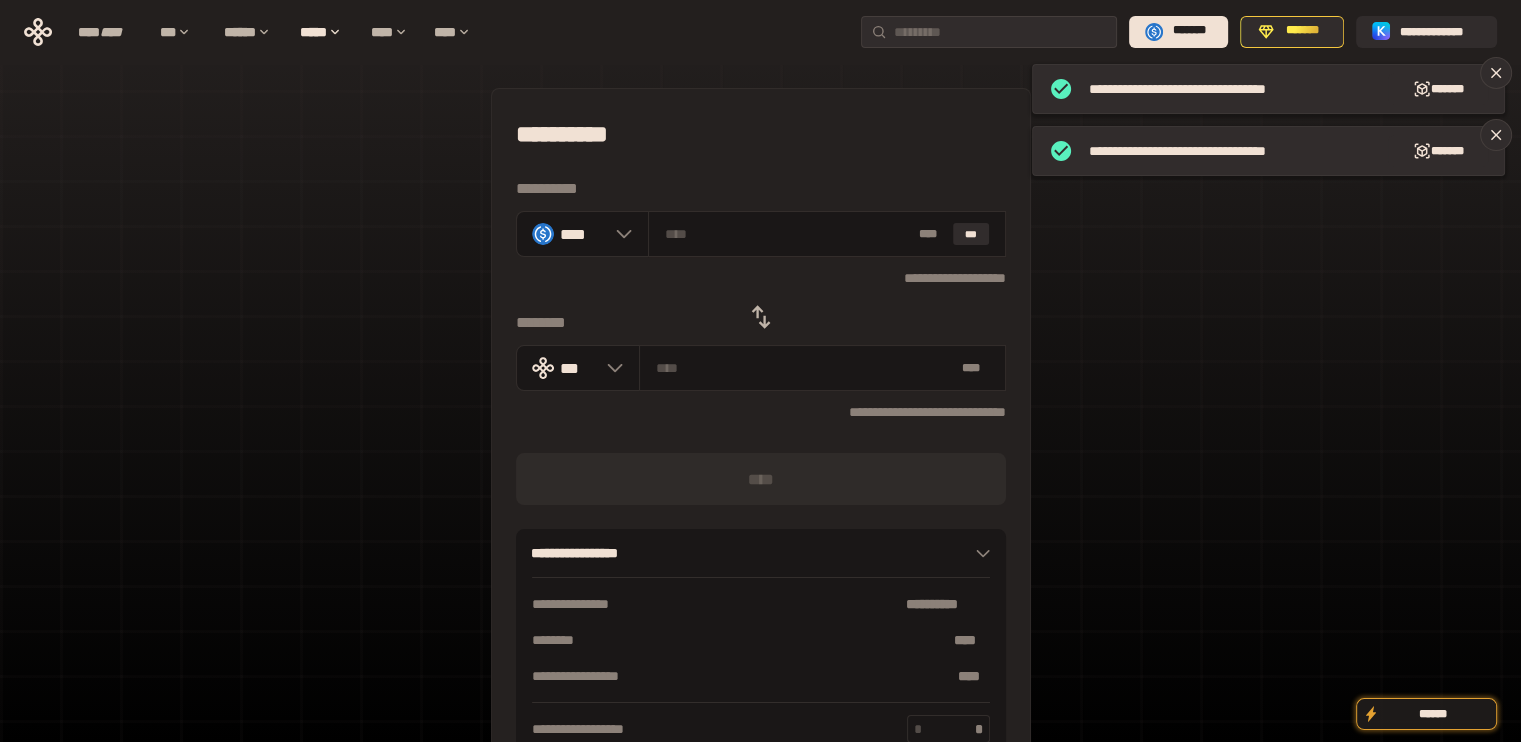 click 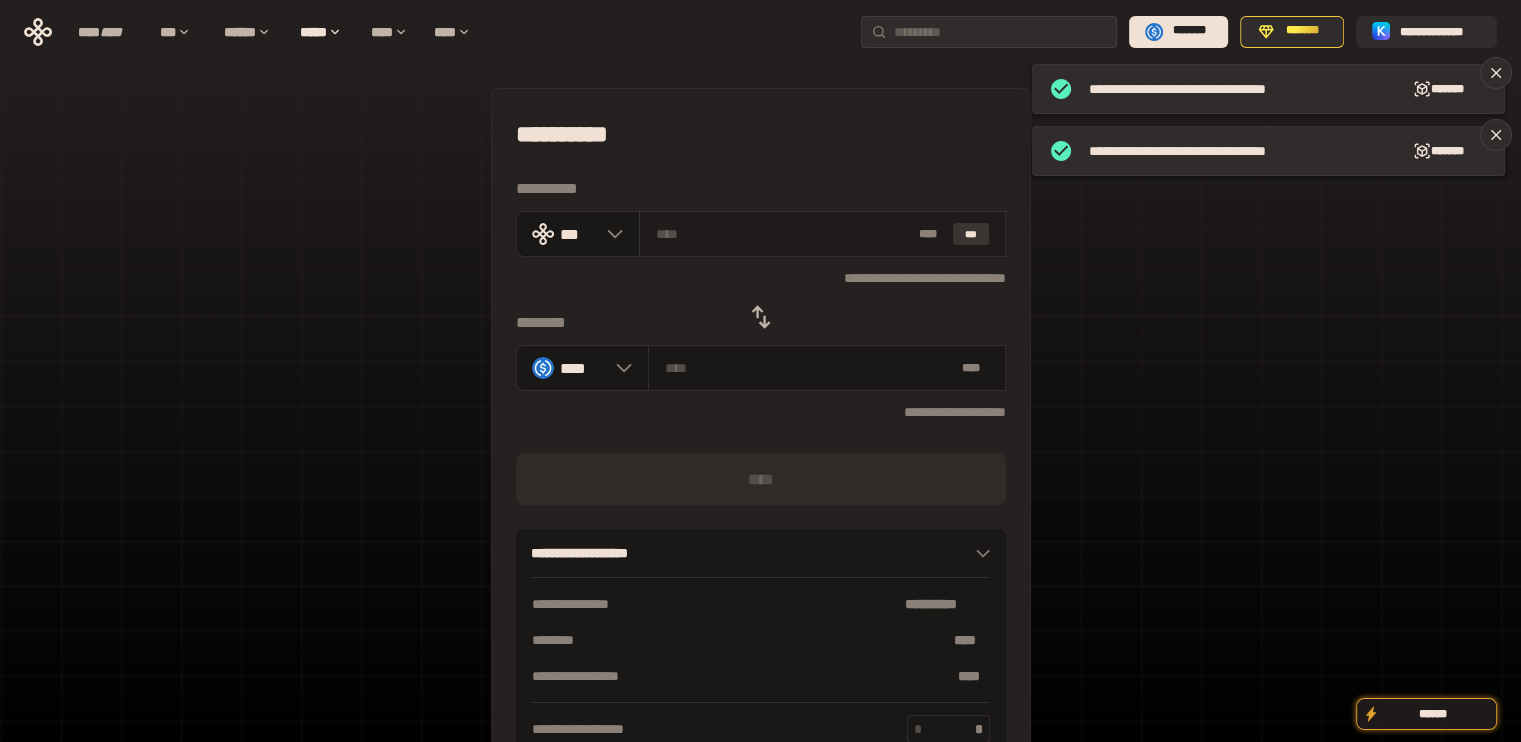 drag, startPoint x: 980, startPoint y: 234, endPoint x: 960, endPoint y: 234, distance: 20 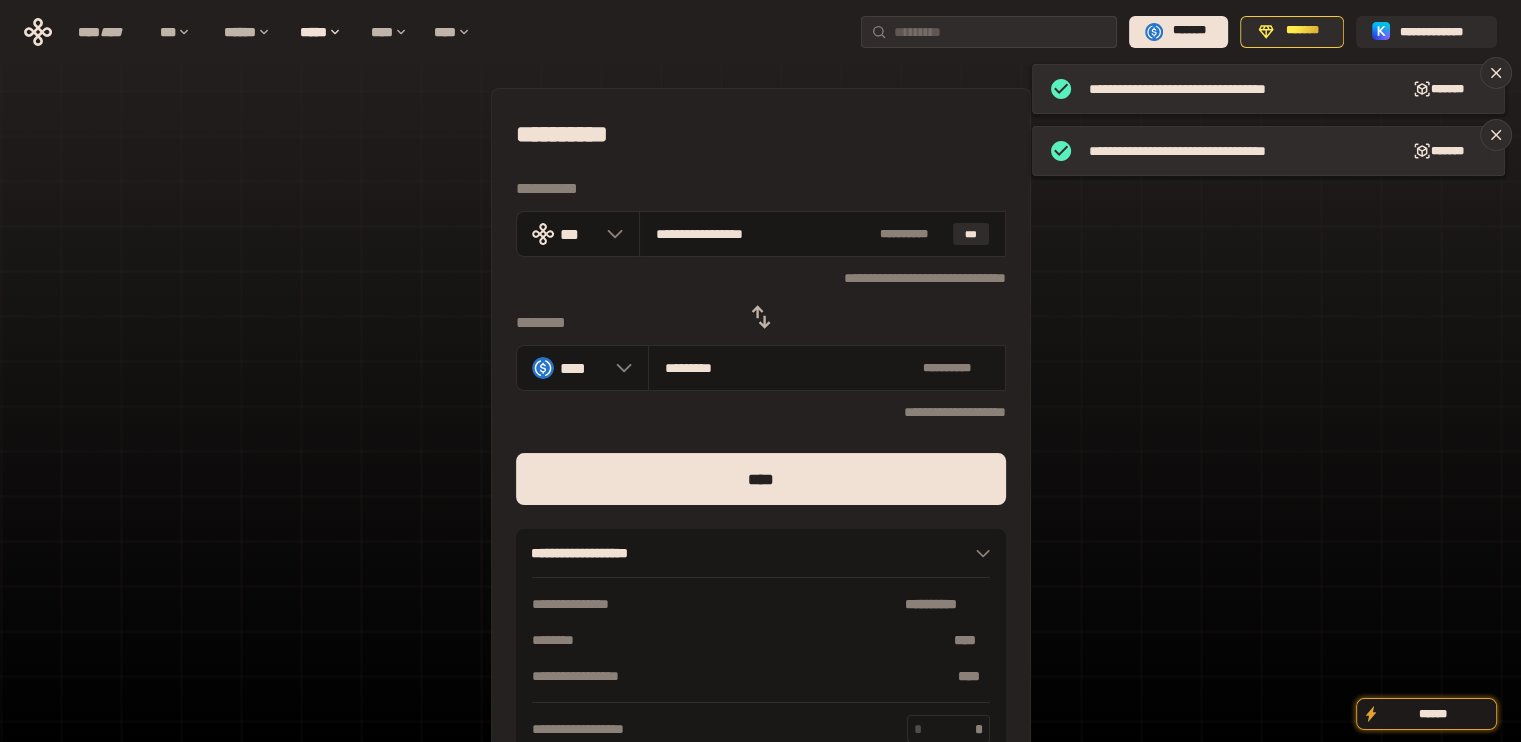 drag, startPoint x: 688, startPoint y: 239, endPoint x: 970, endPoint y: 263, distance: 283.01944 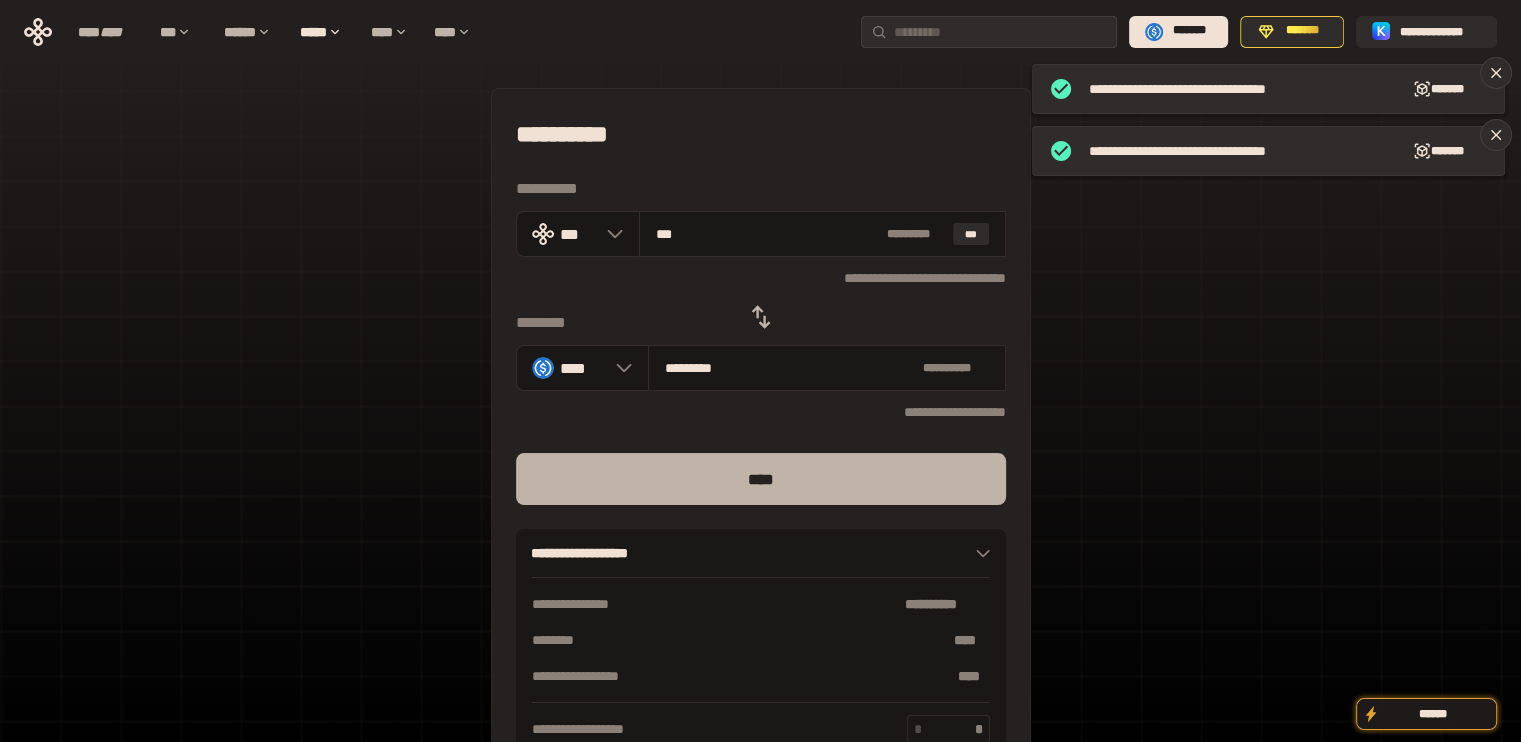 click on "****" at bounding box center (761, 479) 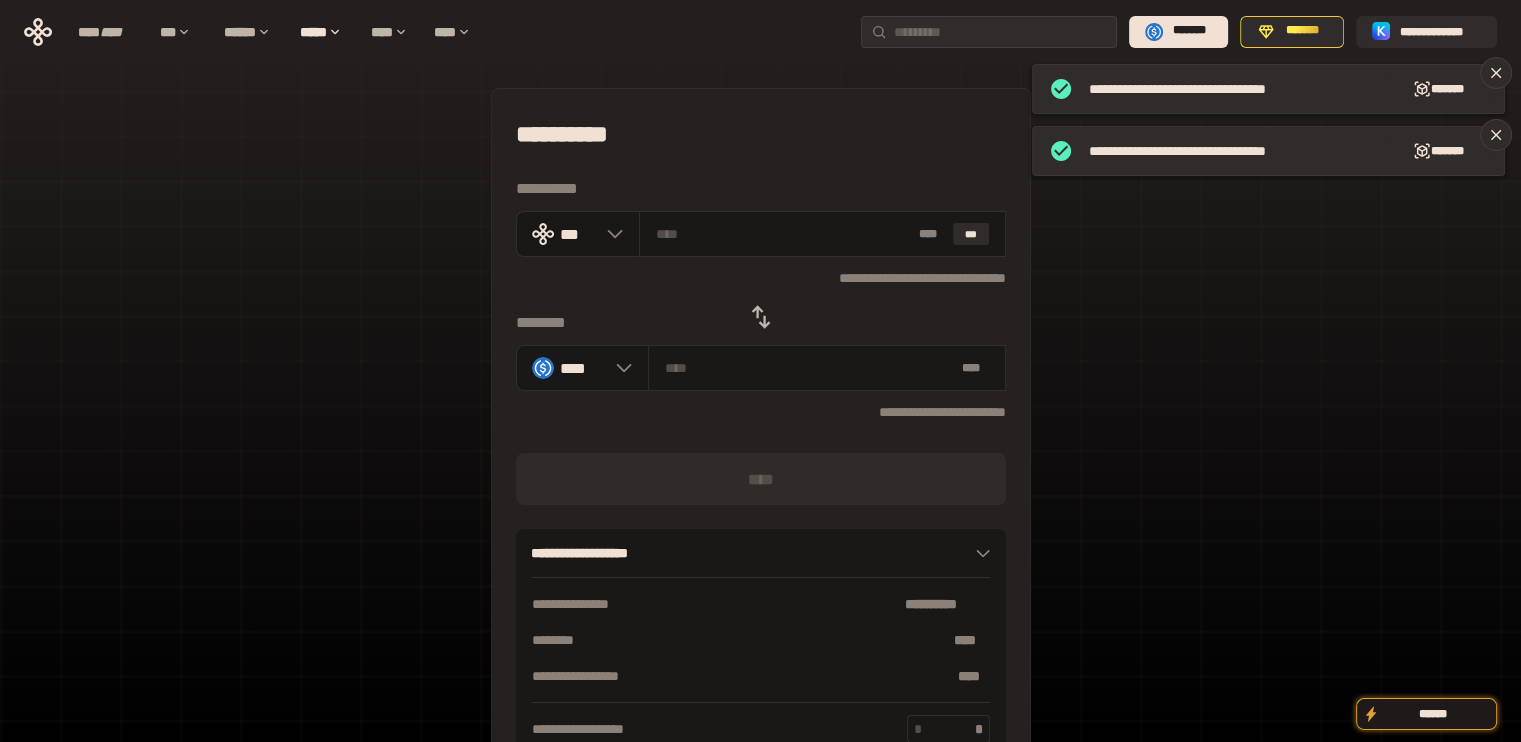 click 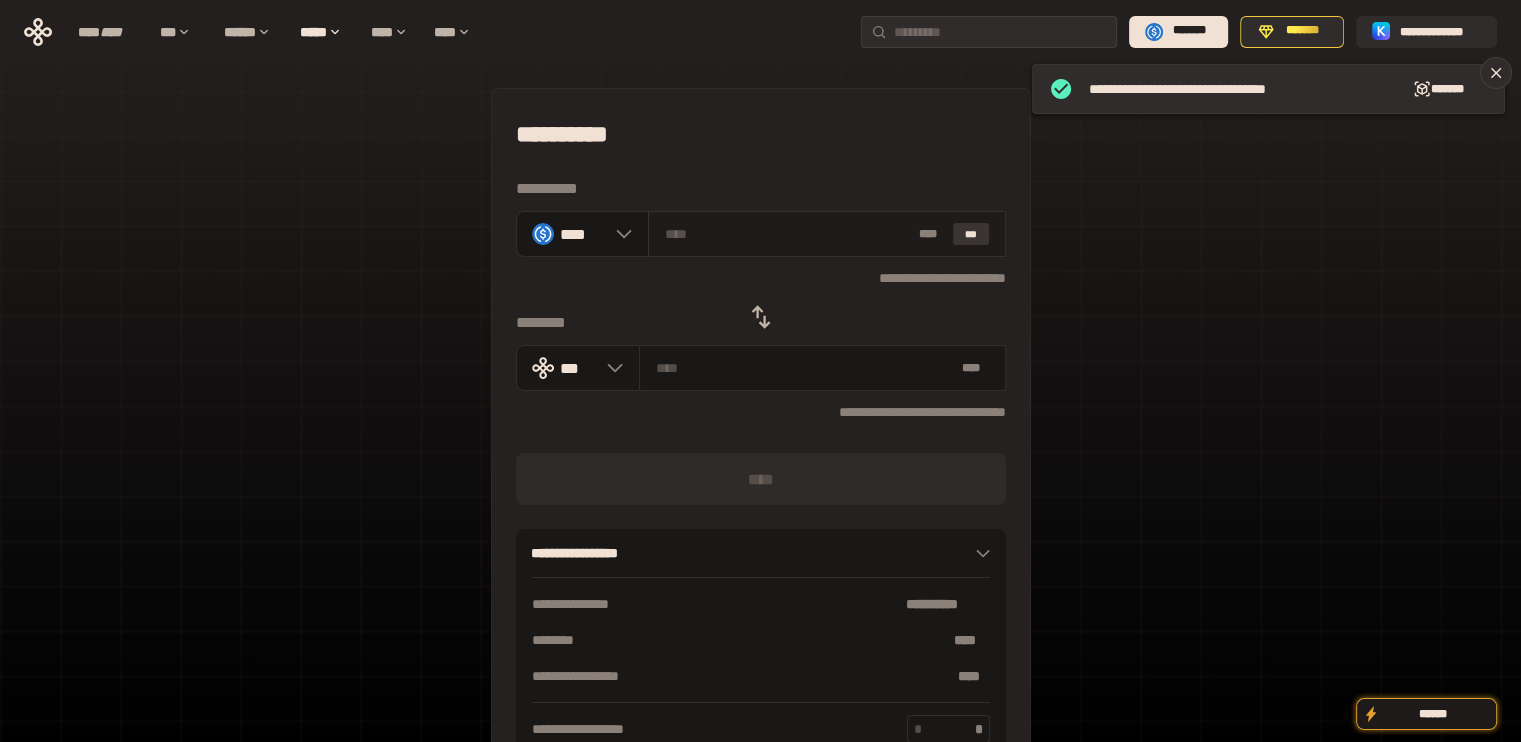click on "***" at bounding box center (971, 234) 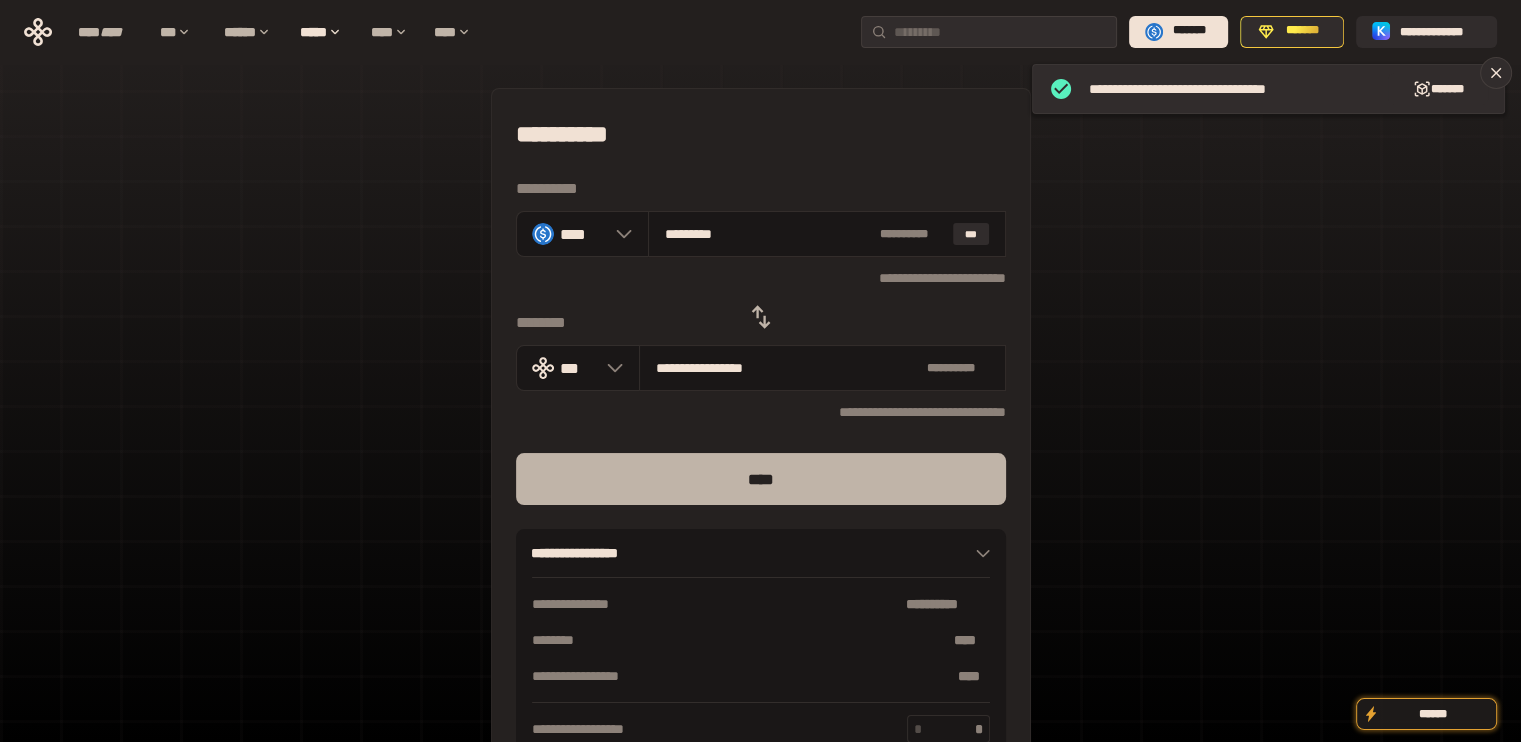 click on "****" at bounding box center [761, 479] 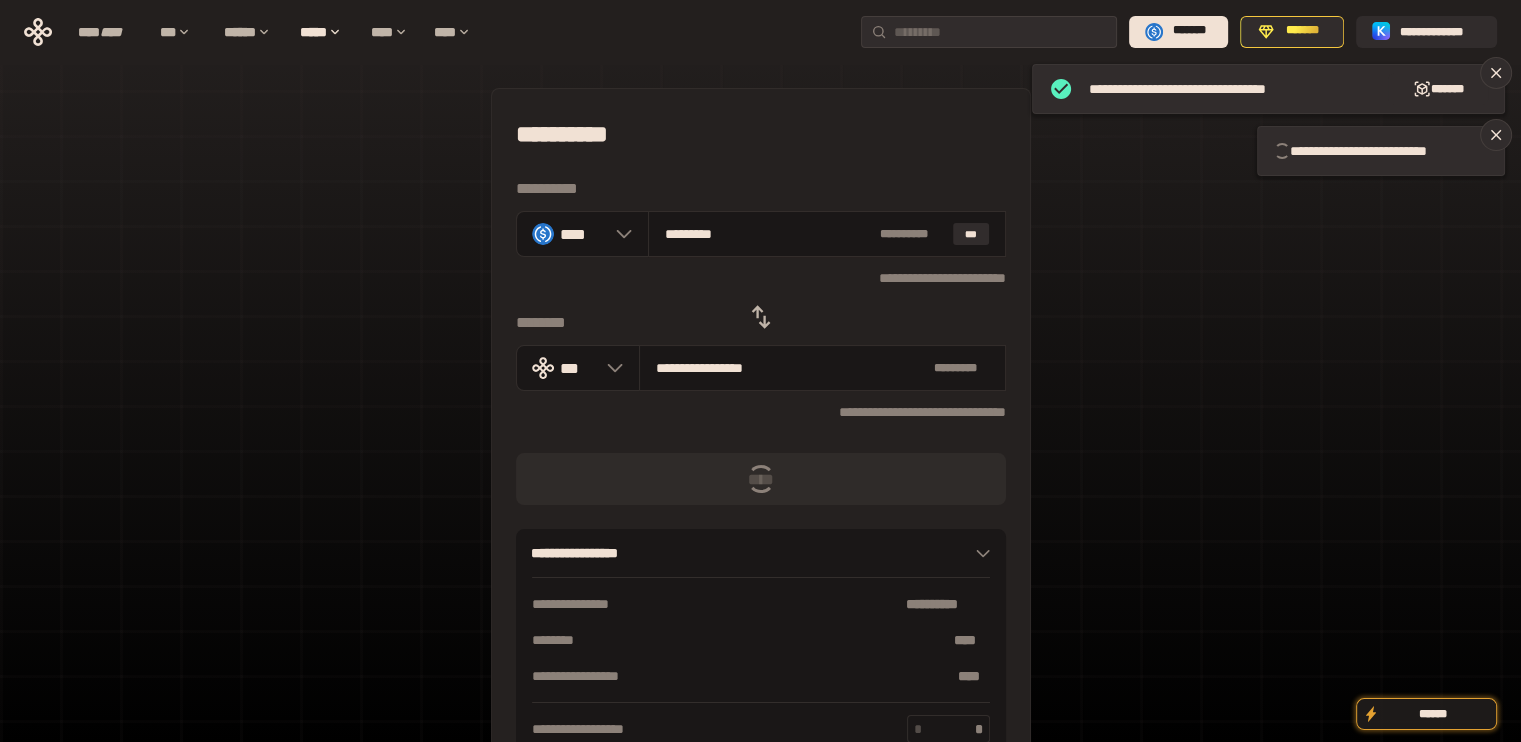 click 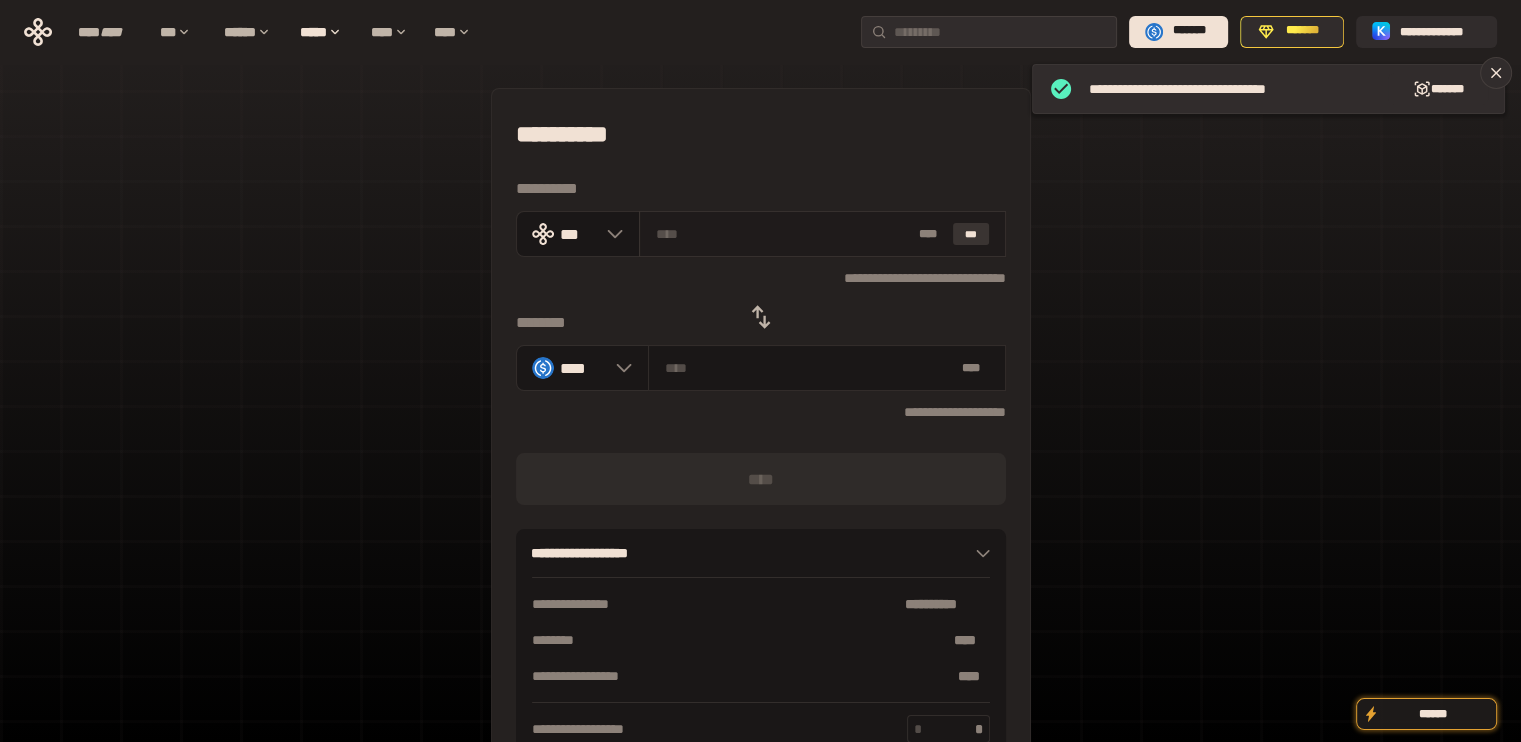 click on "***" at bounding box center (971, 234) 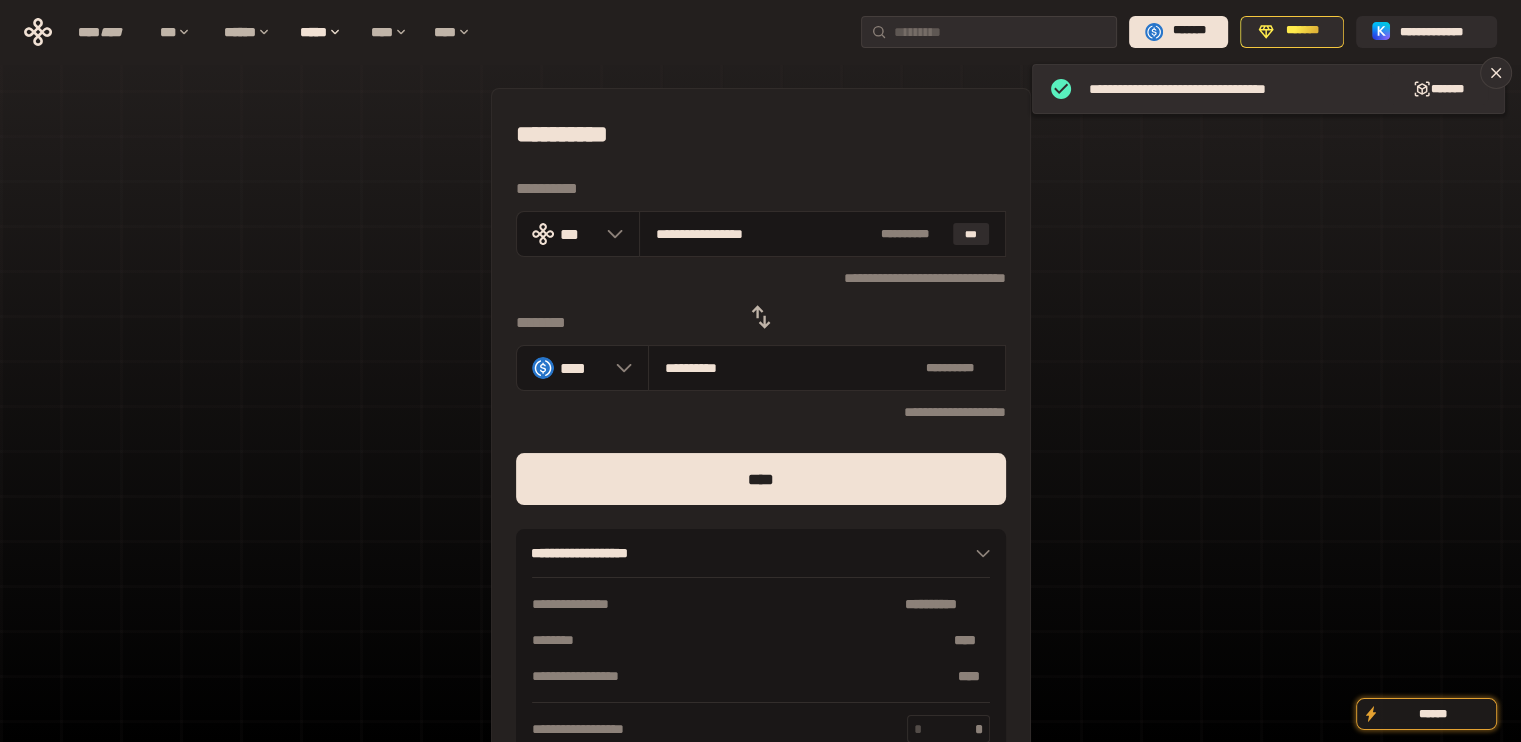 drag, startPoint x: 680, startPoint y: 236, endPoint x: 1046, endPoint y: 289, distance: 369.81754 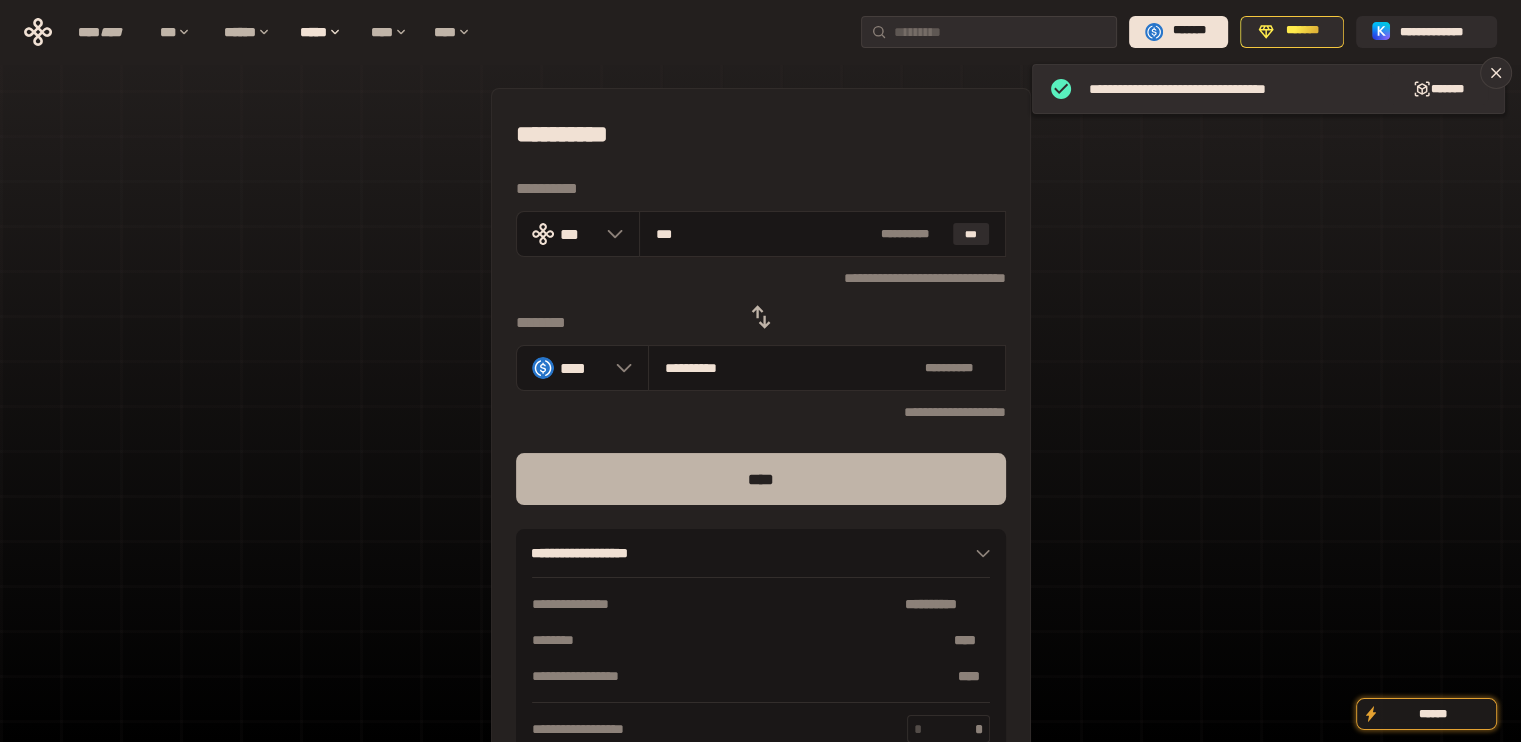 click on "****" at bounding box center [761, 479] 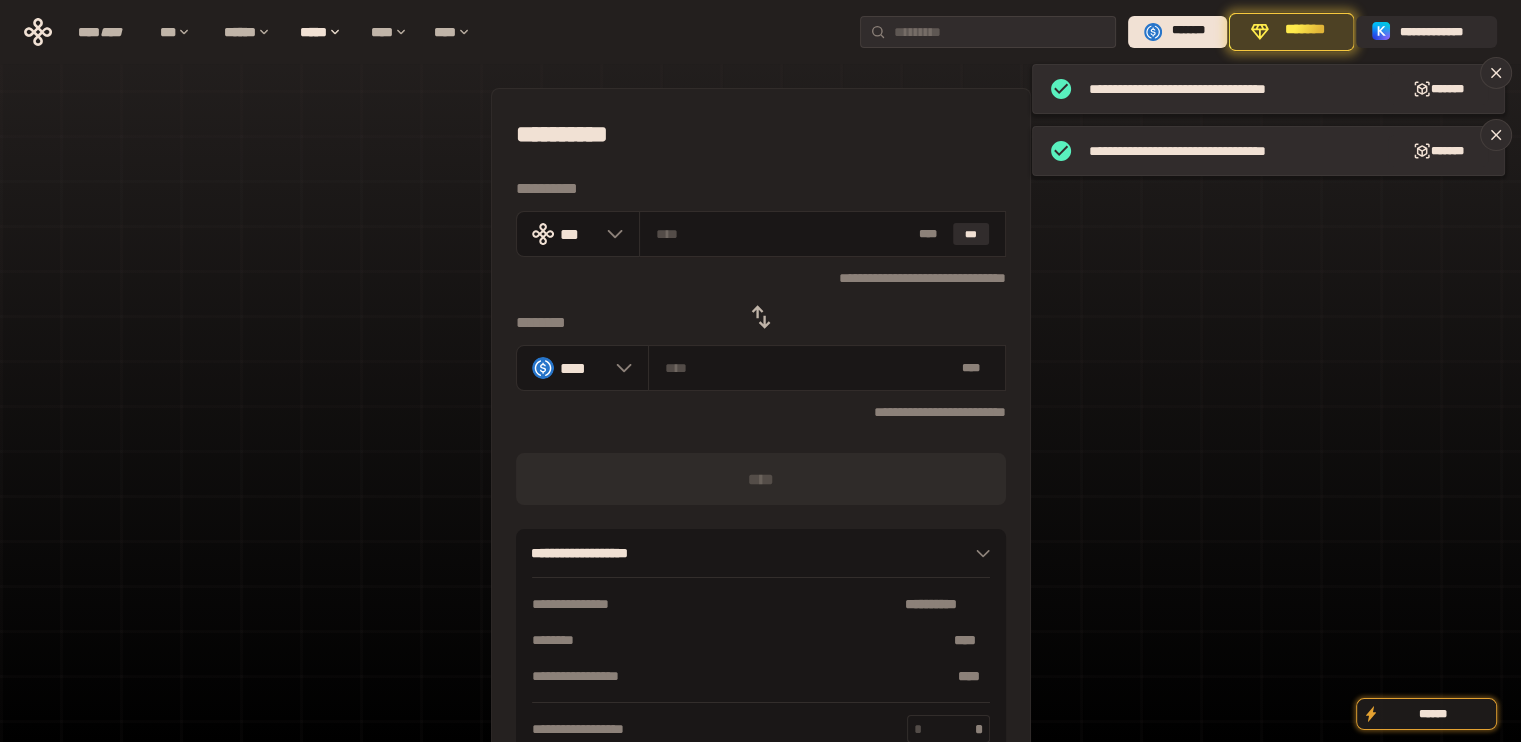 click 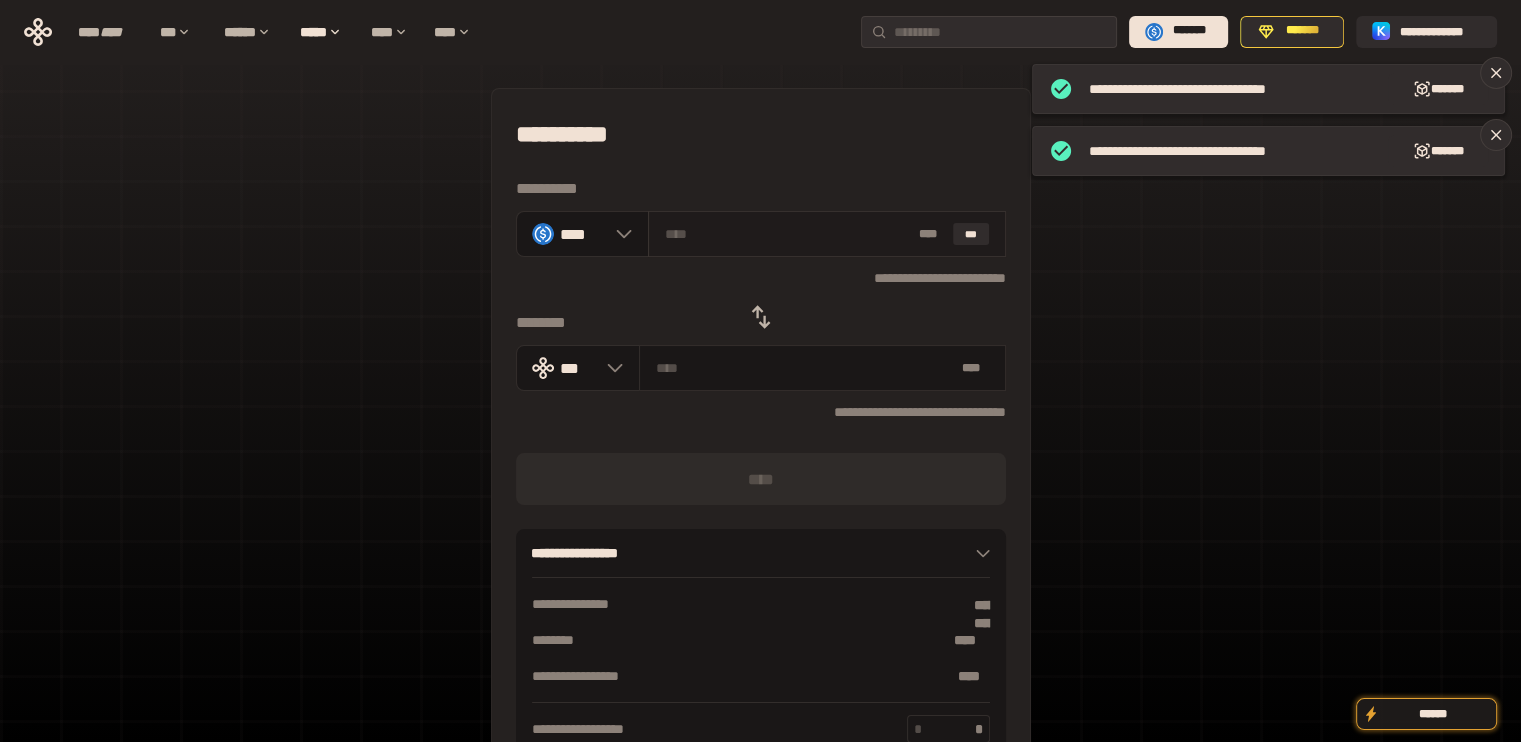 click on "* ** ***" at bounding box center (827, 234) 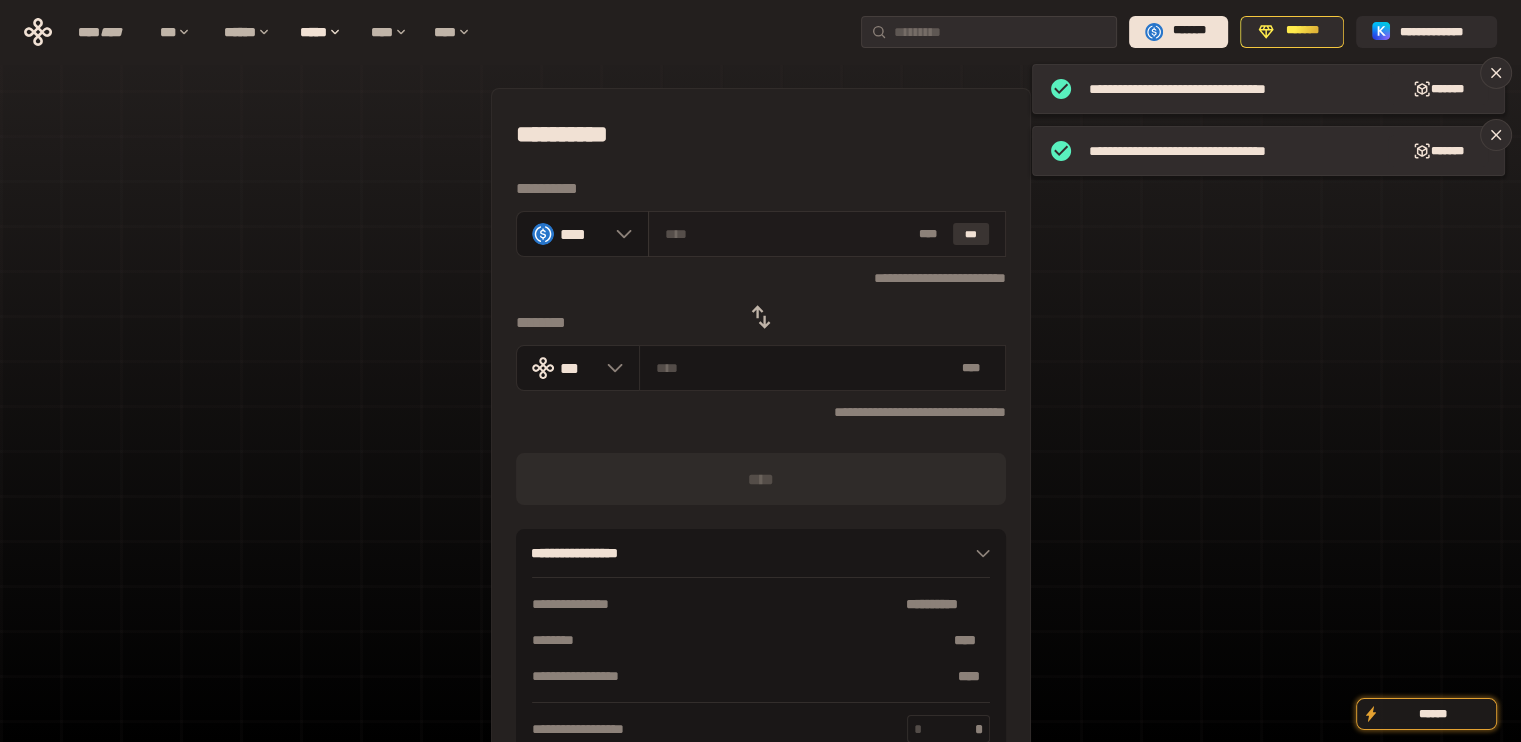 click on "***" at bounding box center (971, 234) 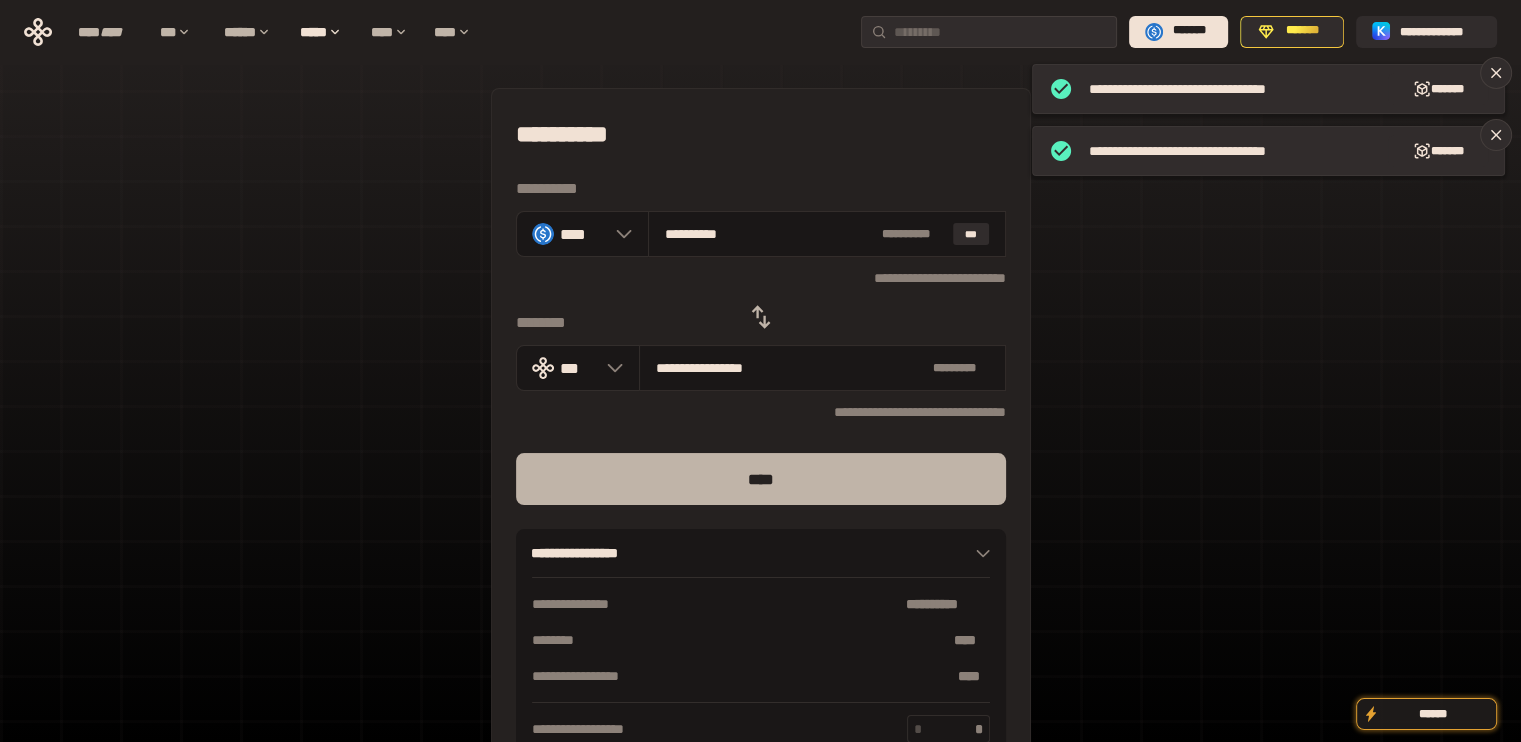 click on "****" at bounding box center [761, 479] 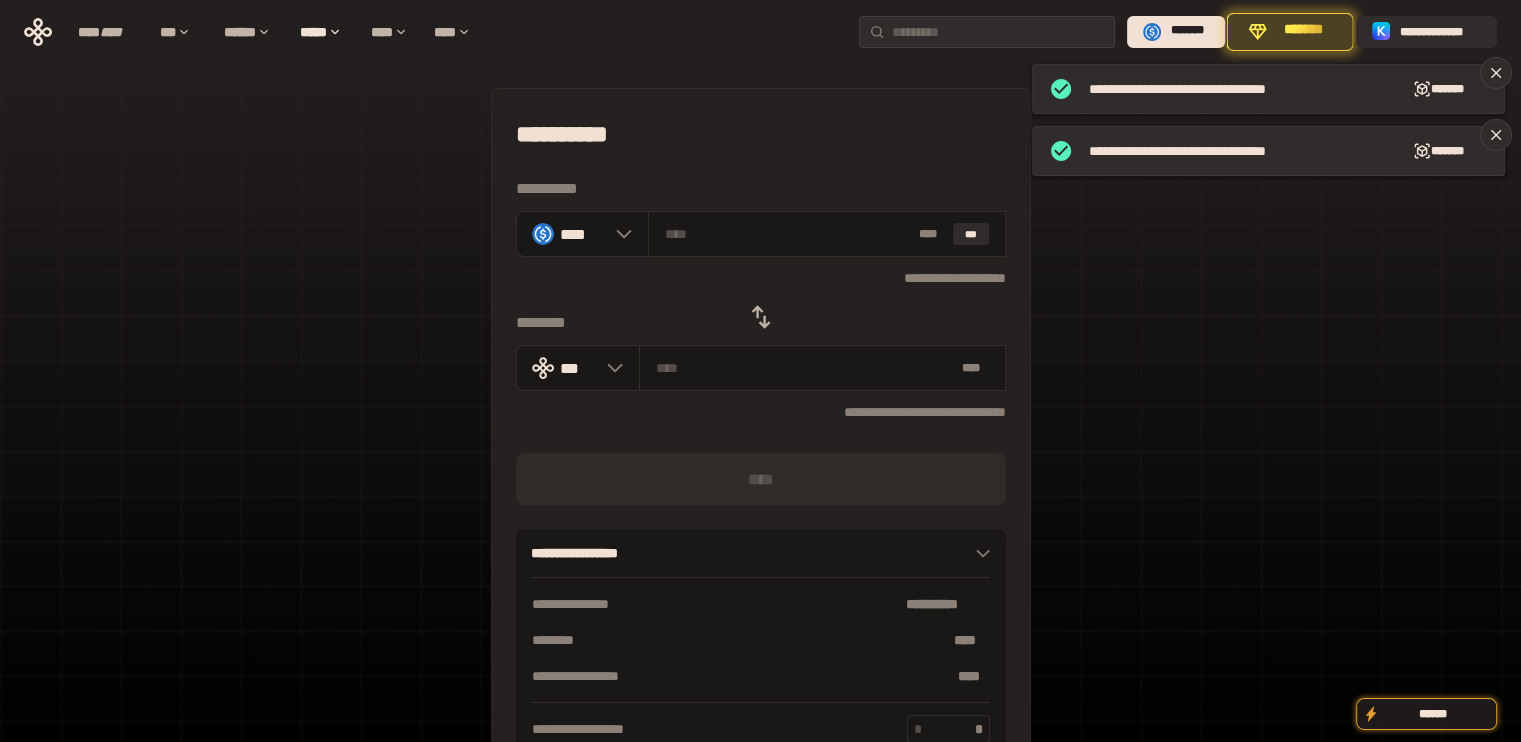 click 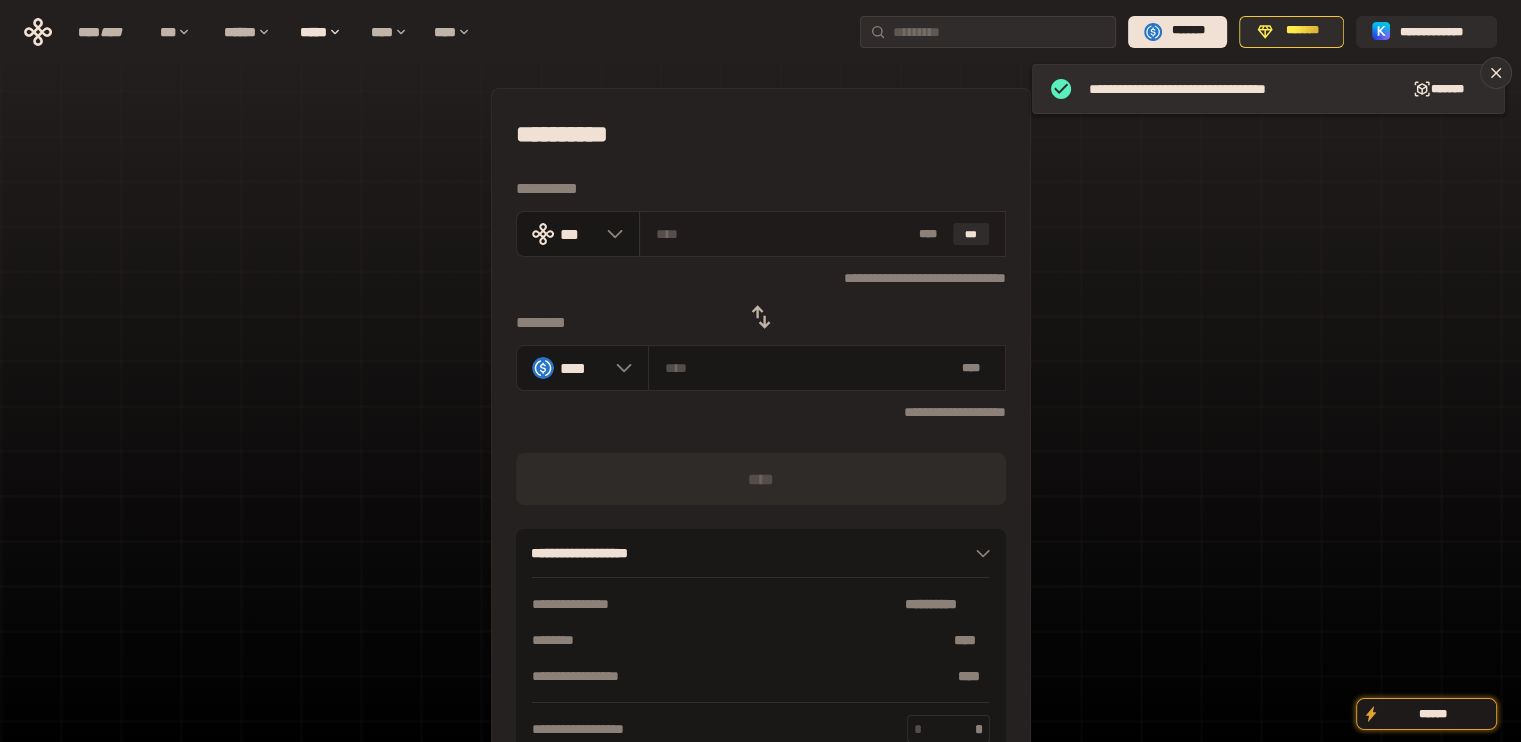 click on "* ** ***" at bounding box center [822, 234] 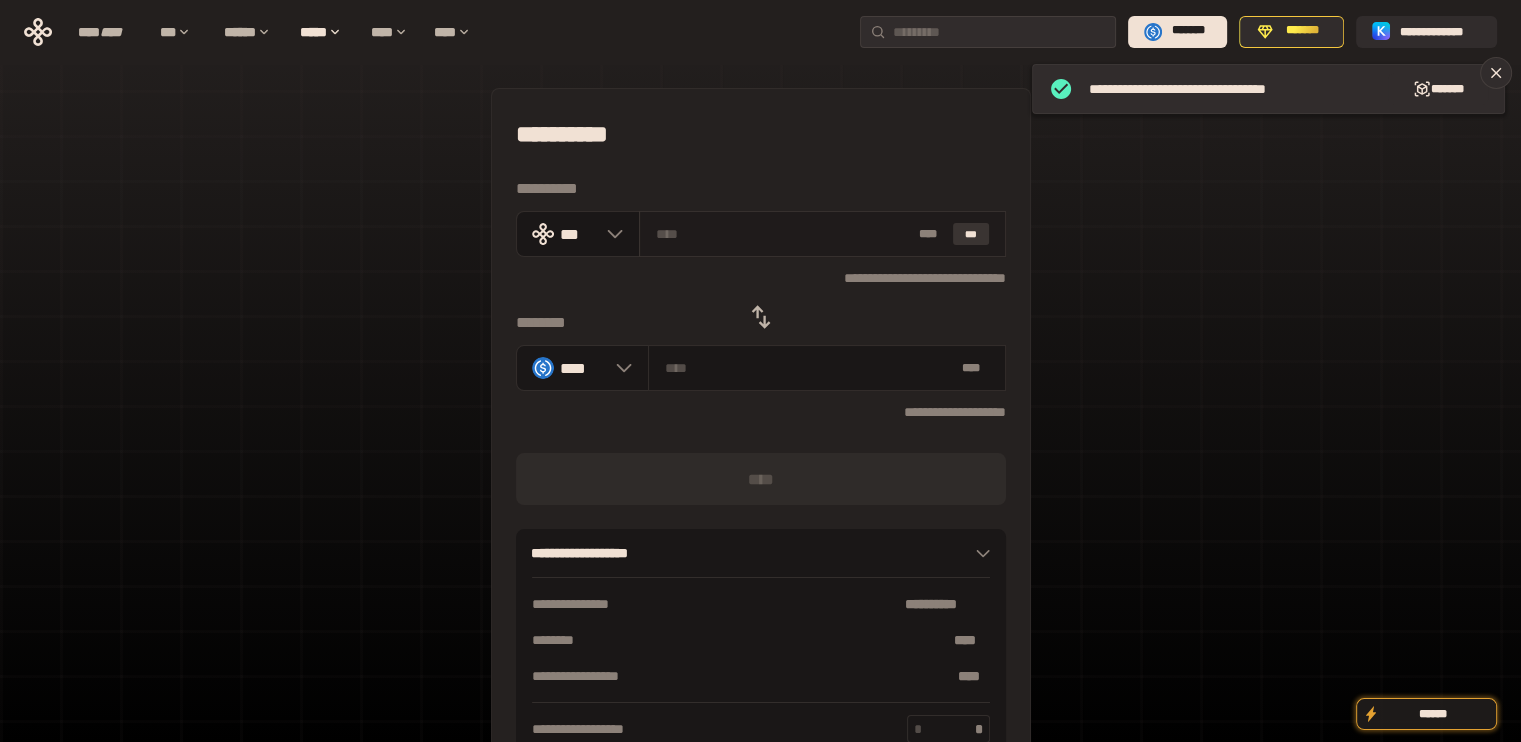click on "***" at bounding box center (971, 234) 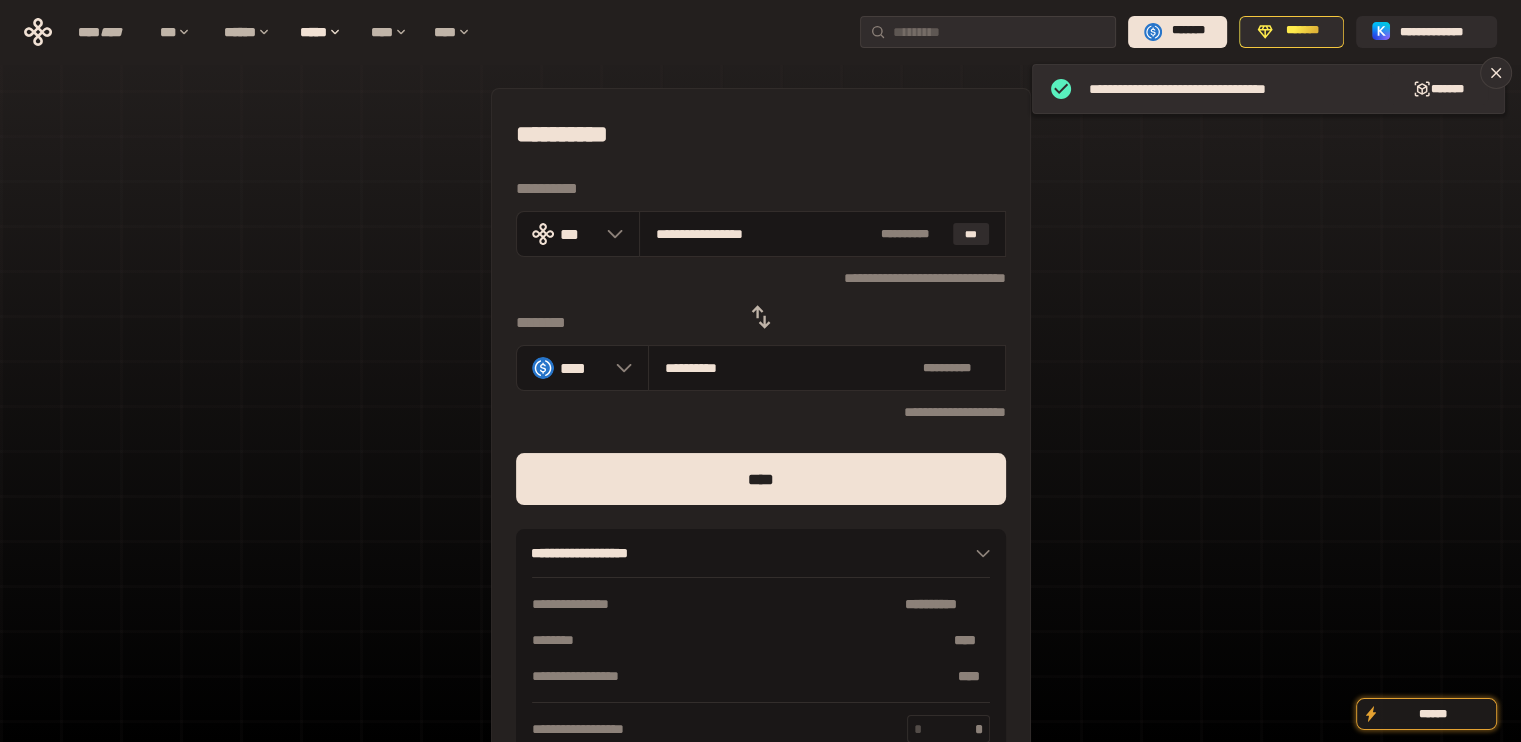 drag, startPoint x: 674, startPoint y: 233, endPoint x: 938, endPoint y: 270, distance: 266.5802 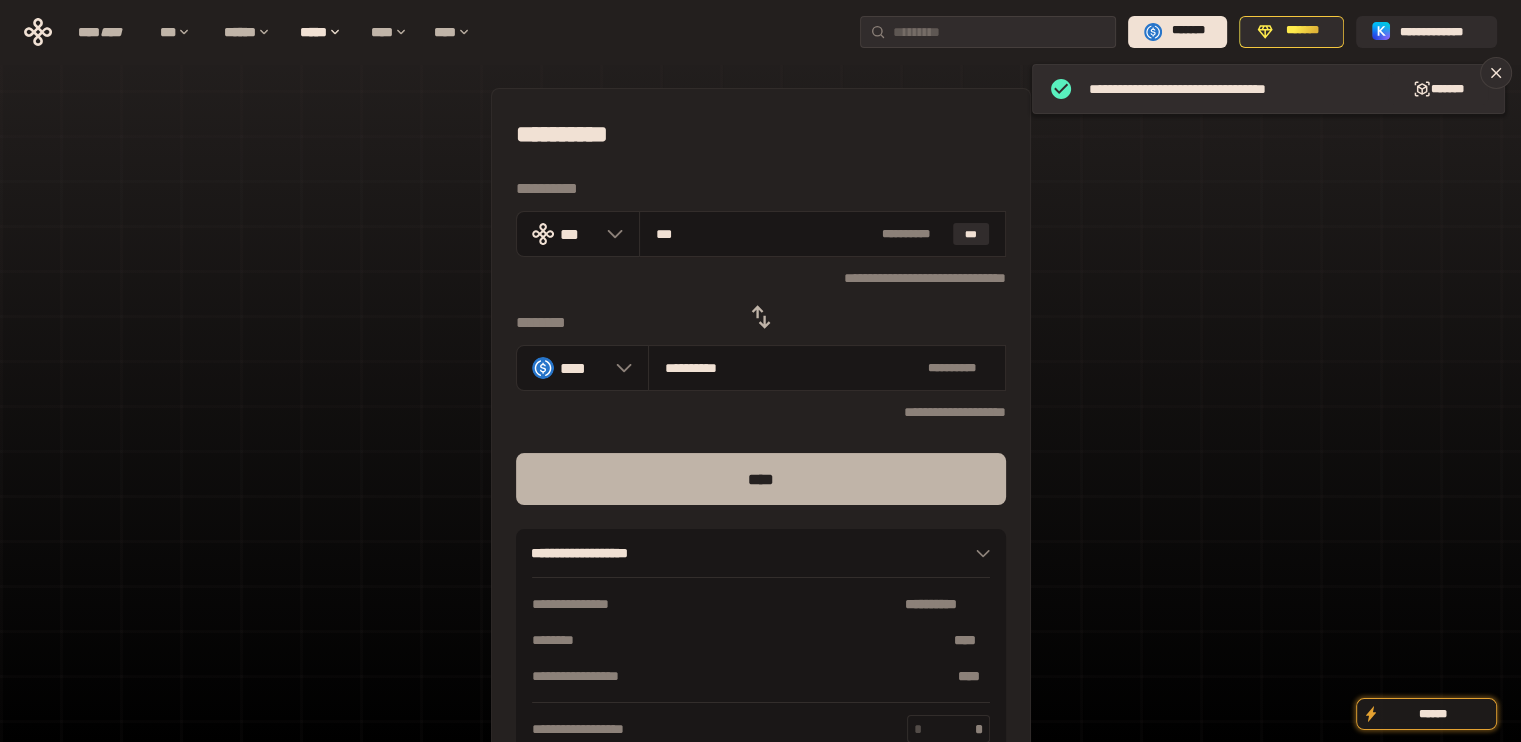 click on "****" at bounding box center (761, 479) 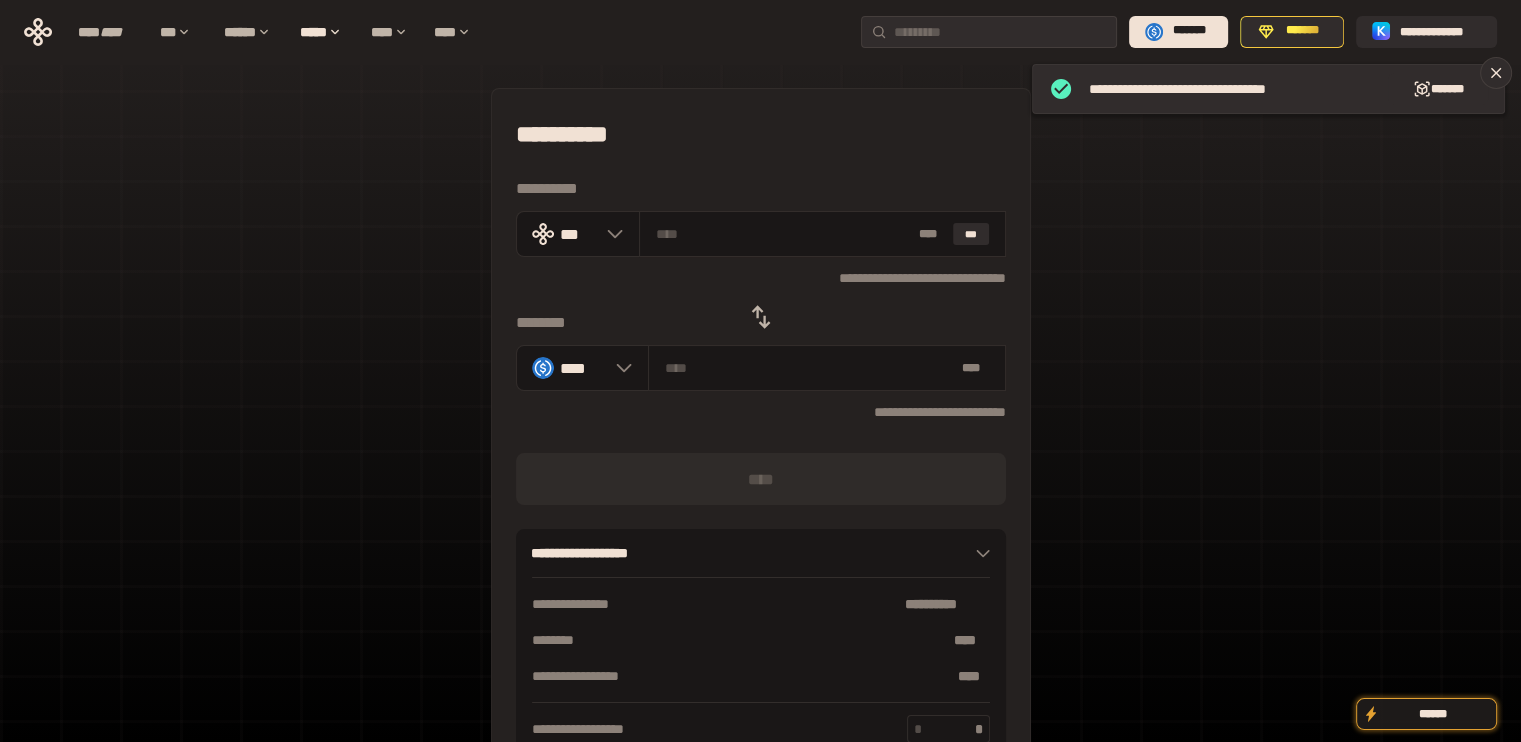 click 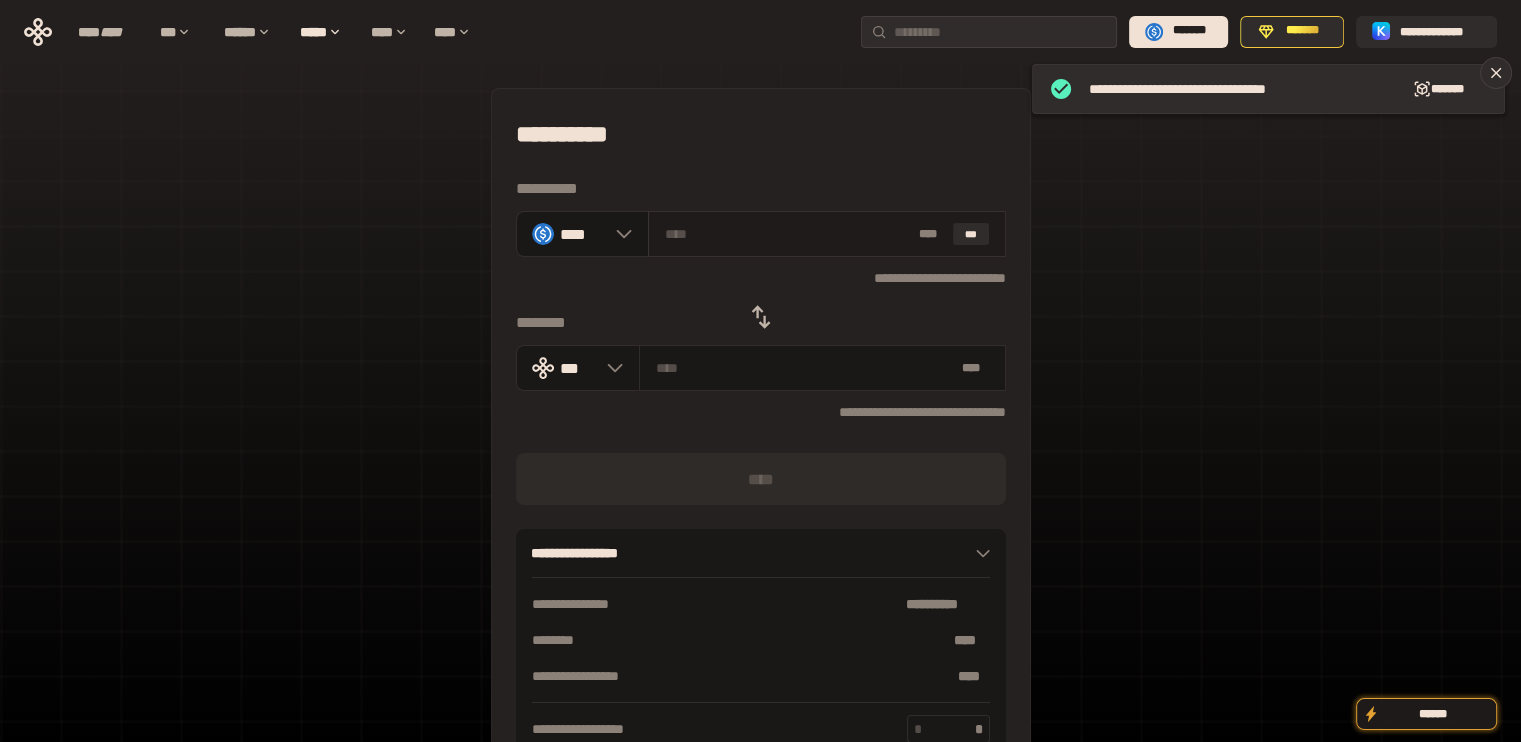 drag, startPoint x: 998, startPoint y: 231, endPoint x: 988, endPoint y: 233, distance: 10.198039 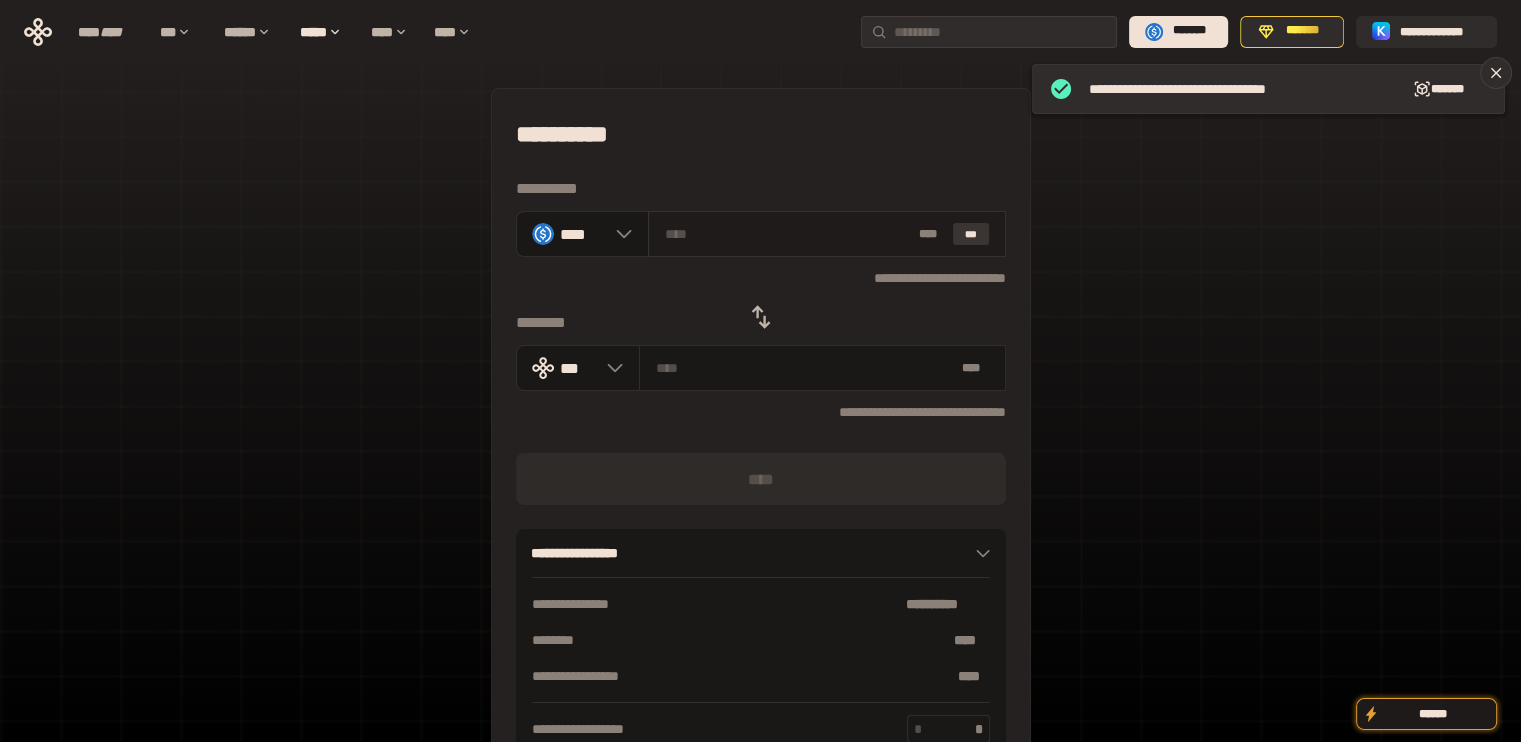 click on "***" at bounding box center (971, 234) 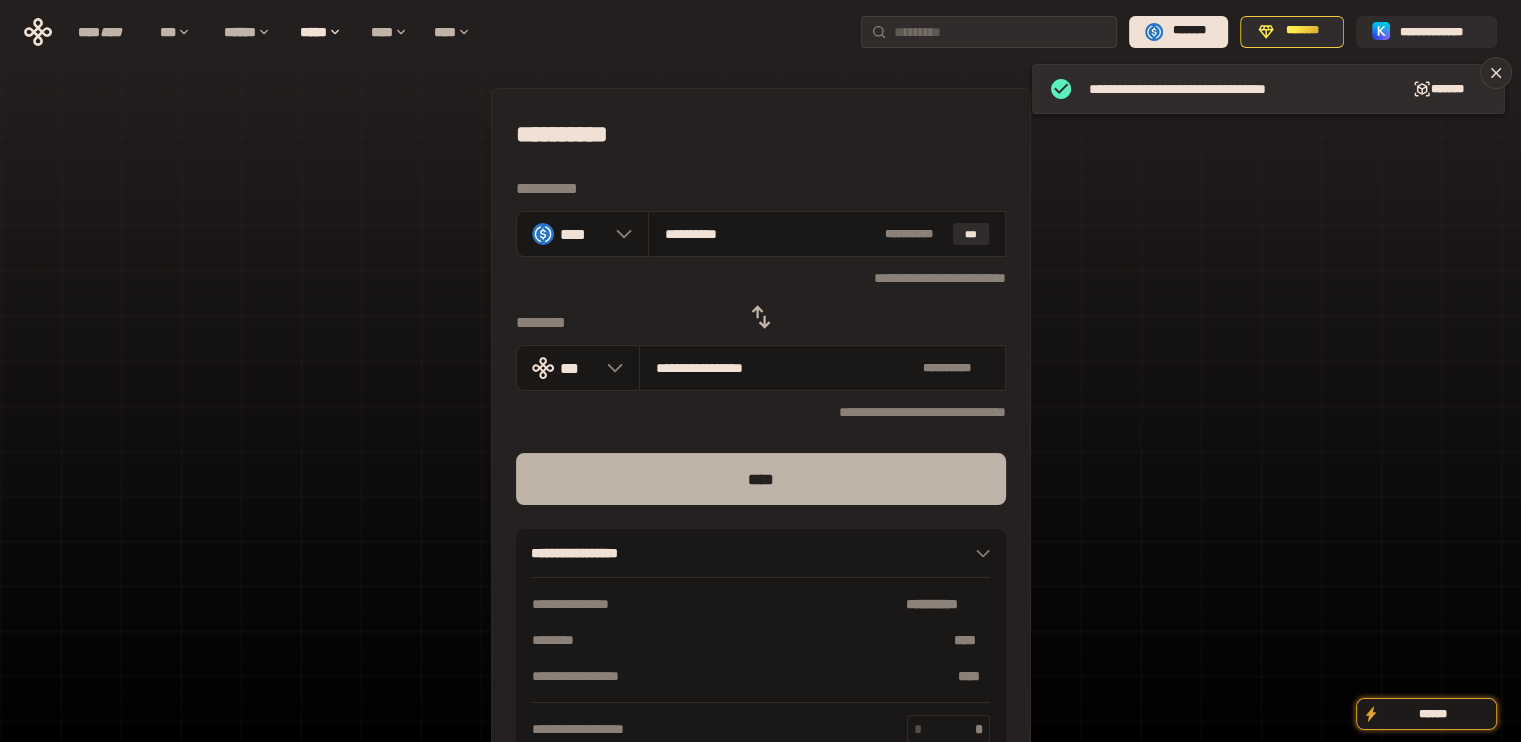 click on "****" at bounding box center [761, 479] 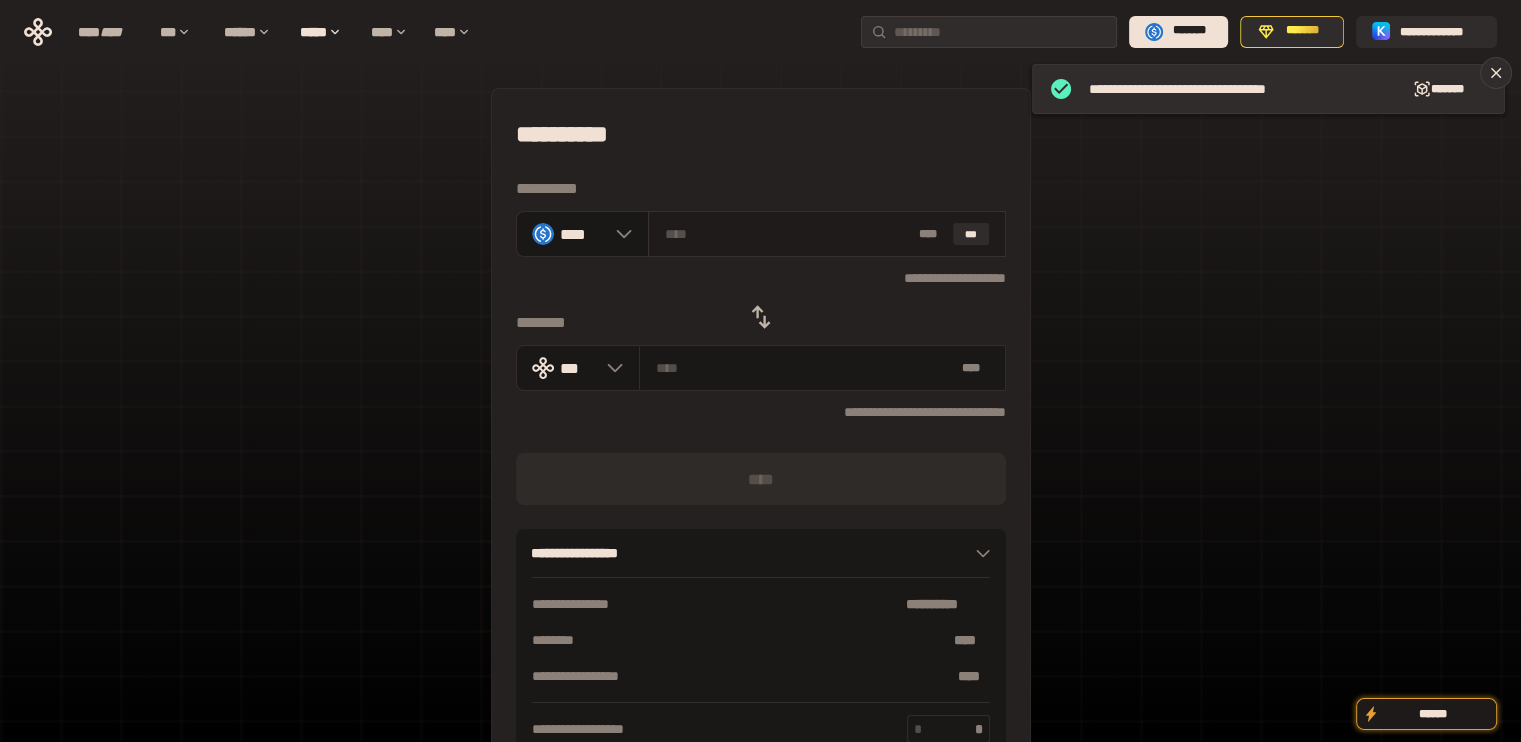 click 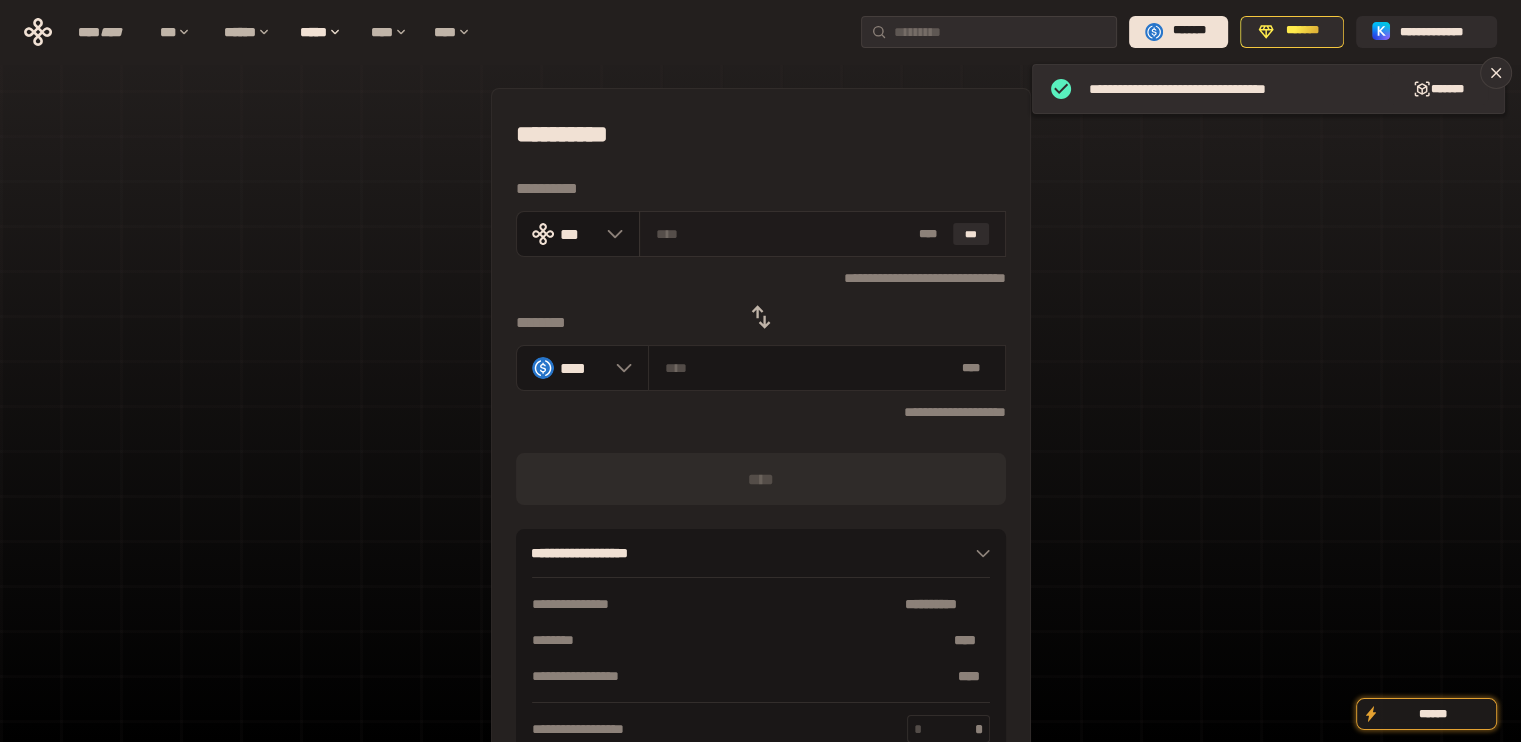 click on "***" at bounding box center [971, 234] 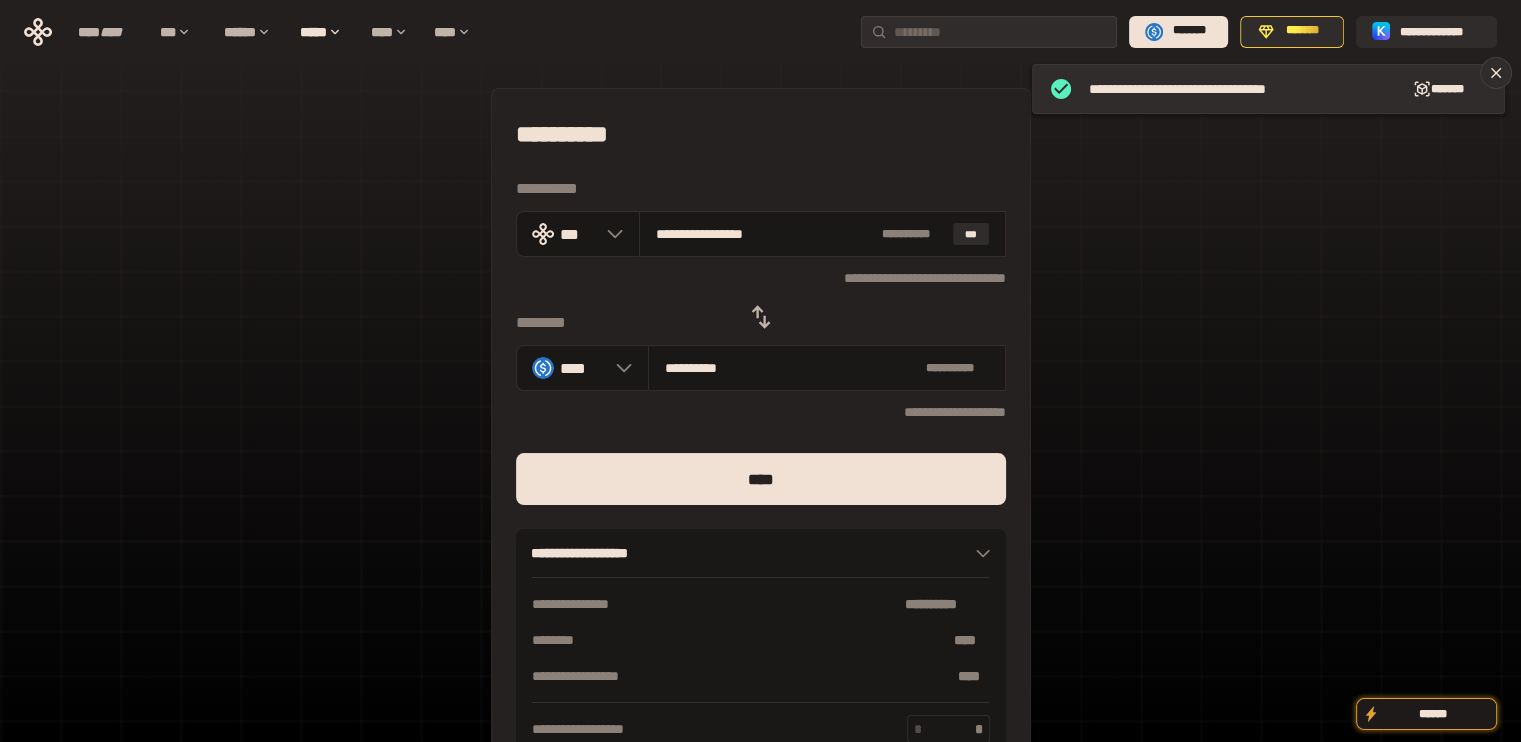 drag, startPoint x: 684, startPoint y: 234, endPoint x: 955, endPoint y: 284, distance: 275.57394 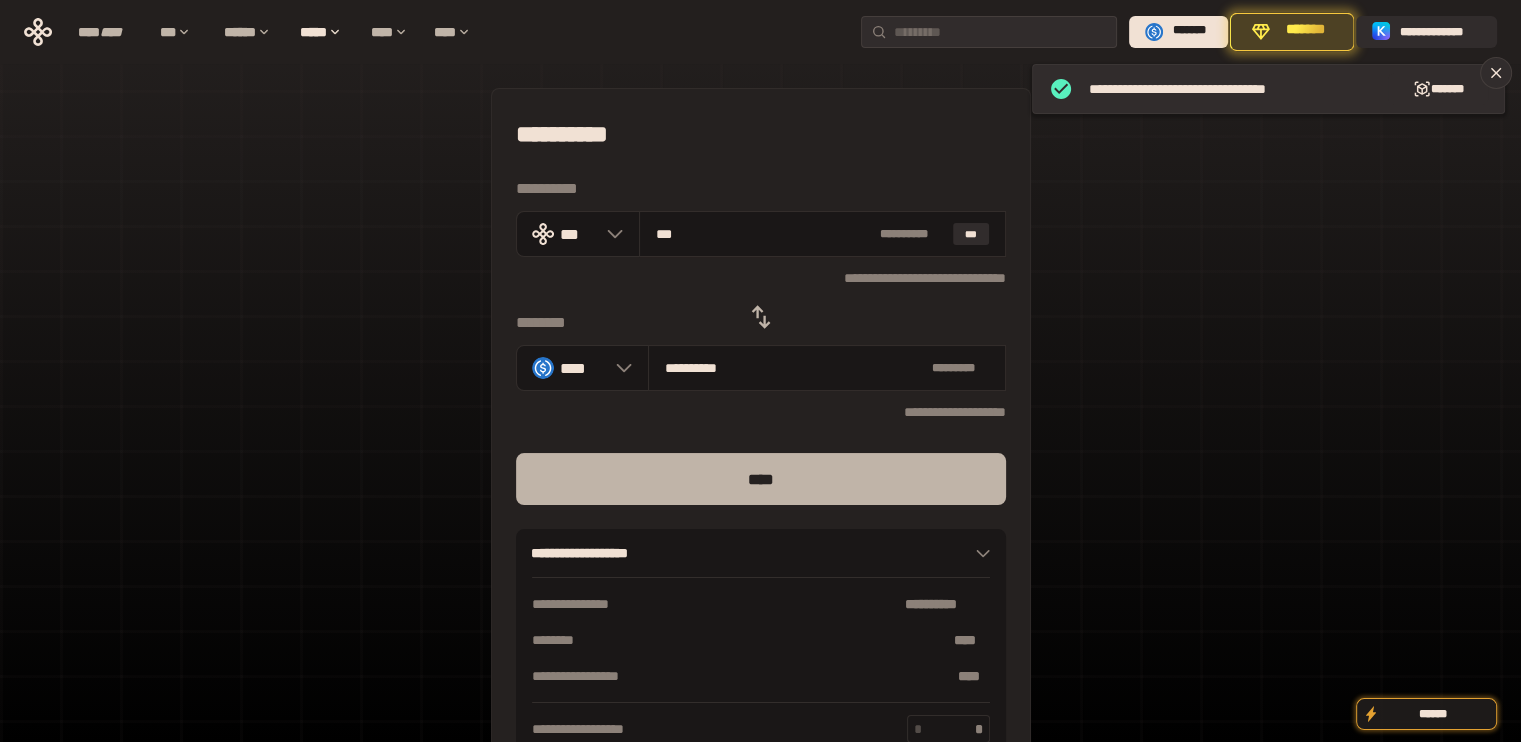 click on "****" at bounding box center (761, 479) 